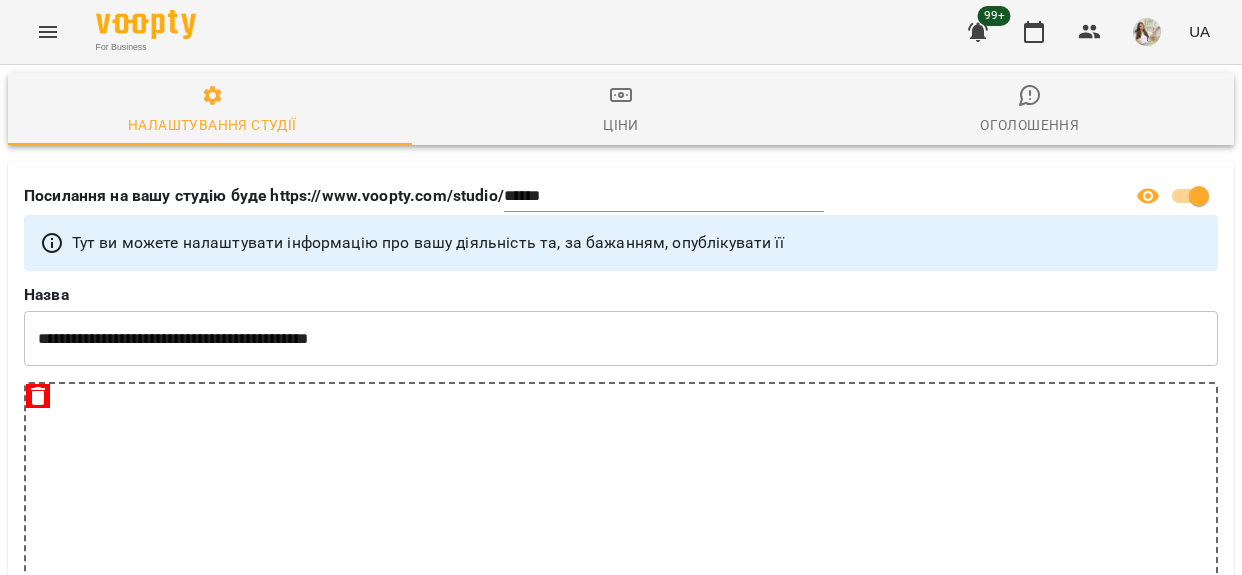 select on "**" 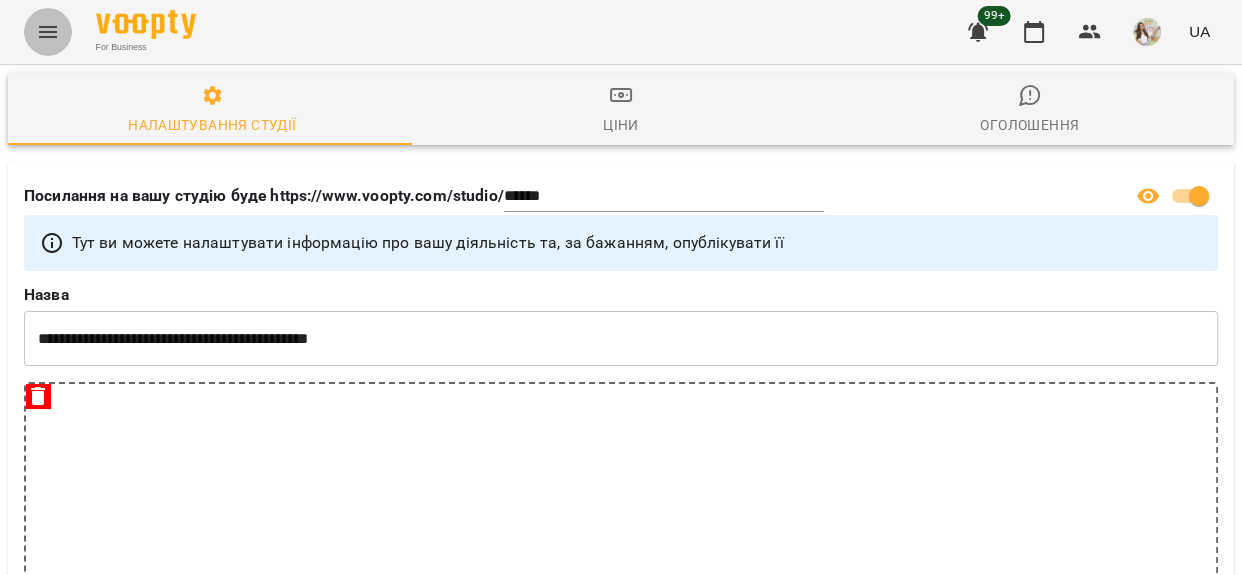 click at bounding box center [48, 32] 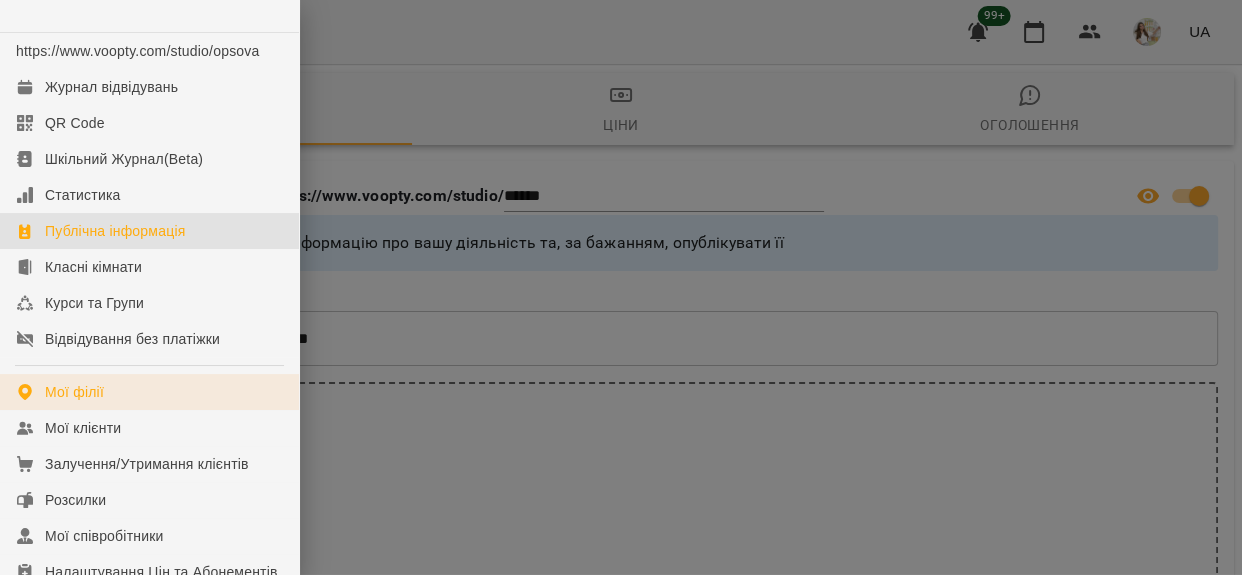 click on "Мої філії" at bounding box center [74, 392] 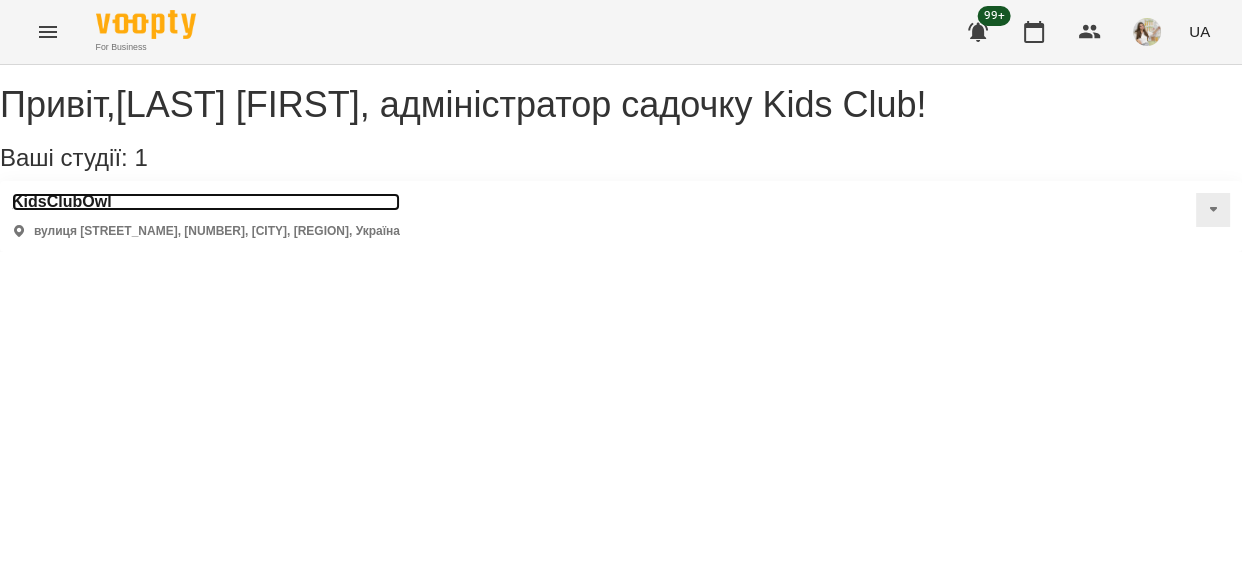 click on "KidsClubOwl" at bounding box center [206, 202] 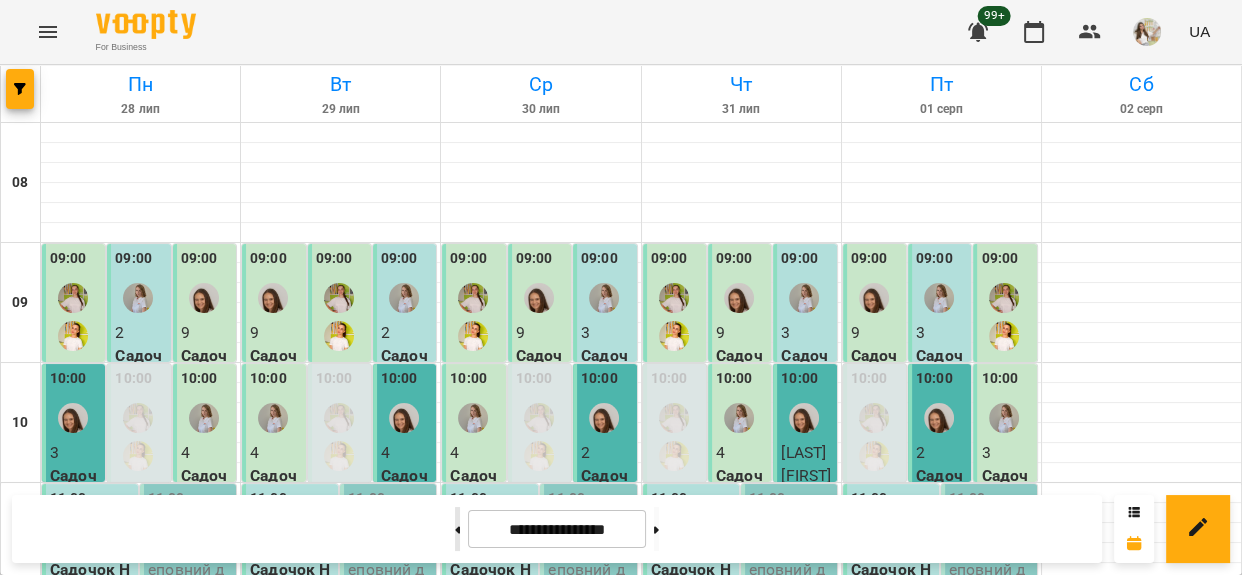 click at bounding box center (457, 529) 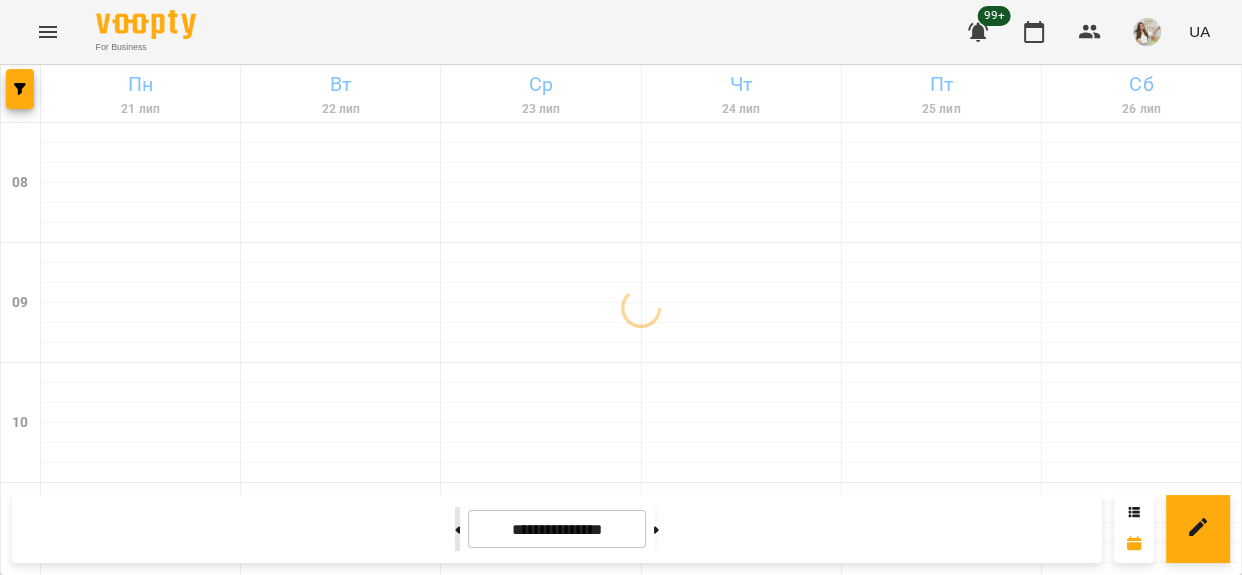 click at bounding box center (457, 529) 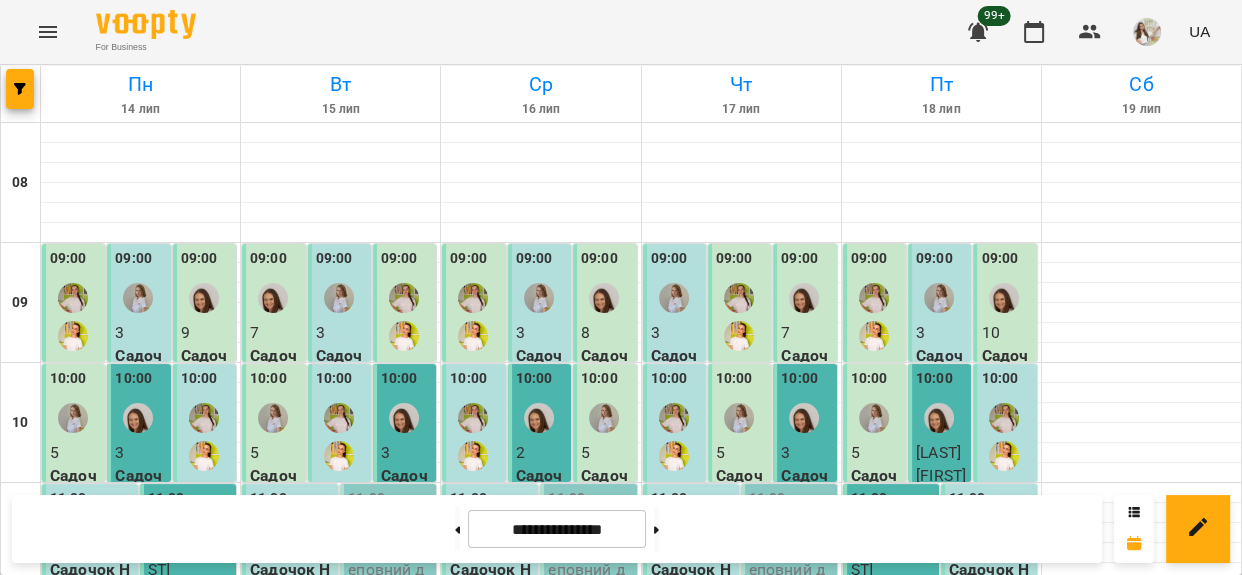 scroll, scrollTop: 272, scrollLeft: 0, axis: vertical 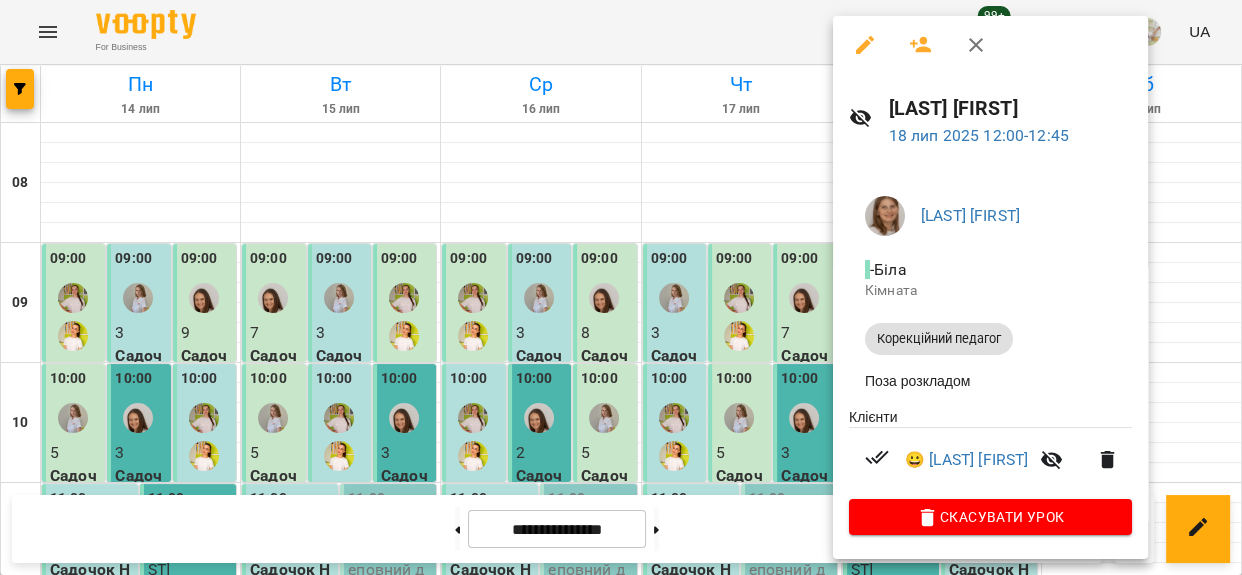 click at bounding box center [621, 287] 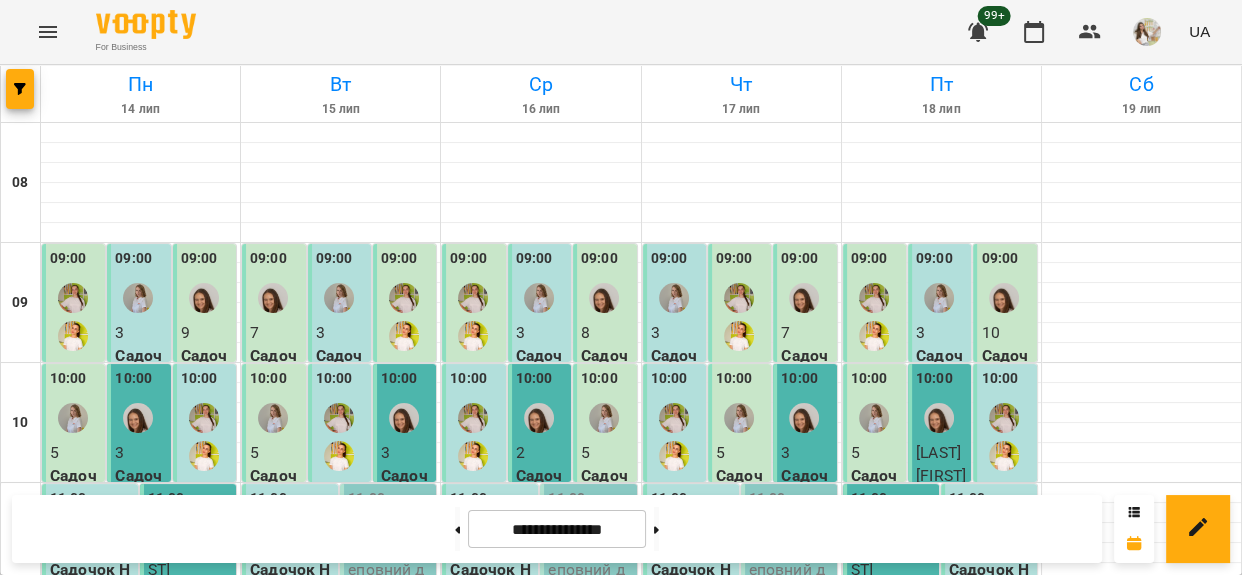 click on "12:00" at bounding box center (869, 619) 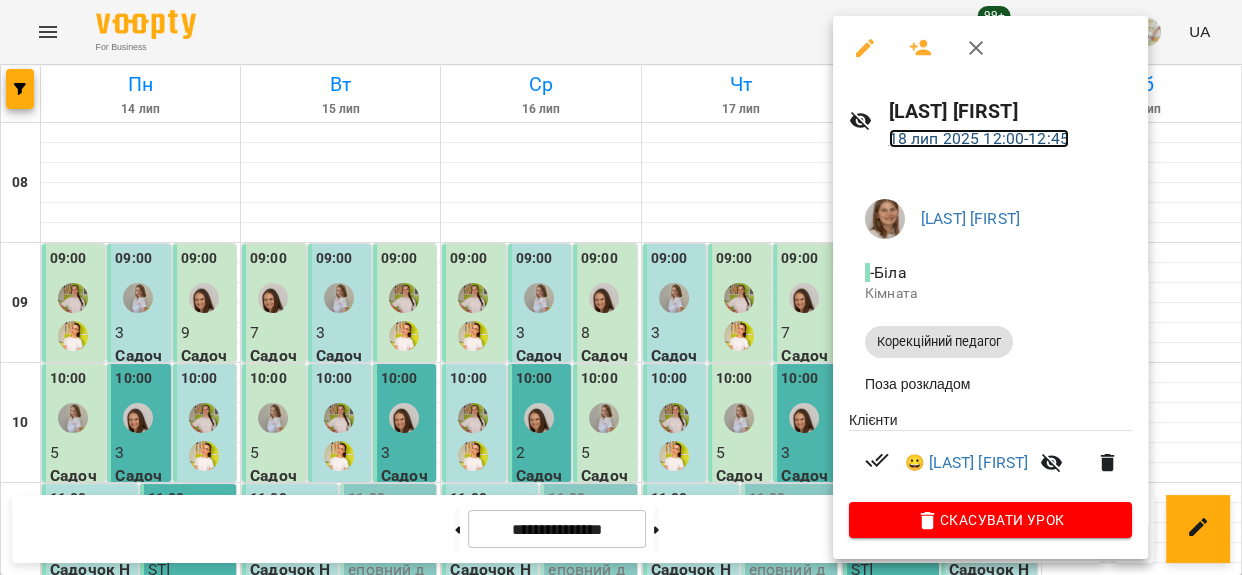 click on "18 лип 2025 12:00  -  12:45" at bounding box center (979, 138) 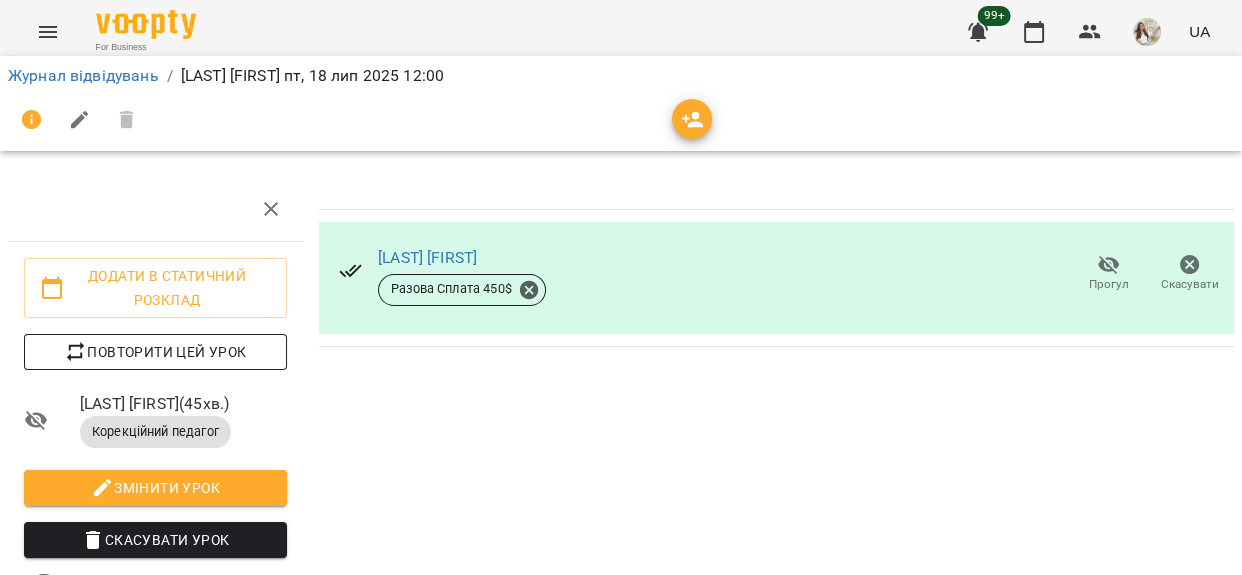 click on "Повторити цей урок" at bounding box center (155, 352) 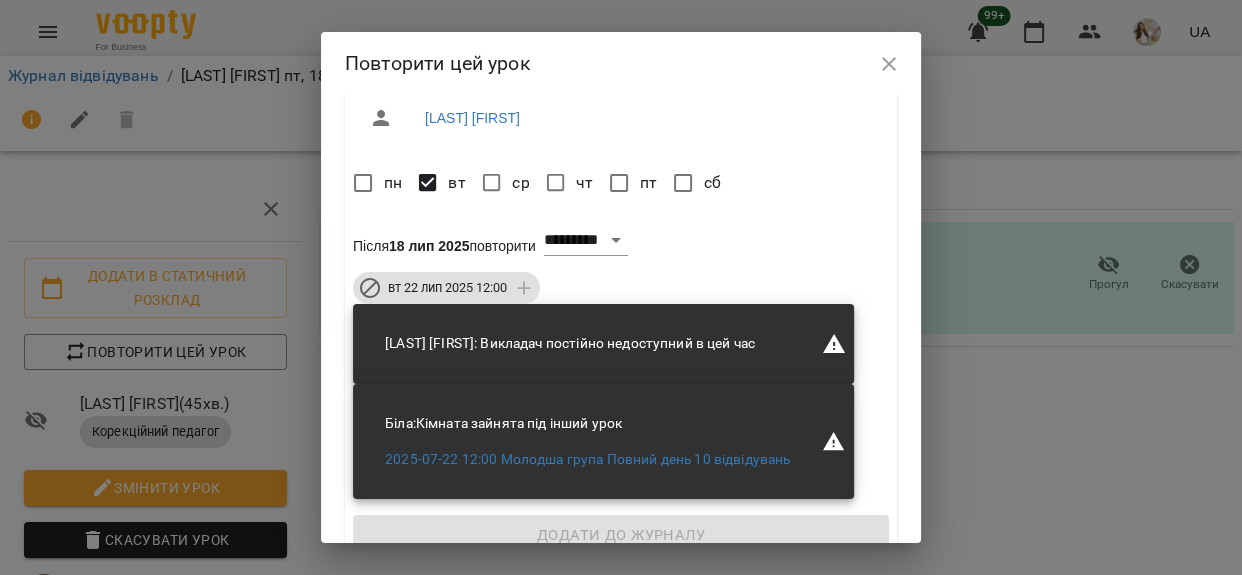 scroll, scrollTop: 64, scrollLeft: 0, axis: vertical 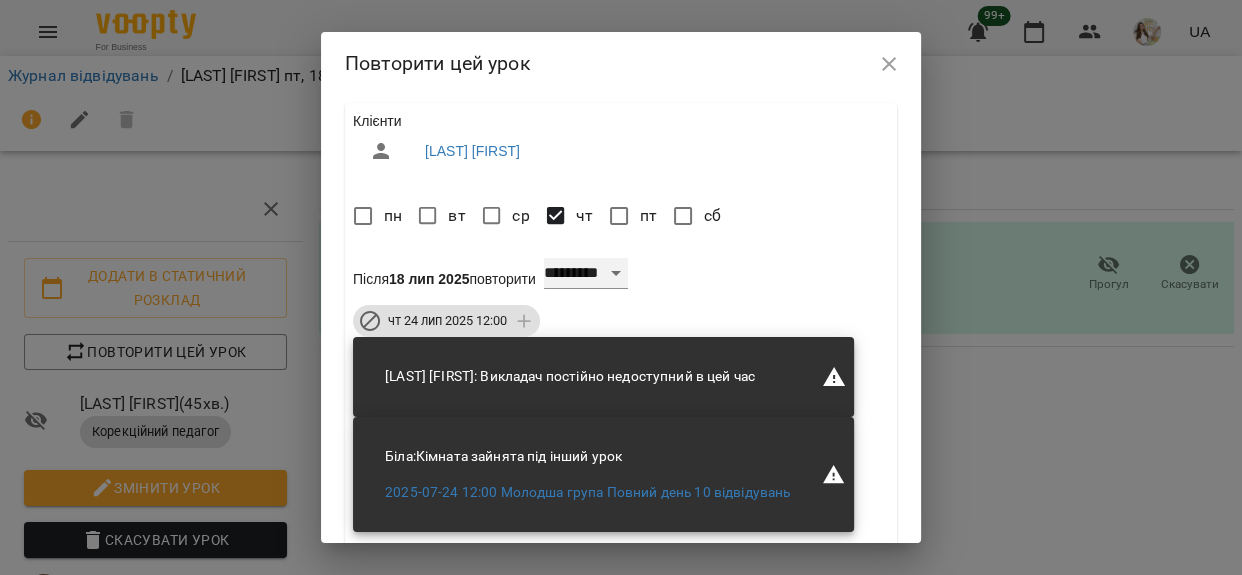 click on "**********" at bounding box center (586, 274) 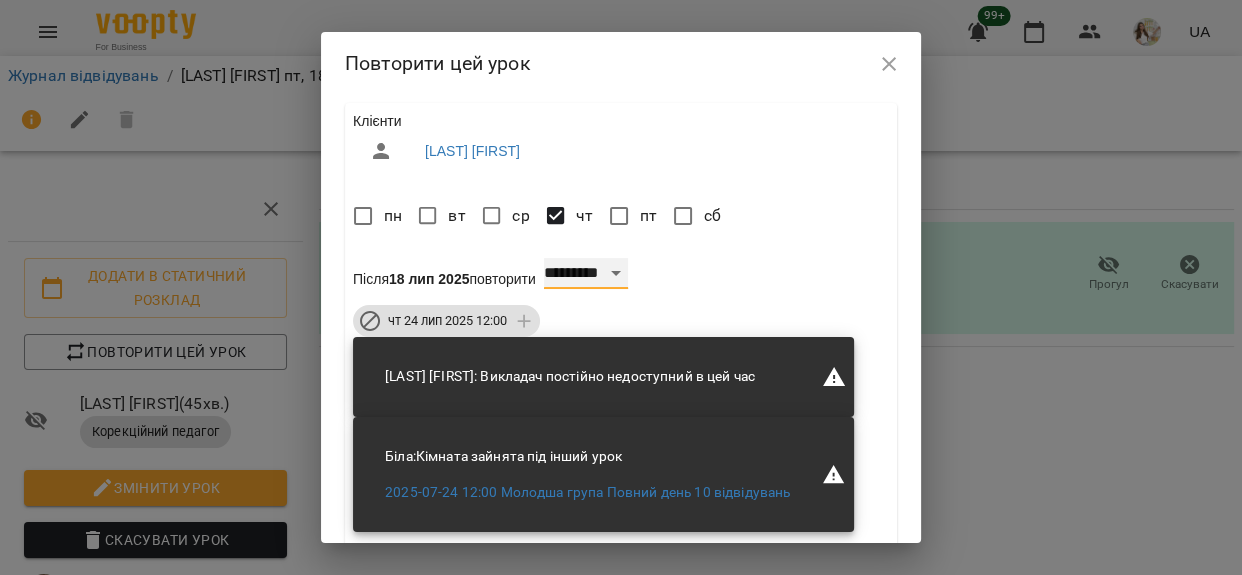 click on "**********" at bounding box center (586, 274) 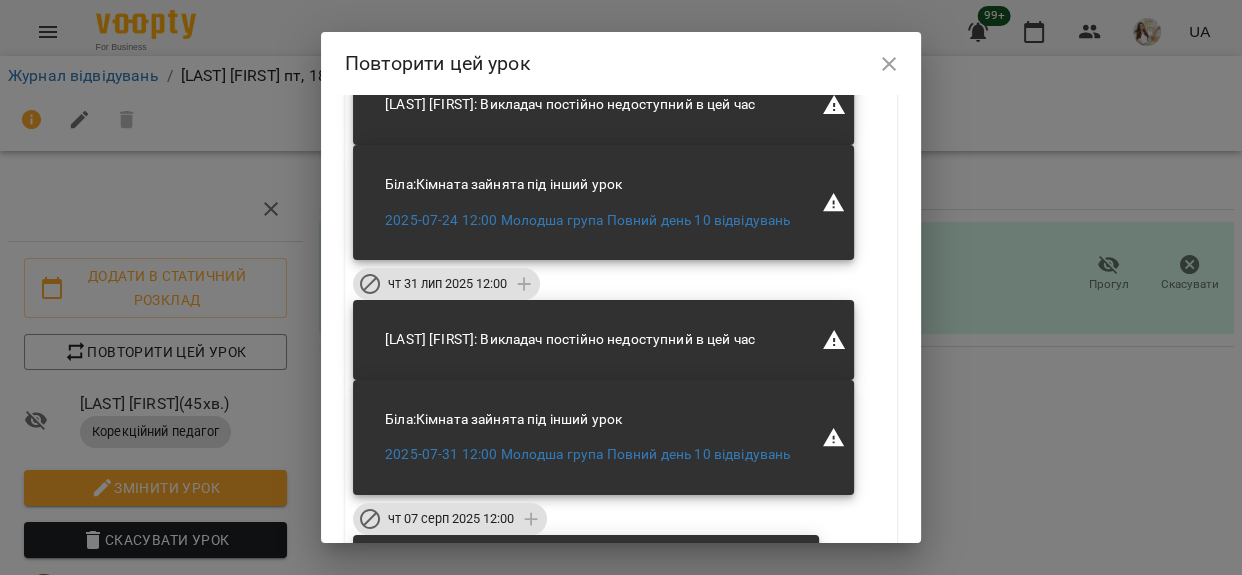 scroll, scrollTop: 90, scrollLeft: 0, axis: vertical 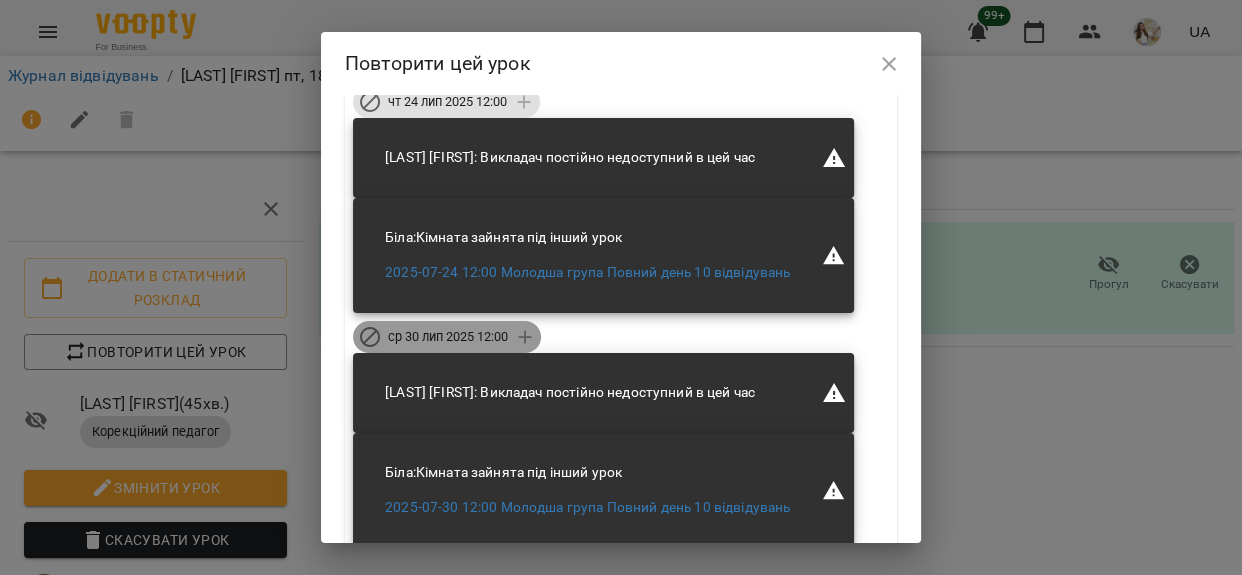 click 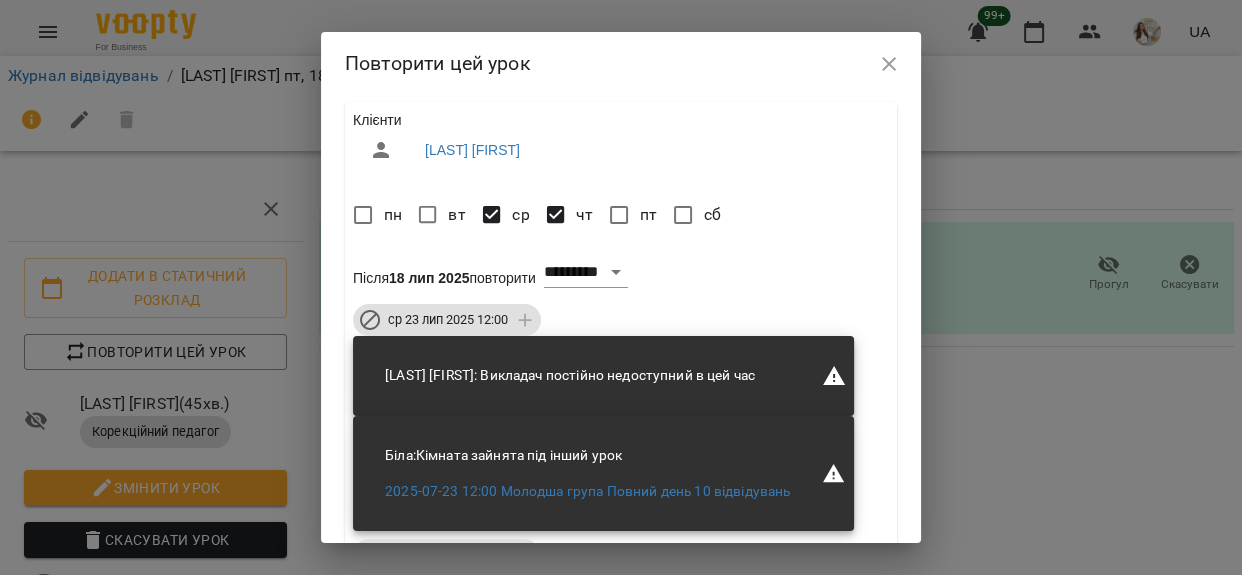 scroll, scrollTop: 0, scrollLeft: 0, axis: both 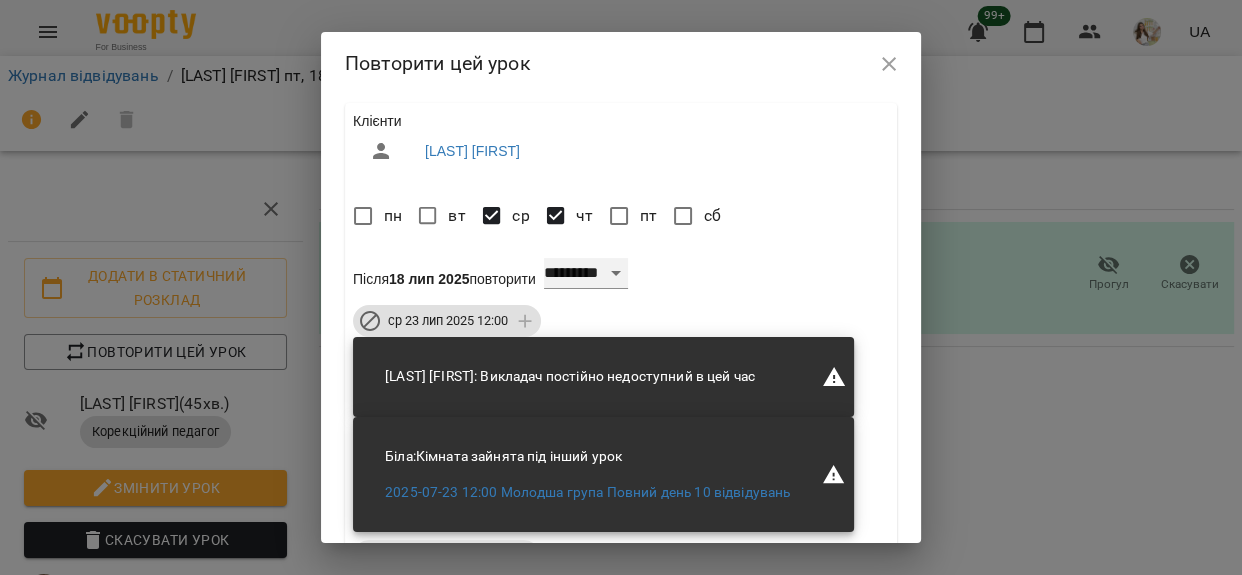 click on "**********" at bounding box center [586, 274] 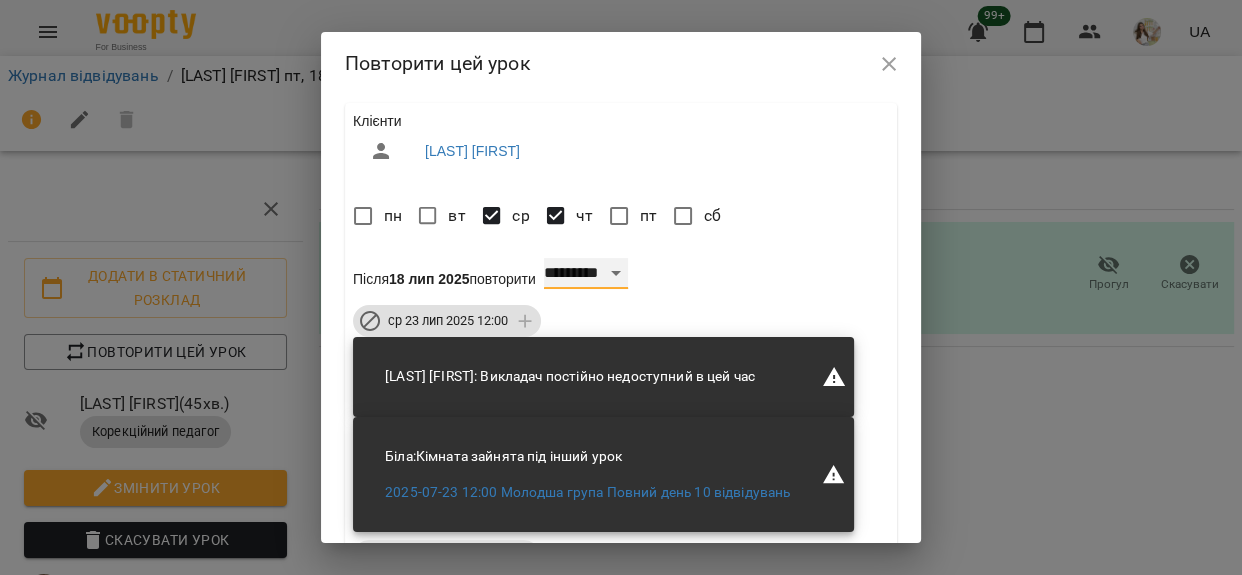 click on "**********" at bounding box center [586, 274] 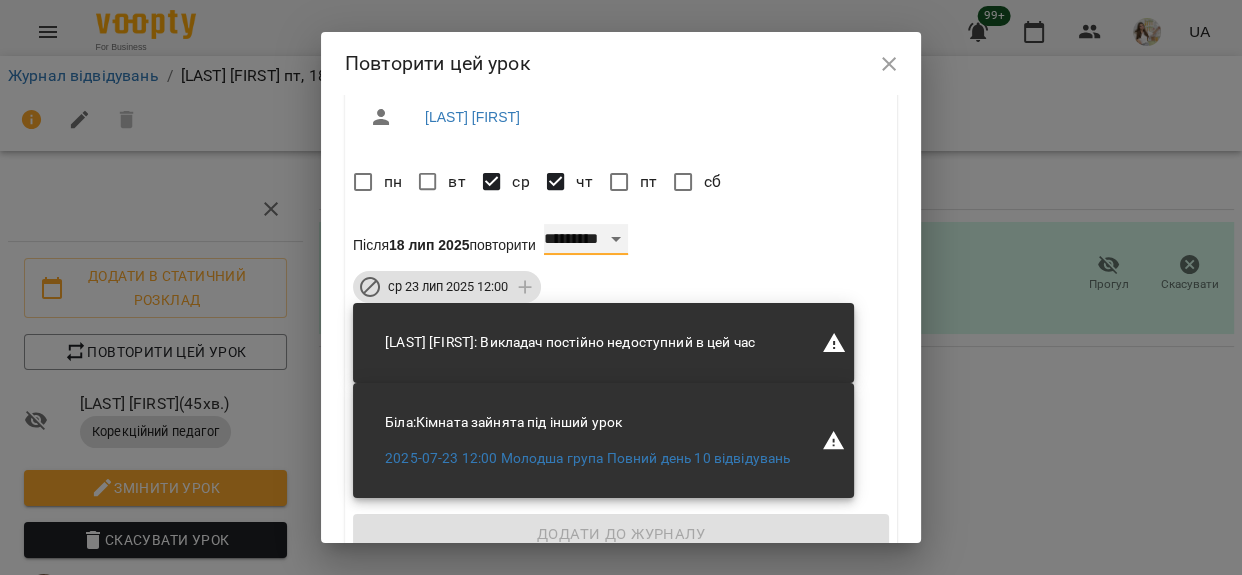 scroll, scrollTop: 64, scrollLeft: 0, axis: vertical 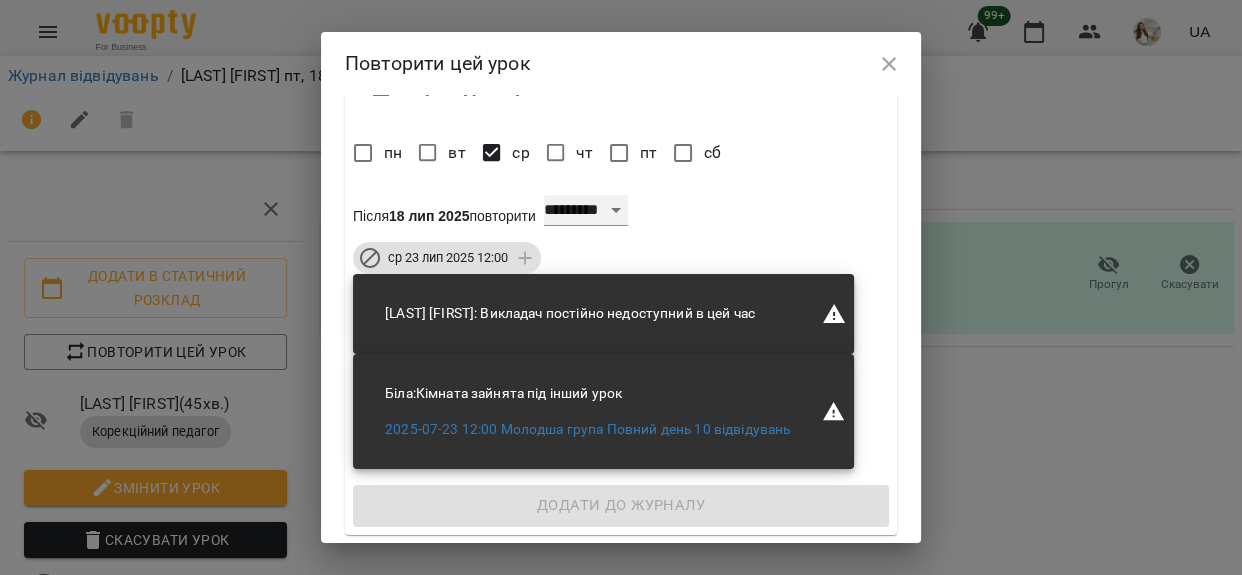 click on "**********" at bounding box center [586, 211] 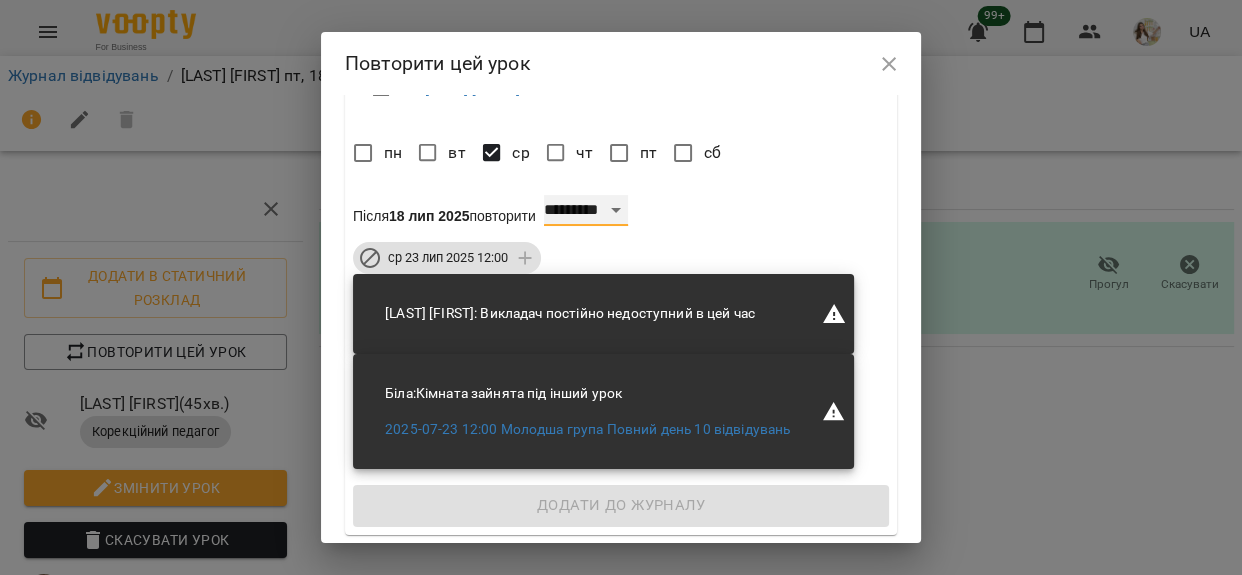 select on "*" 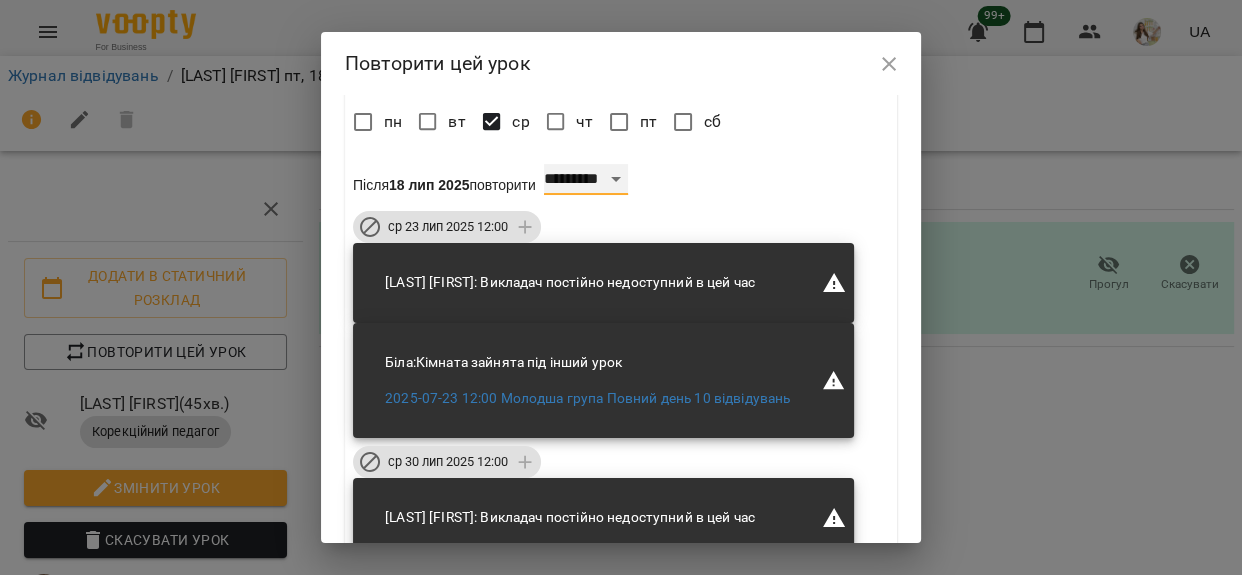 scroll, scrollTop: 272, scrollLeft: 0, axis: vertical 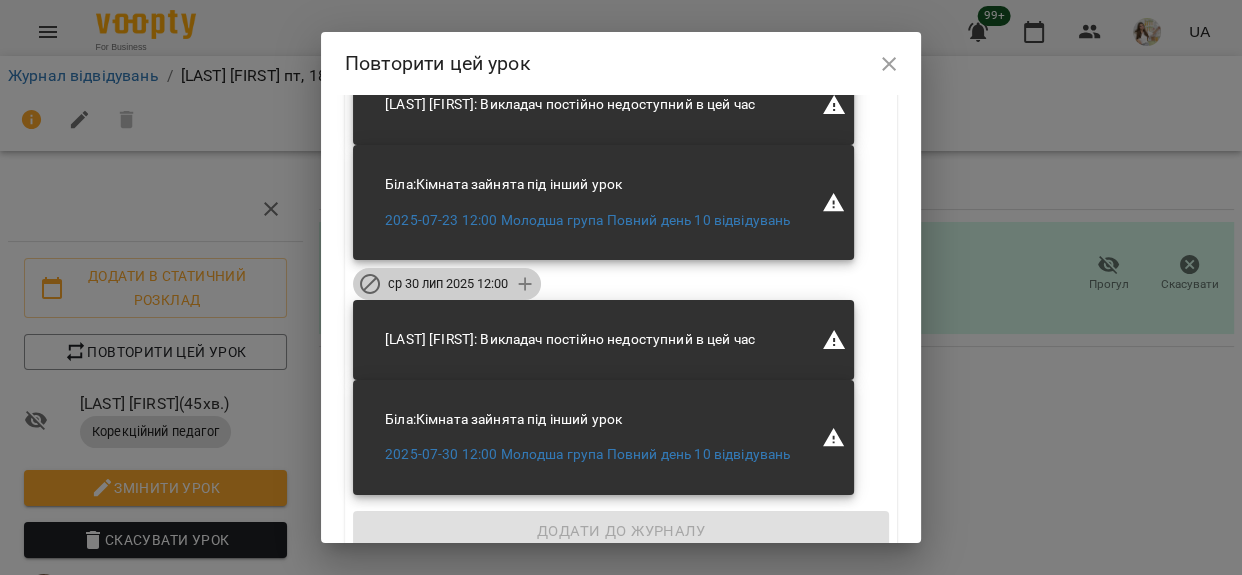 click 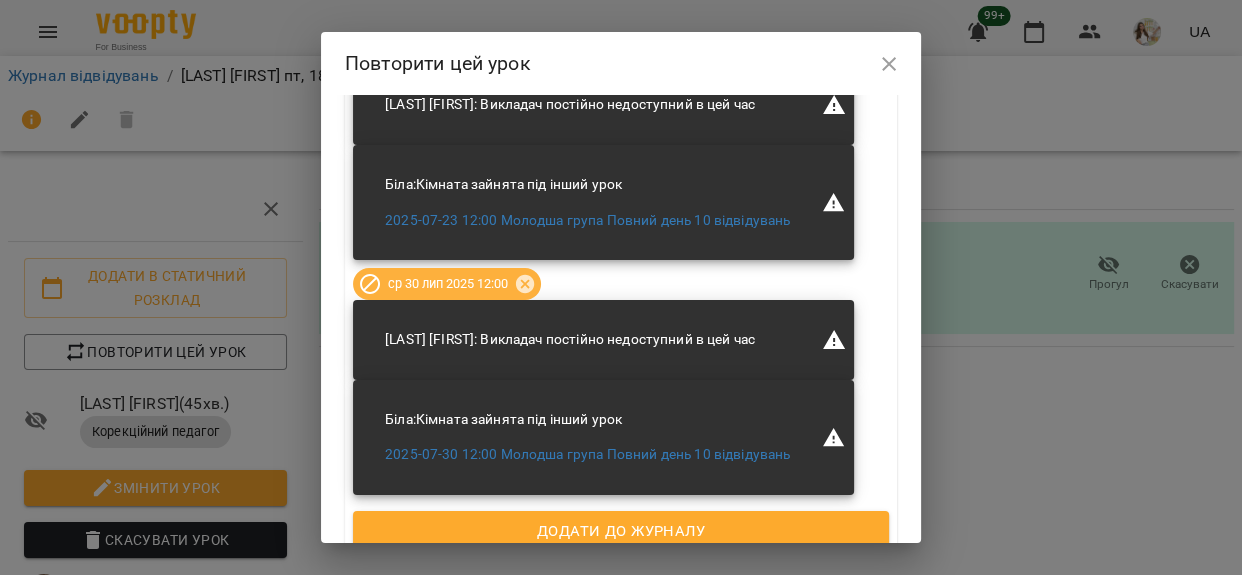 click on "Додати до журналу" at bounding box center (621, 532) 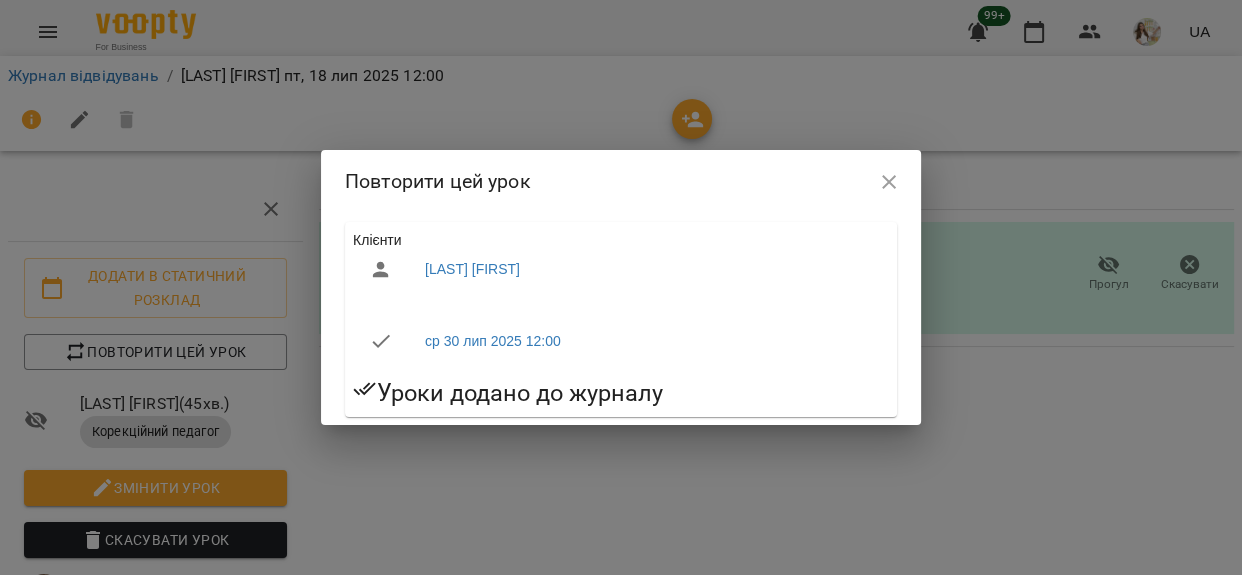 scroll, scrollTop: 0, scrollLeft: 0, axis: both 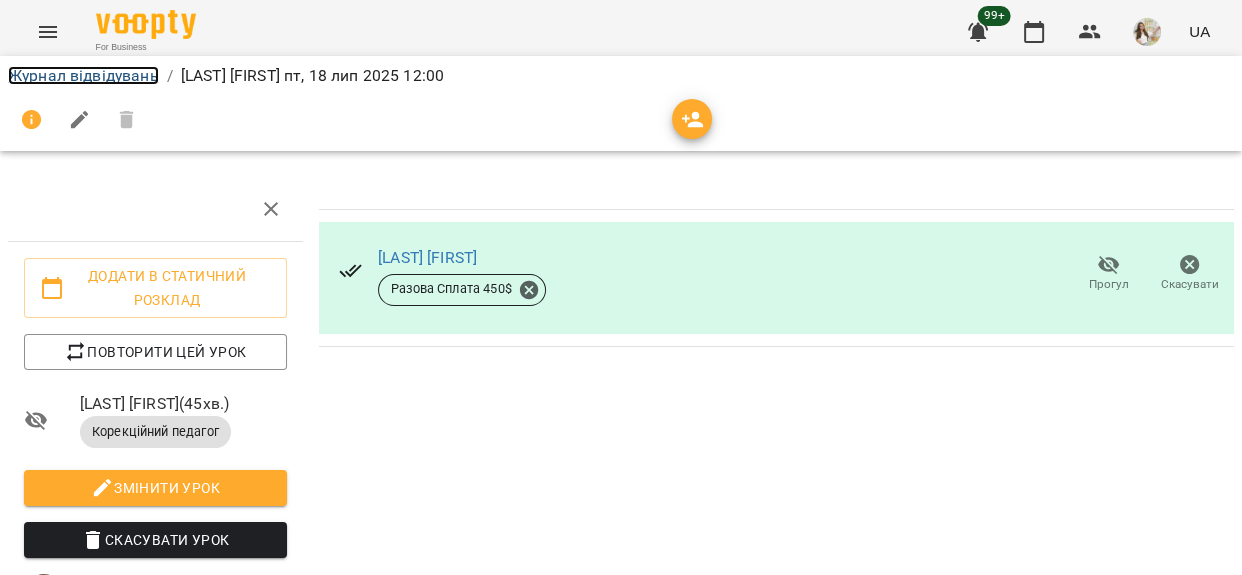 click on "Журнал відвідувань" at bounding box center (83, 75) 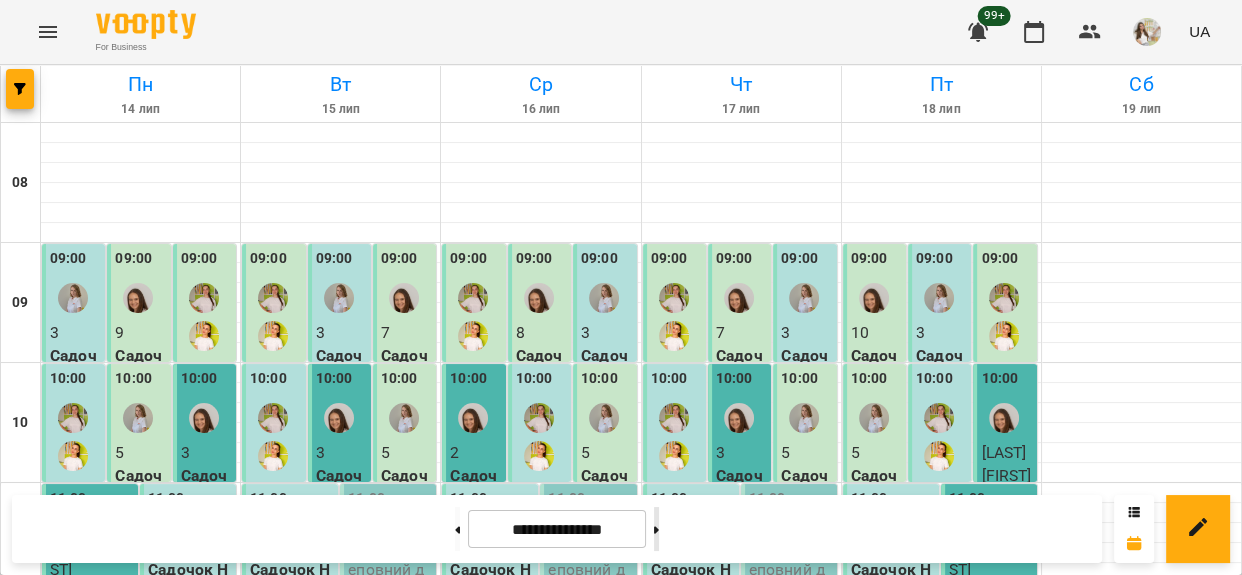 click at bounding box center [656, 529] 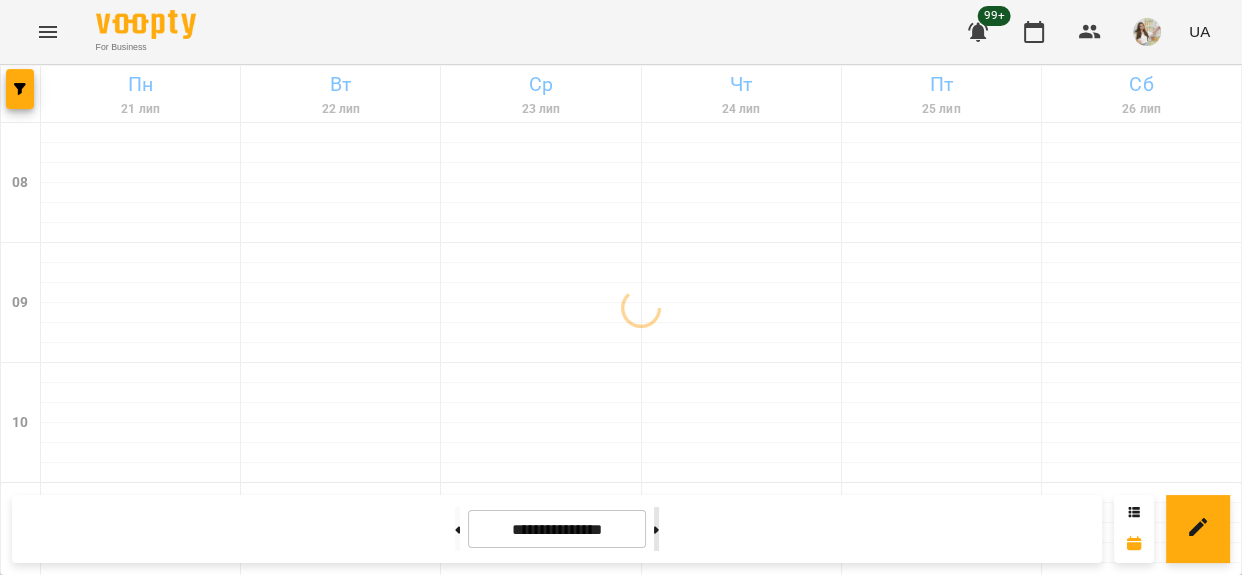 click at bounding box center (656, 529) 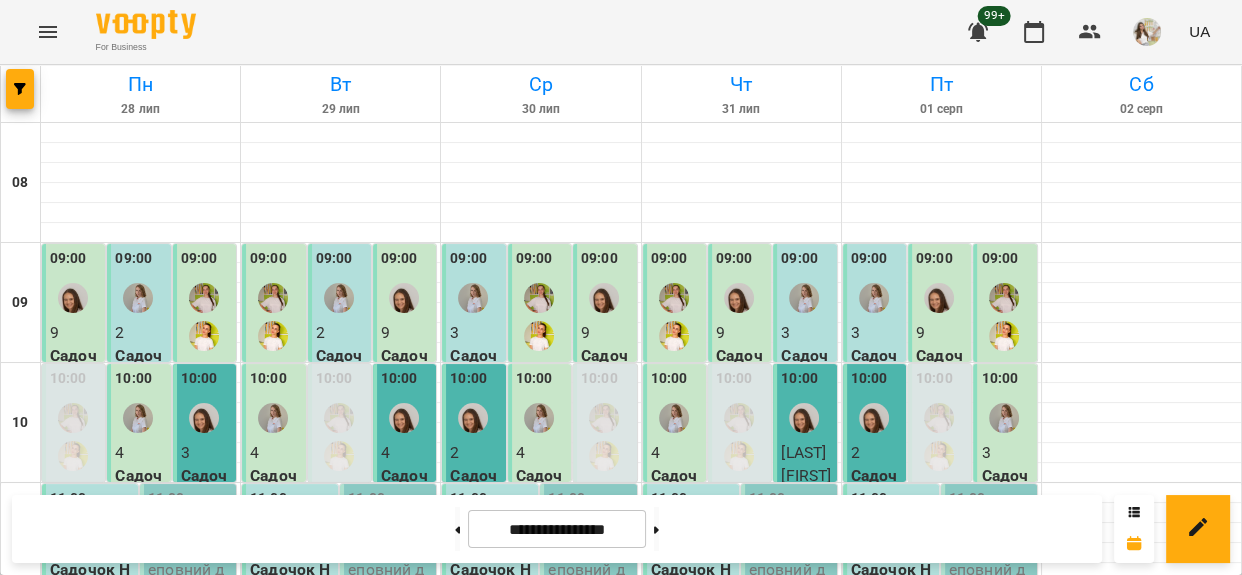 scroll, scrollTop: 363, scrollLeft: 0, axis: vertical 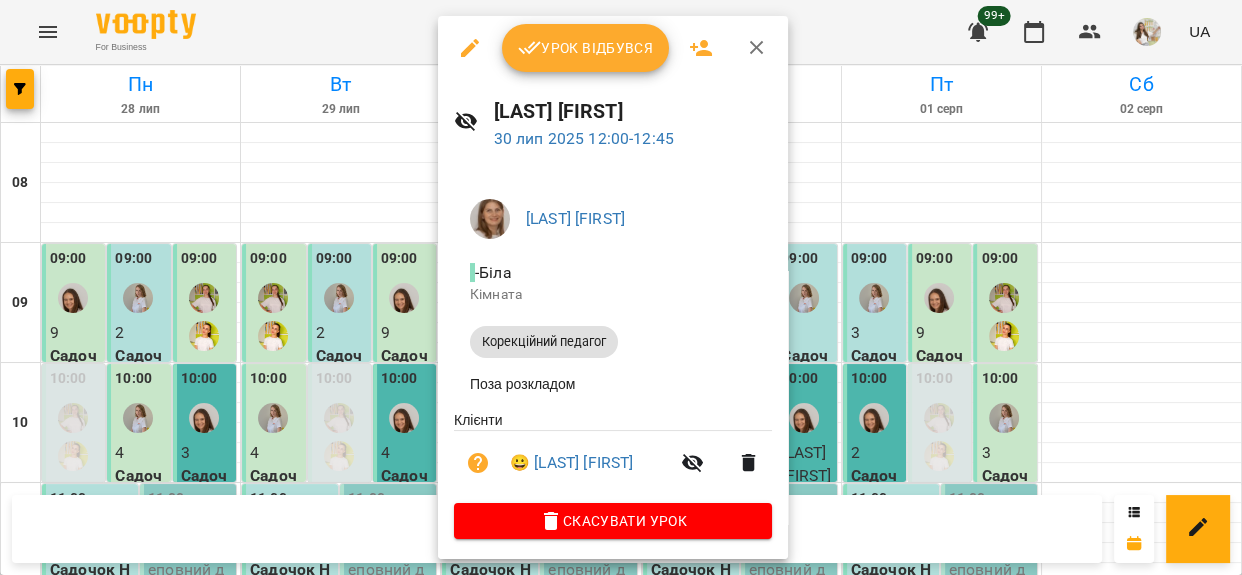 click on "Урок відбувся" at bounding box center [586, 48] 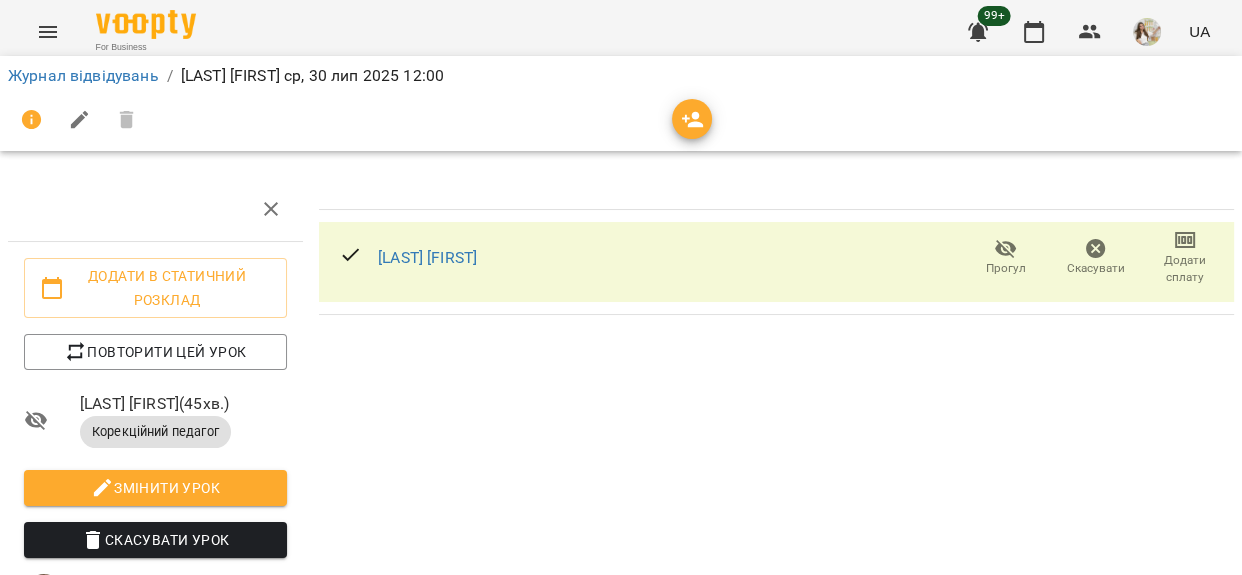 click on "Додати сплату" at bounding box center [1185, 269] 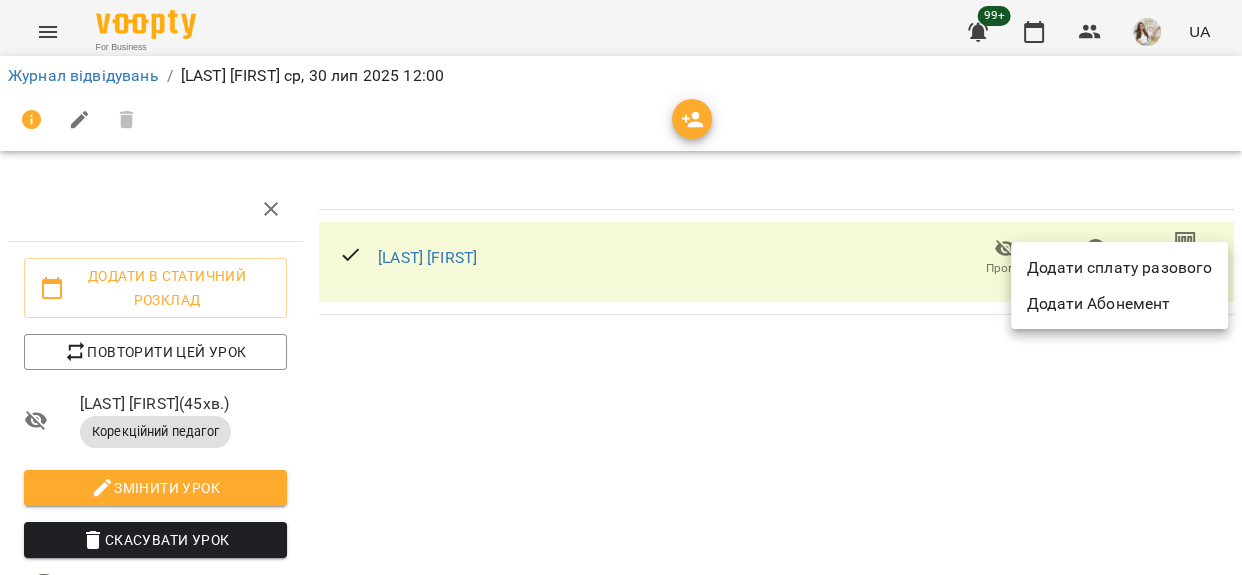 click on "Додати сплату разового" at bounding box center (1119, 268) 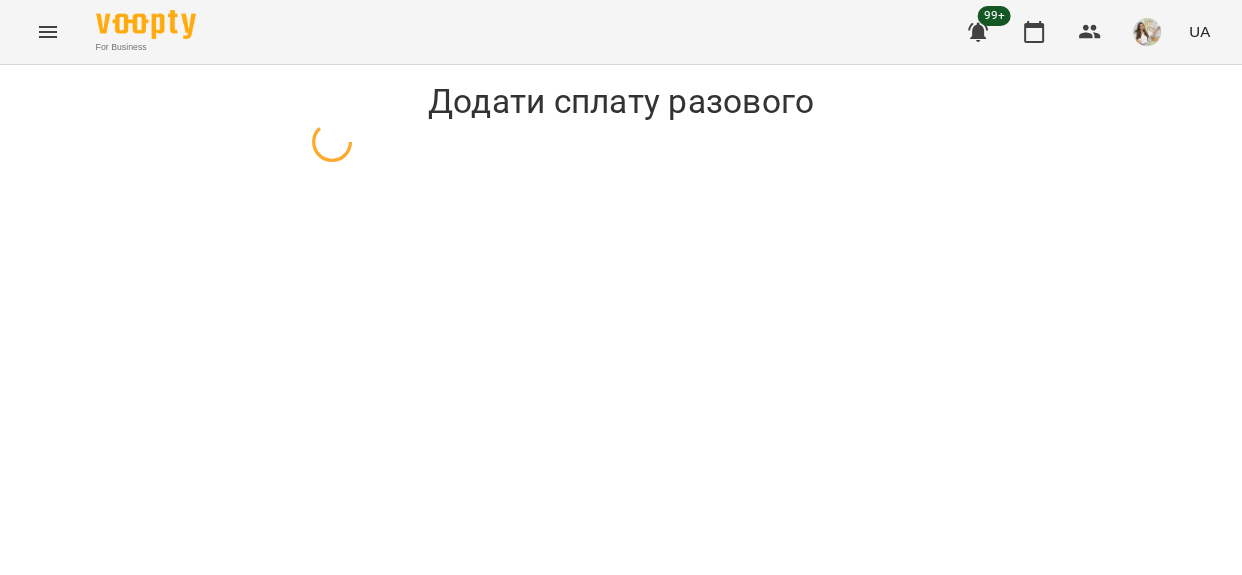 select on "**********" 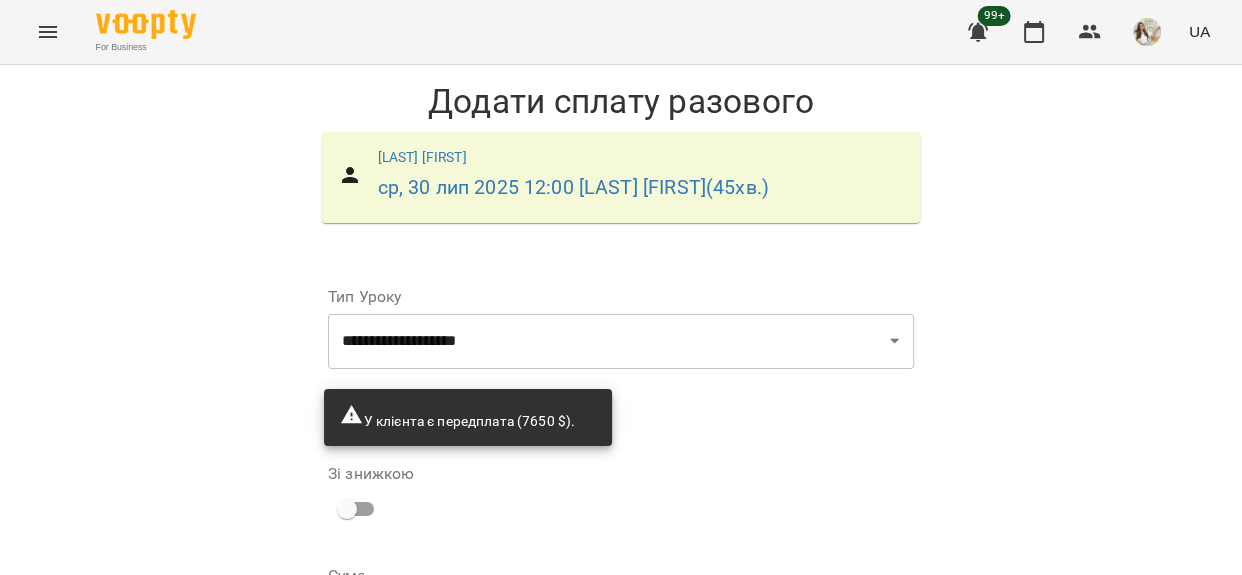 scroll, scrollTop: 225, scrollLeft: 0, axis: vertical 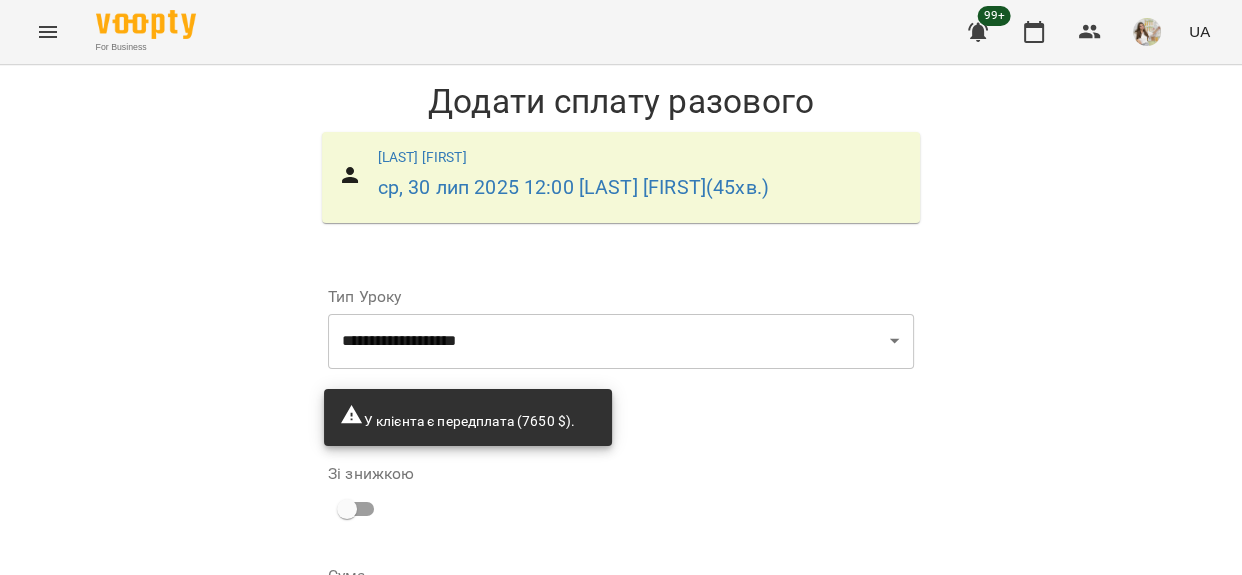 click on "Додати сплату разового" at bounding box center (787, 748) 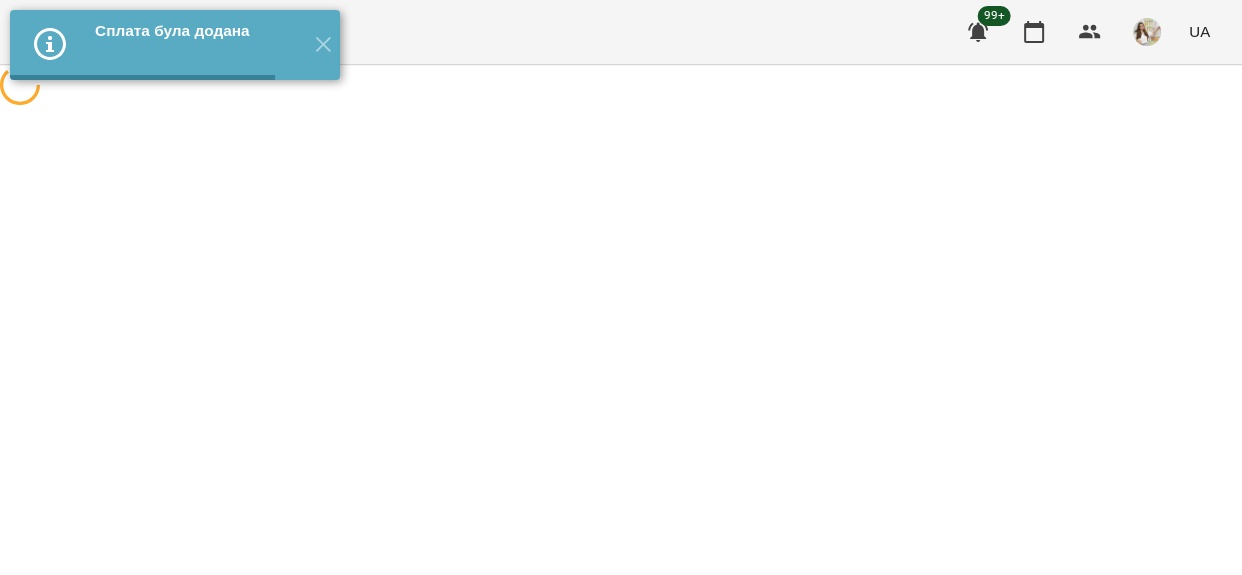 scroll, scrollTop: 0, scrollLeft: 0, axis: both 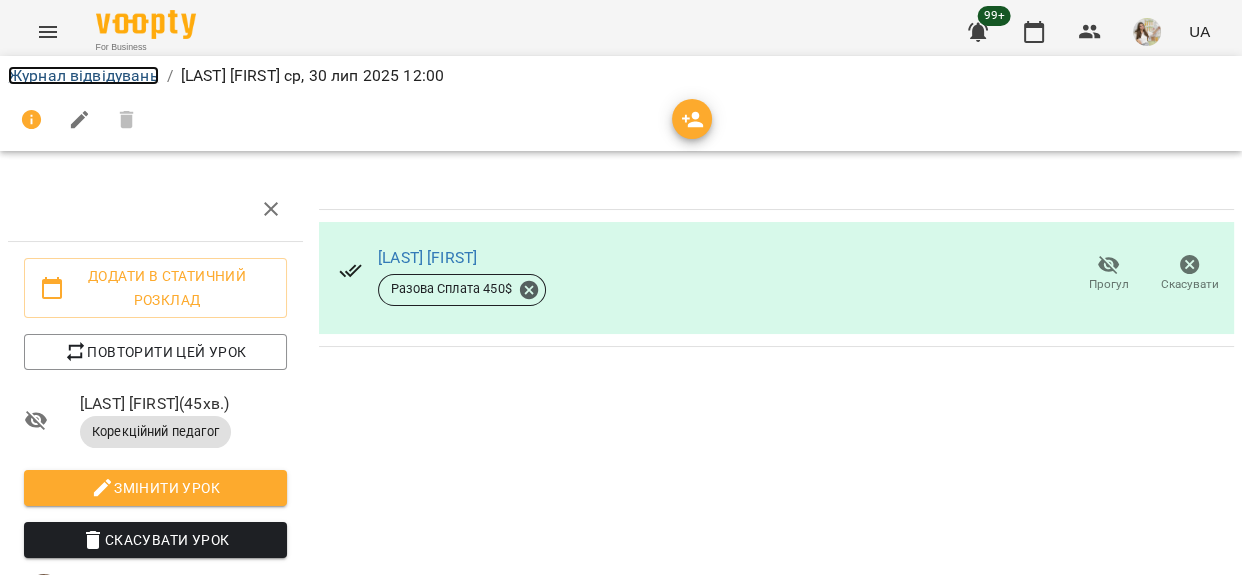 click on "Журнал відвідувань" at bounding box center [83, 75] 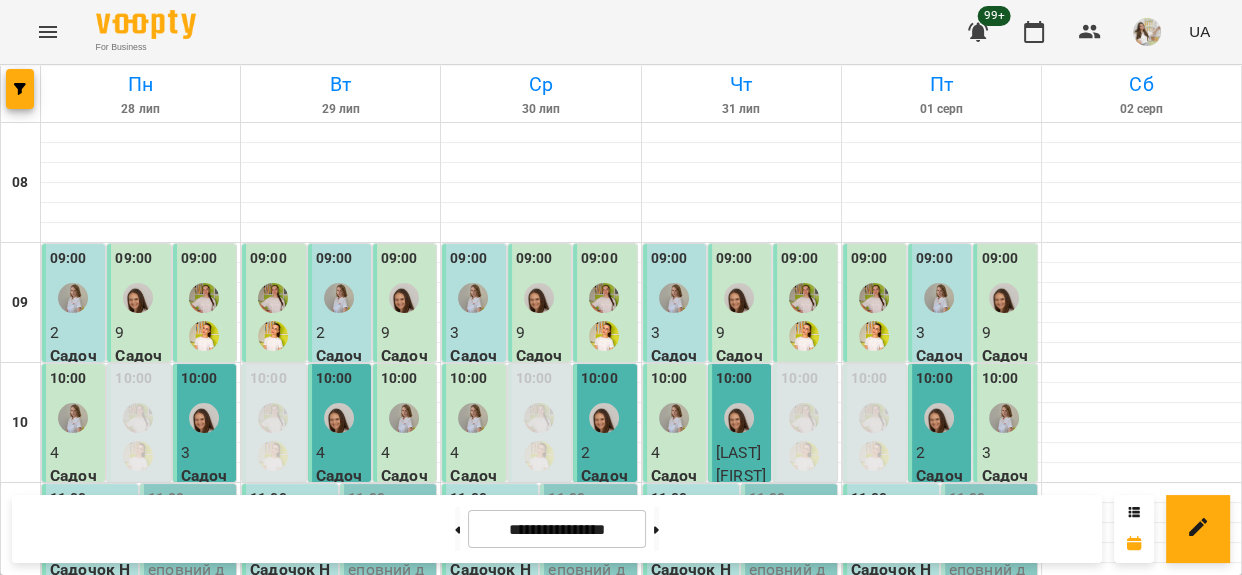 scroll, scrollTop: 272, scrollLeft: 0, axis: vertical 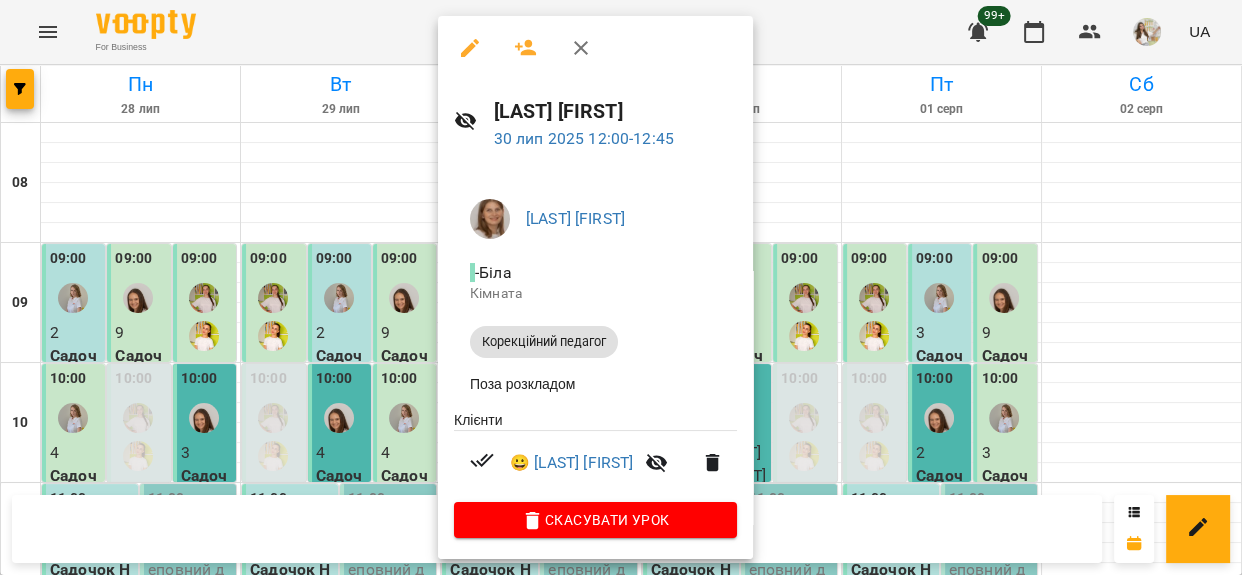 click on "Сливко Назар  30 лип 2025 12:00  -  12:45" at bounding box center [595, 123] 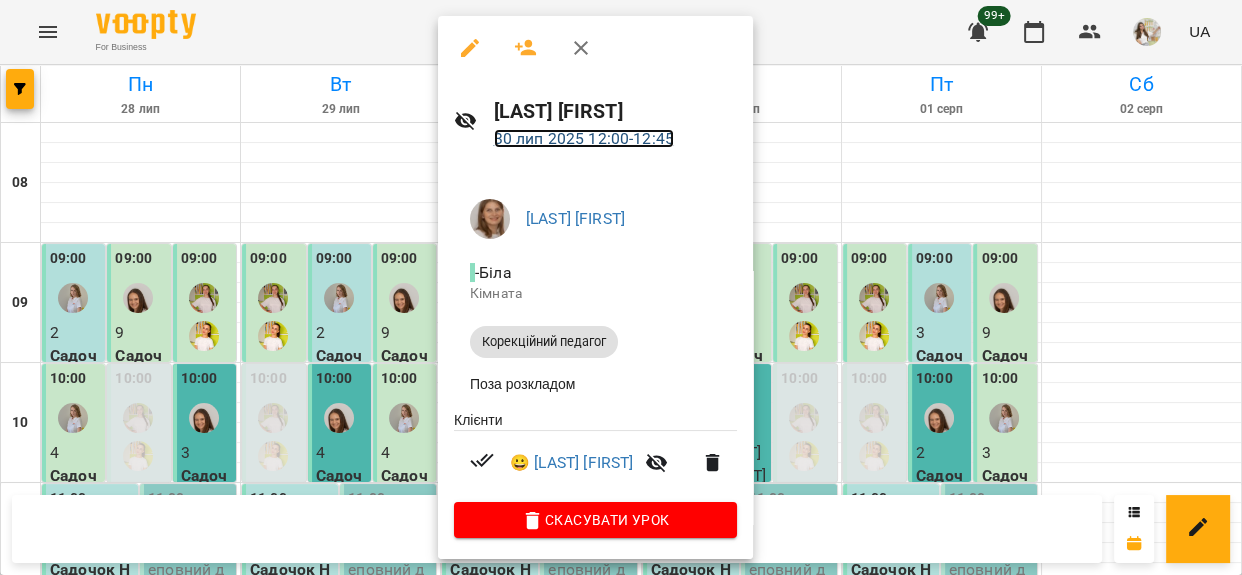 click on "30 лип 2025 12:00  -  12:45" at bounding box center [584, 138] 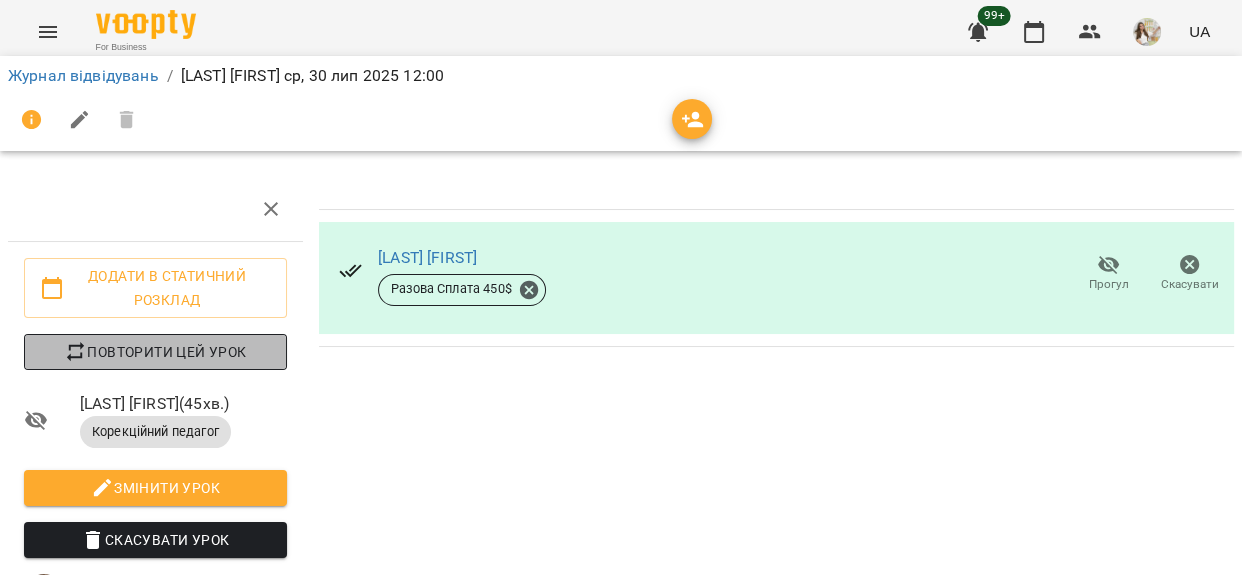click on "Повторити цей урок" at bounding box center [155, 352] 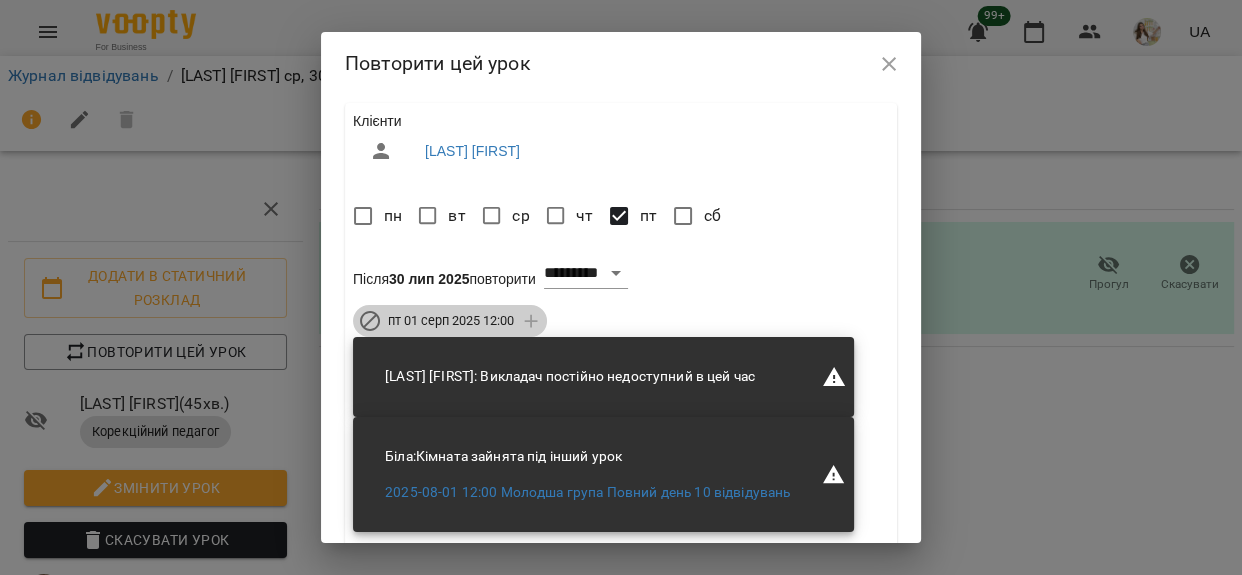 click on "пт 01 серп 2025 12:00" at bounding box center [450, 321] 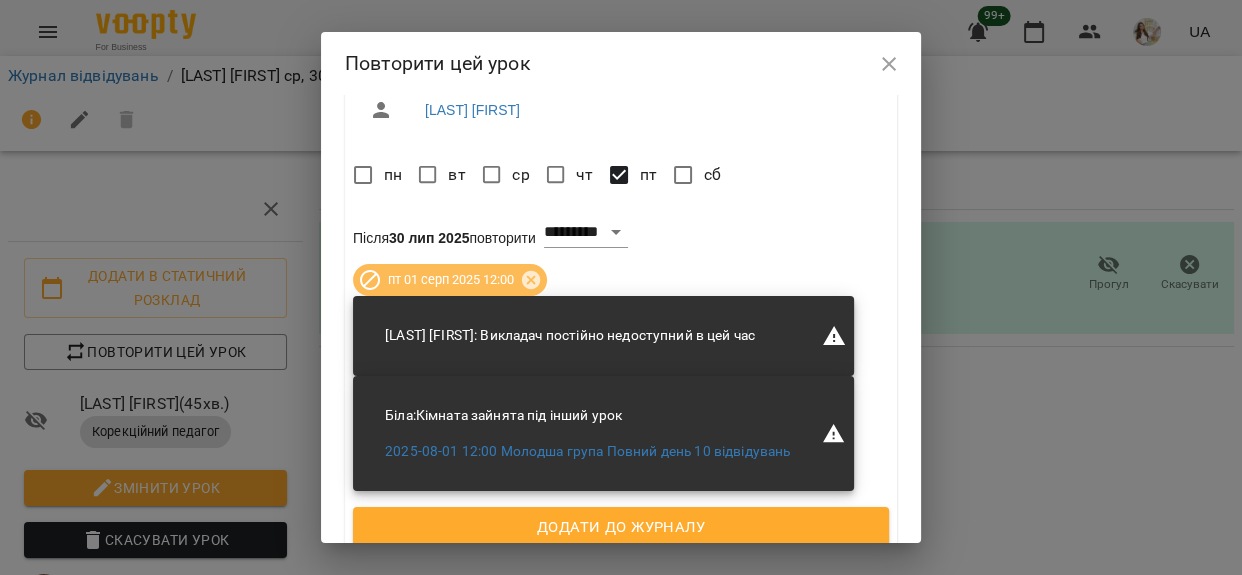 scroll, scrollTop: 64, scrollLeft: 0, axis: vertical 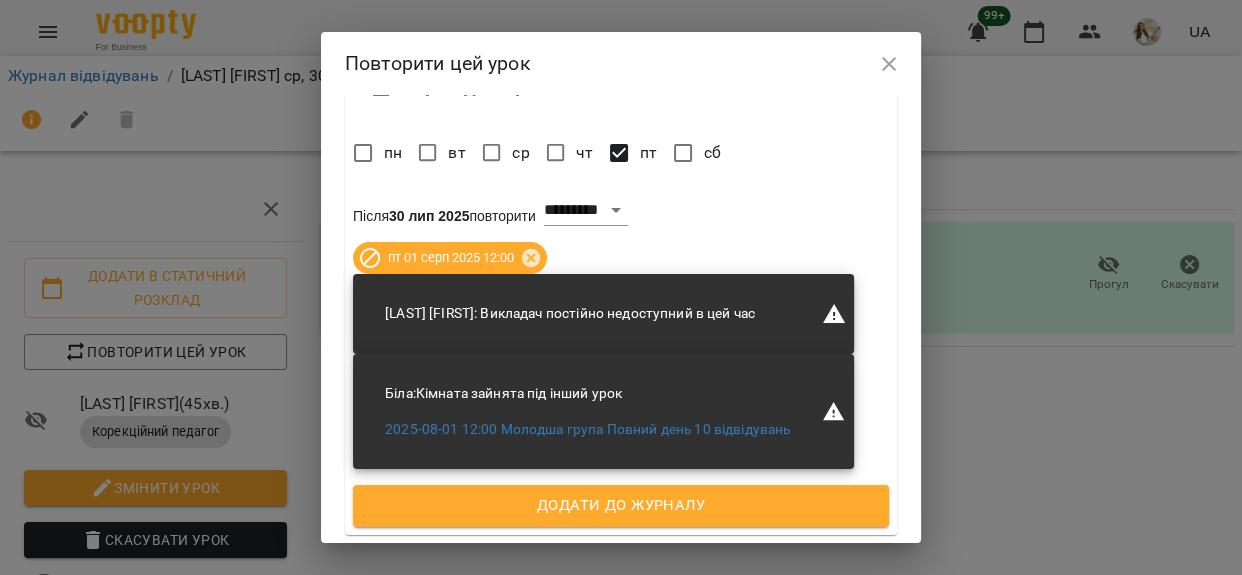 click on "Додати до журналу" at bounding box center (621, 506) 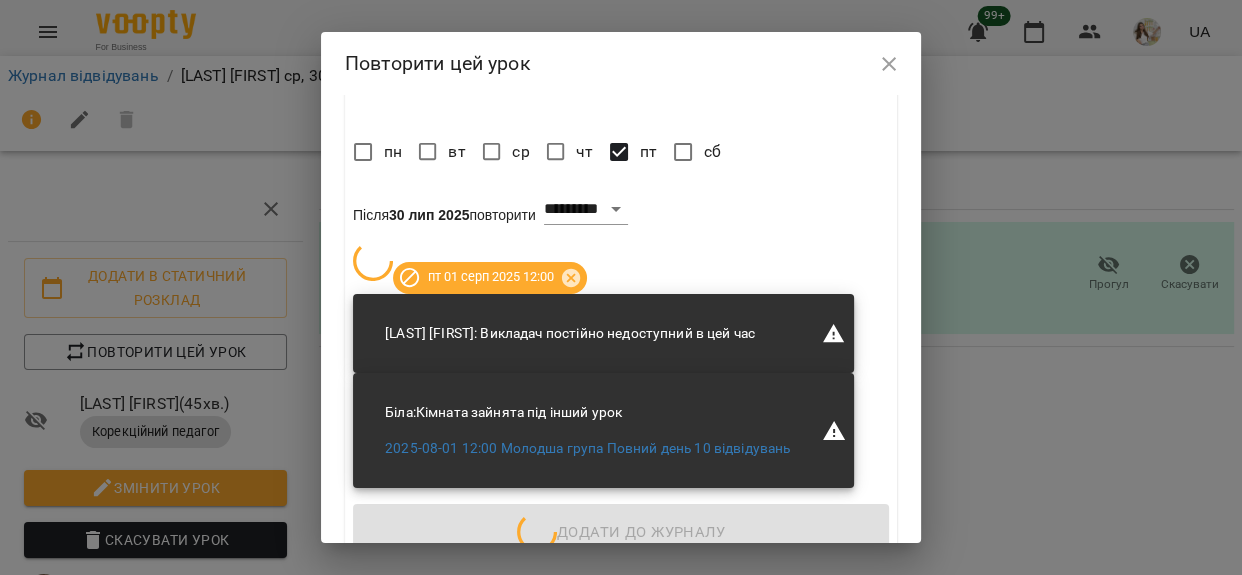 scroll, scrollTop: 0, scrollLeft: 0, axis: both 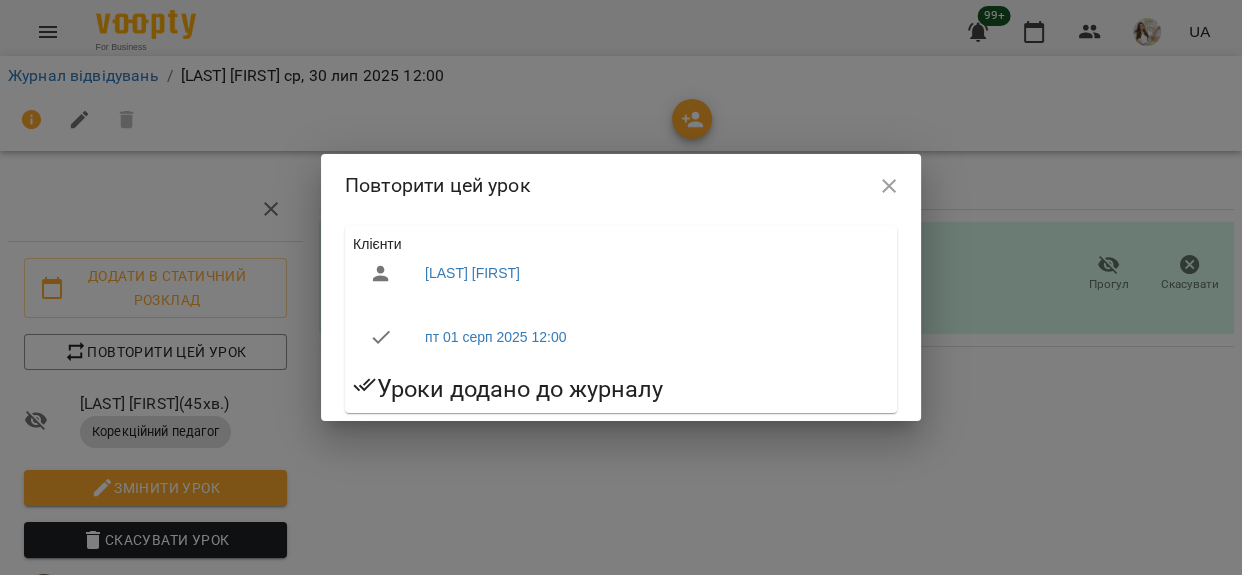click 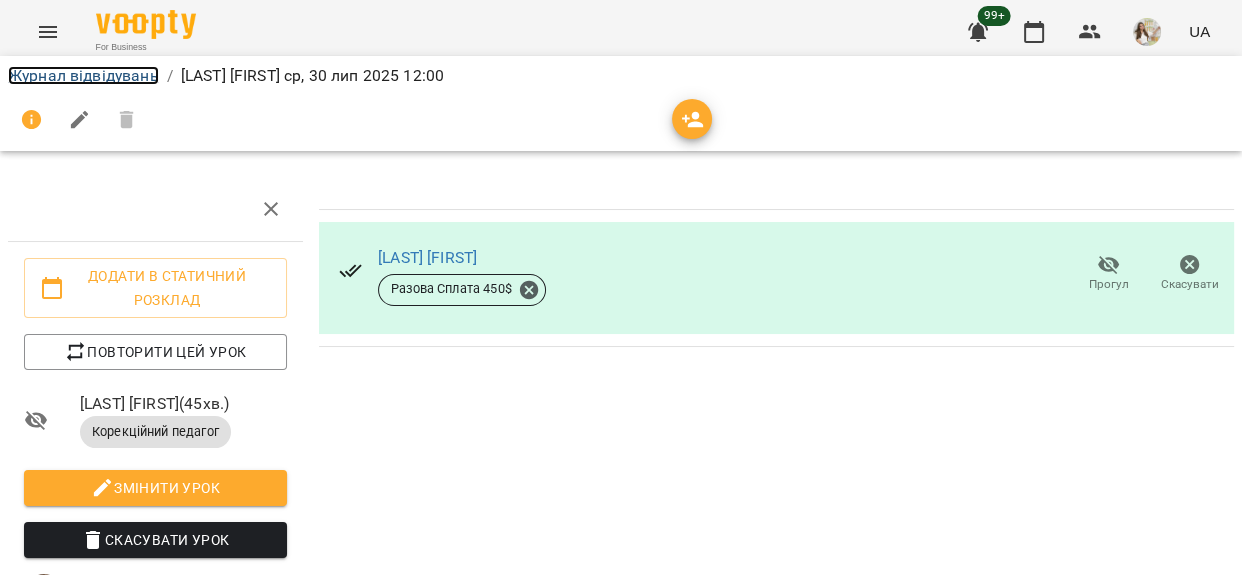 click on "Журнал відвідувань" at bounding box center [83, 75] 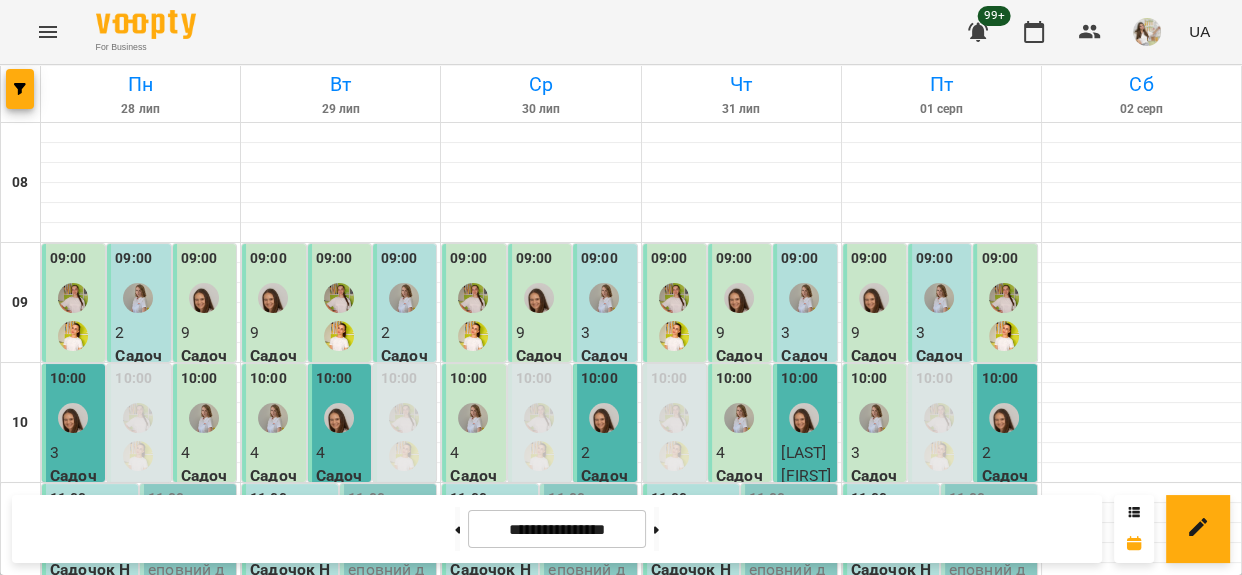 scroll, scrollTop: 363, scrollLeft: 0, axis: vertical 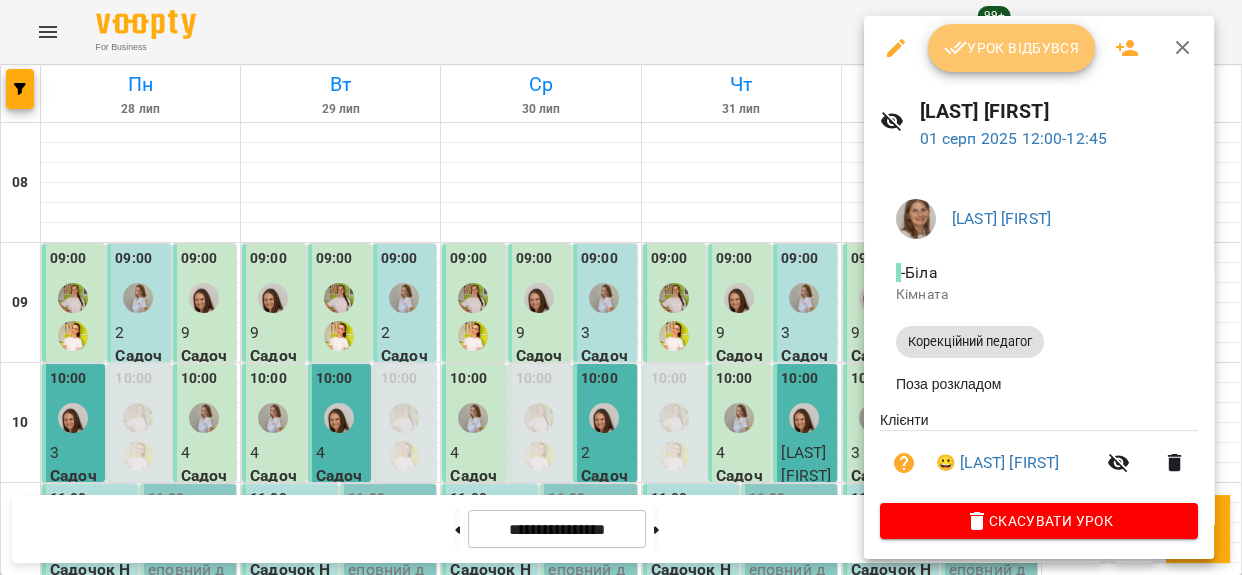 click on "Урок відбувся" at bounding box center (1012, 48) 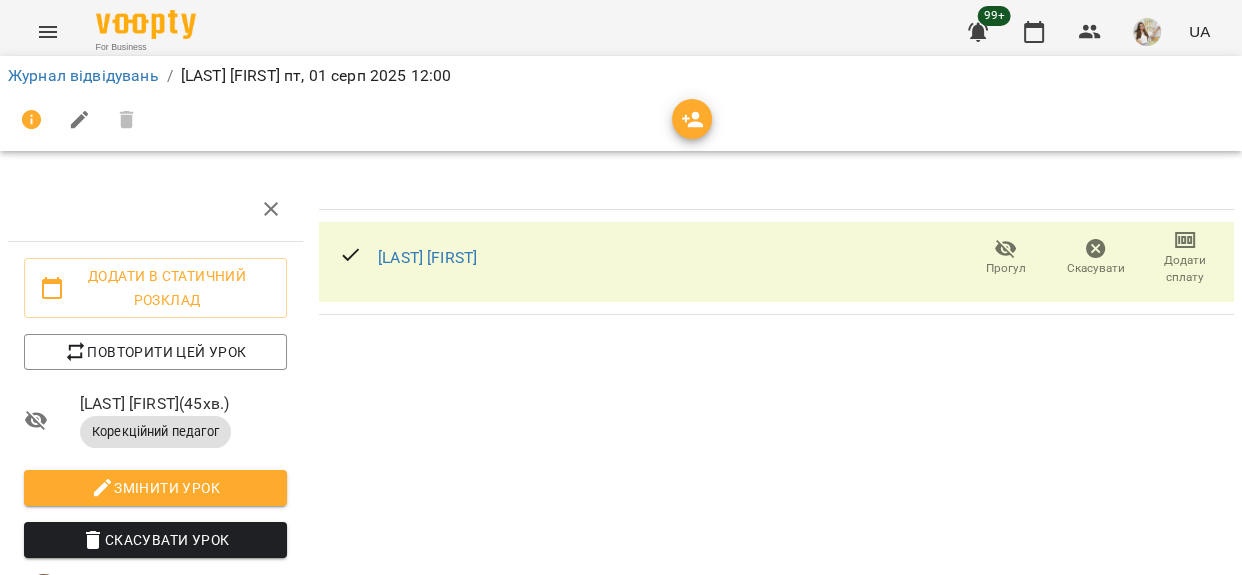click on "Додати сплату" at bounding box center [1185, 269] 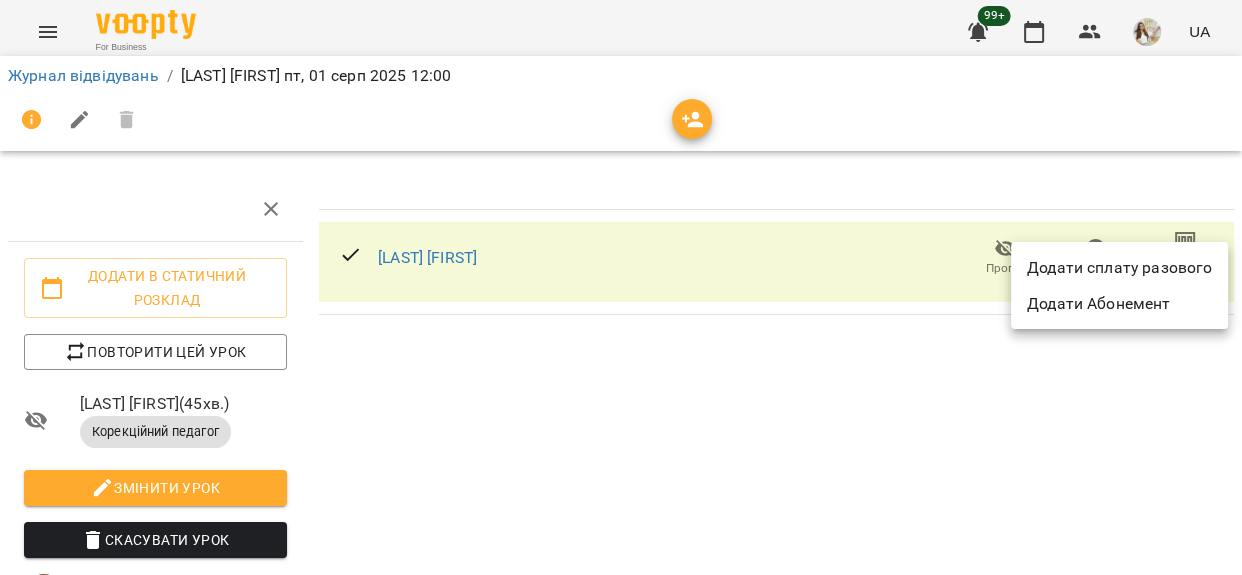 click on "Додати сплату разового" at bounding box center [1119, 268] 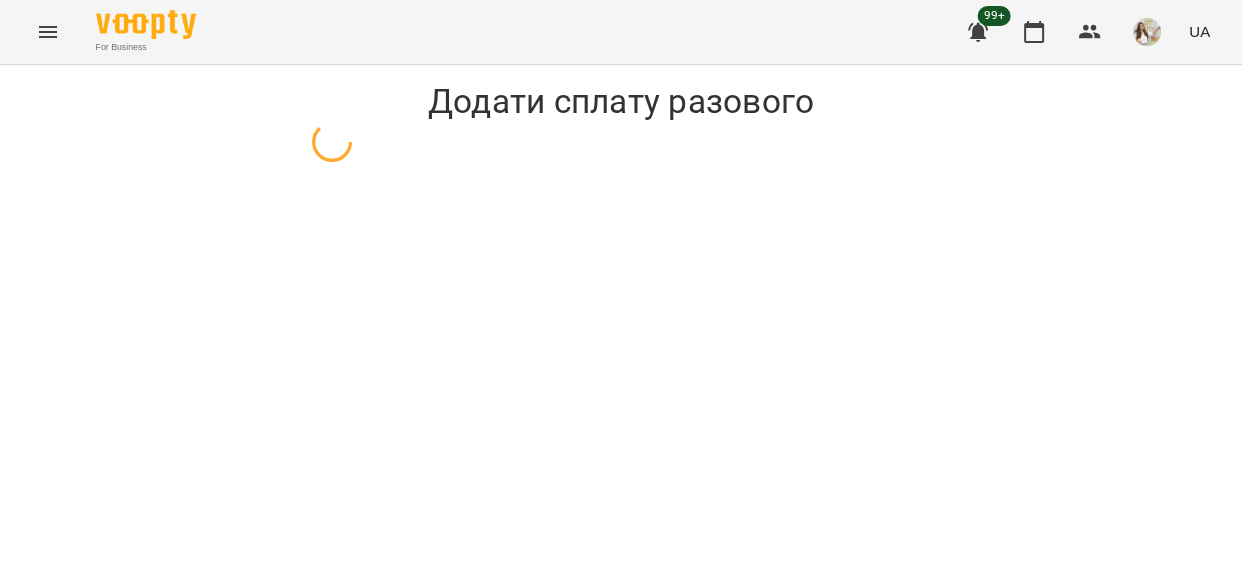select on "**********" 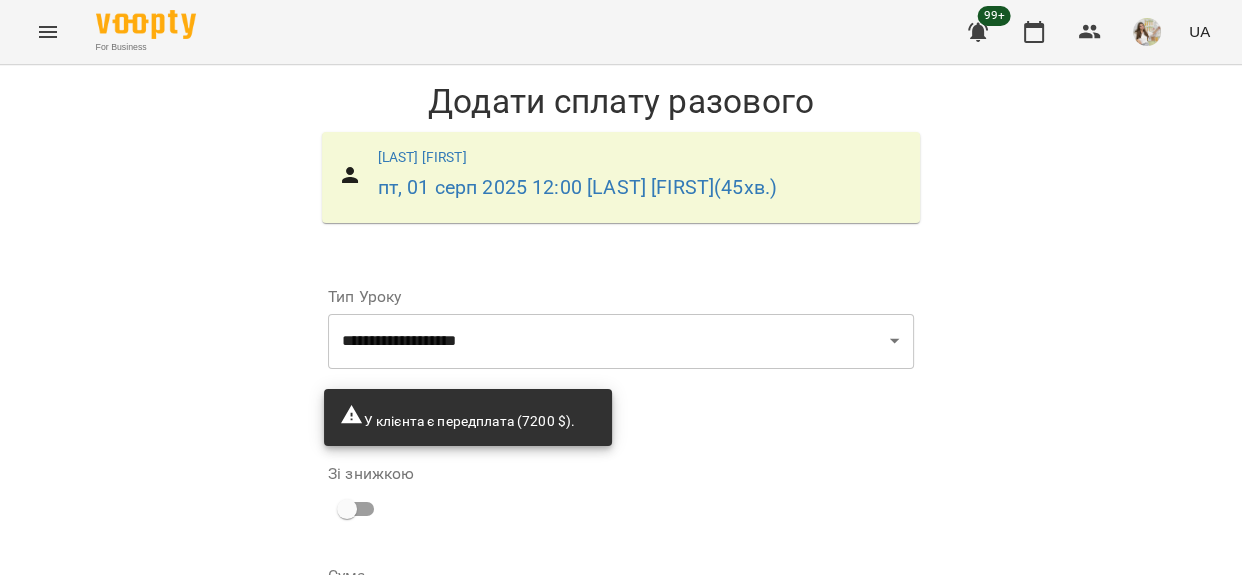 scroll, scrollTop: 225, scrollLeft: 0, axis: vertical 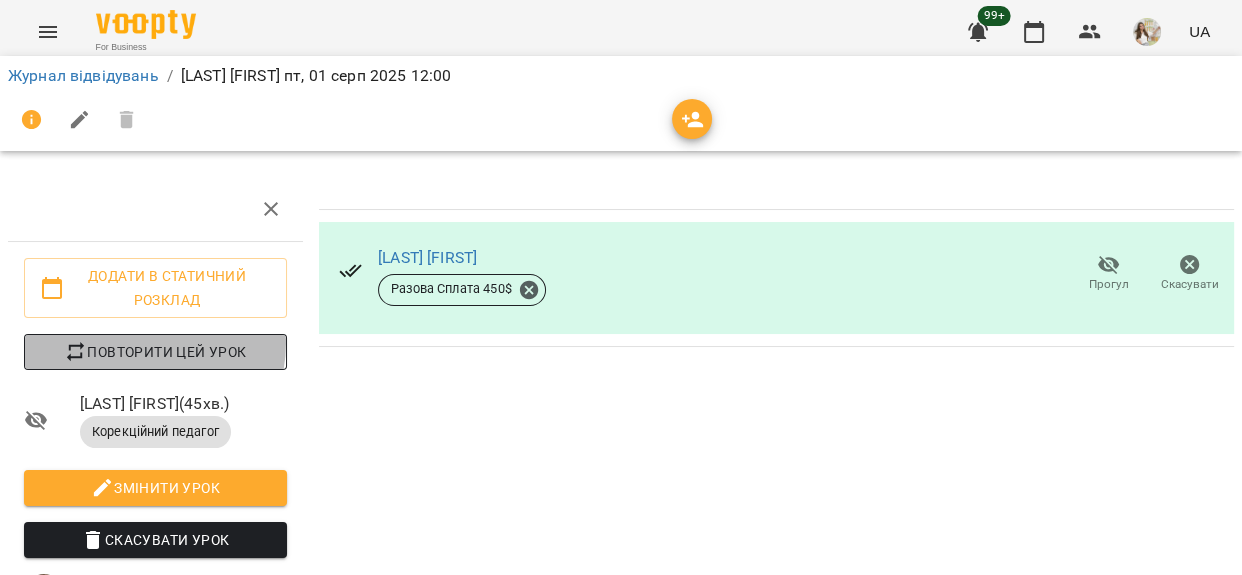 click on "Повторити цей урок" at bounding box center [155, 352] 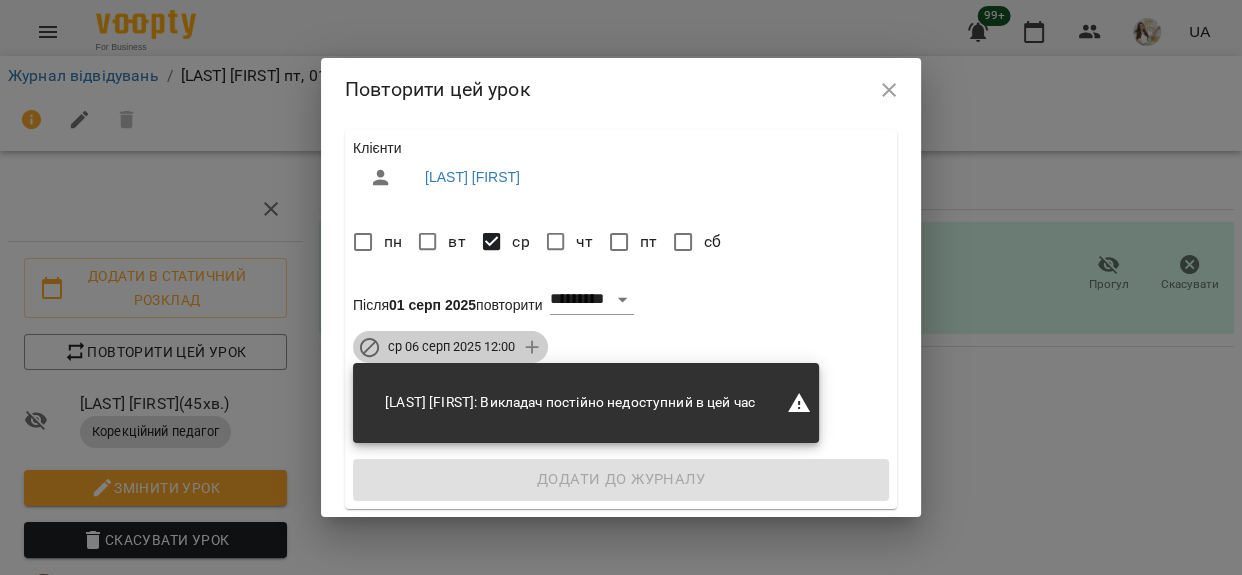 click 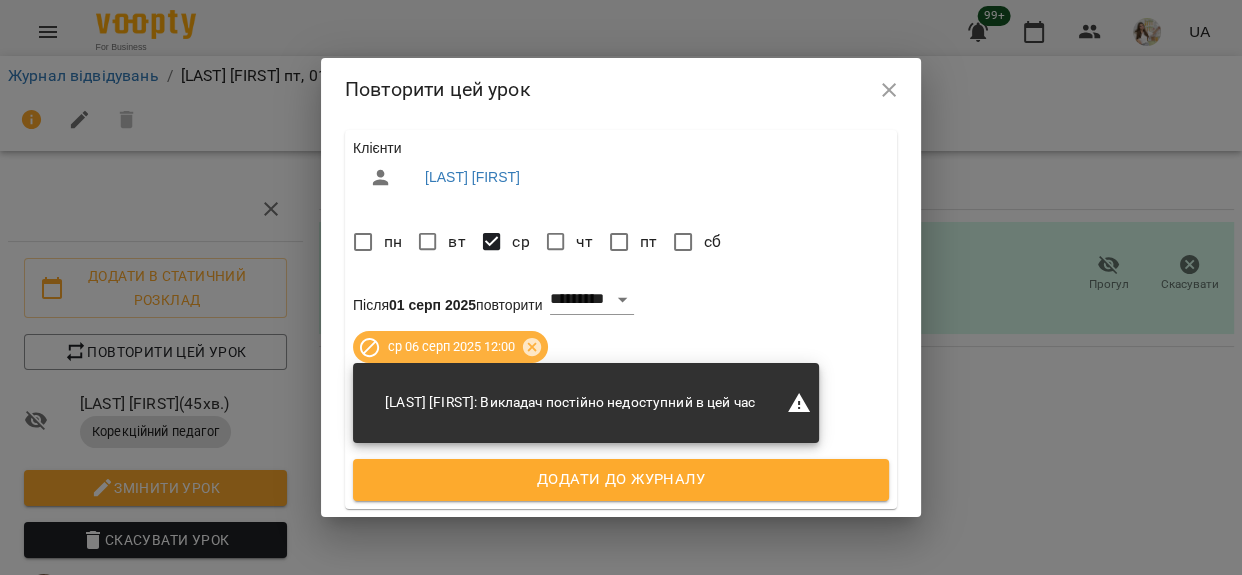 click on "Додати до журналу" at bounding box center (621, 480) 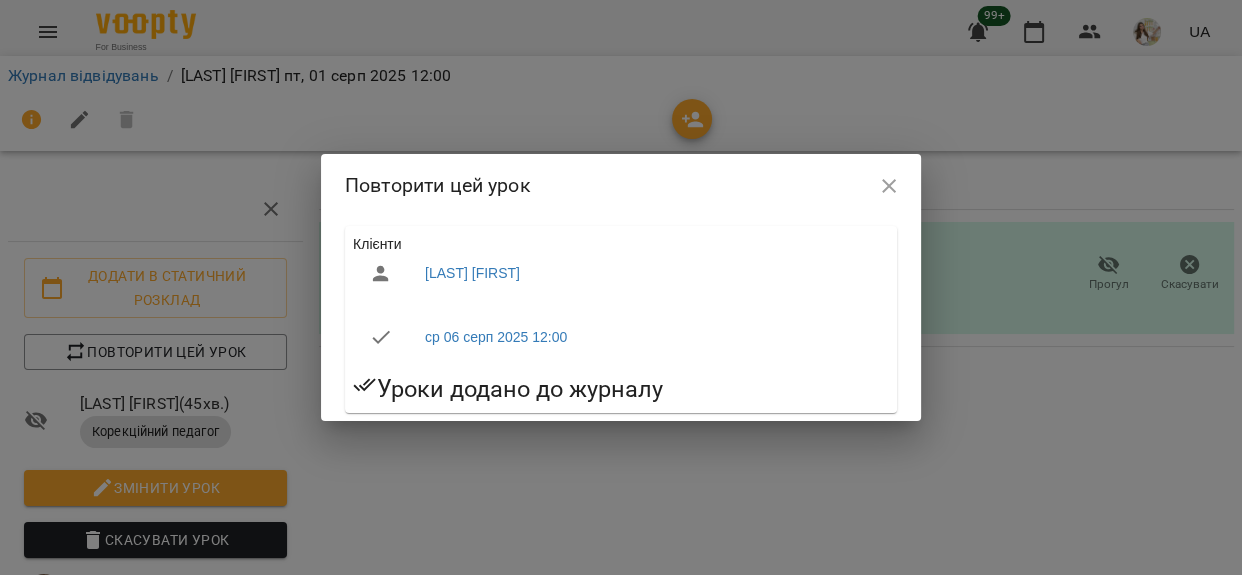 click 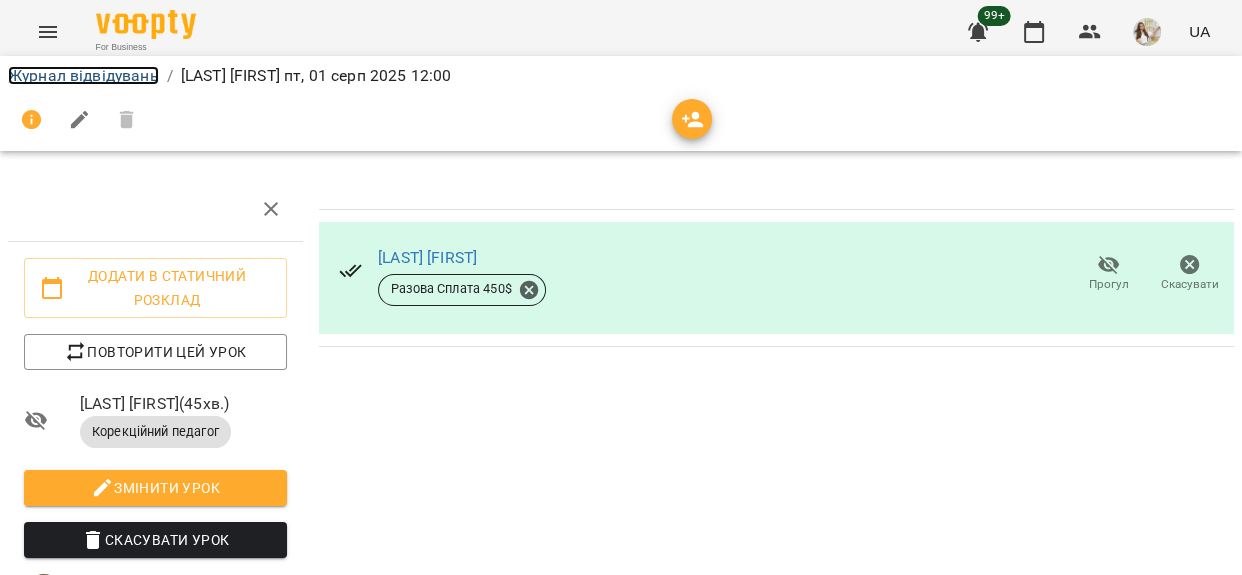 click on "Журнал відвідувань" at bounding box center [83, 75] 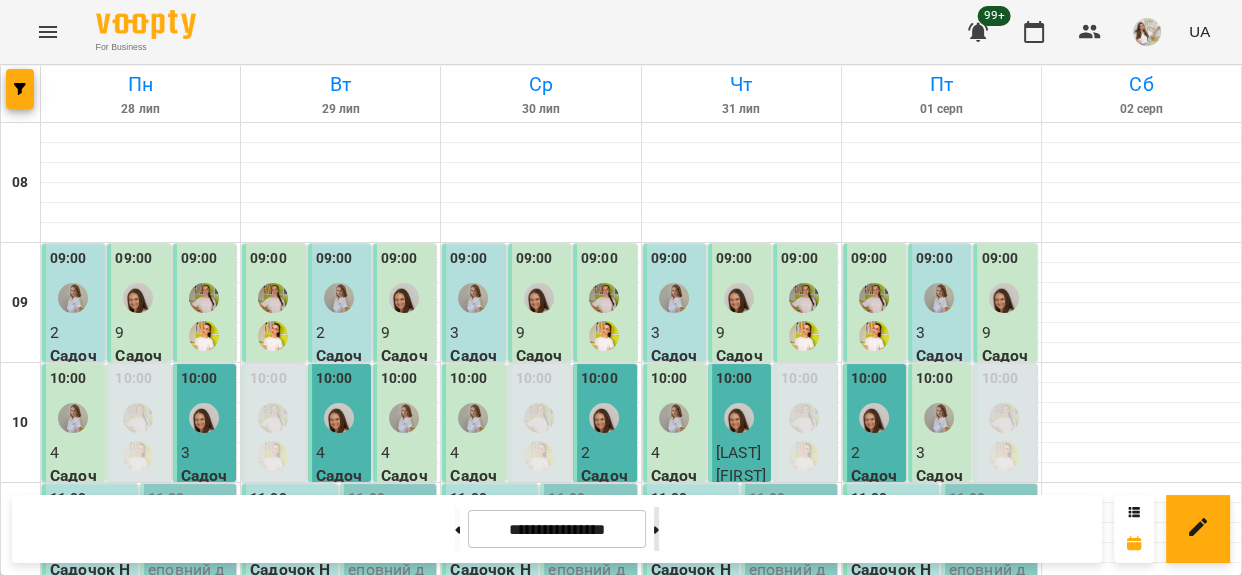 click at bounding box center [656, 529] 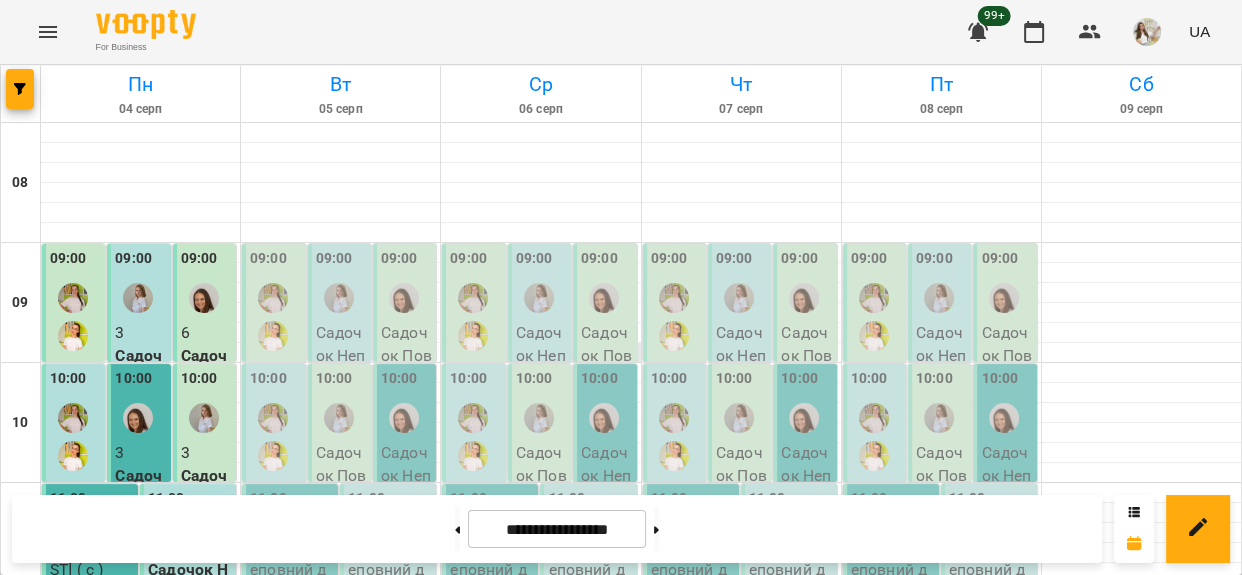 scroll, scrollTop: 454, scrollLeft: 0, axis: vertical 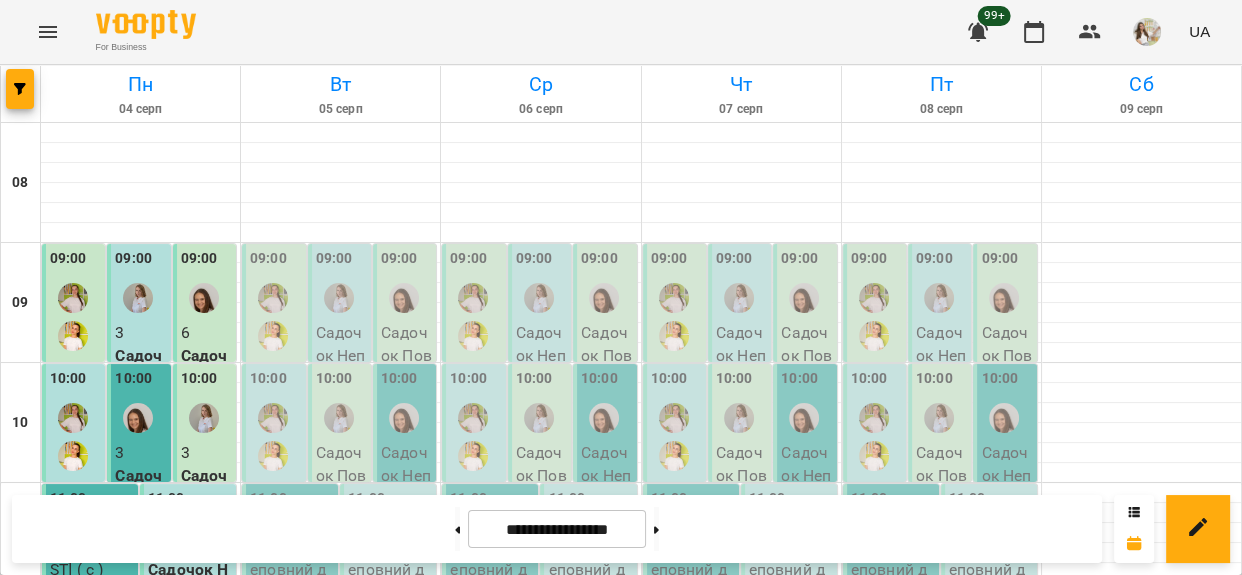 click on "Сливко Назар" at bounding box center [488, 677] 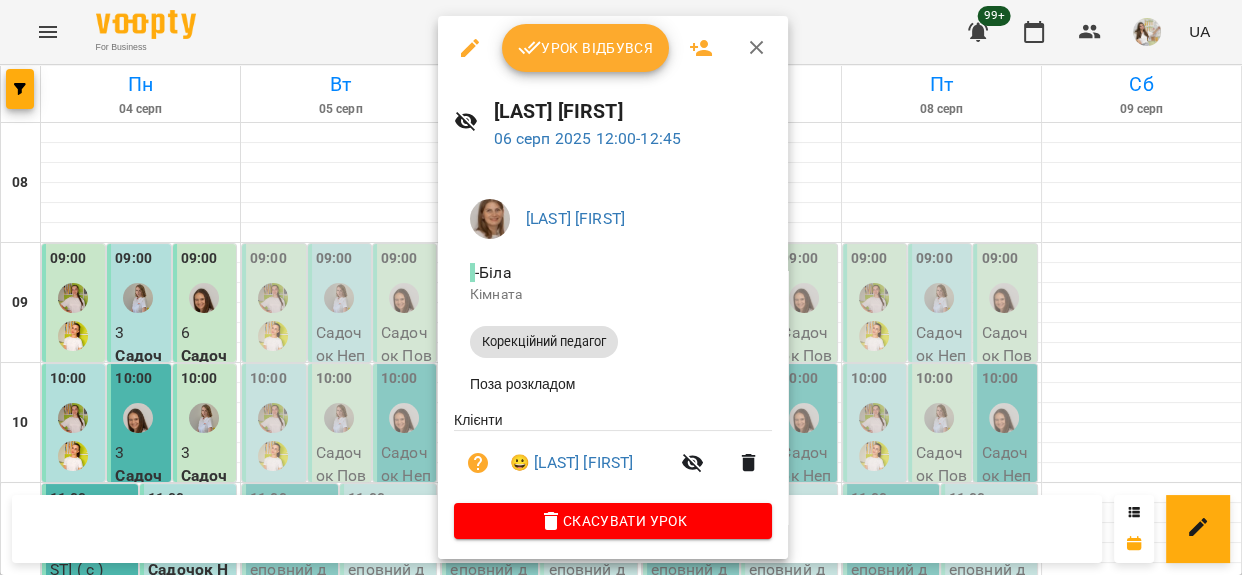 click on "Урок відбувся" at bounding box center [586, 48] 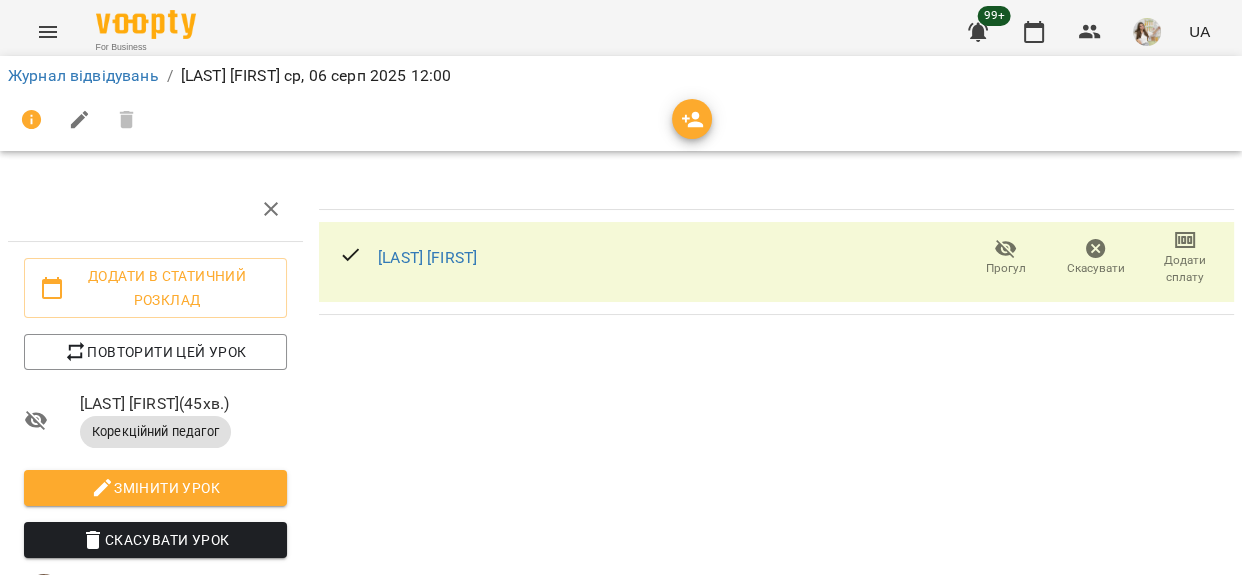 click on "Додати сплату" at bounding box center (1185, 269) 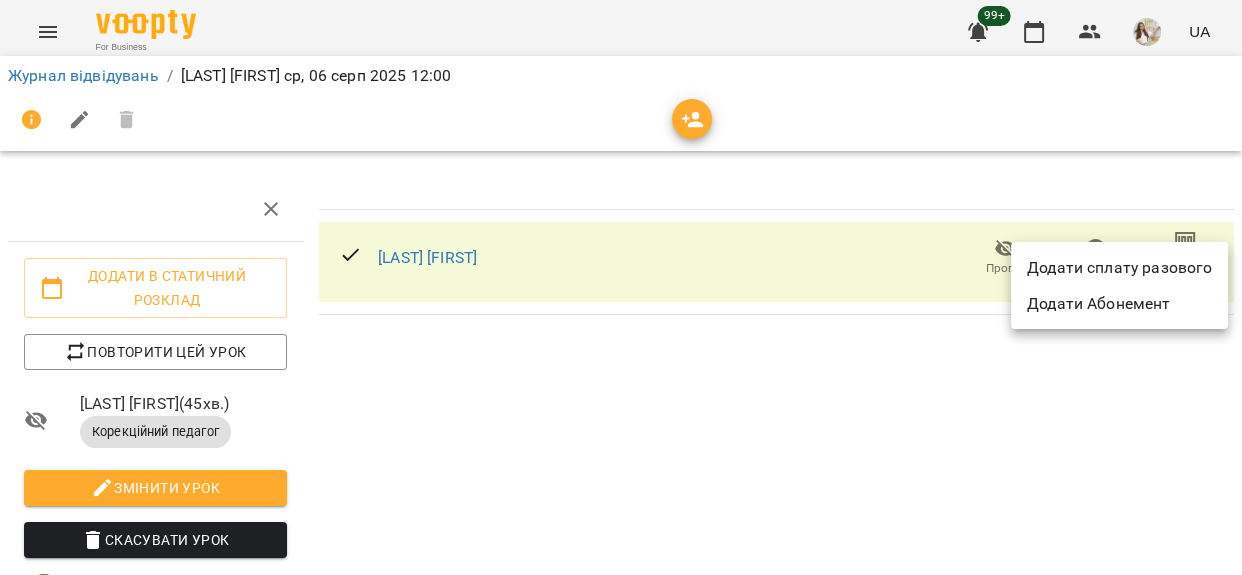 click on "Додати сплату разового" at bounding box center (1119, 268) 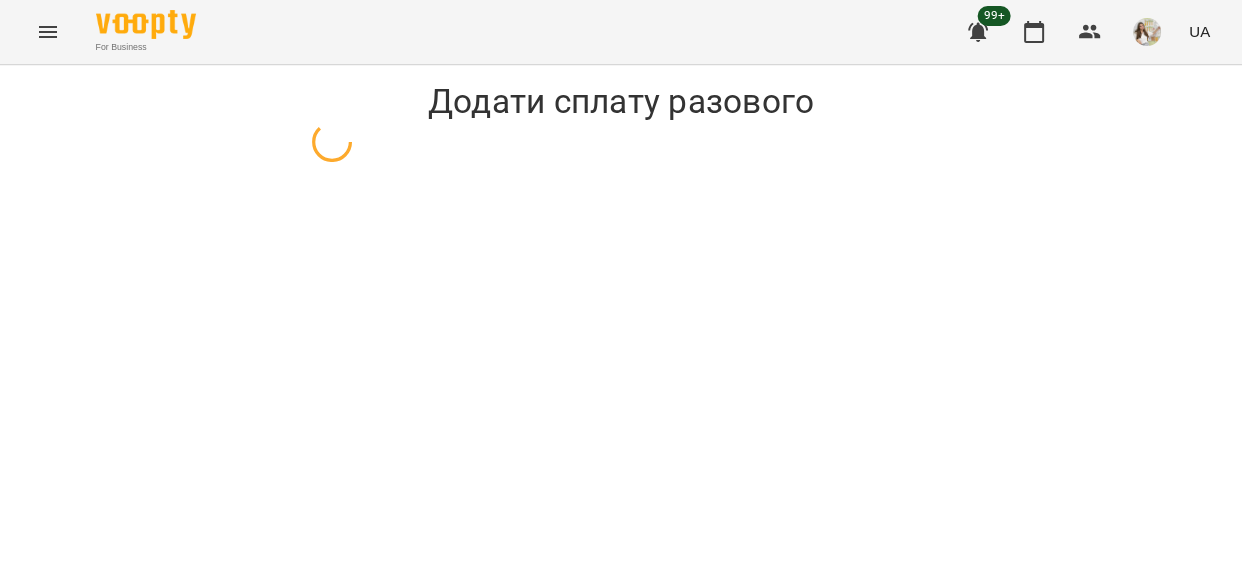 select on "**********" 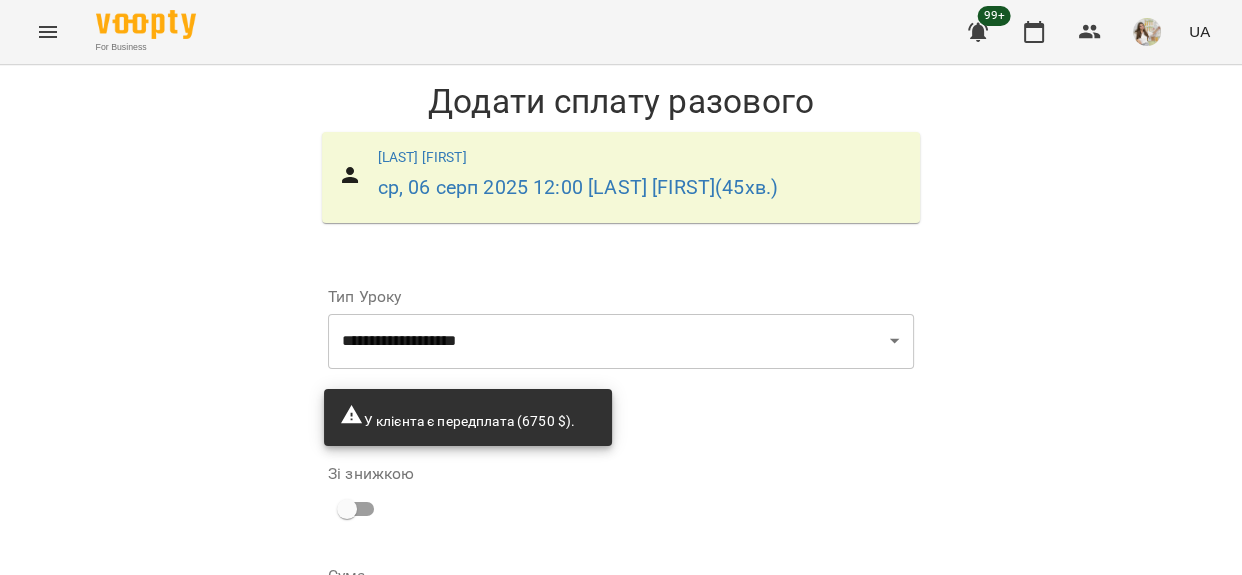 scroll, scrollTop: 225, scrollLeft: 0, axis: vertical 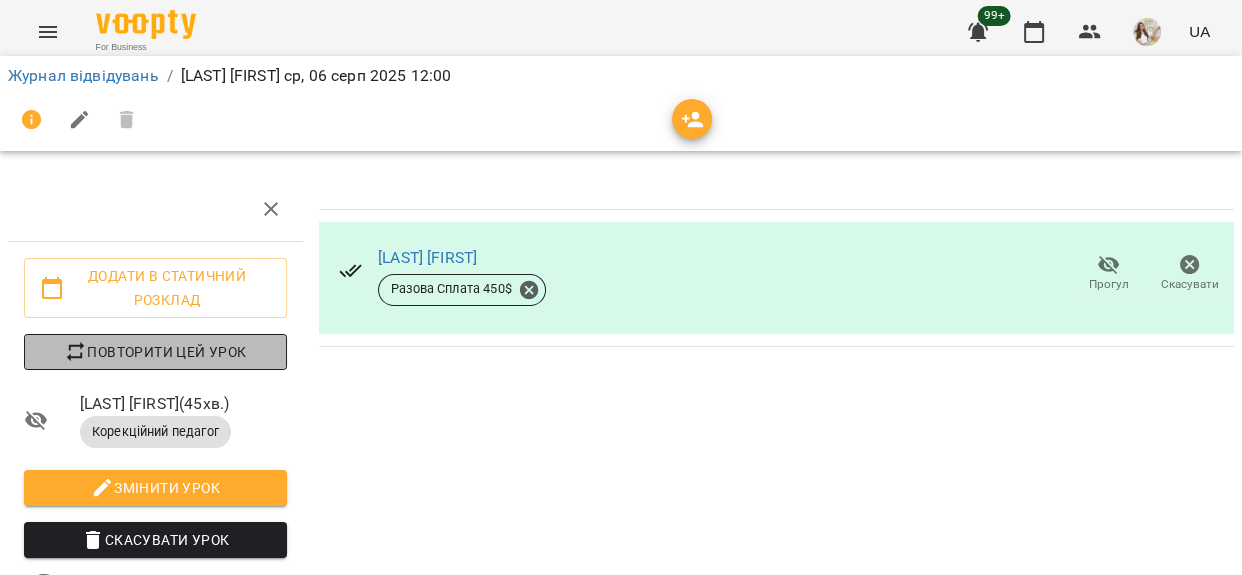 click on "Повторити цей урок" at bounding box center [155, 352] 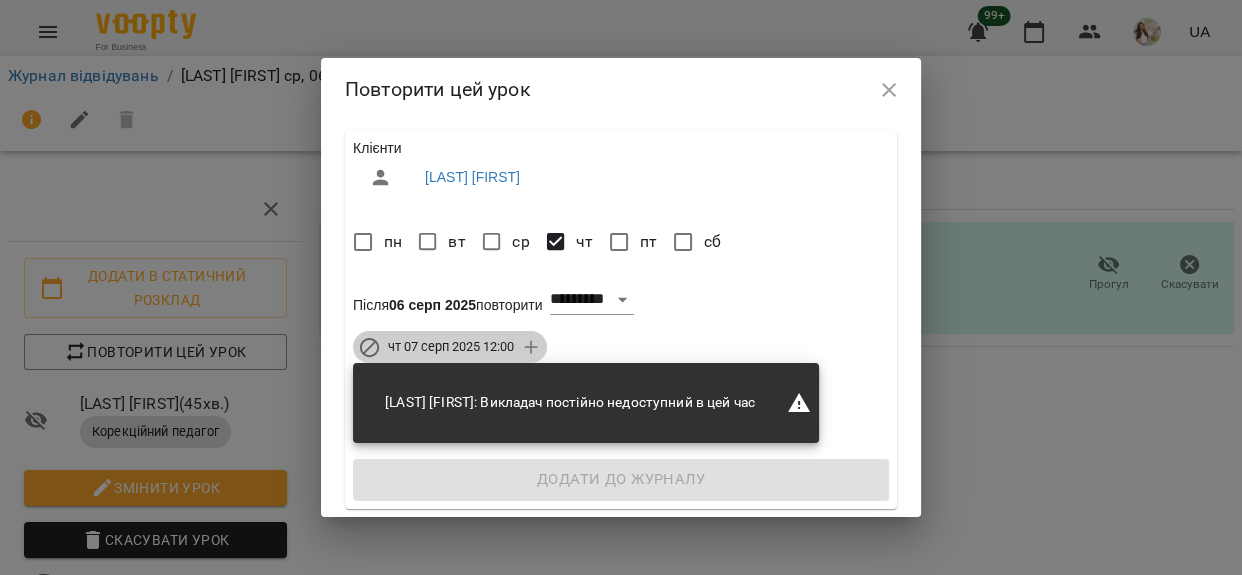 click 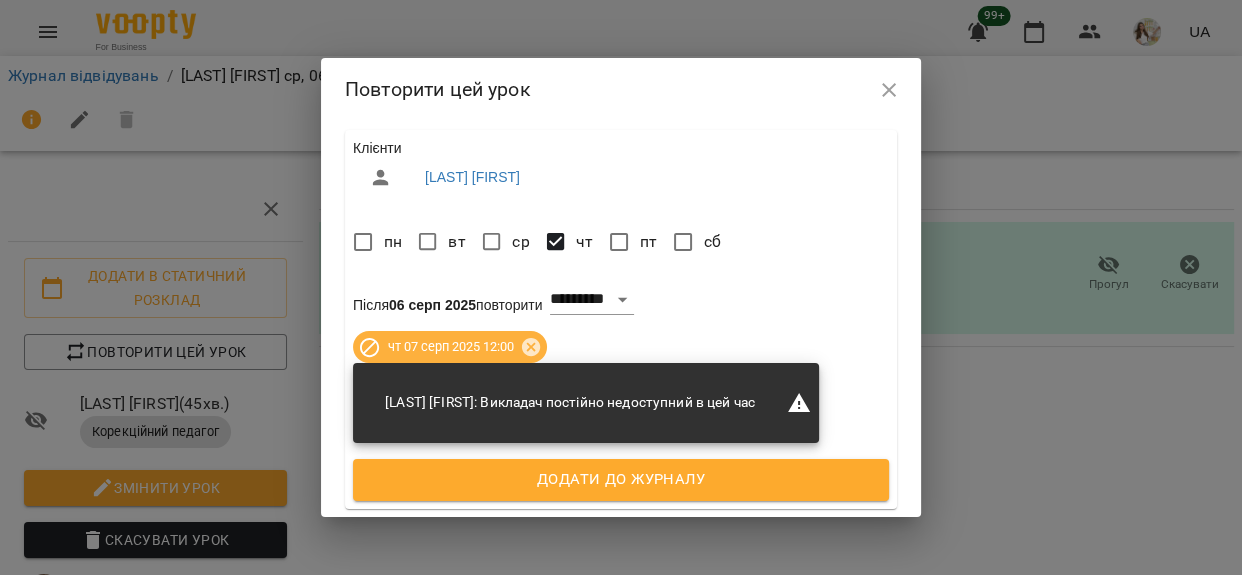 click on "Додати до журналу" at bounding box center [621, 480] 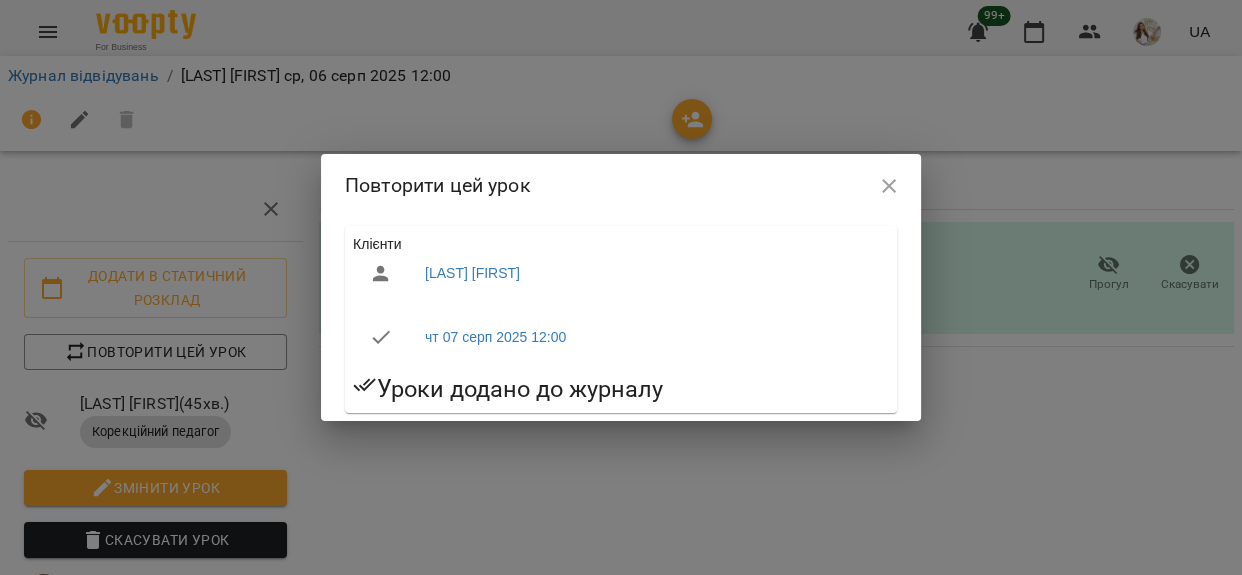 click 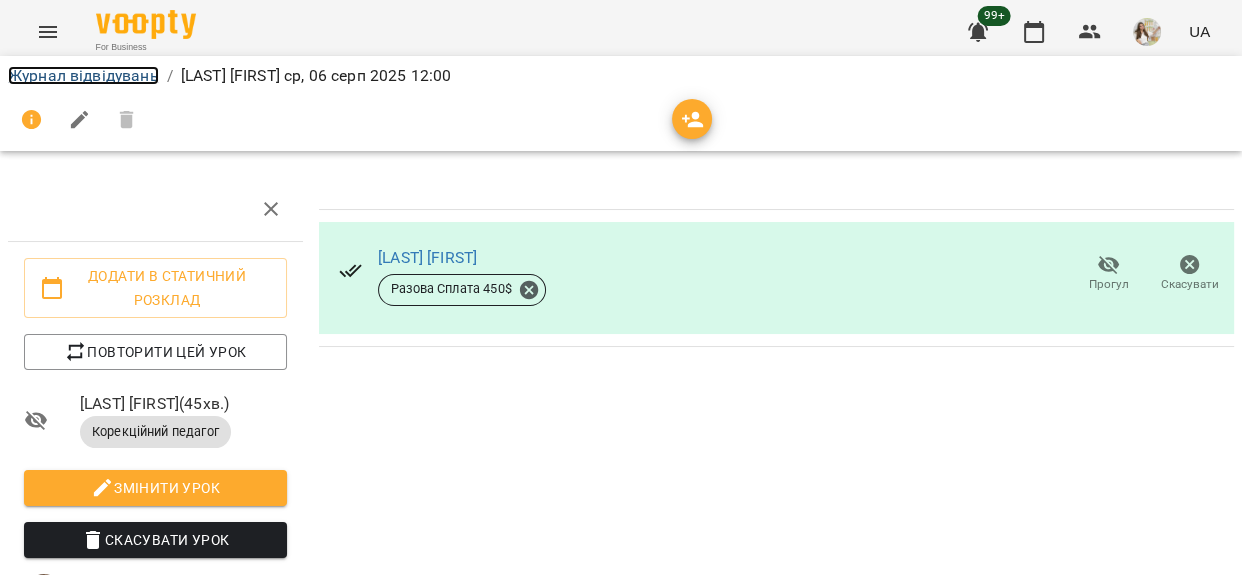 click on "Журнал відвідувань" at bounding box center [83, 75] 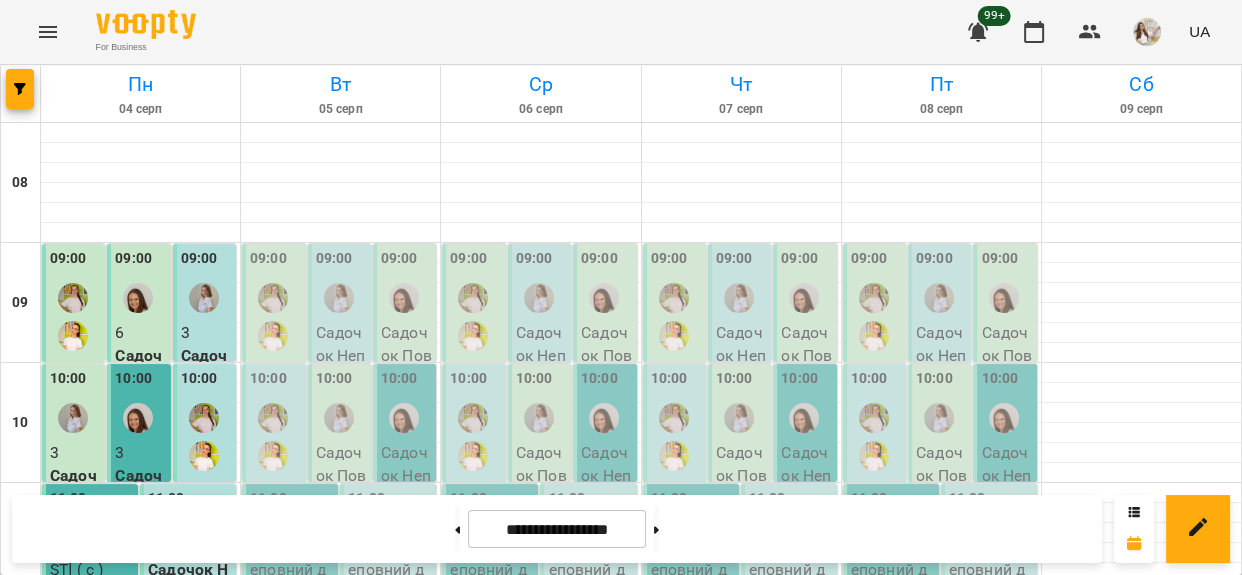 scroll, scrollTop: 363, scrollLeft: 0, axis: vertical 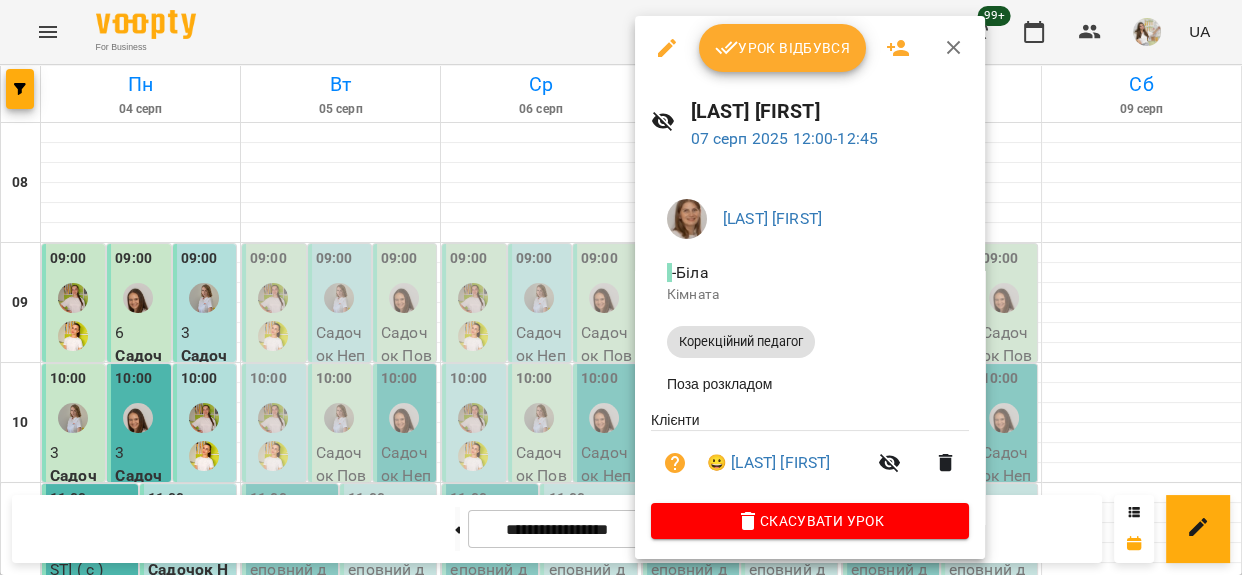click on "Урок відбувся" at bounding box center [783, 48] 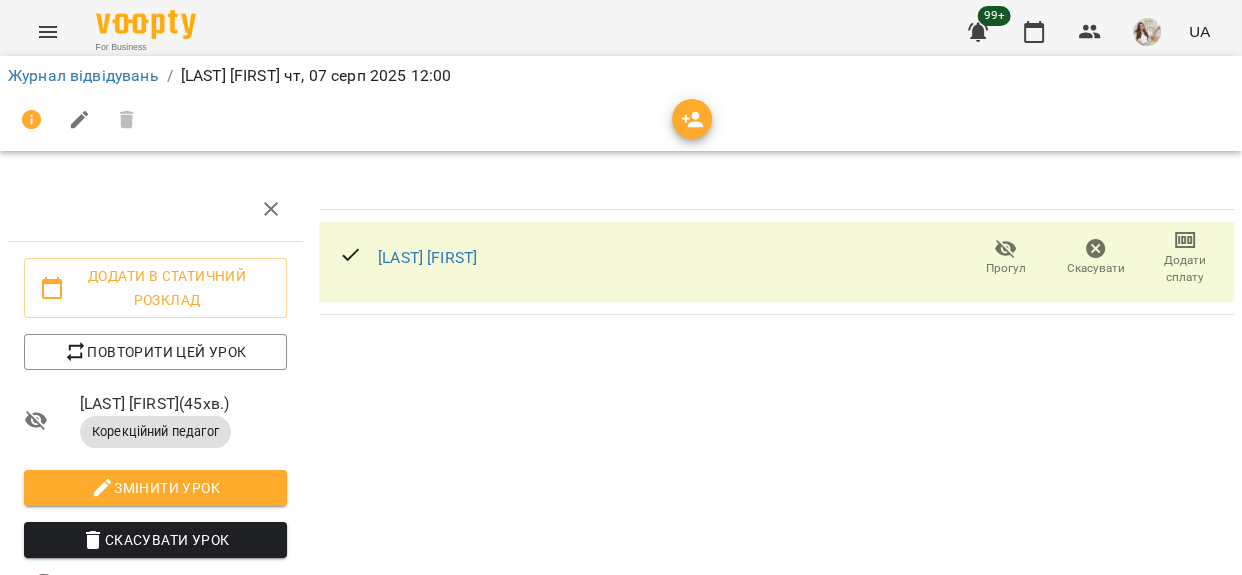 click on "Додати сплату" at bounding box center (1185, 269) 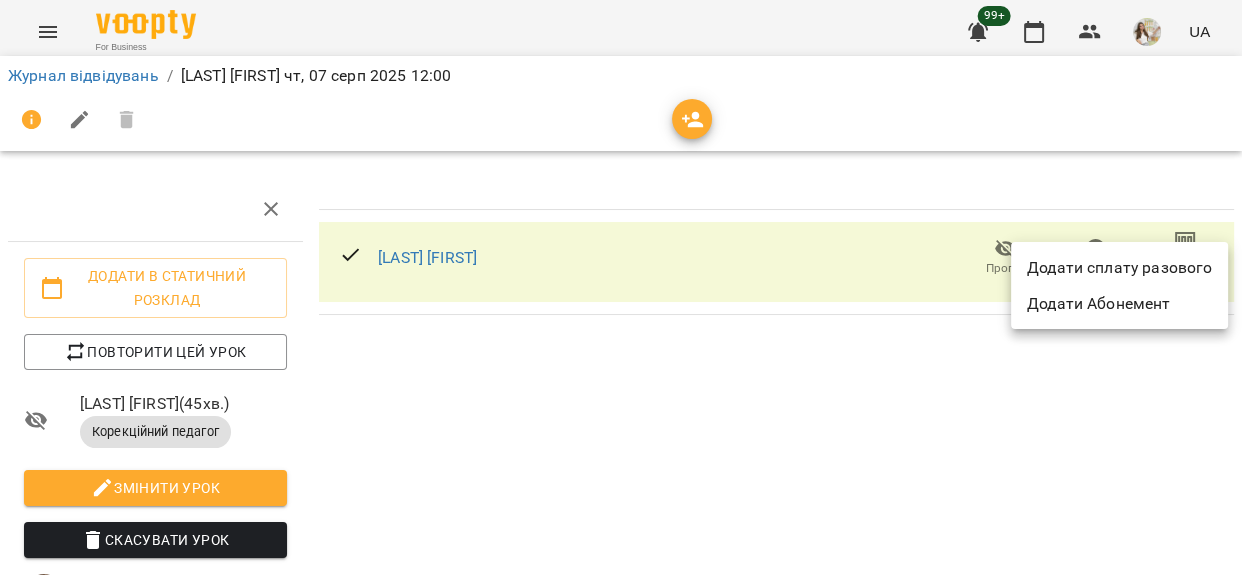 click on "Додати сплату разового" at bounding box center [1119, 268] 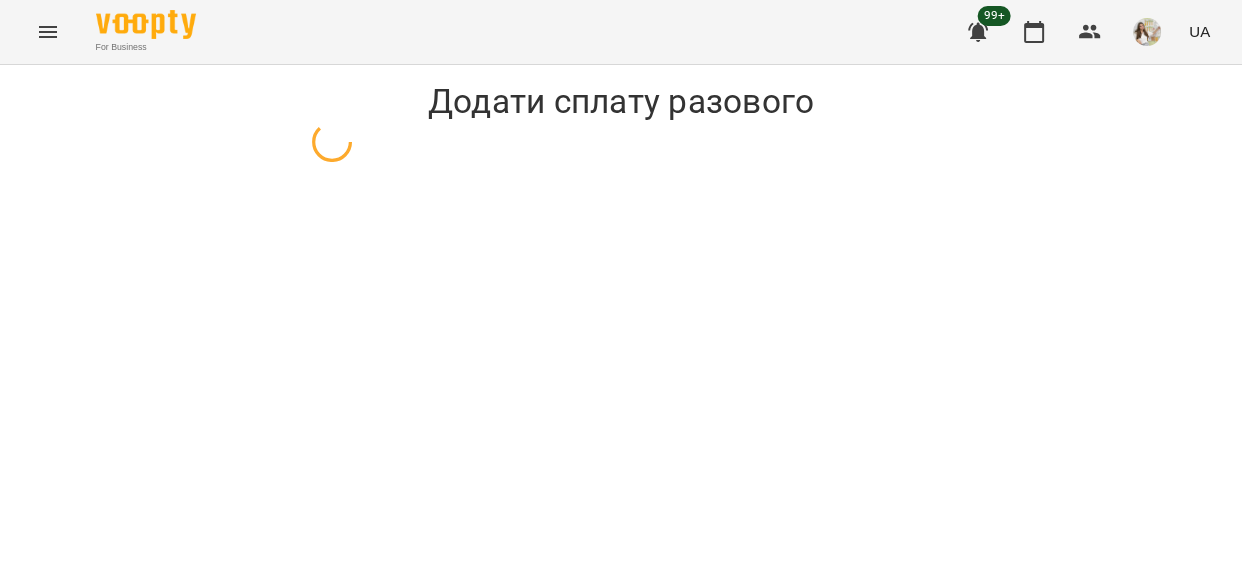 select on "**********" 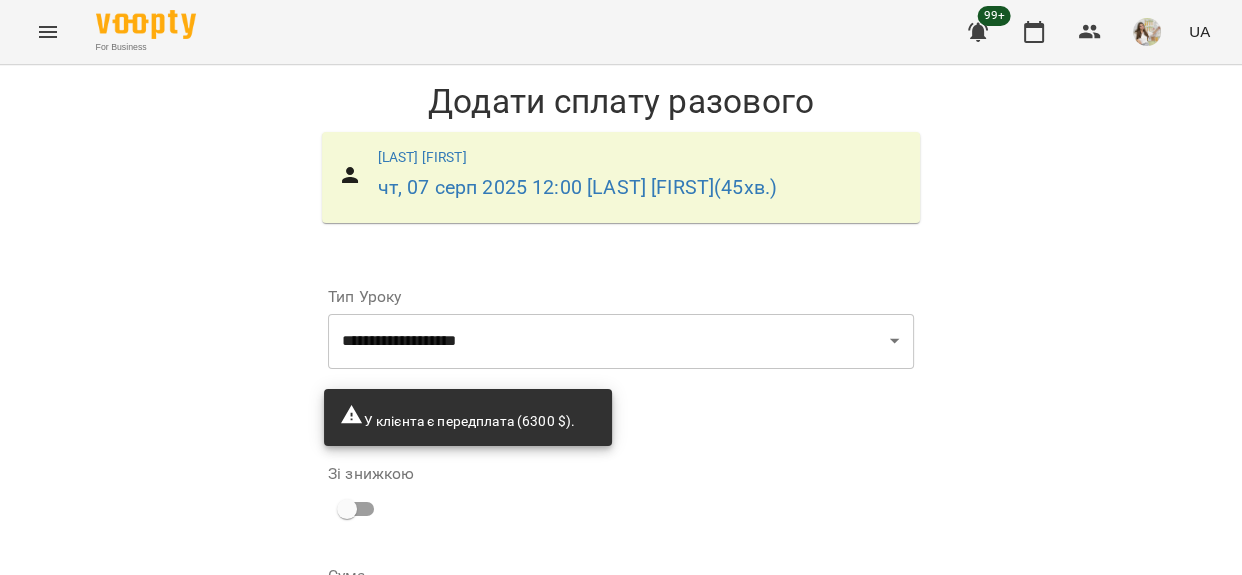 scroll, scrollTop: 225, scrollLeft: 0, axis: vertical 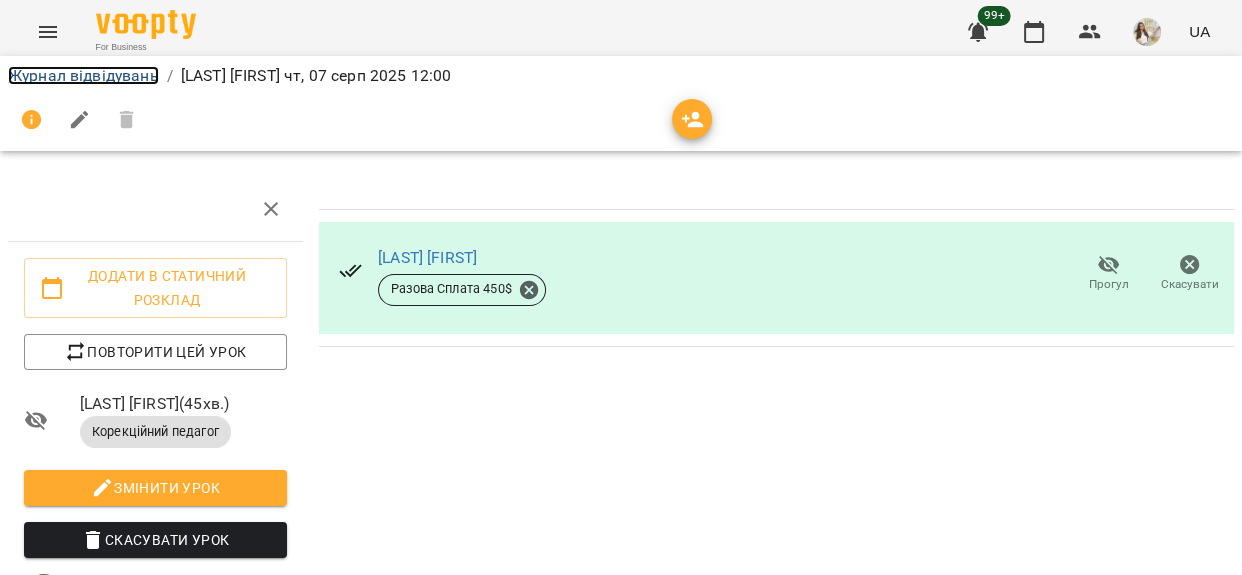 click on "Журнал відвідувань" at bounding box center (83, 75) 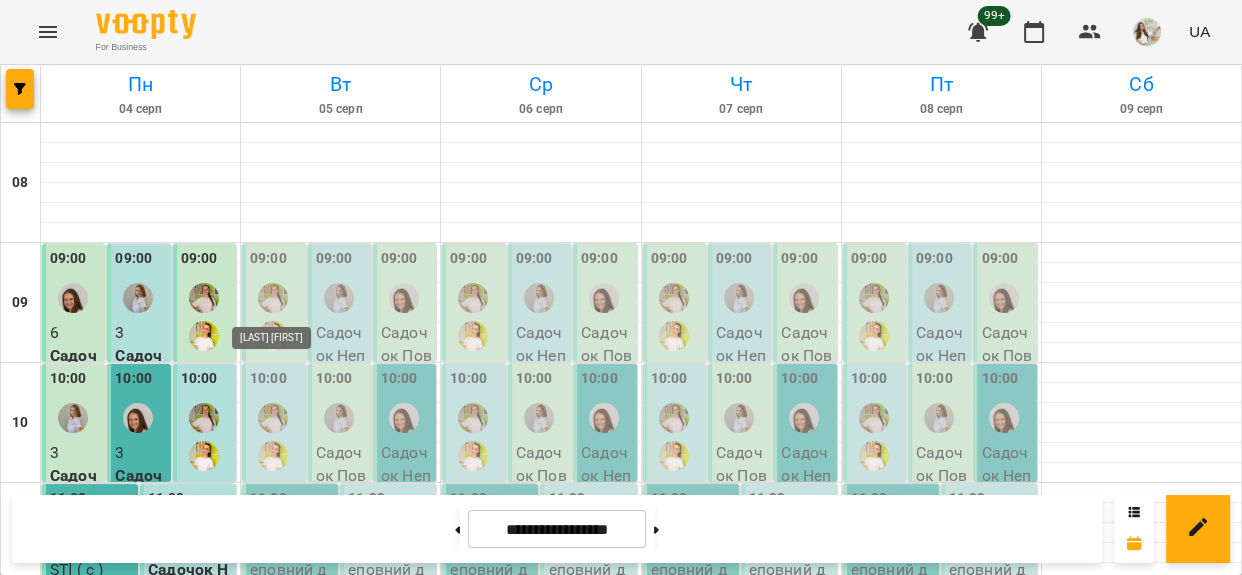 click at bounding box center (273, 298) 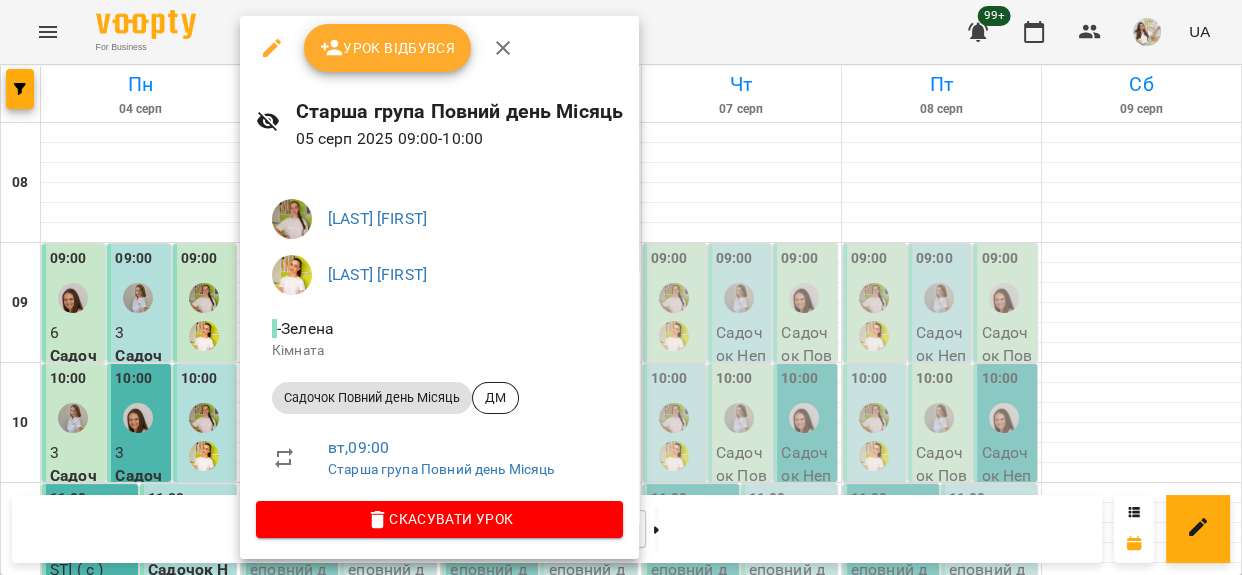 click on "Урок відбувся" at bounding box center [388, 48] 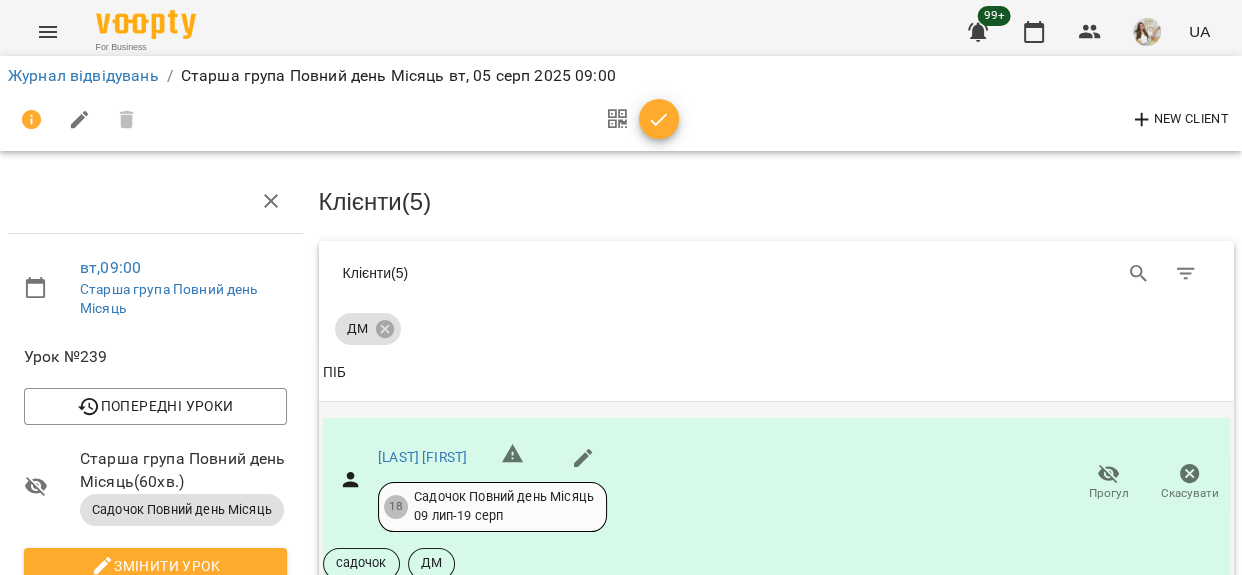scroll, scrollTop: 885, scrollLeft: 0, axis: vertical 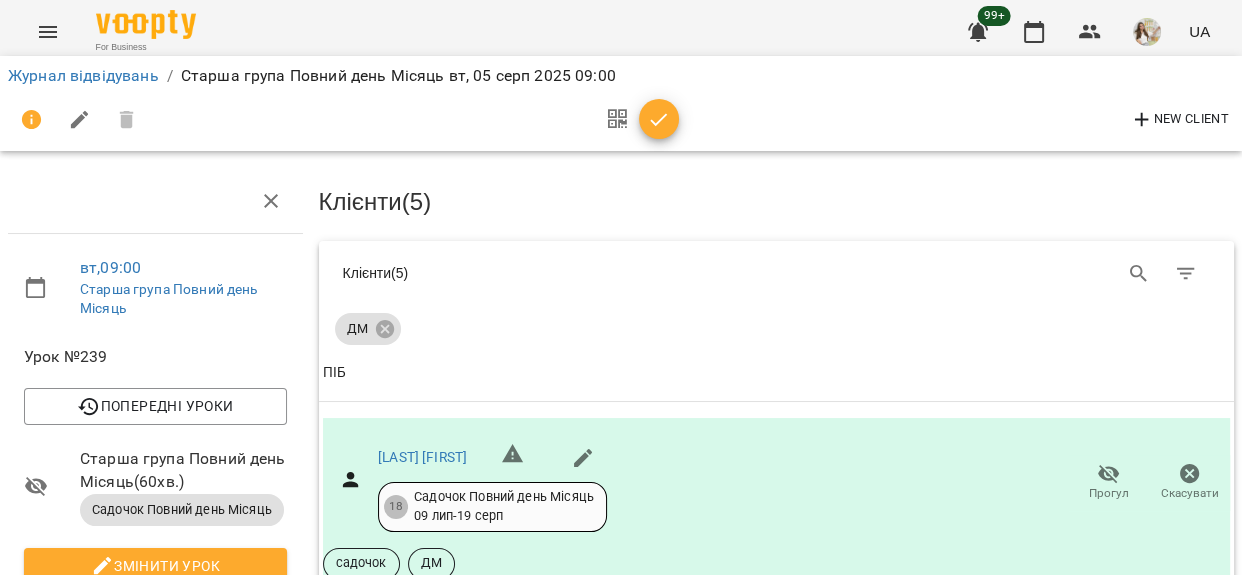 click 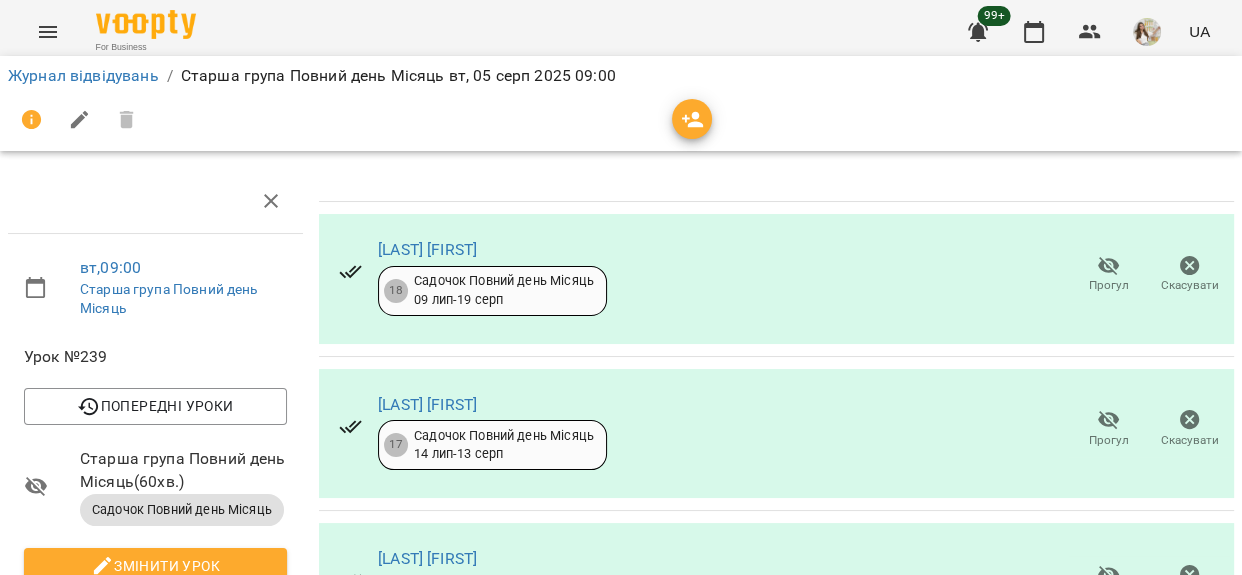 scroll, scrollTop: 456, scrollLeft: 0, axis: vertical 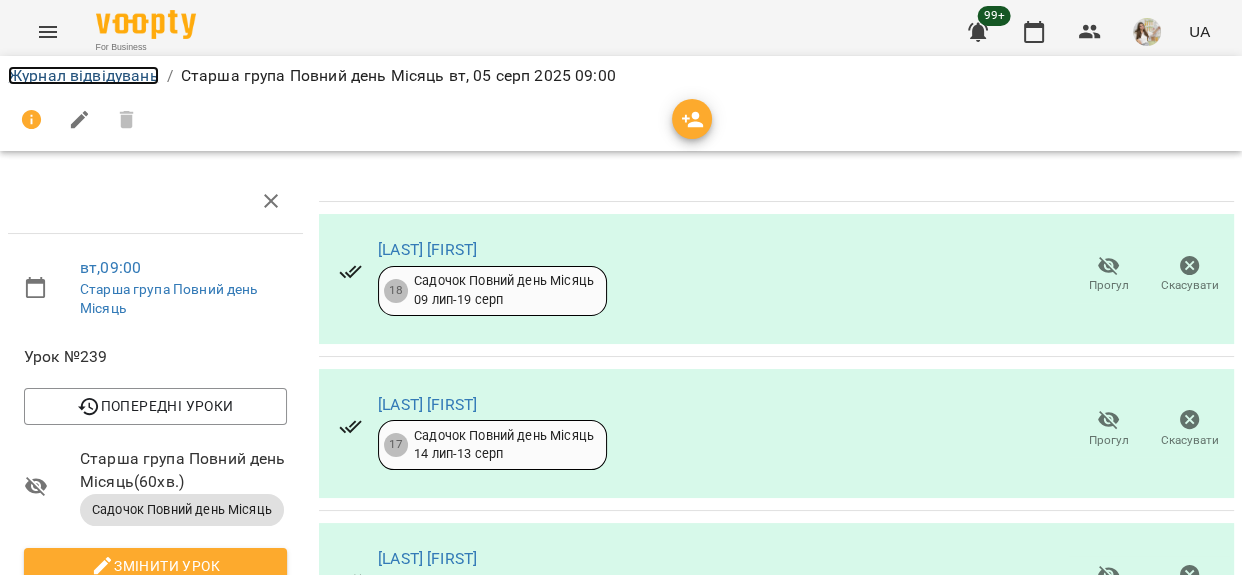 click on "Журнал відвідувань" at bounding box center [83, 75] 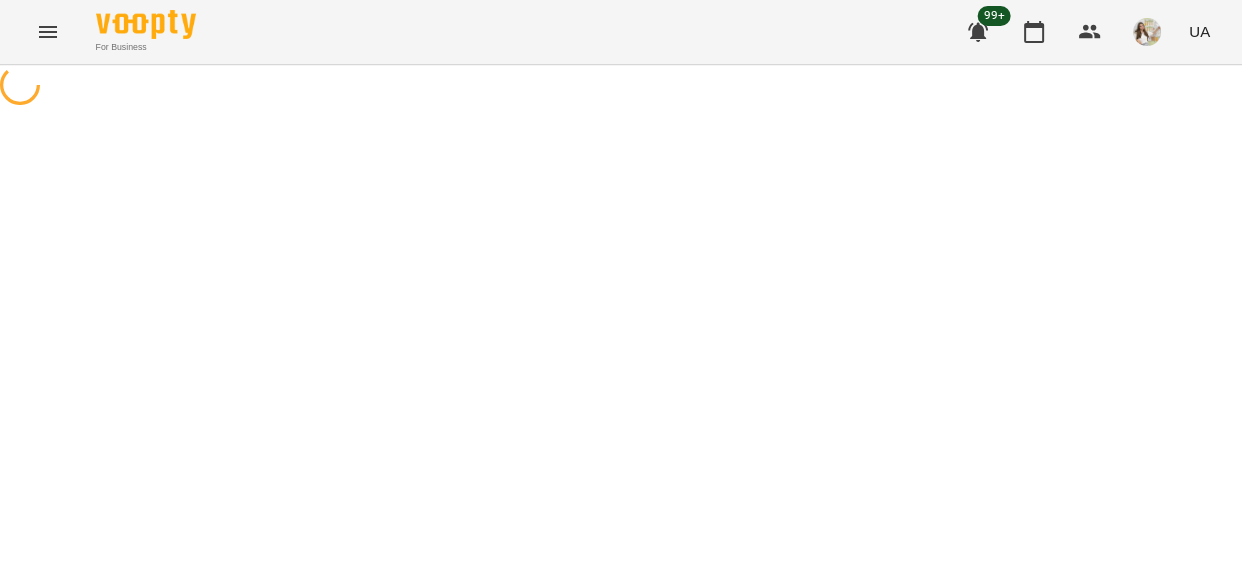 scroll, scrollTop: 0, scrollLeft: 0, axis: both 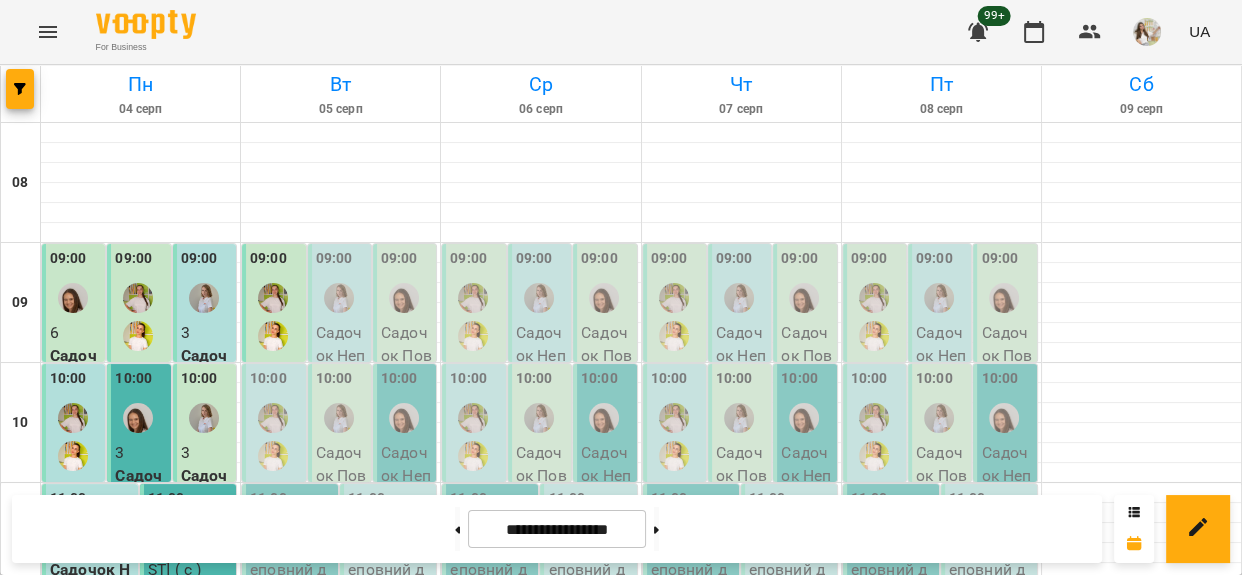 click at bounding box center [339, 298] 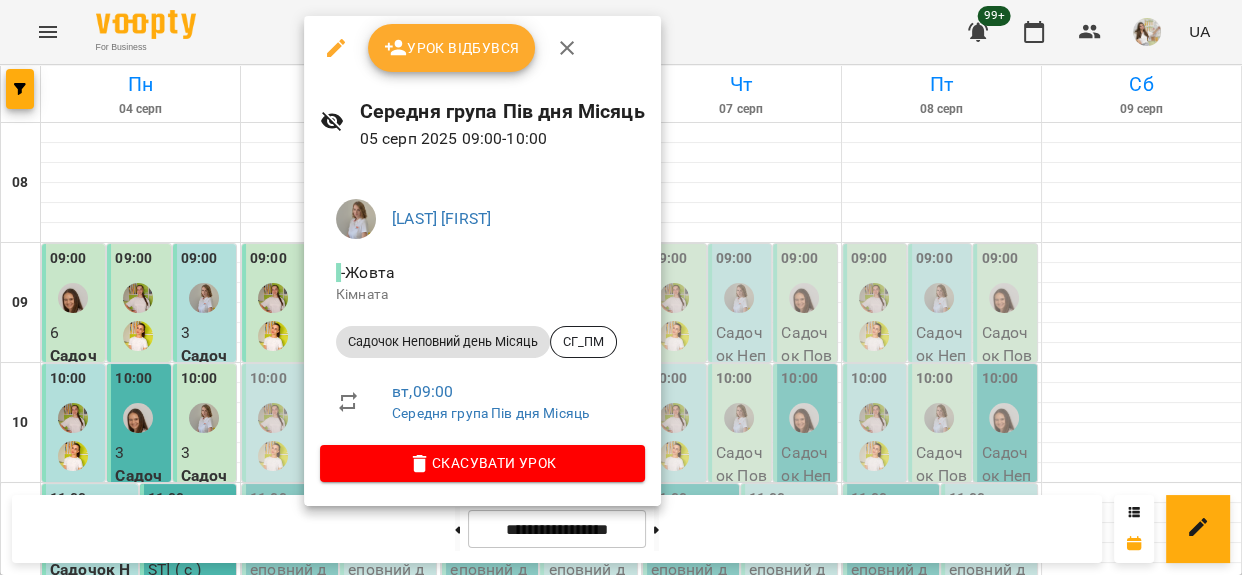 click on "Урок відбувся" at bounding box center (452, 48) 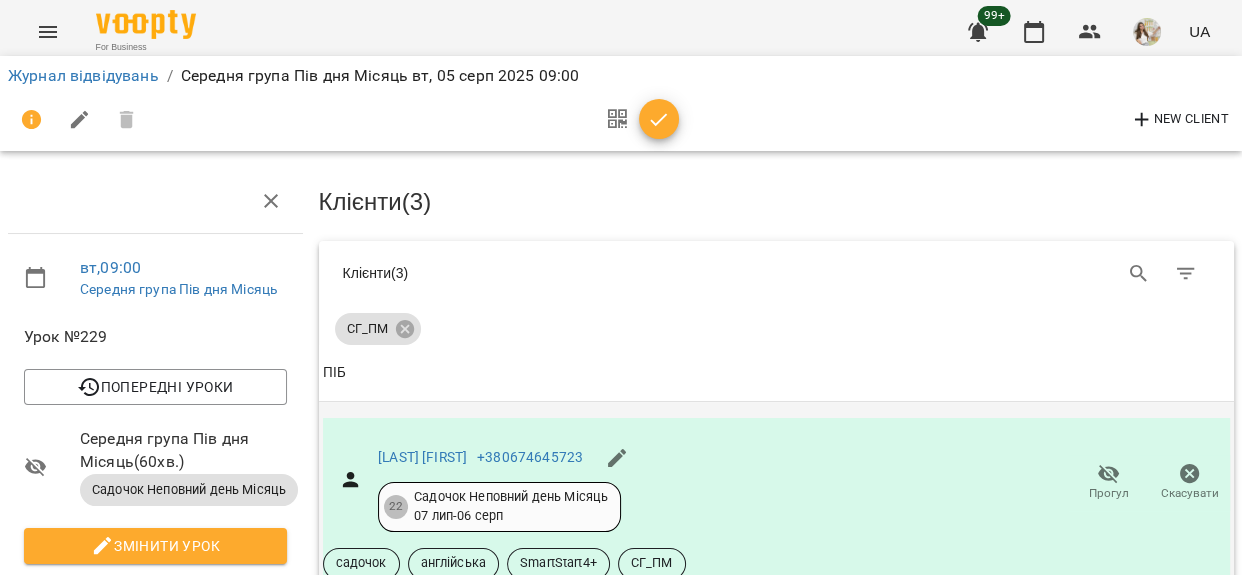 scroll, scrollTop: 181, scrollLeft: 0, axis: vertical 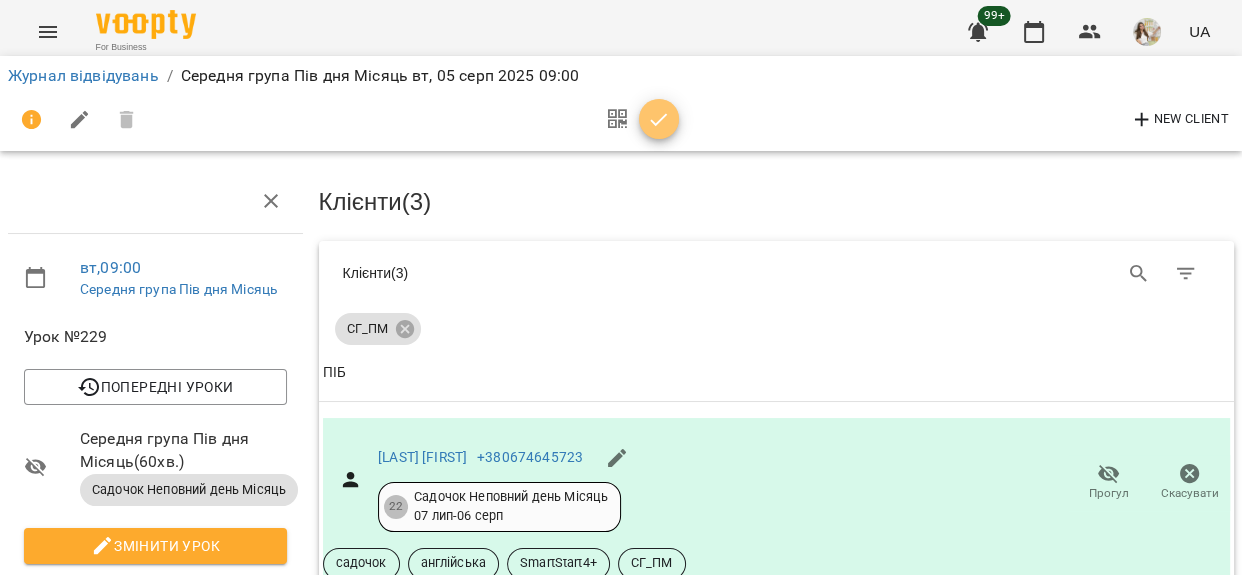 click 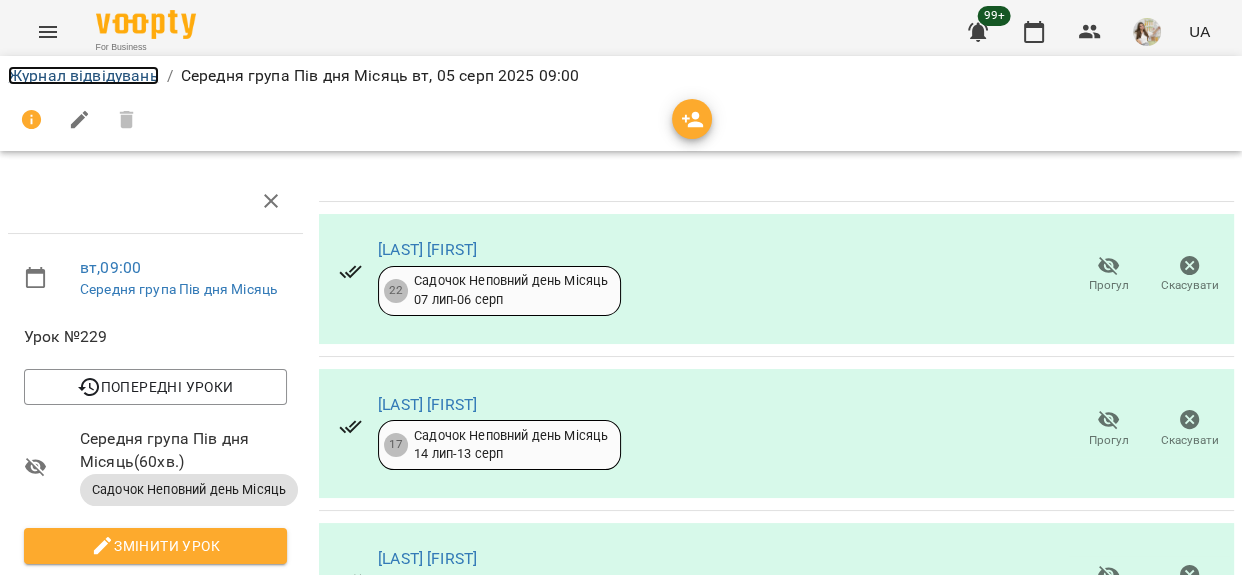 click on "Журнал відвідувань" at bounding box center [83, 75] 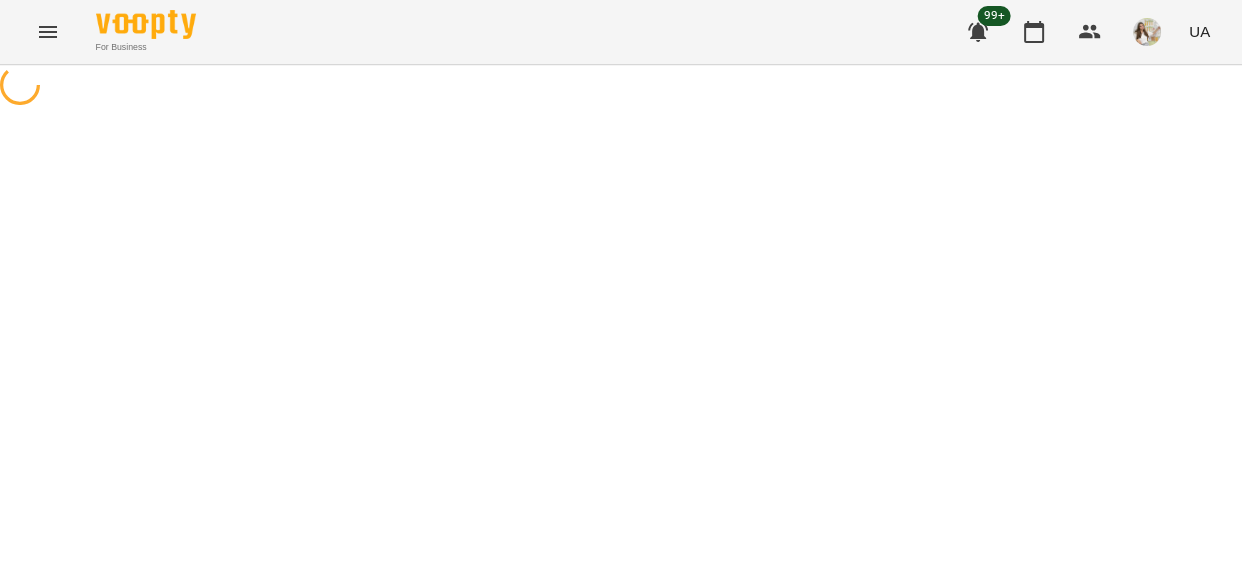 scroll, scrollTop: 0, scrollLeft: 0, axis: both 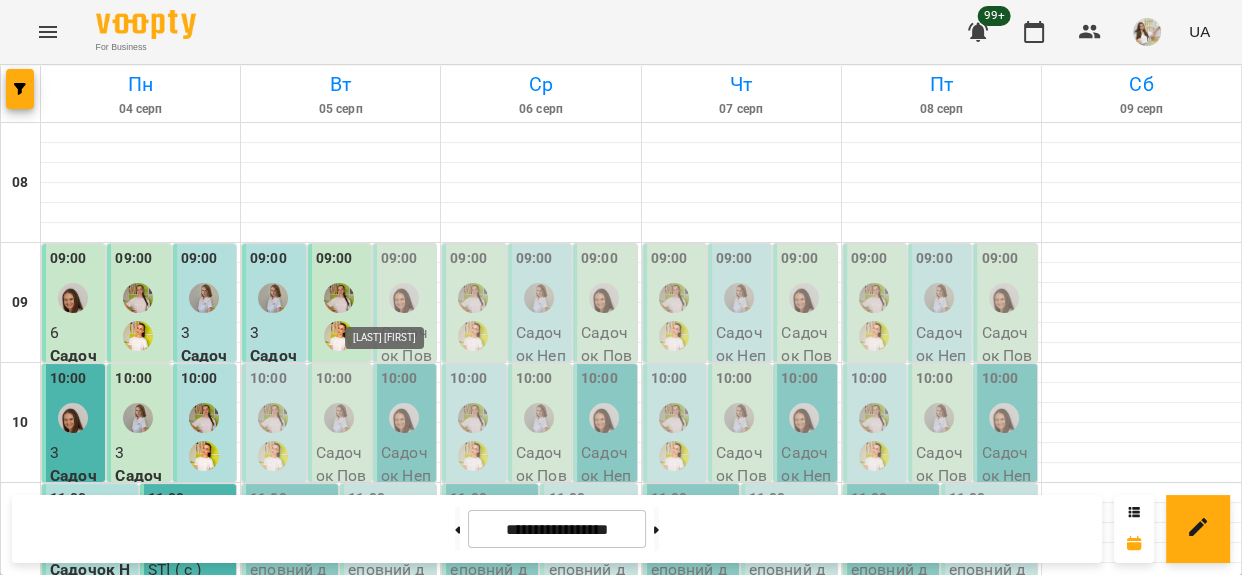 click at bounding box center (404, 298) 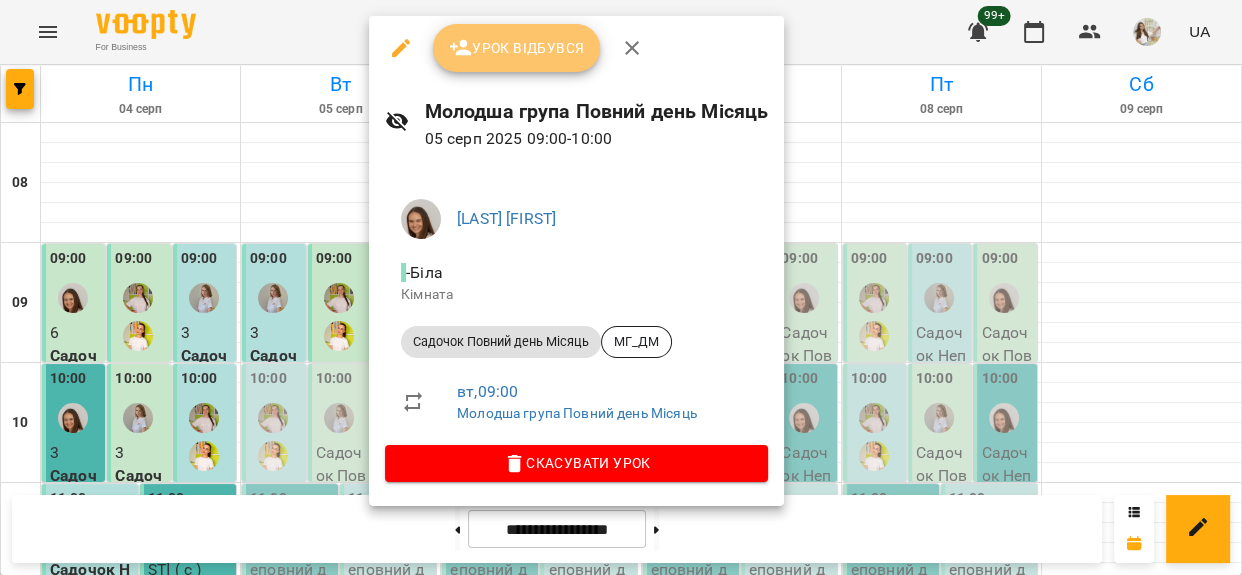 click on "Урок відбувся" at bounding box center [517, 48] 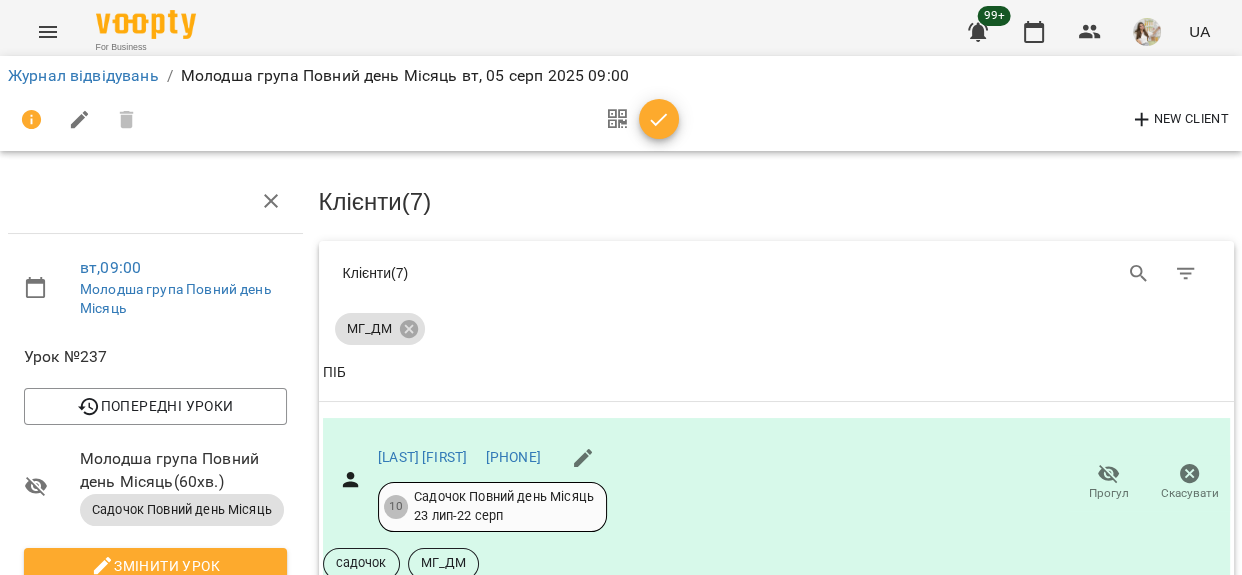 scroll, scrollTop: 1272, scrollLeft: 0, axis: vertical 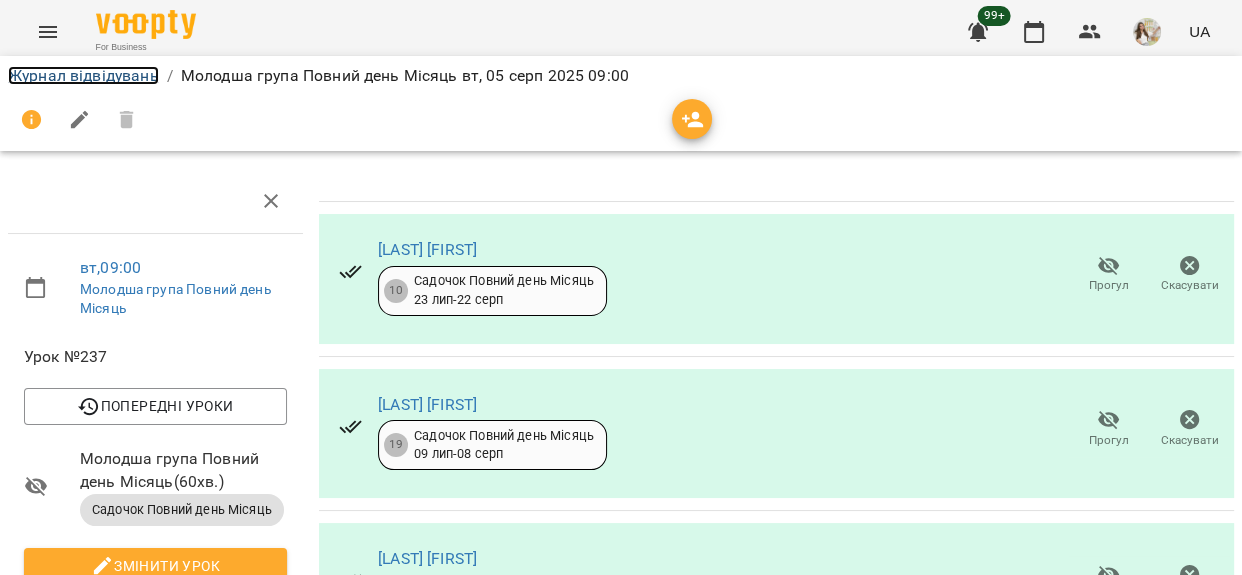 click on "Журнал відвідувань" at bounding box center [83, 75] 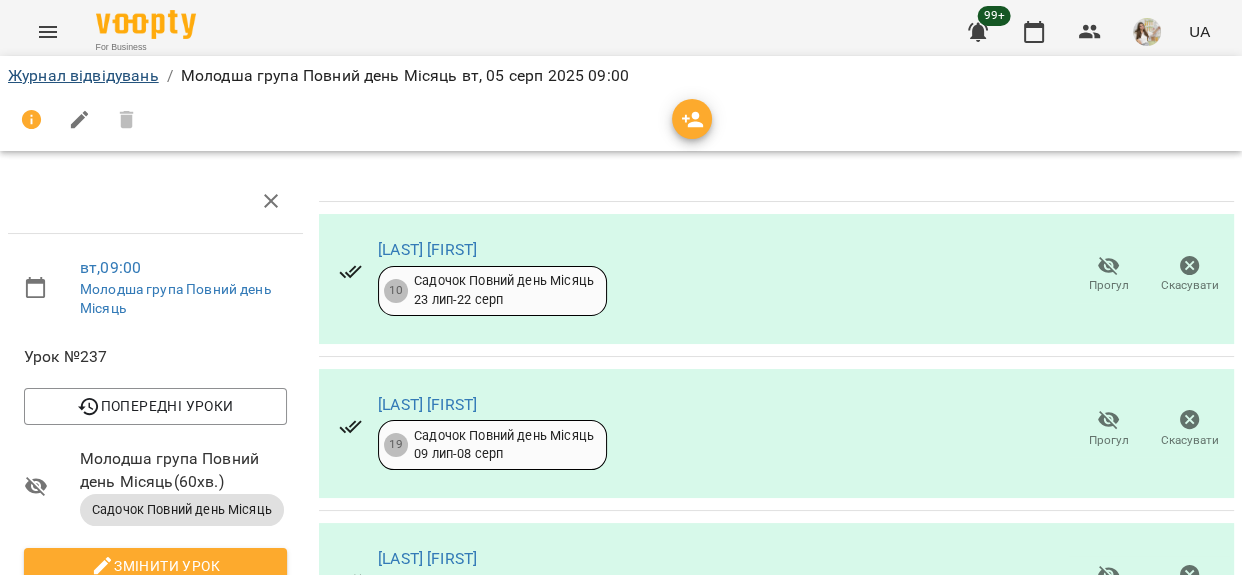 scroll, scrollTop: 0, scrollLeft: 0, axis: both 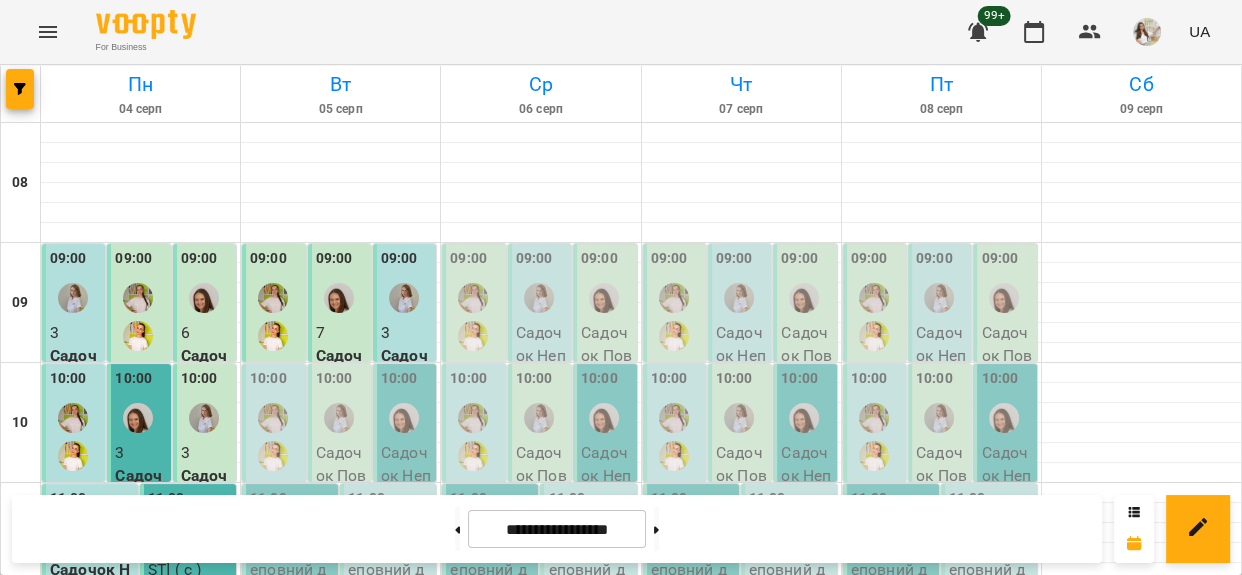 click at bounding box center (273, 437) 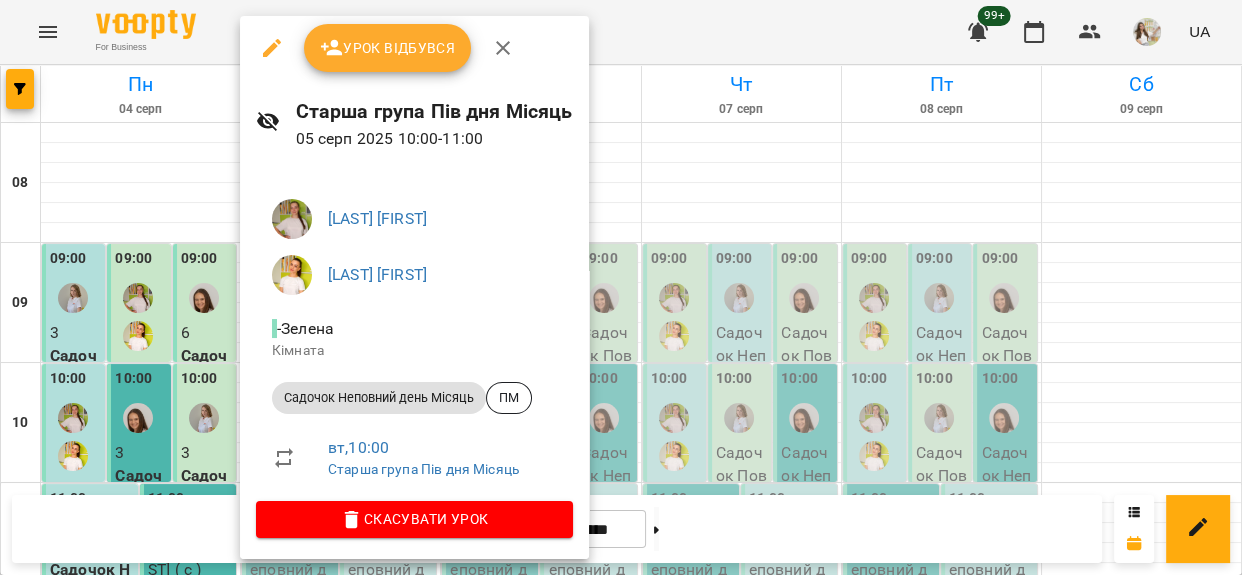 drag, startPoint x: 428, startPoint y: 19, endPoint x: 421, endPoint y: 35, distance: 17.464249 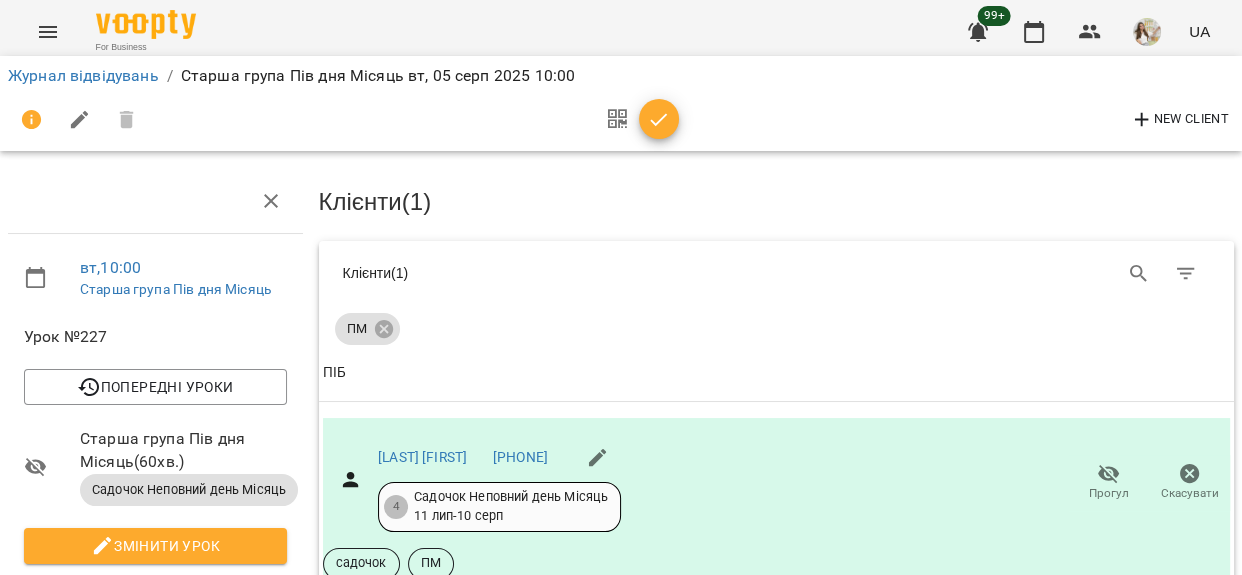 scroll, scrollTop: 272, scrollLeft: 0, axis: vertical 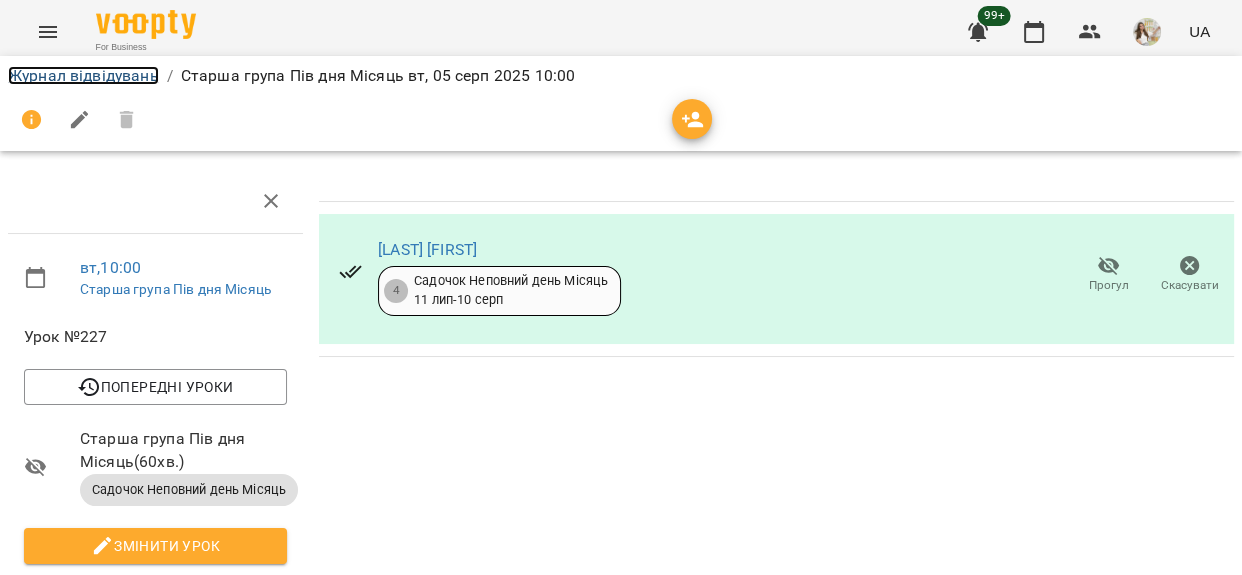 click on "Журнал відвідувань" at bounding box center (83, 75) 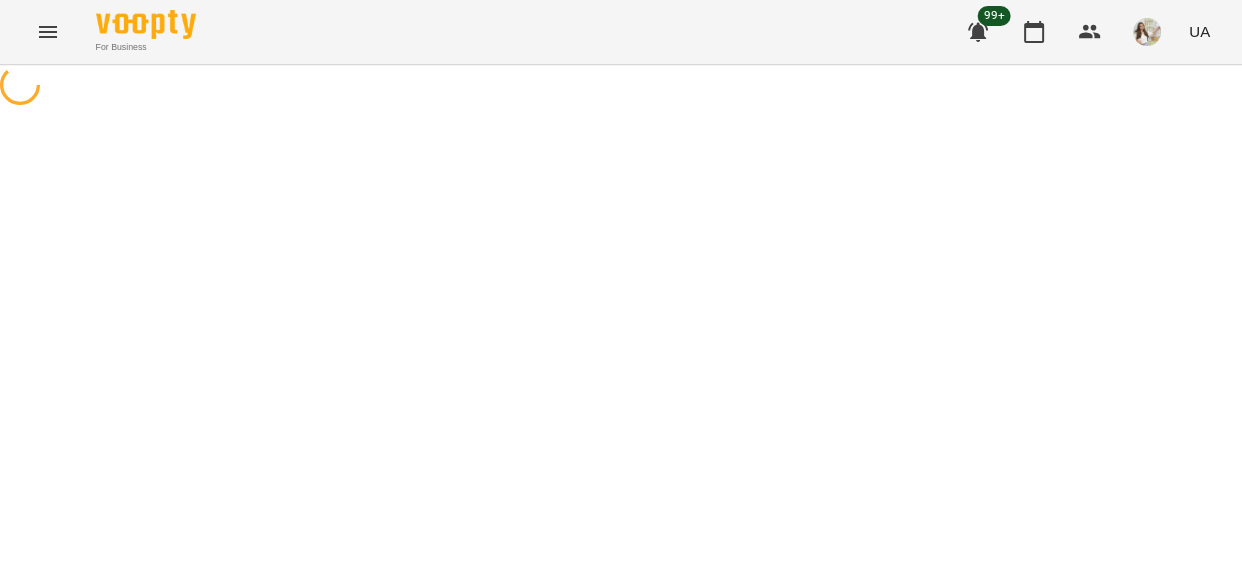 scroll, scrollTop: 0, scrollLeft: 0, axis: both 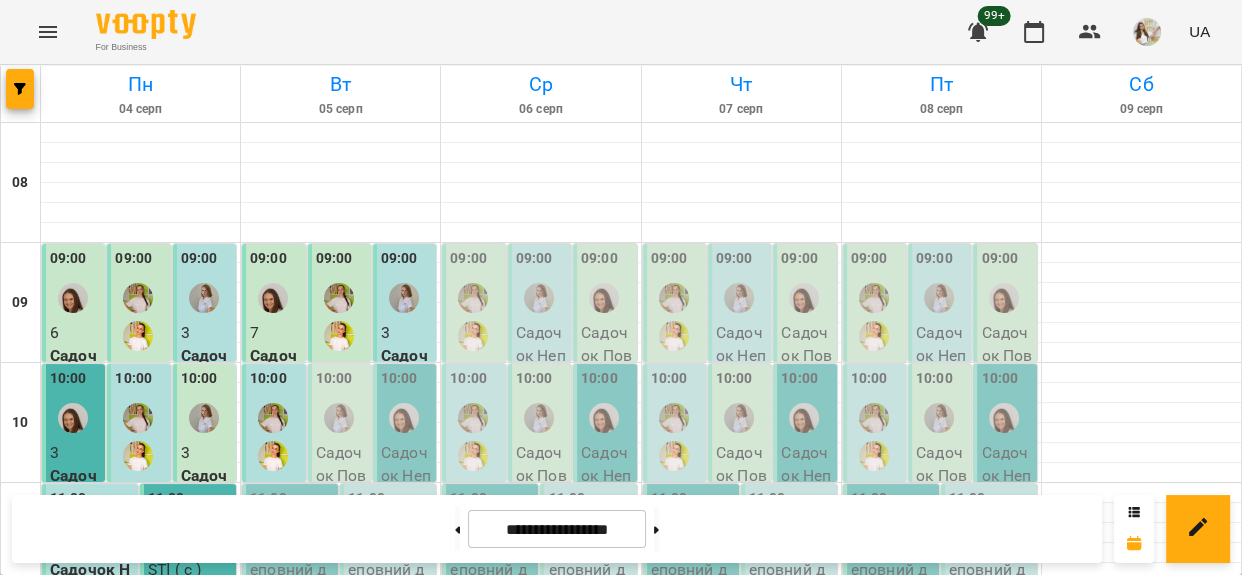 click at bounding box center [339, 418] 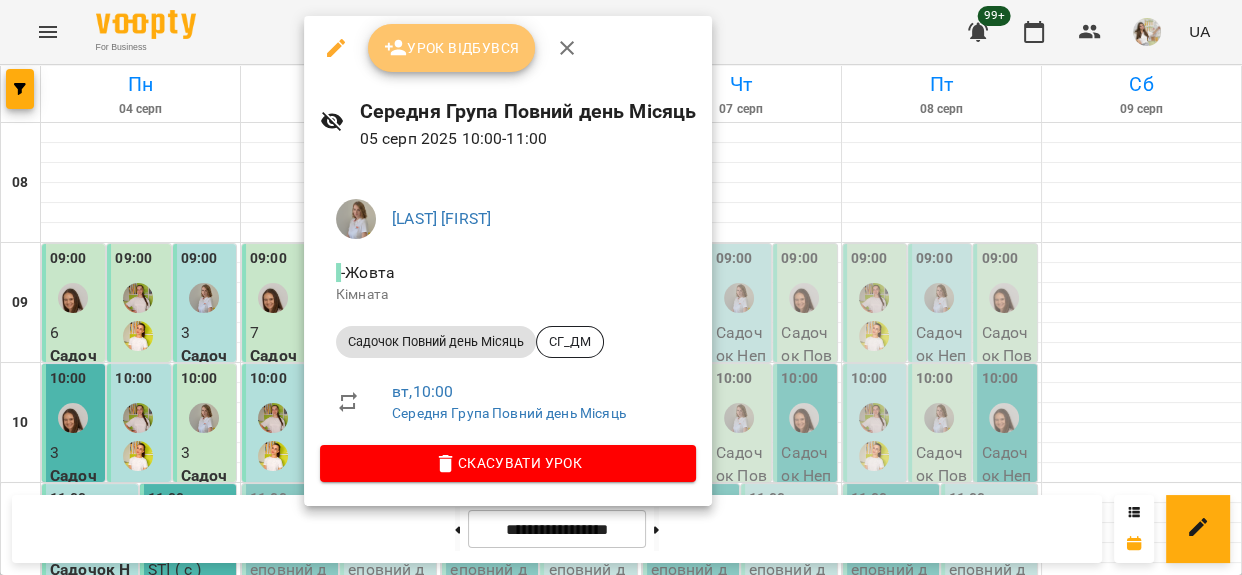 click on "Урок відбувся" at bounding box center (452, 48) 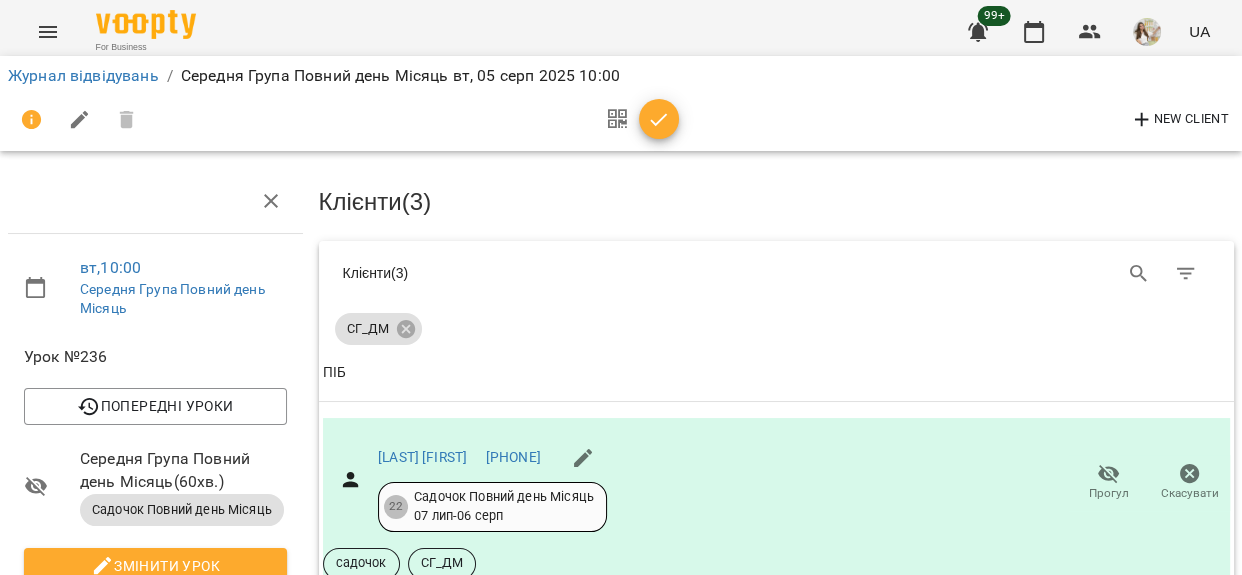 scroll, scrollTop: 497, scrollLeft: 0, axis: vertical 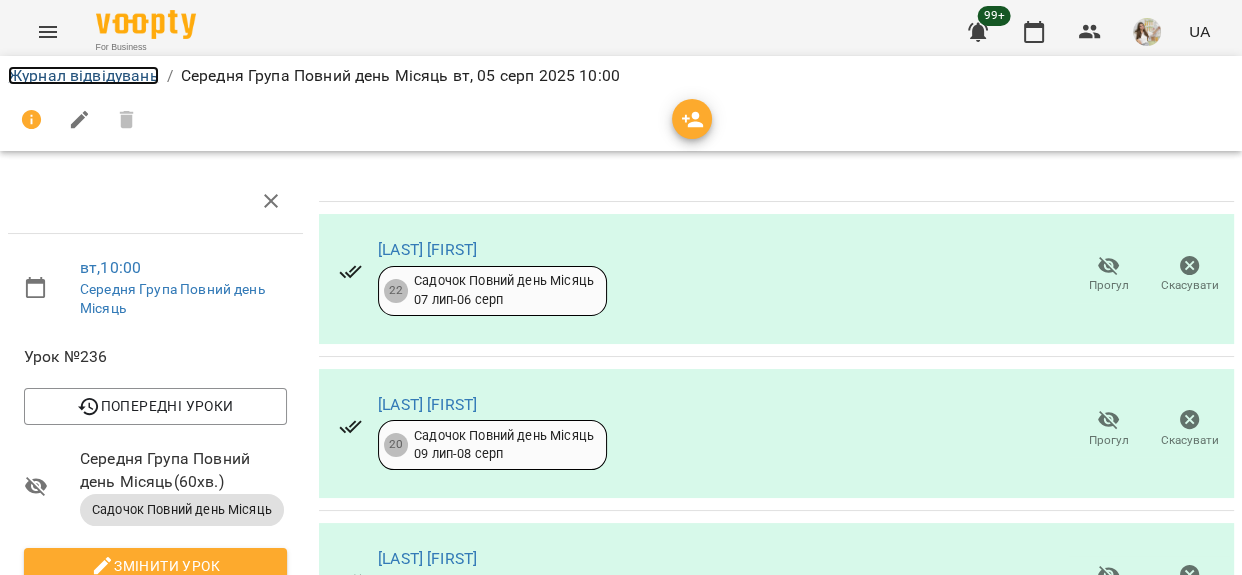 click on "Журнал відвідувань" at bounding box center [83, 75] 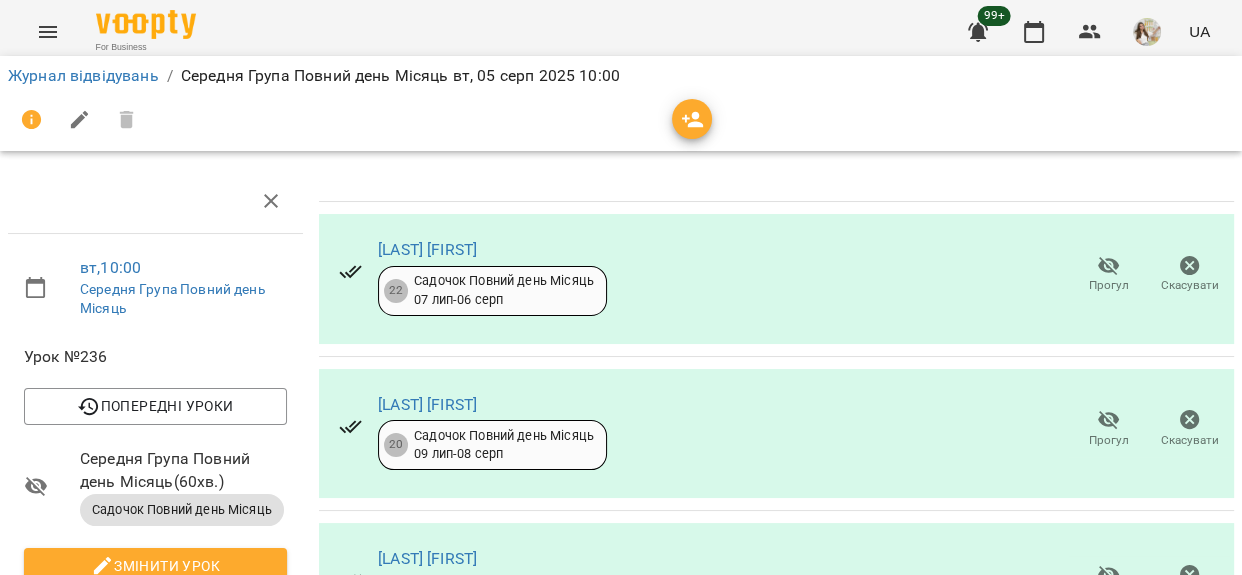 scroll, scrollTop: 0, scrollLeft: 0, axis: both 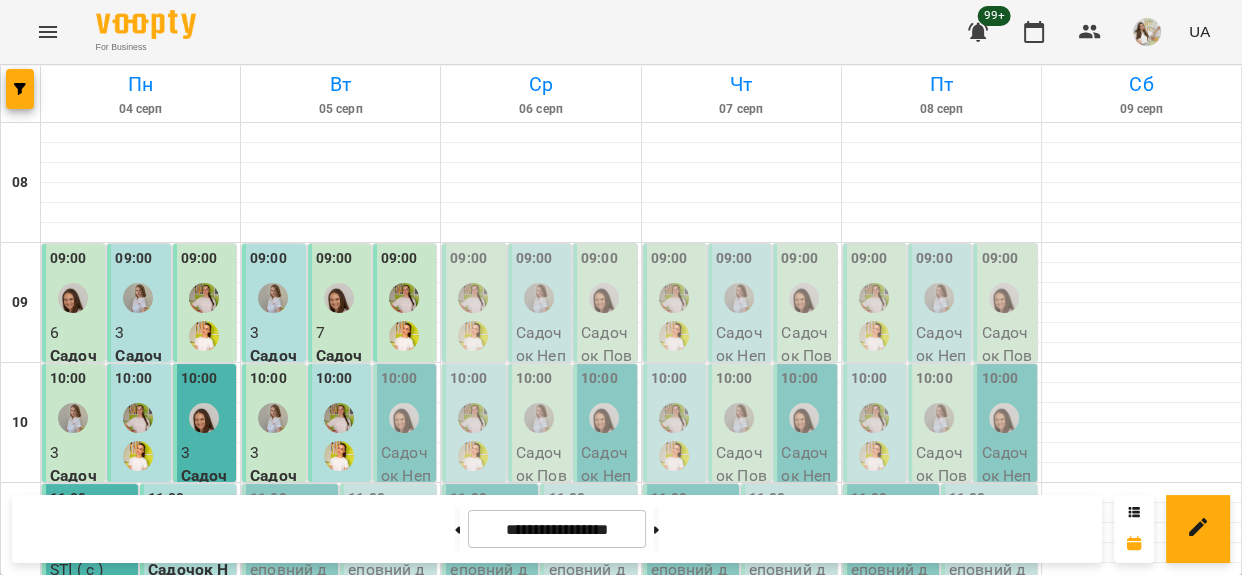 click at bounding box center [404, 418] 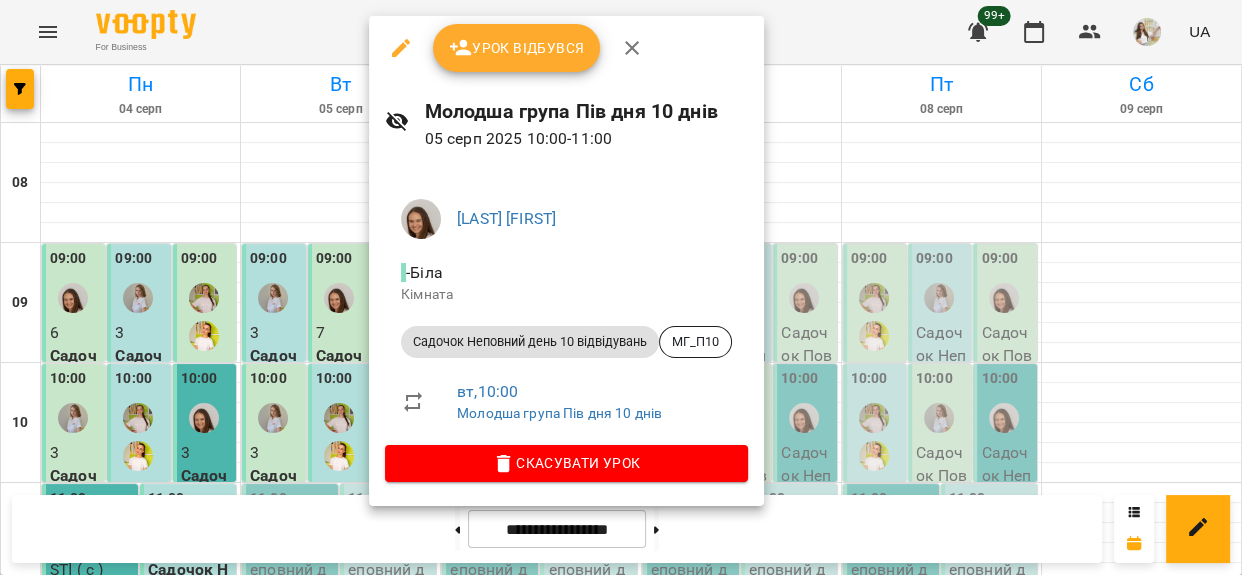 click on "Урок відбувся" at bounding box center (517, 48) 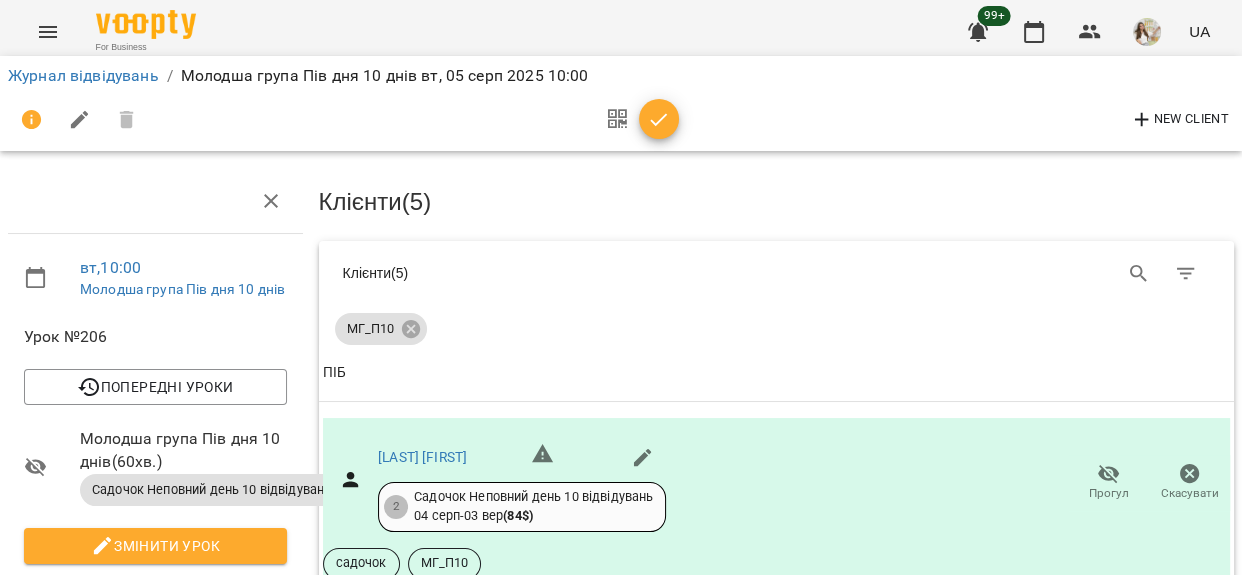 scroll, scrollTop: 454, scrollLeft: 0, axis: vertical 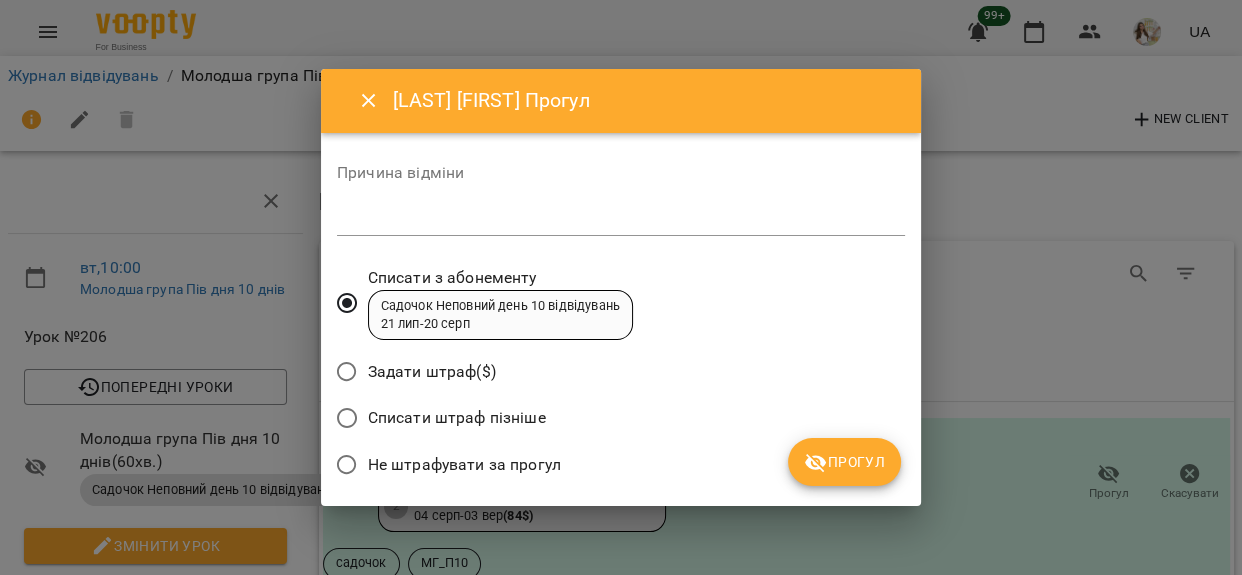 click on "Кошовий Марк   Прогул Причина відміни * Списати з абонементу Садочок Неповний день 10 відвідувань 21 лип  -  20 серп Задати штраф($) Списати штраф пізніше Не штрафувати за прогул Прогул" at bounding box center (621, 288) 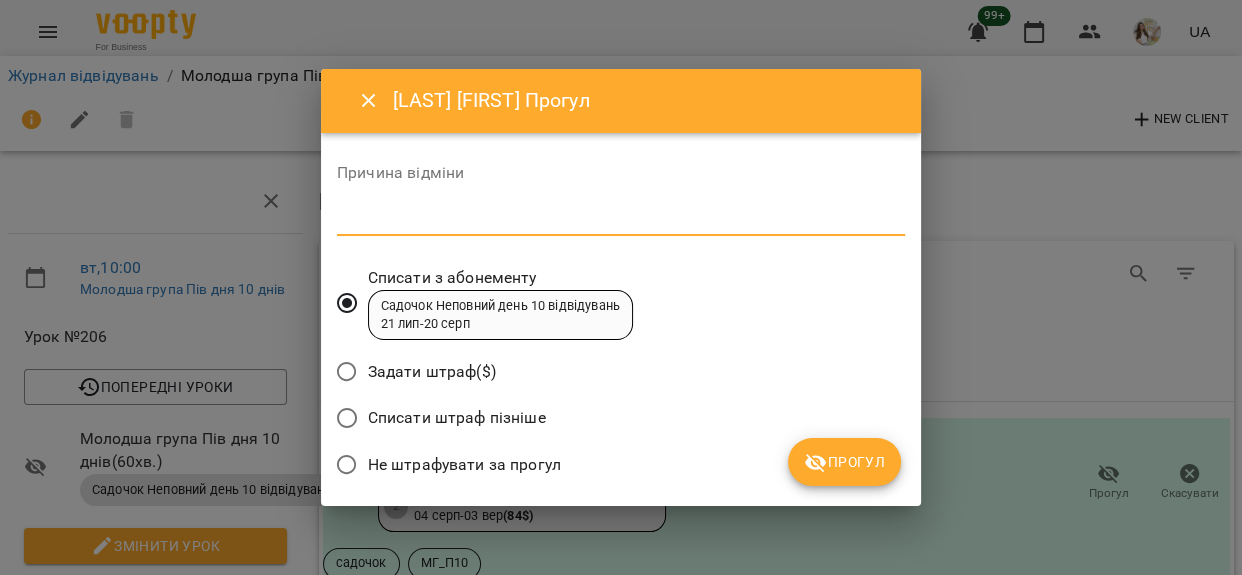 click at bounding box center (621, 219) 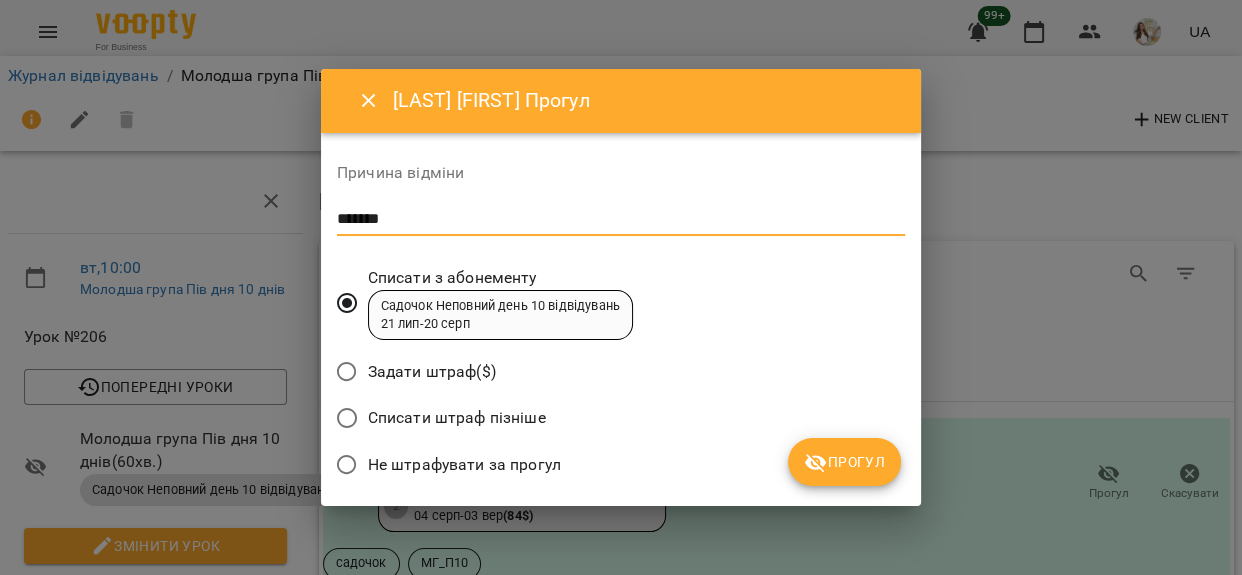 type on "*******" 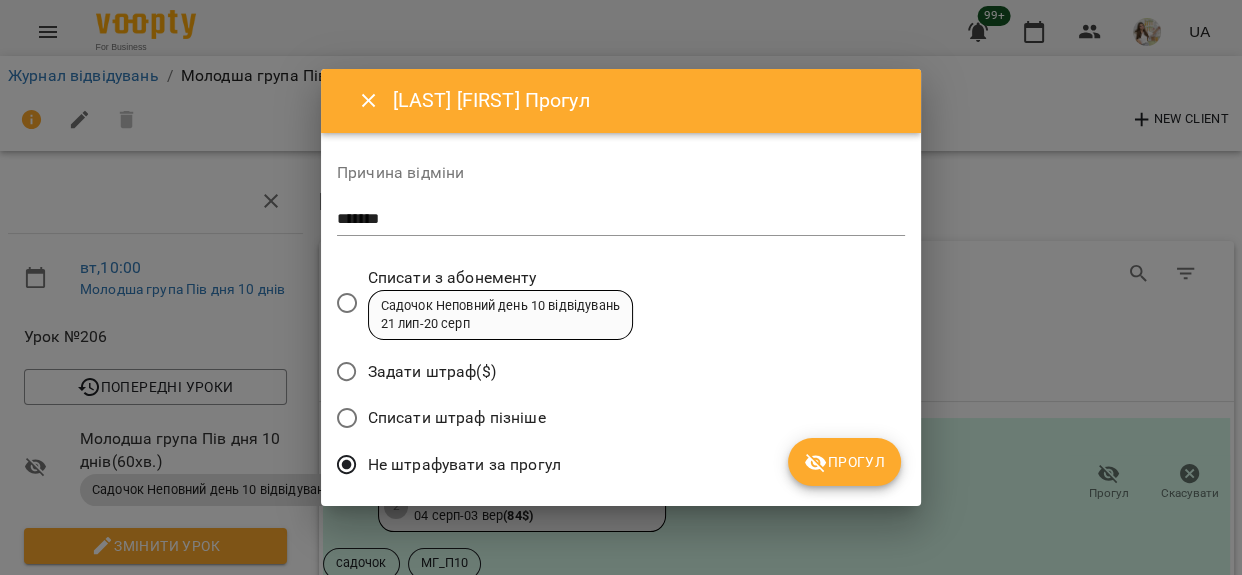click 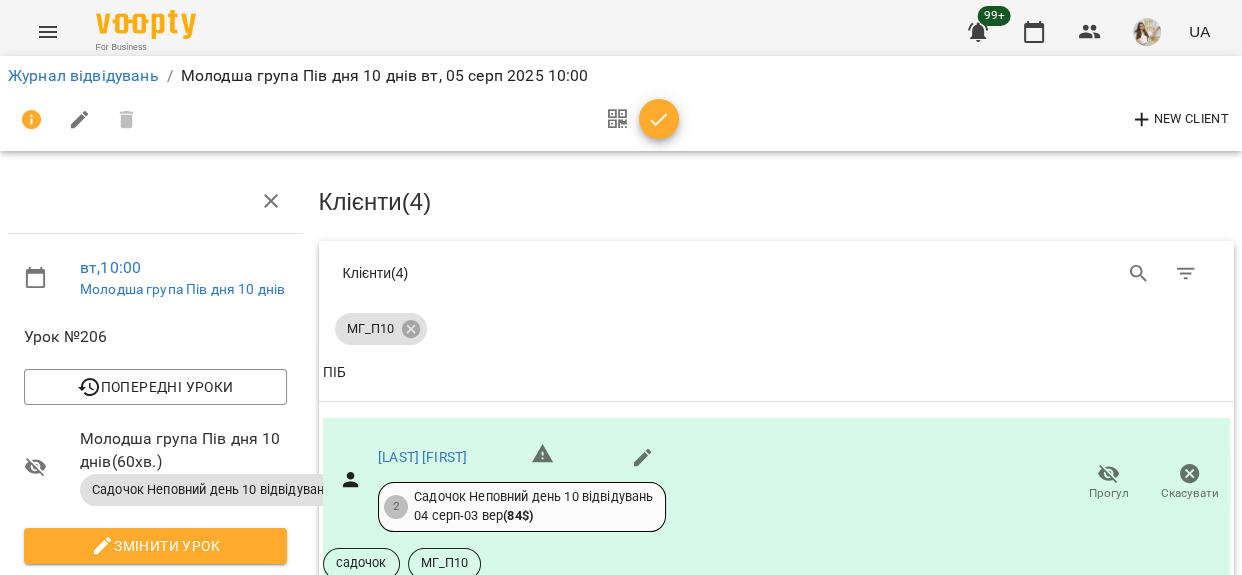 scroll, scrollTop: 636, scrollLeft: 0, axis: vertical 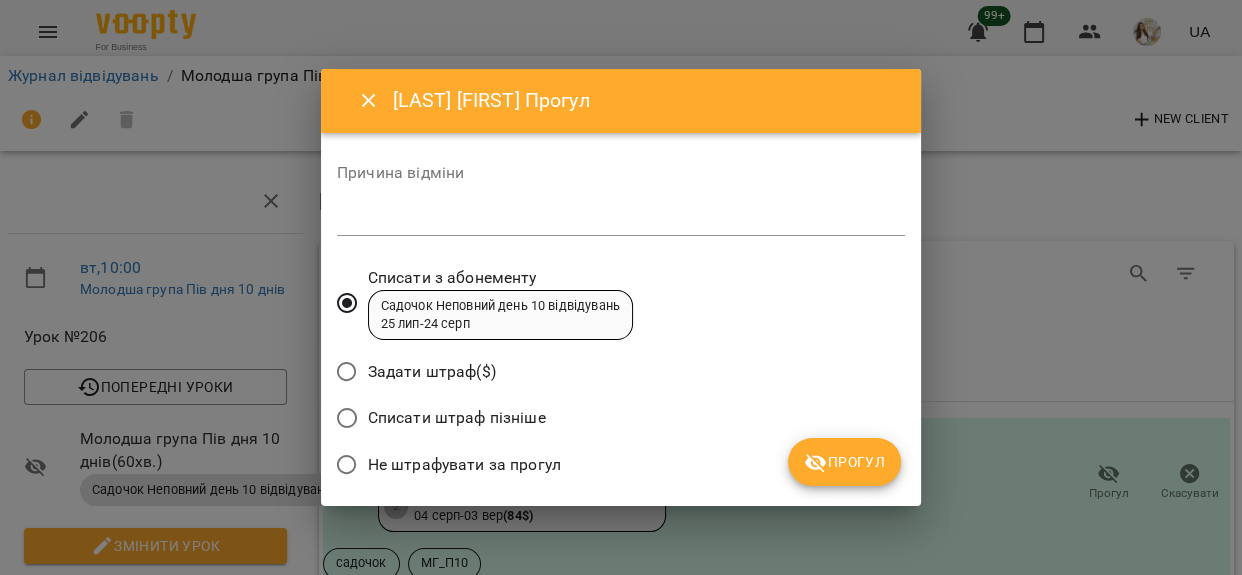 click at bounding box center [621, 219] 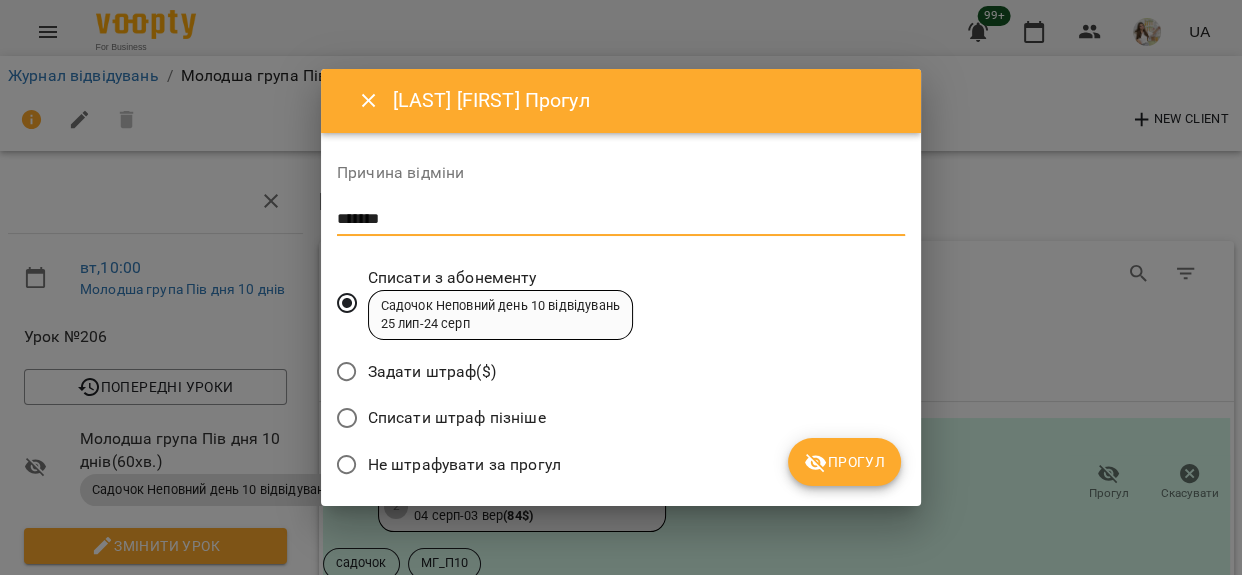 type on "*******" 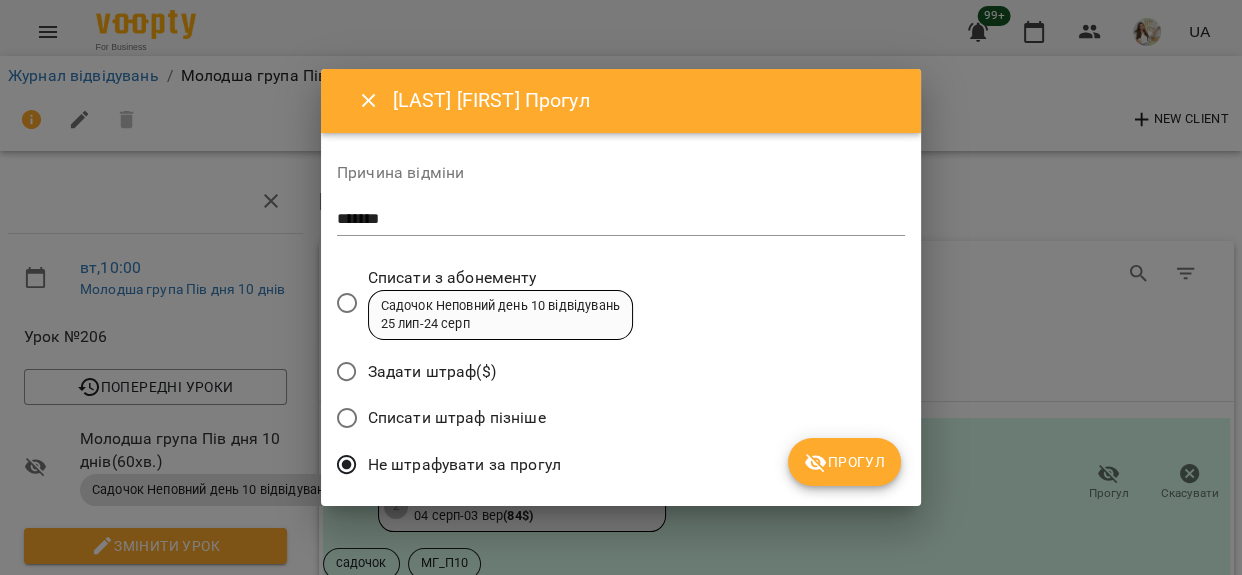 click on "Прогул" at bounding box center [844, 462] 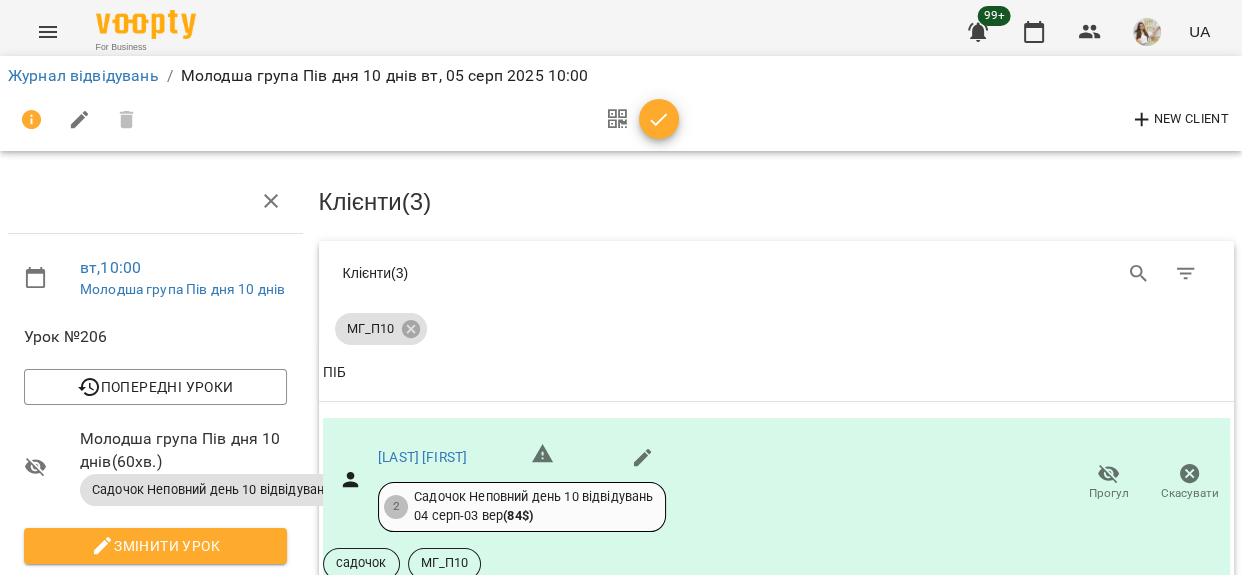 scroll, scrollTop: 630, scrollLeft: 0, axis: vertical 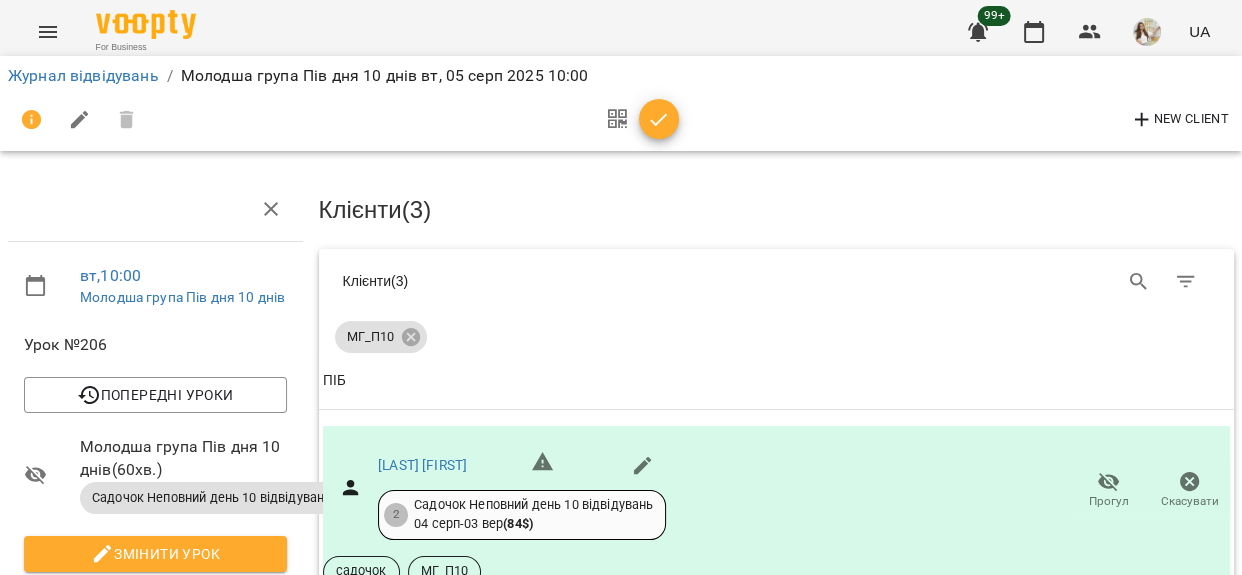click 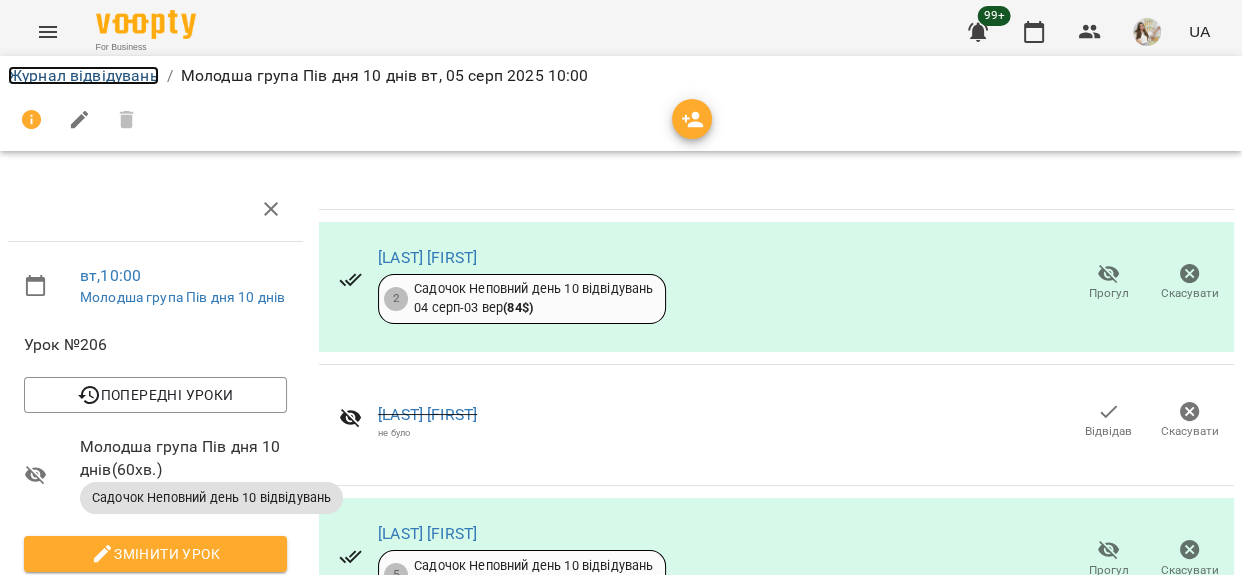 click on "Журнал відвідувань" at bounding box center (83, 75) 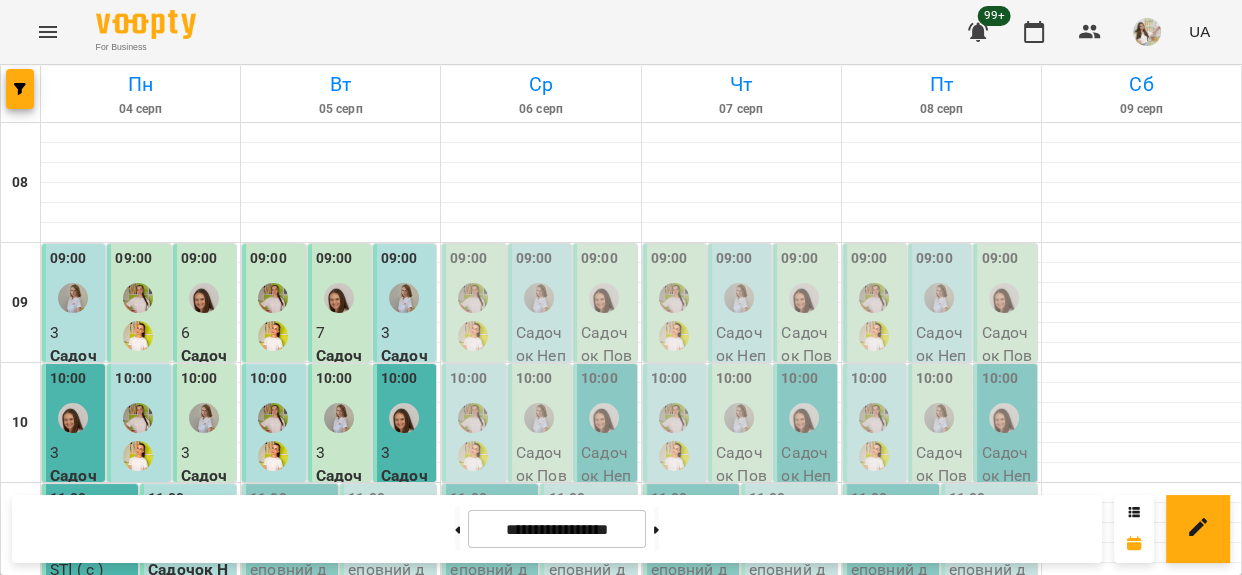 scroll, scrollTop: 272, scrollLeft: 0, axis: vertical 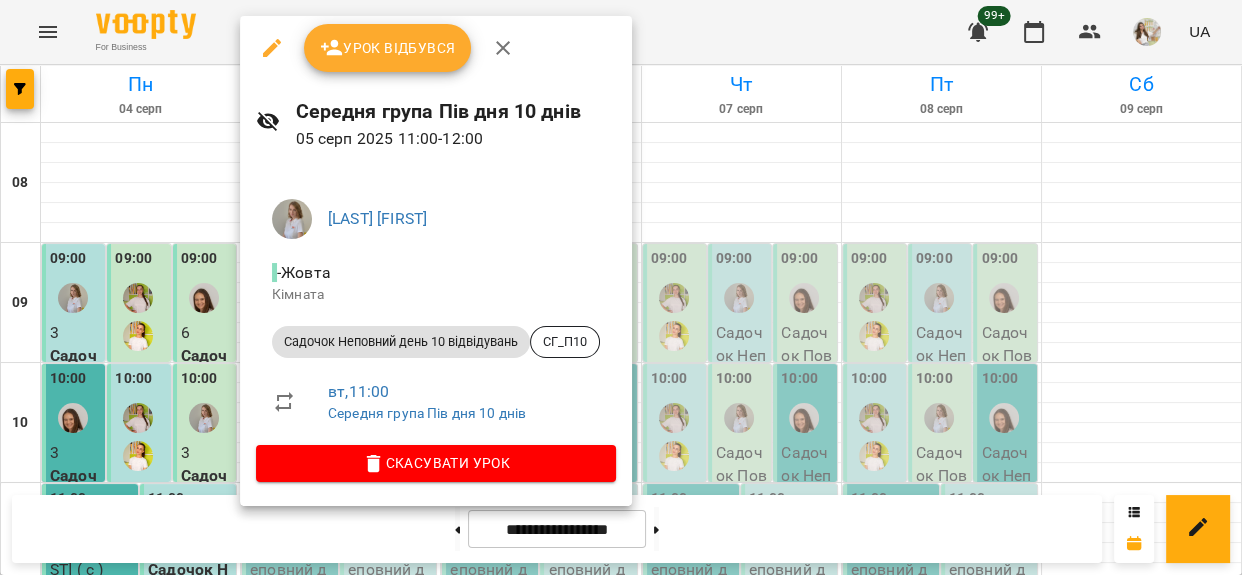 click on "Урок відбувся" at bounding box center (388, 48) 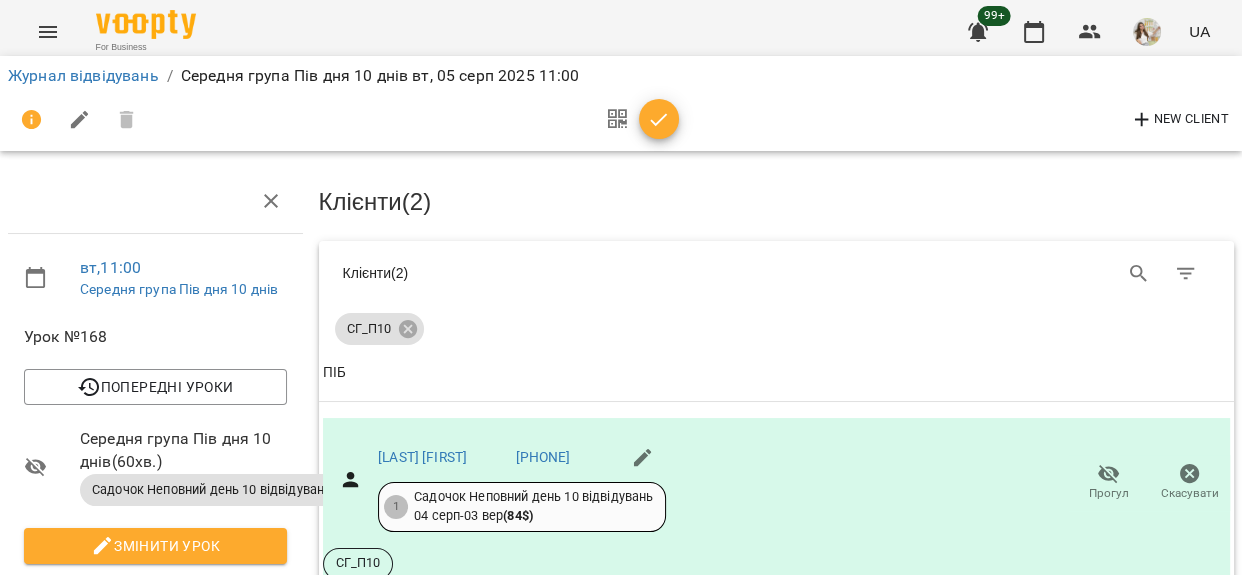 scroll, scrollTop: 272, scrollLeft: 0, axis: vertical 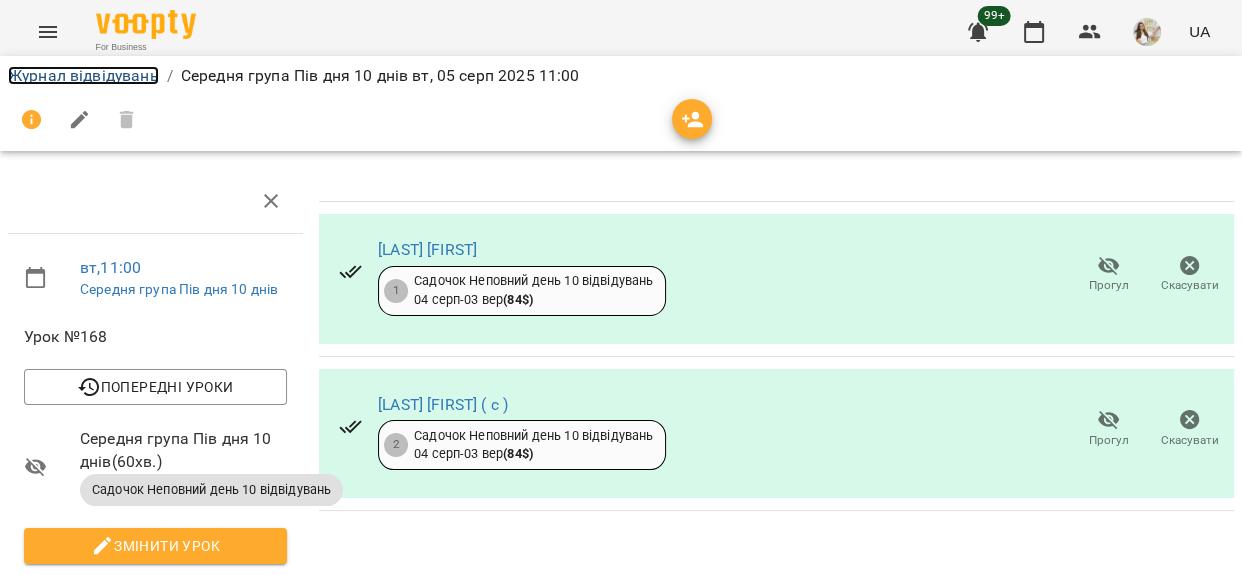 click on "Журнал відвідувань" at bounding box center (83, 75) 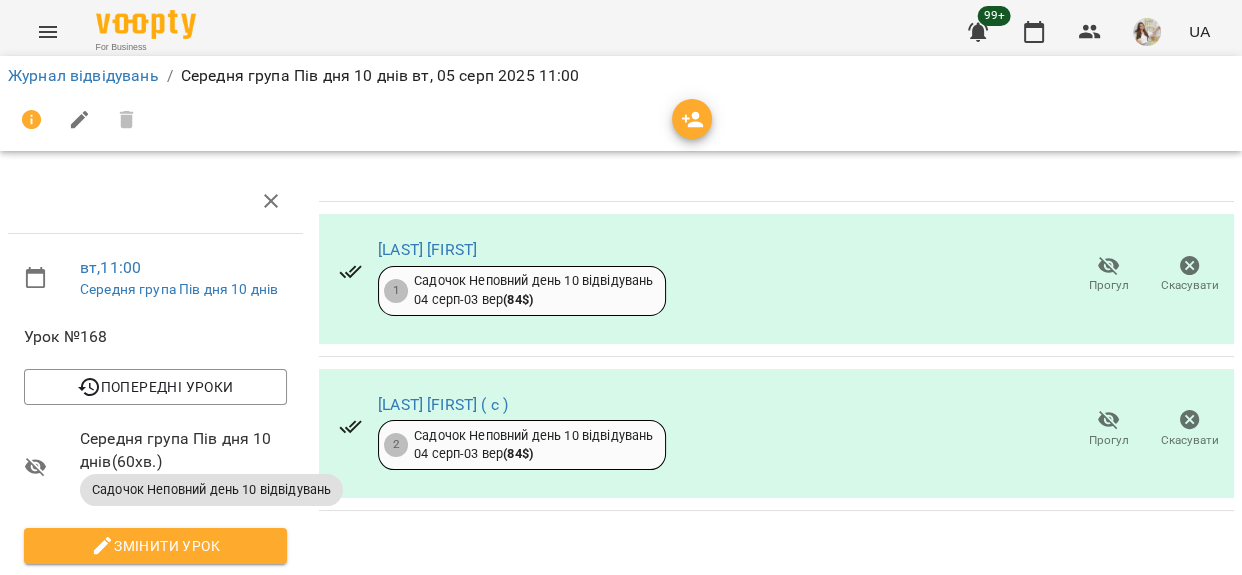 scroll, scrollTop: 0, scrollLeft: 0, axis: both 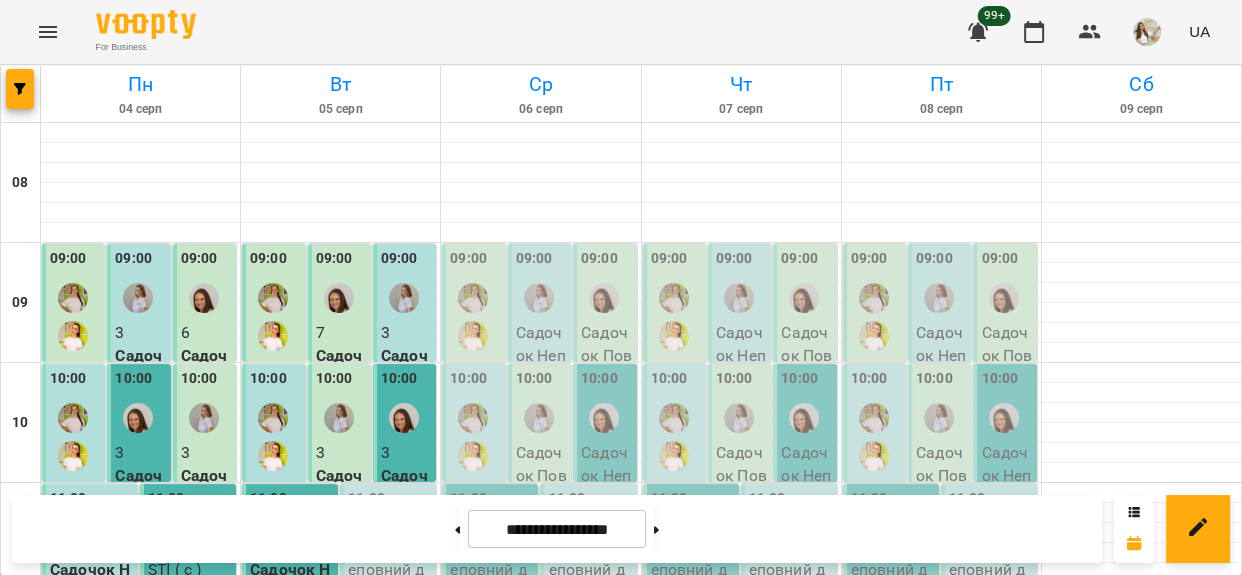 click on "12:00" at bounding box center [341, 631] 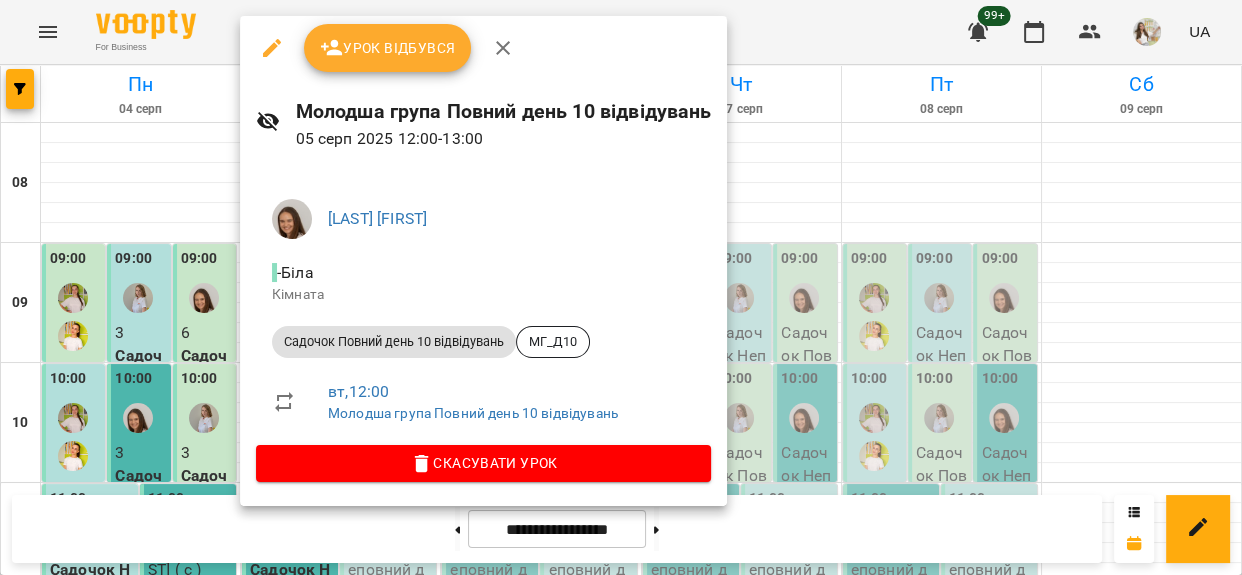 click on "Урок відбувся" at bounding box center [388, 48] 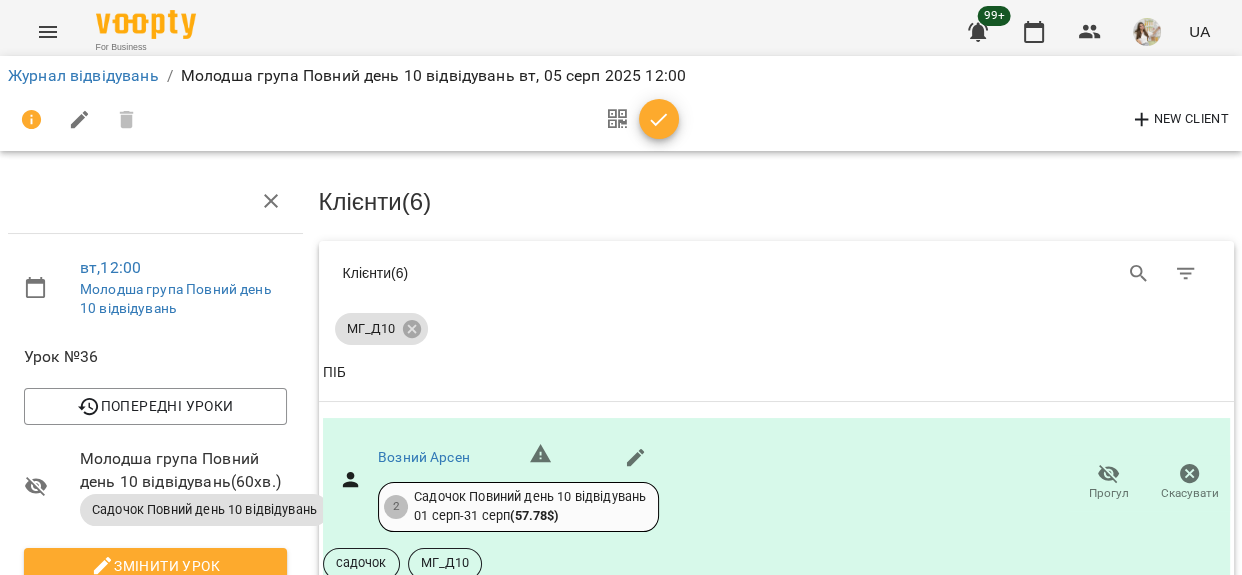 scroll, scrollTop: 636, scrollLeft: 0, axis: vertical 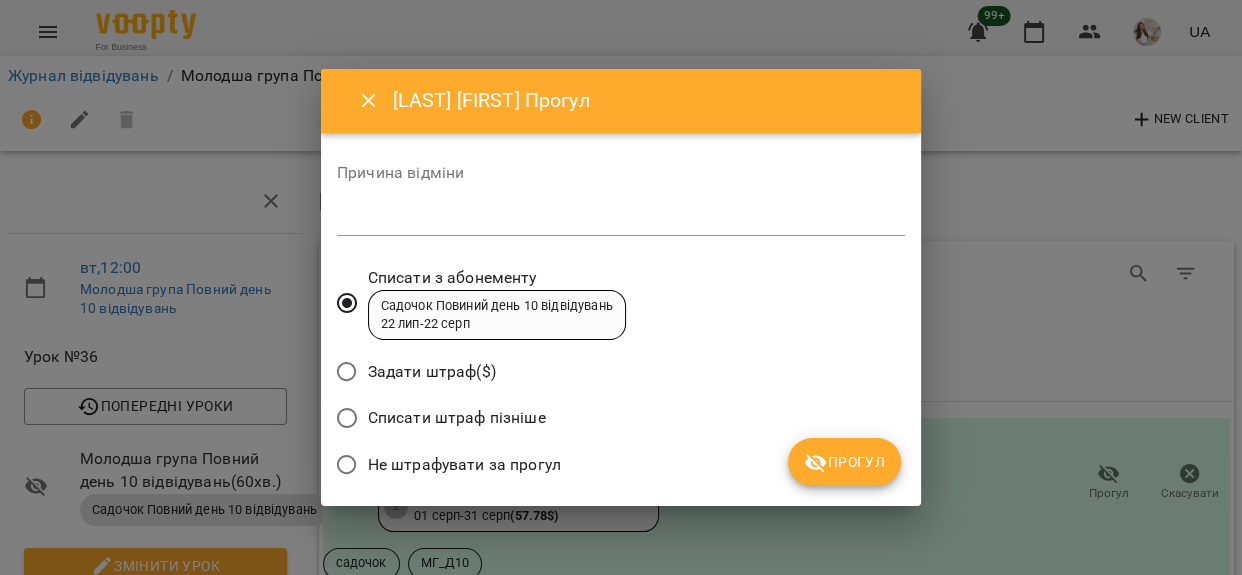click at bounding box center [621, 219] 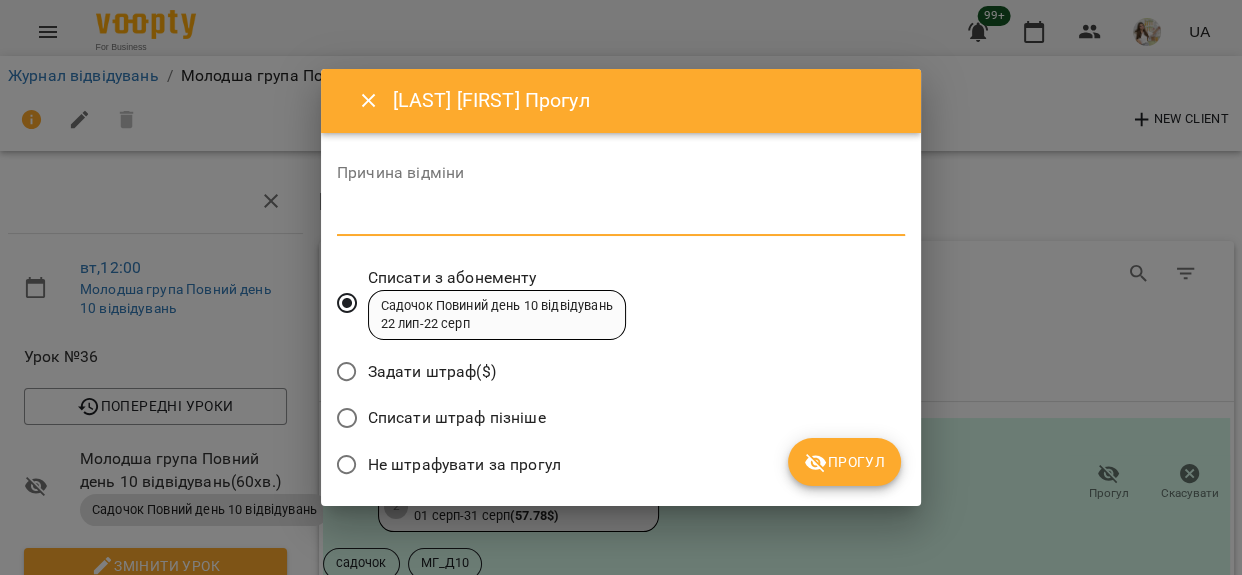 type on "*" 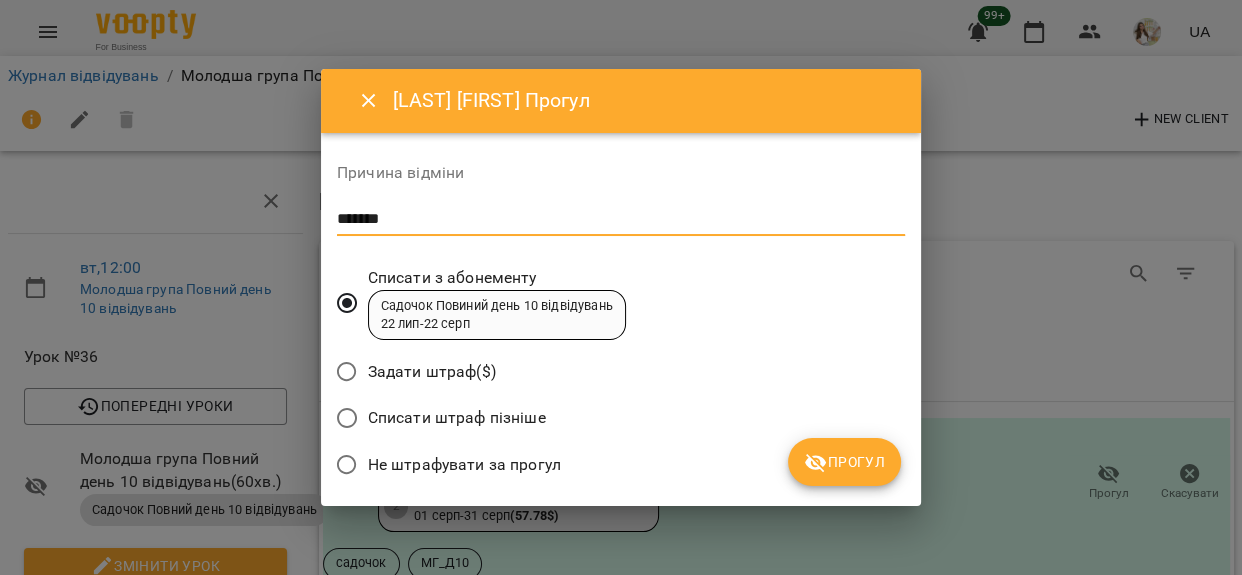 type on "*******" 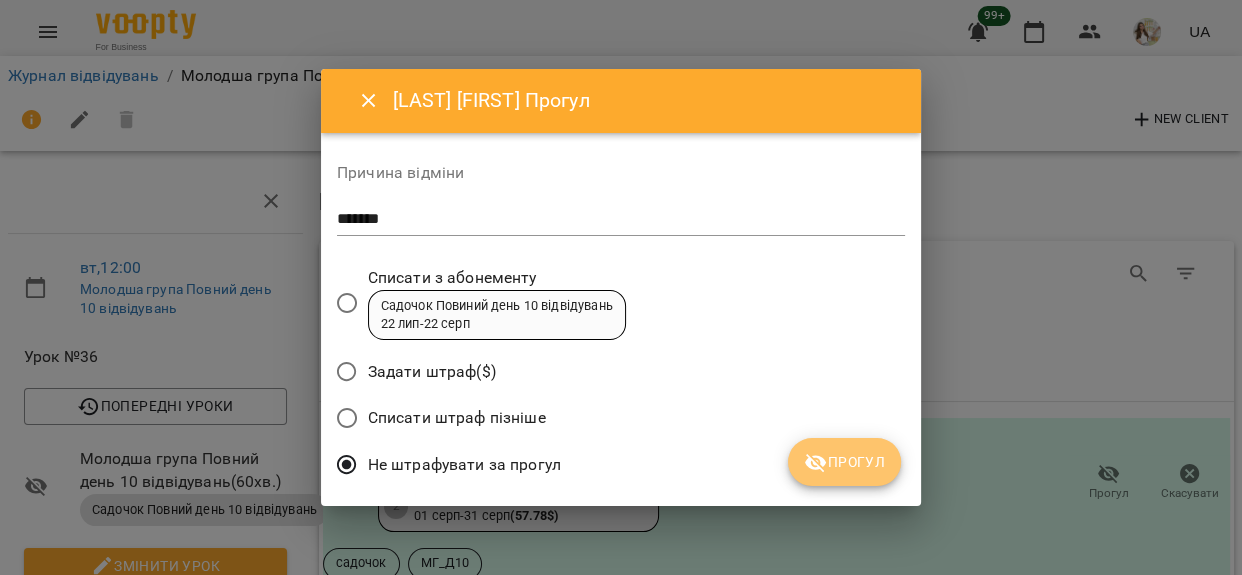 click 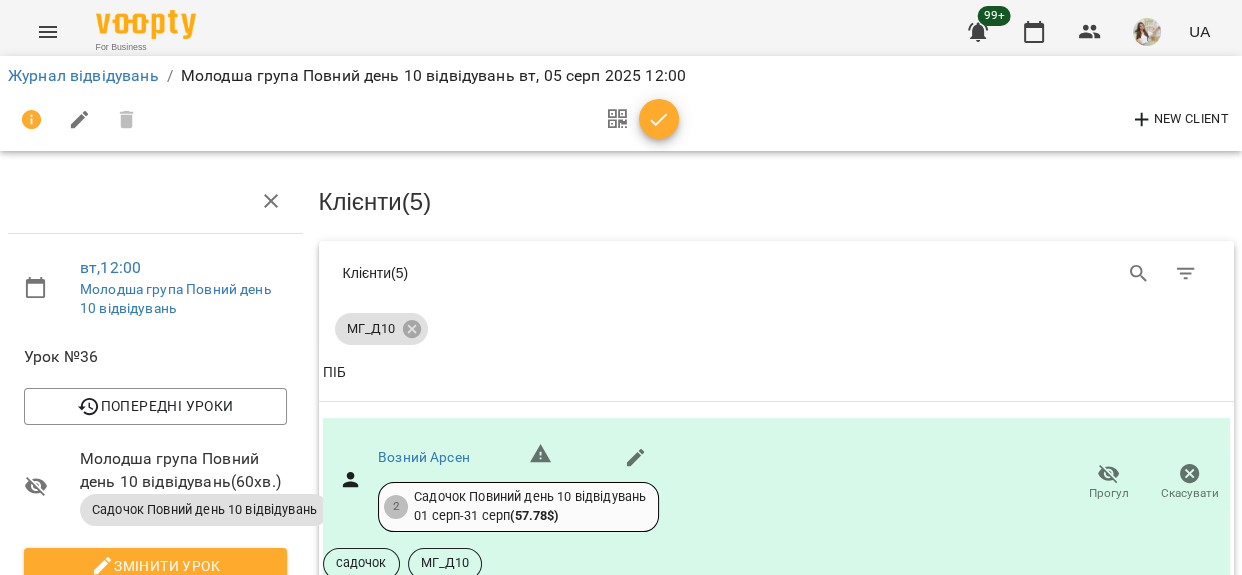 scroll, scrollTop: 727, scrollLeft: 0, axis: vertical 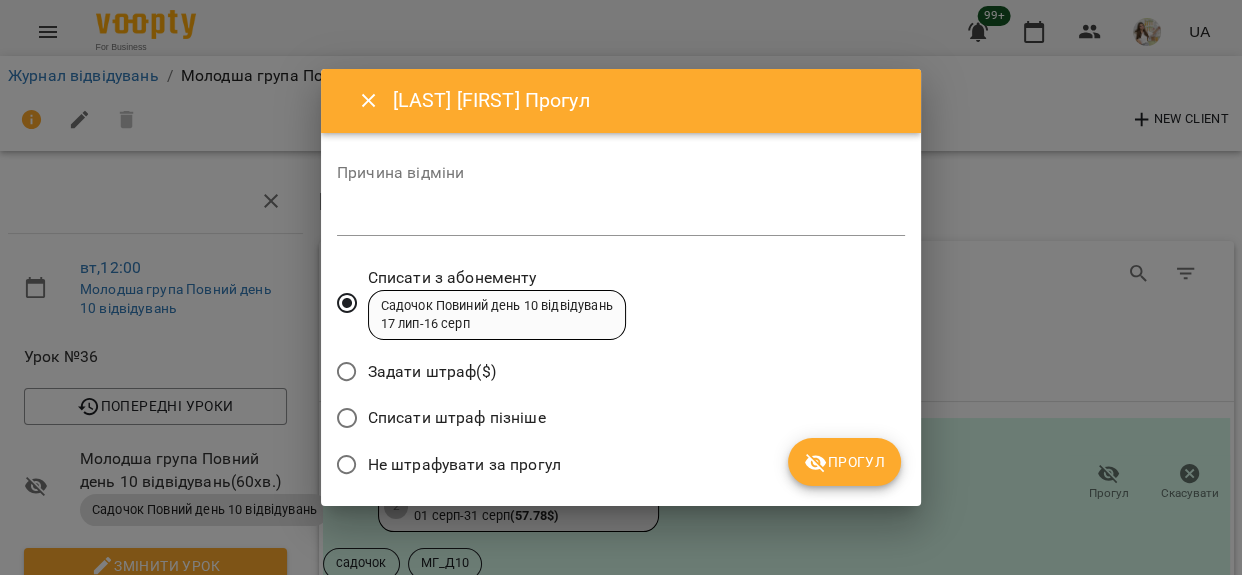 click at bounding box center (621, 219) 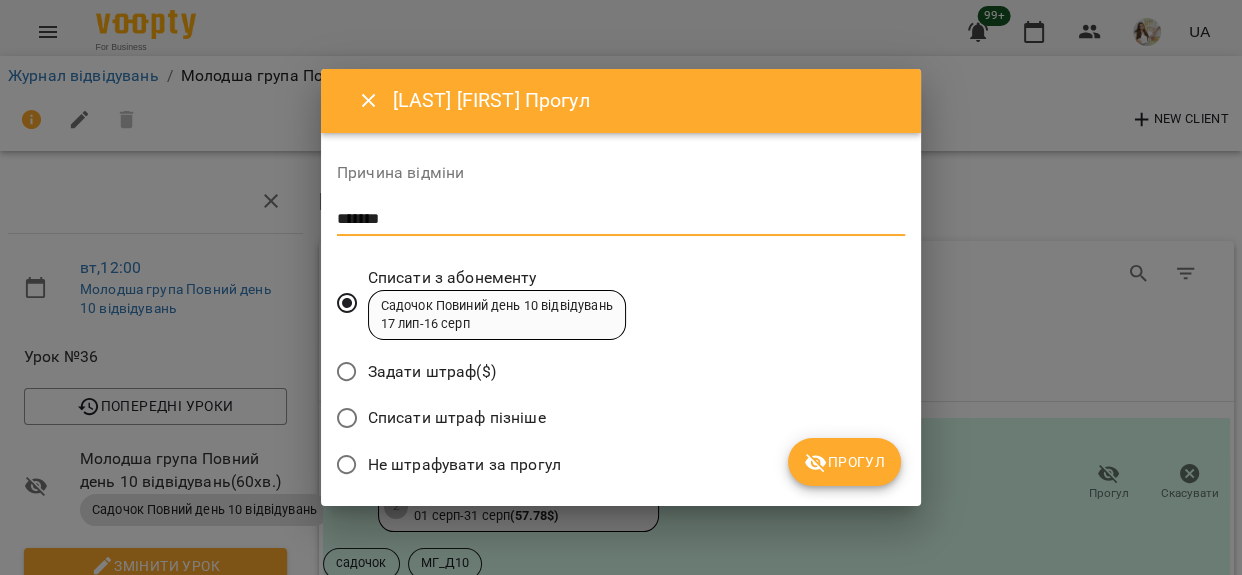 type on "*******" 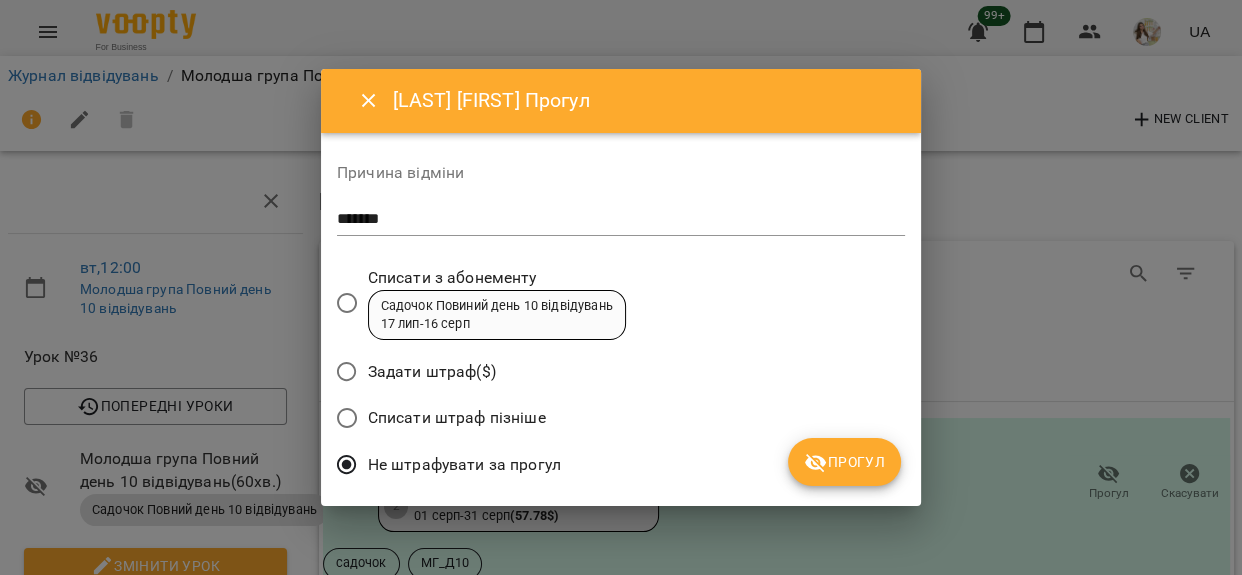 click on "Прогул" at bounding box center (844, 462) 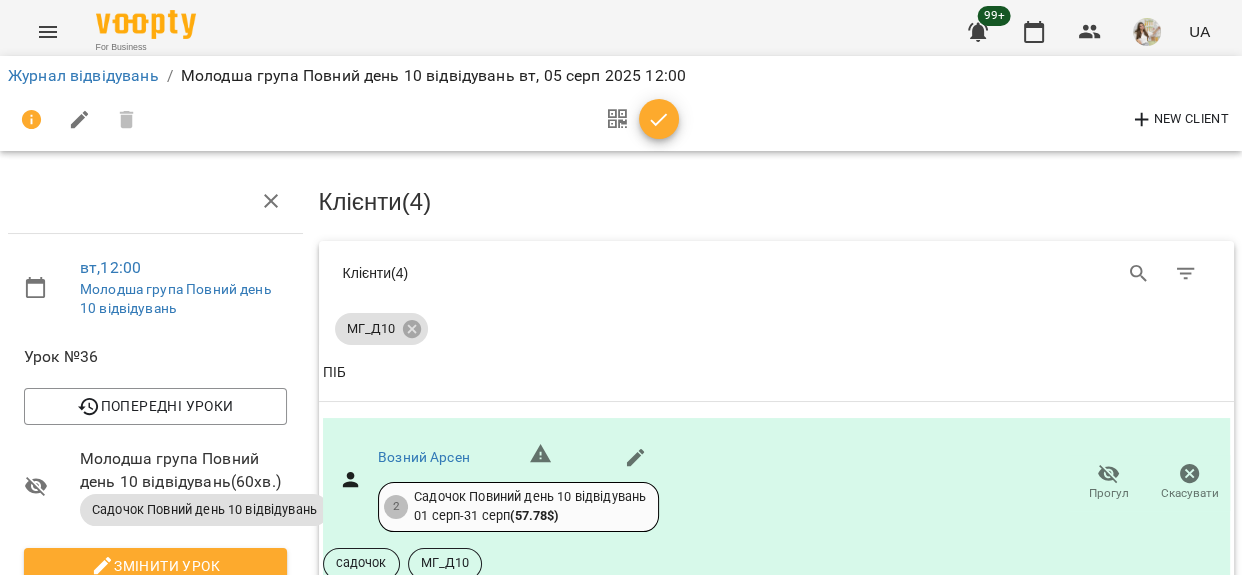scroll, scrollTop: 818, scrollLeft: 0, axis: vertical 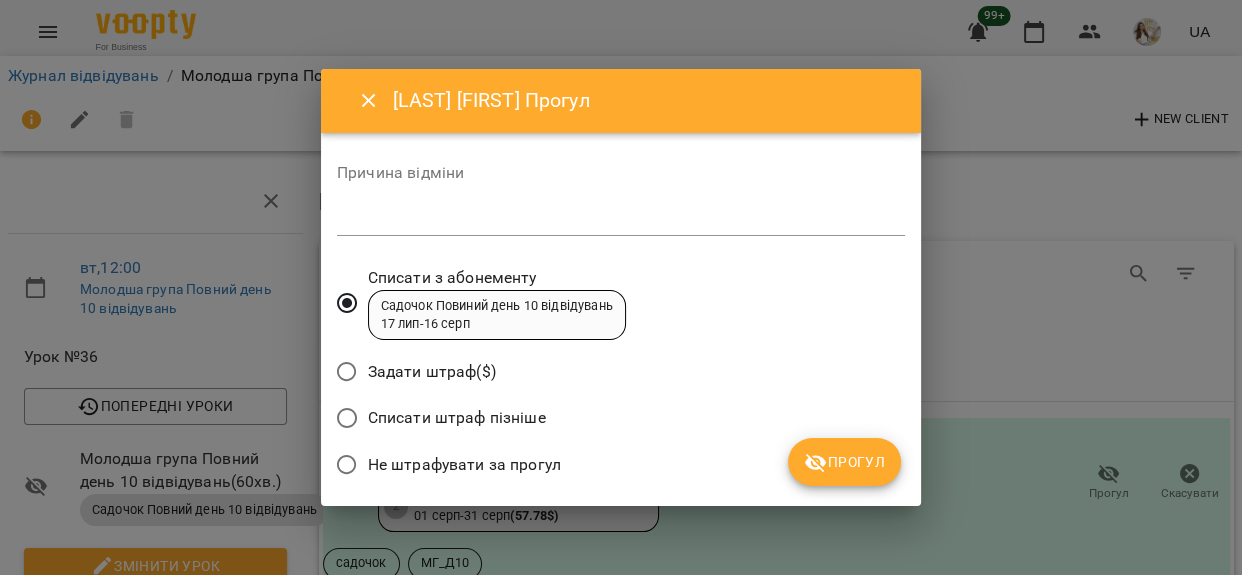 click at bounding box center [621, 219] 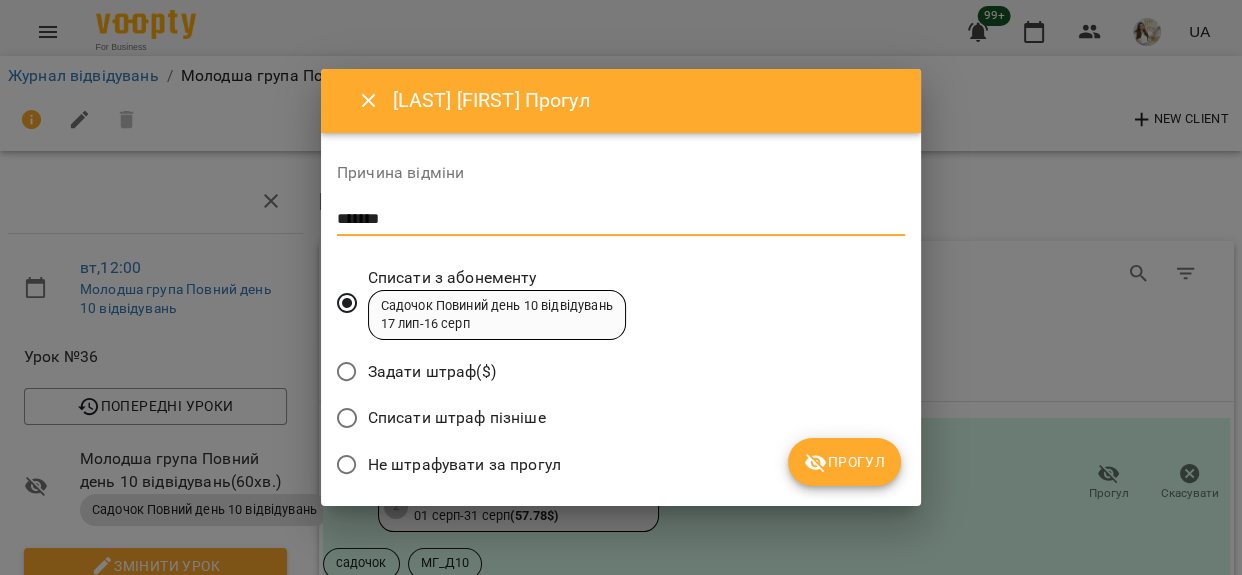 type on "*******" 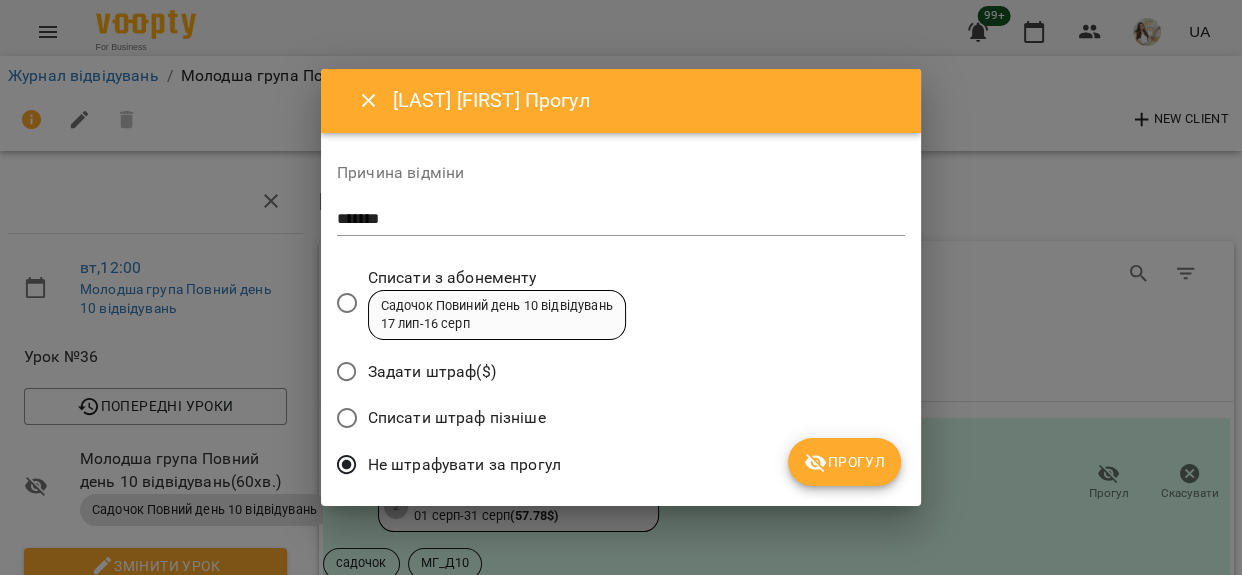 click 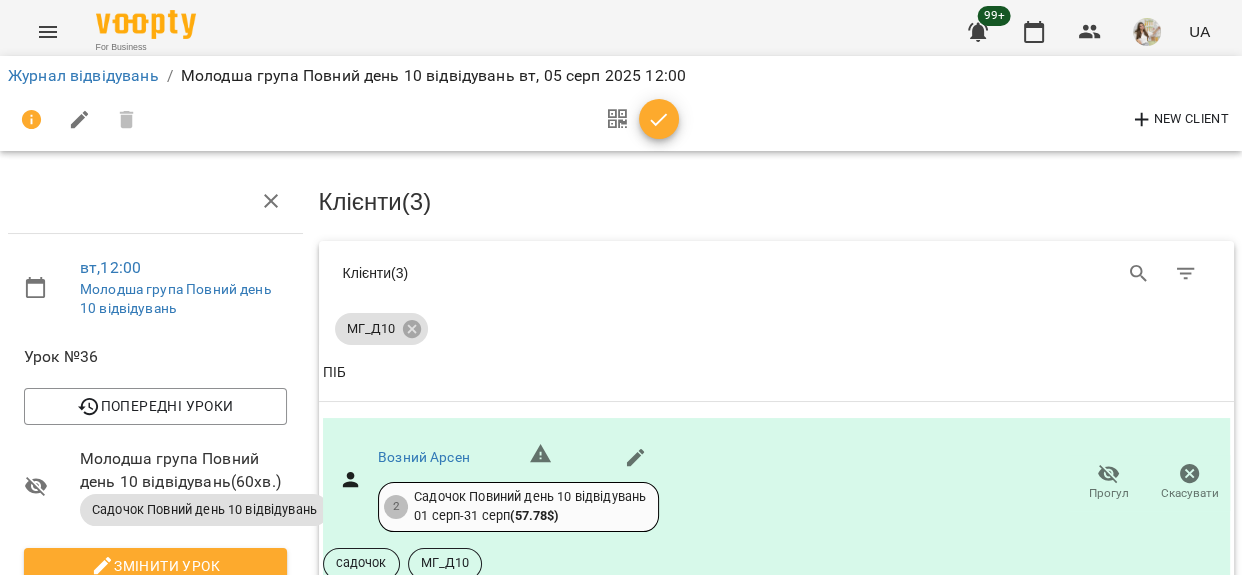 scroll, scrollTop: 970, scrollLeft: 0, axis: vertical 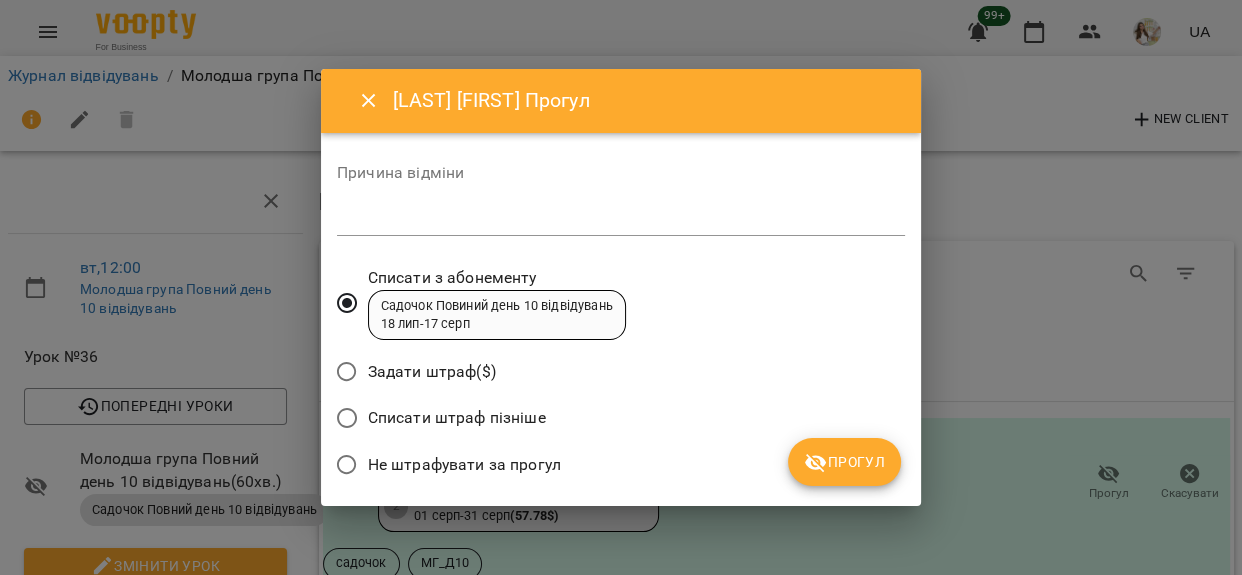 click at bounding box center [621, 219] 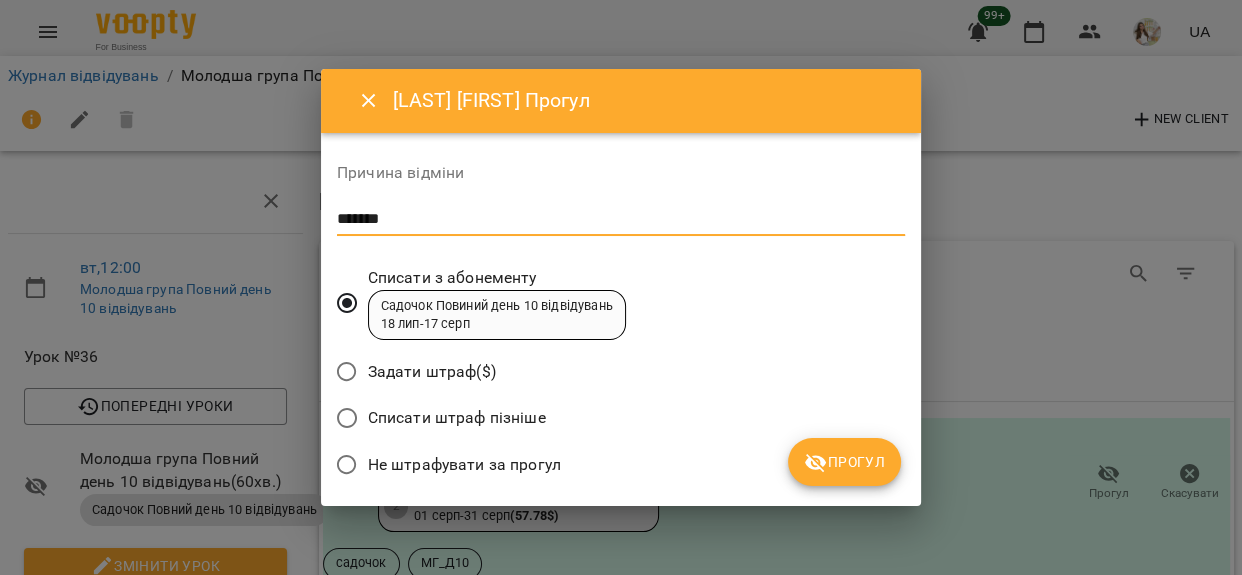 type on "*******" 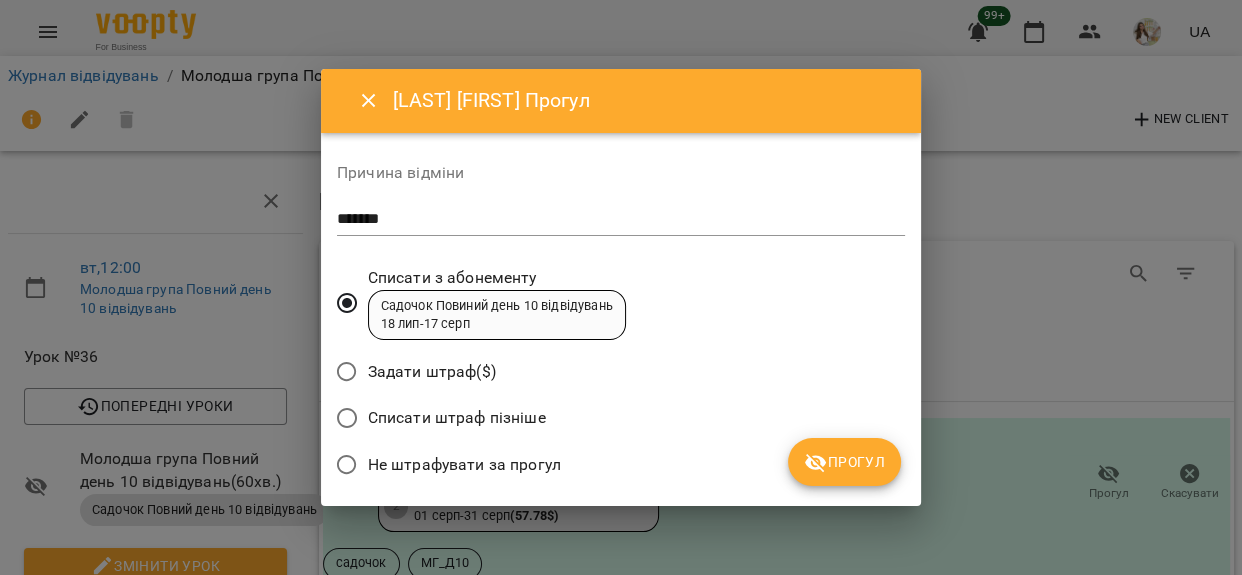 click on "Не штрафувати за прогул" at bounding box center (464, 465) 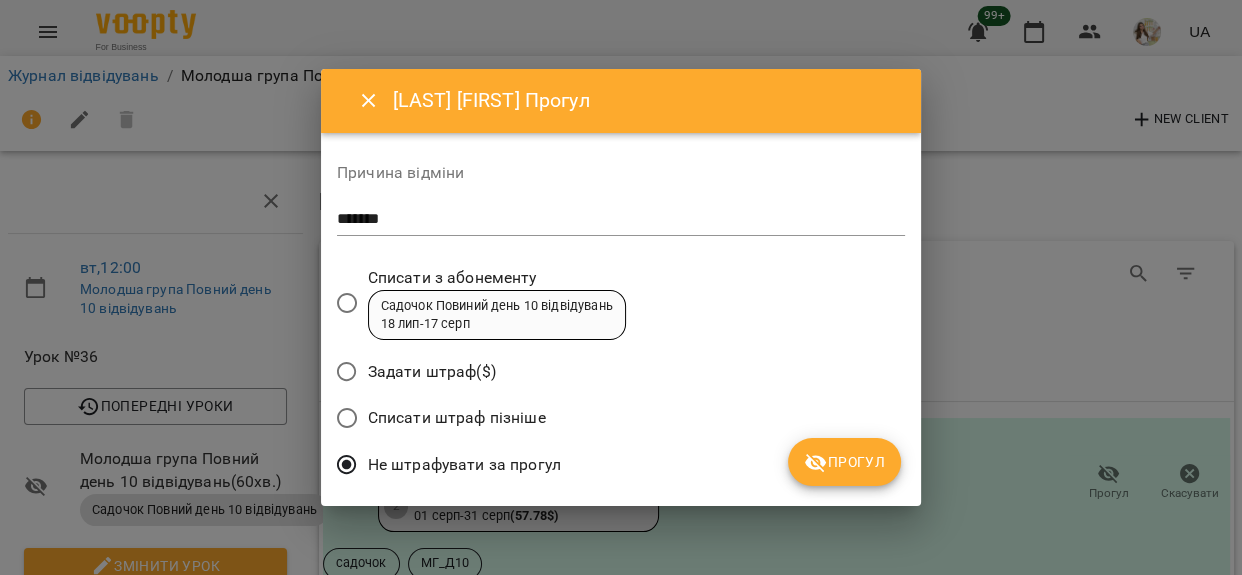 click on "Прогул" at bounding box center [844, 462] 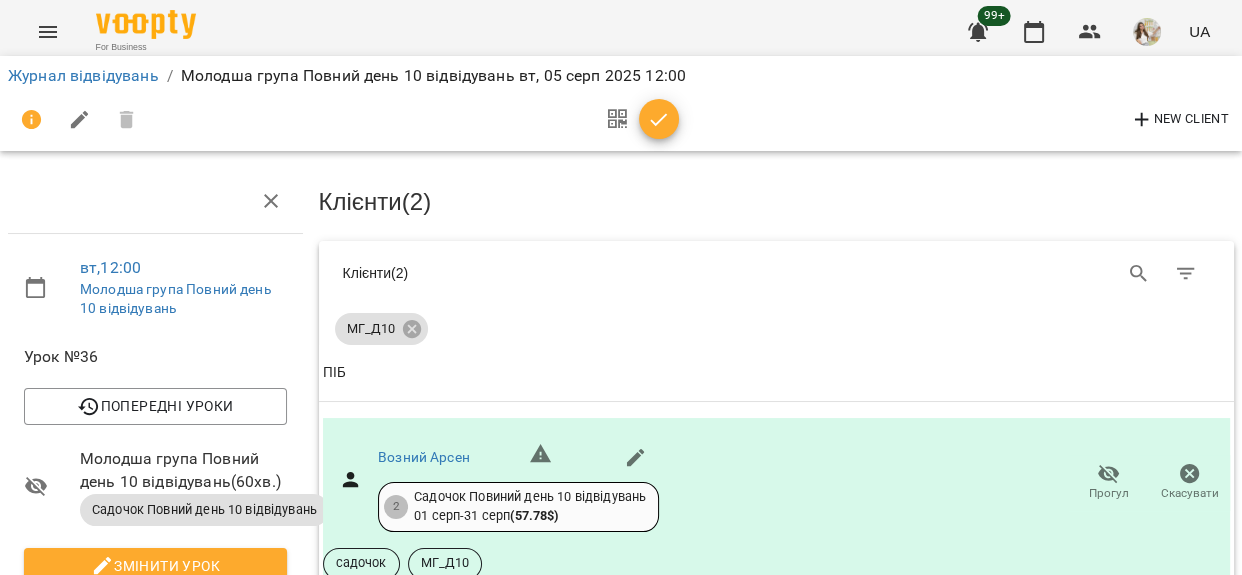 scroll, scrollTop: 24, scrollLeft: 0, axis: vertical 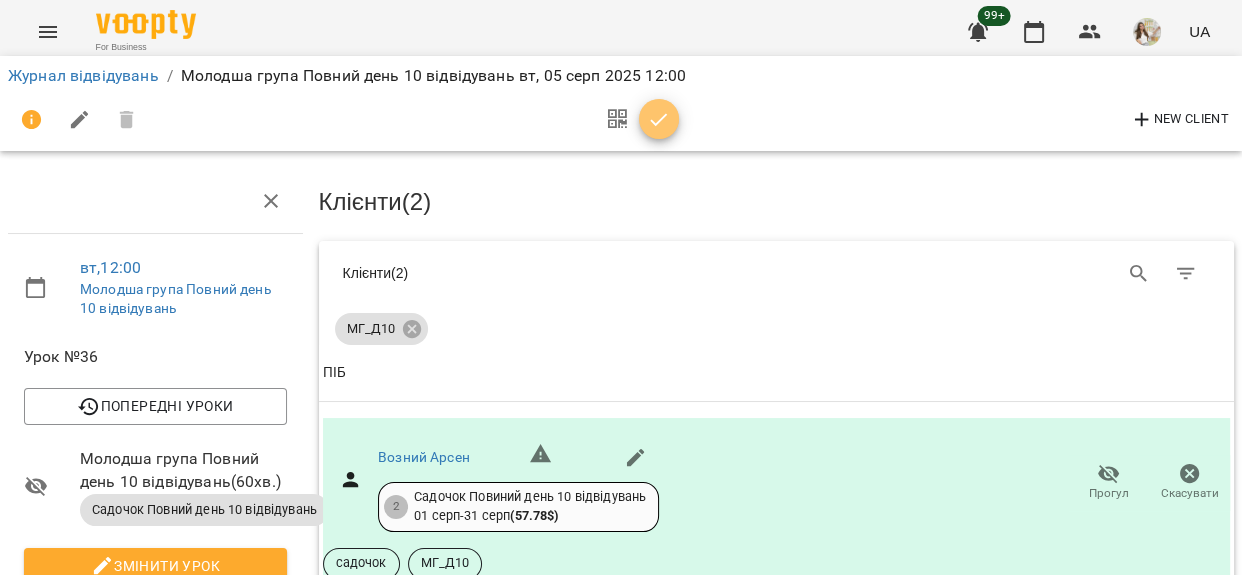 click at bounding box center [659, 119] 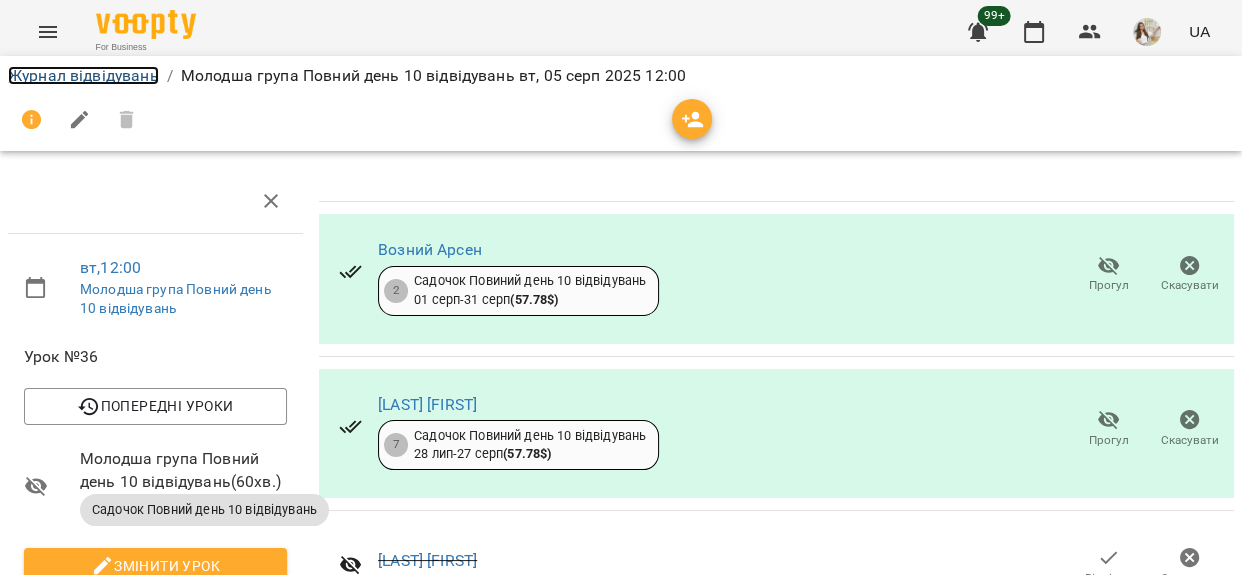 click on "Журнал відвідувань" at bounding box center [83, 75] 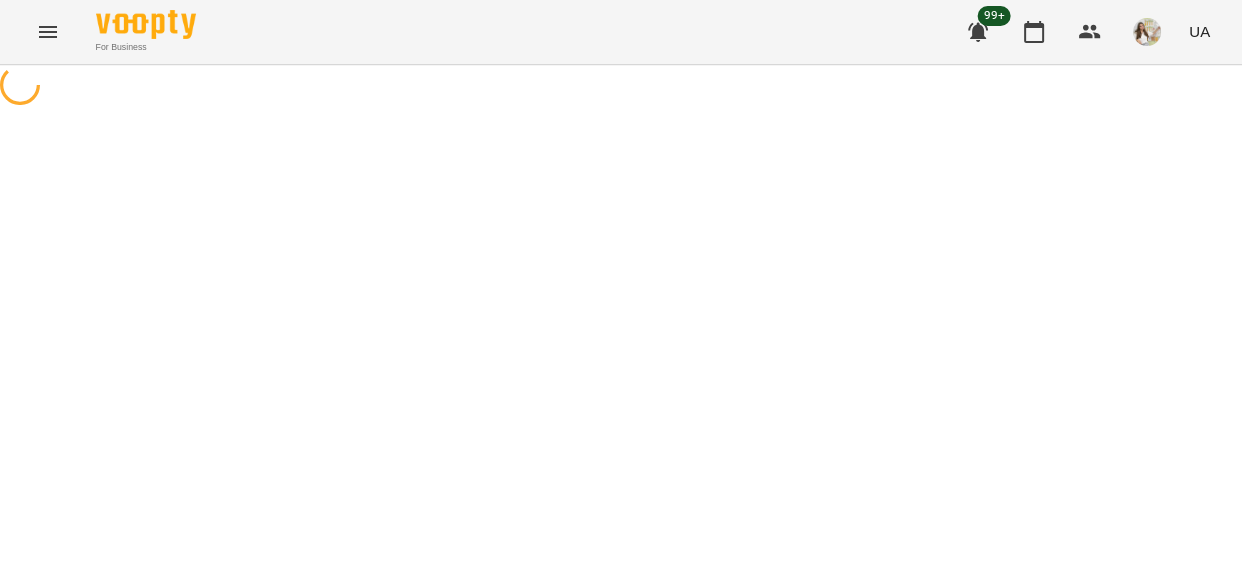 scroll, scrollTop: 0, scrollLeft: 0, axis: both 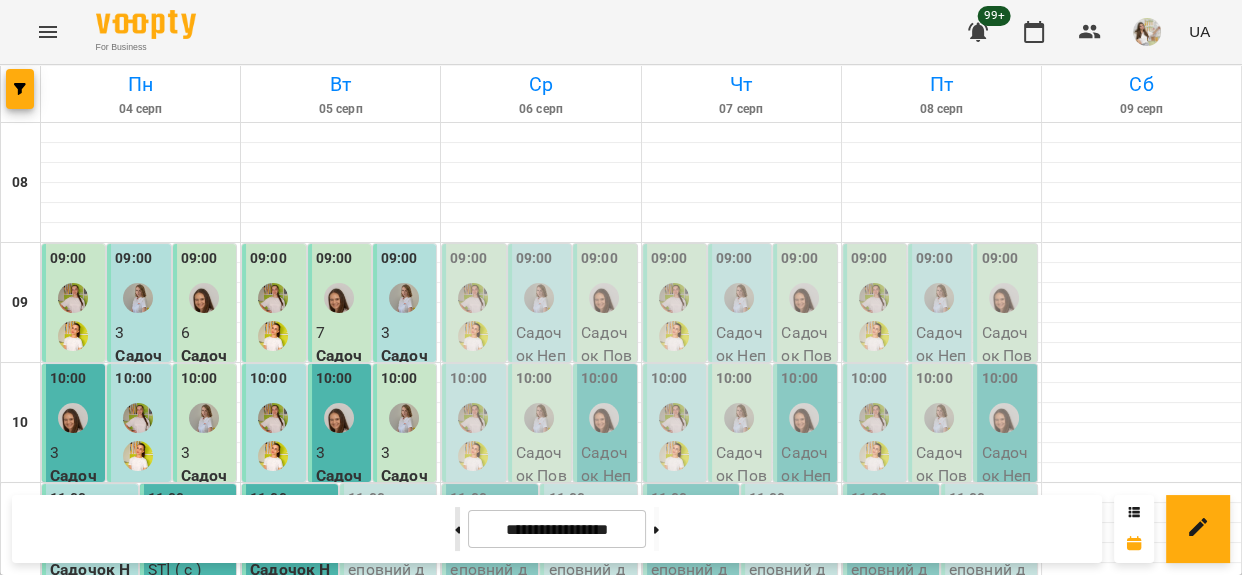 click at bounding box center (457, 529) 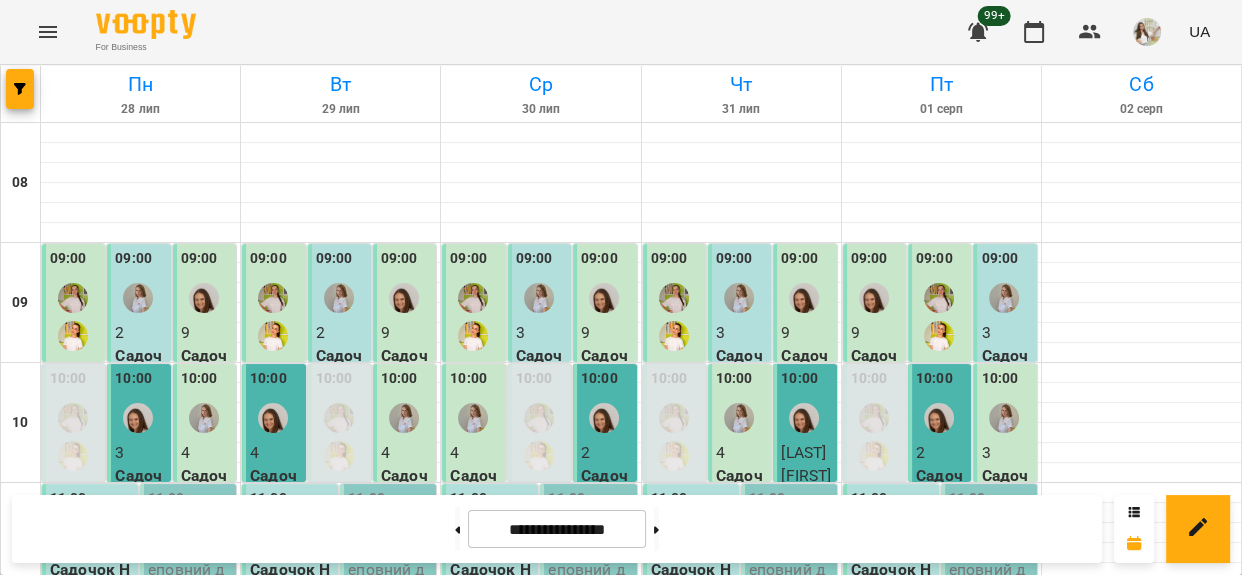 click on "14:00" at bounding box center [541, 871] 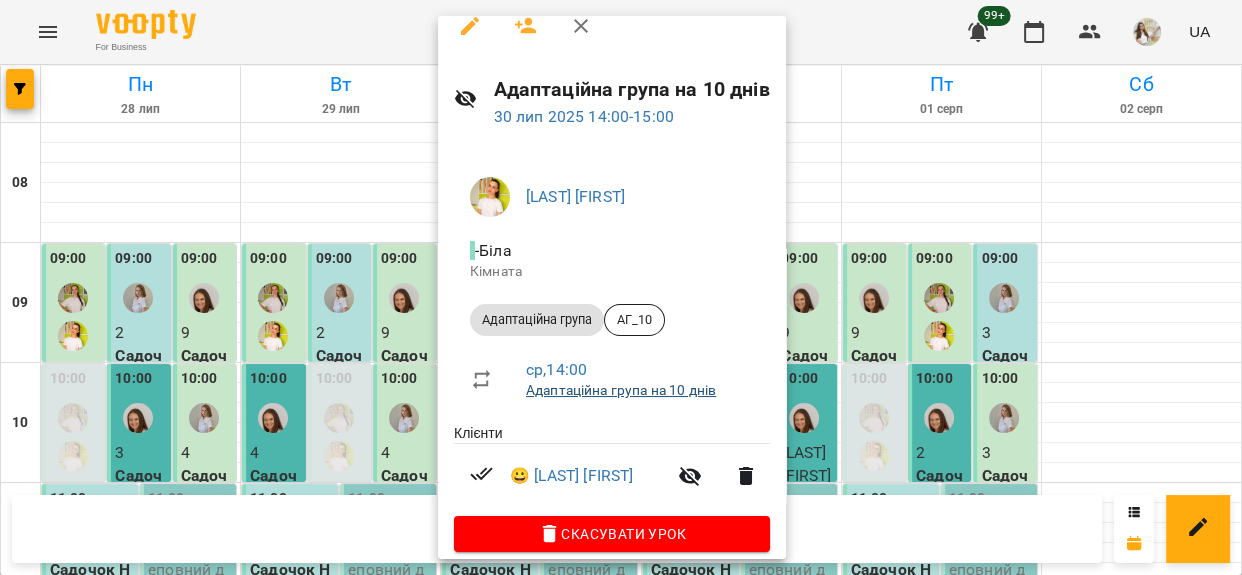scroll, scrollTop: 40, scrollLeft: 0, axis: vertical 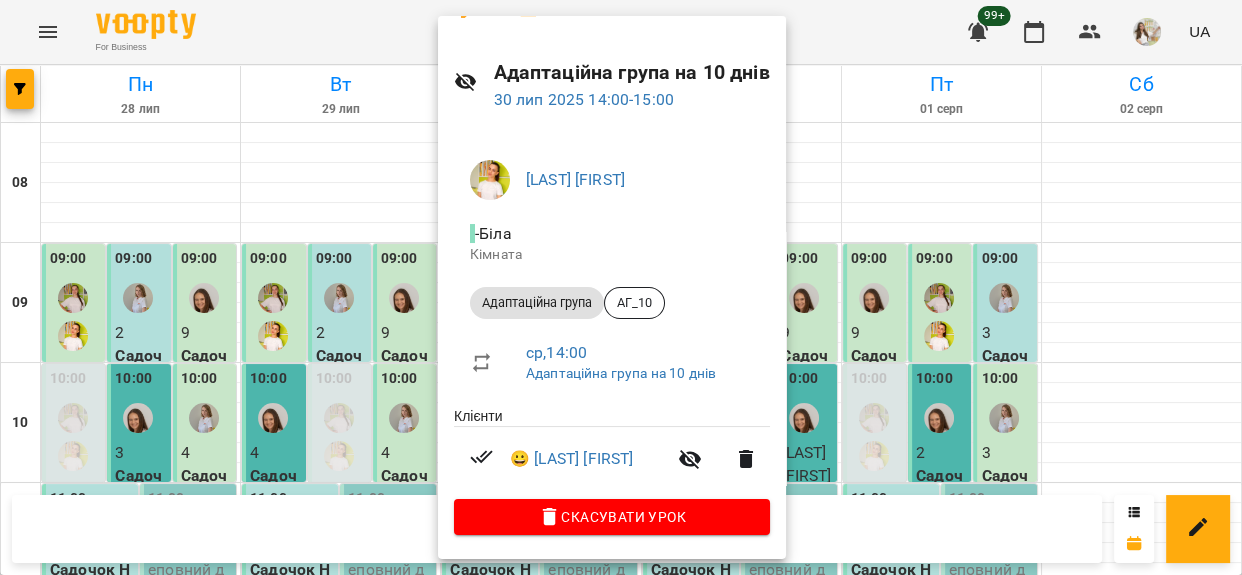 click at bounding box center [621, 287] 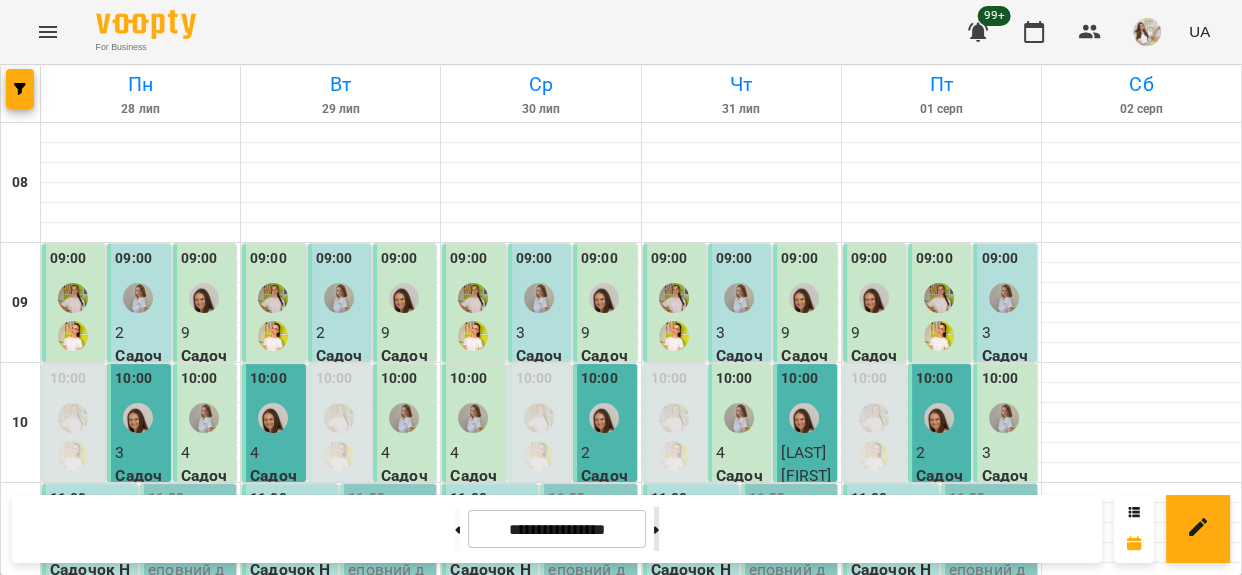 click at bounding box center [656, 529] 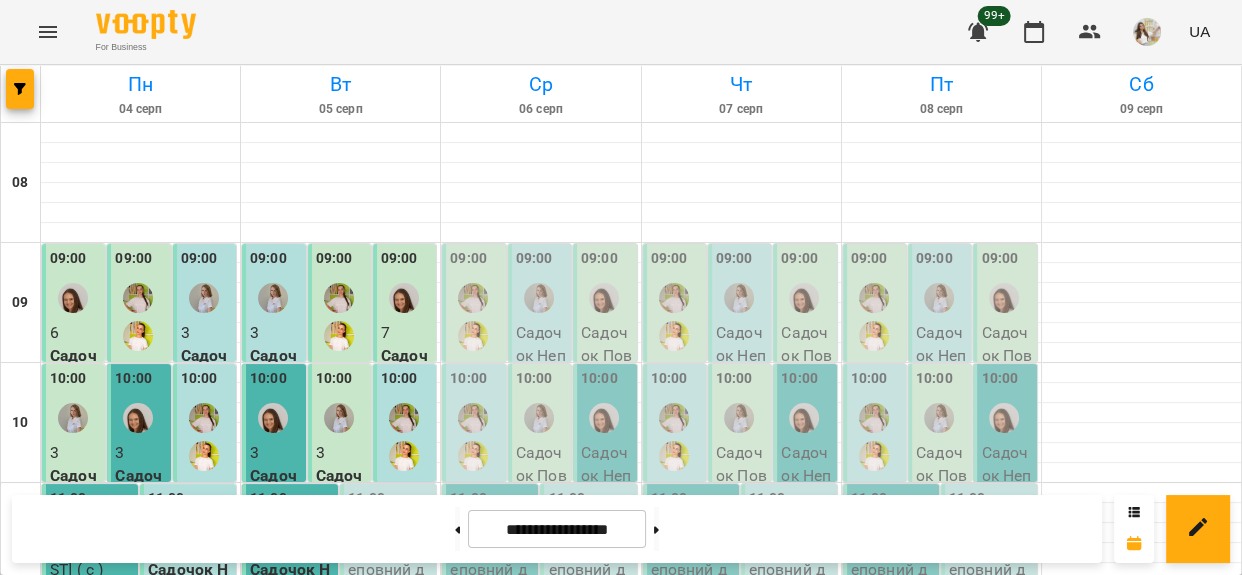 scroll, scrollTop: 181, scrollLeft: 0, axis: vertical 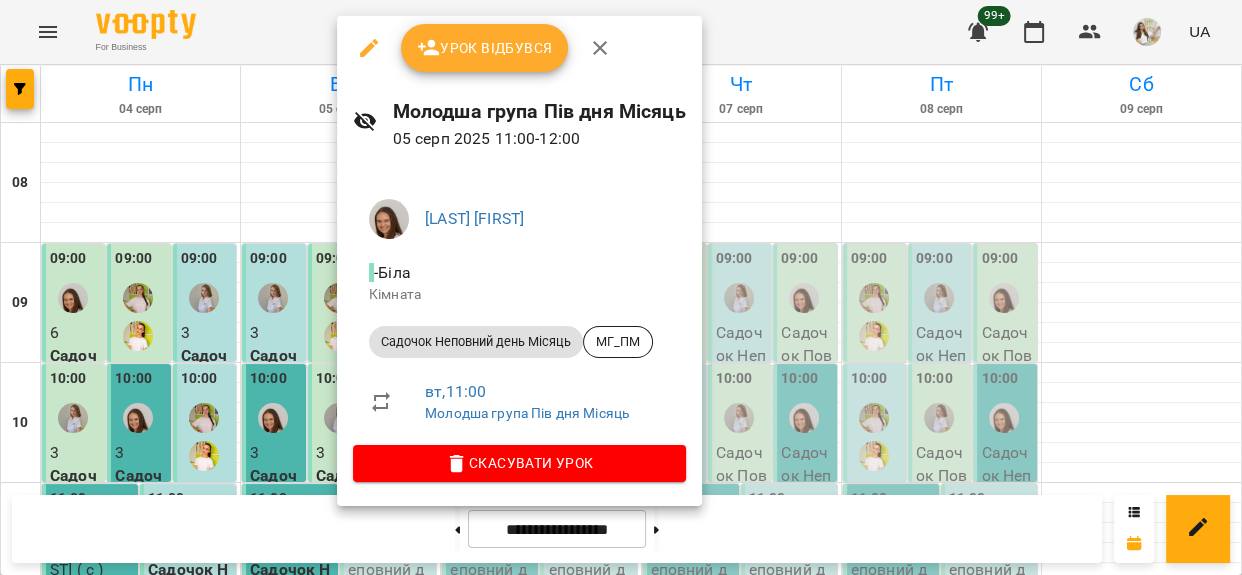 click on "Урок відбувся" at bounding box center (485, 48) 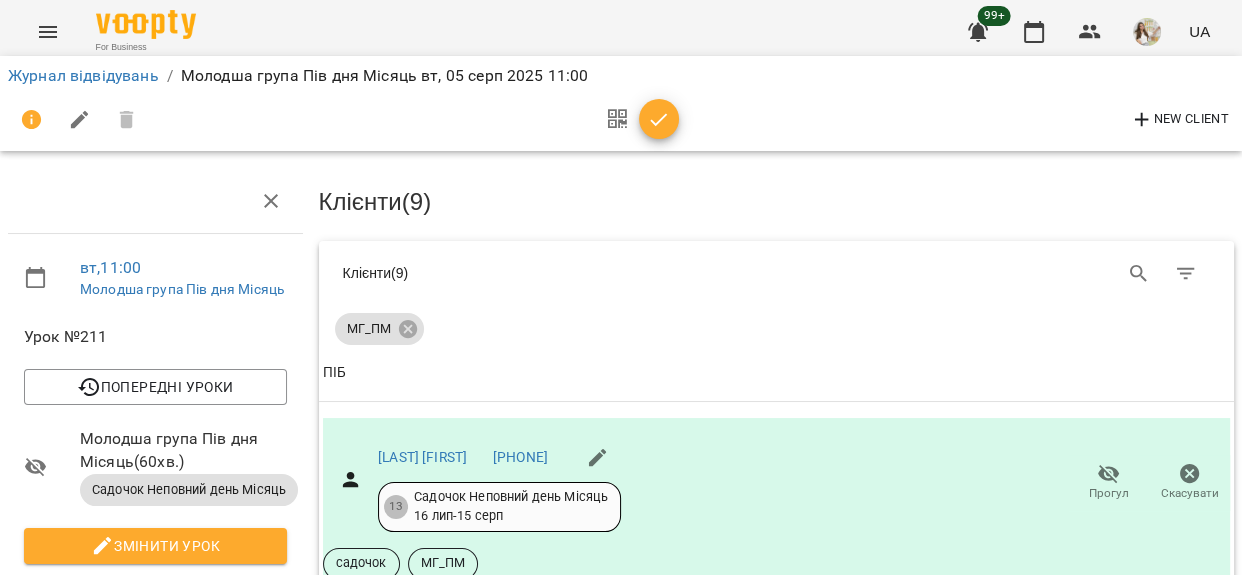 scroll, scrollTop: 1663, scrollLeft: 0, axis: vertical 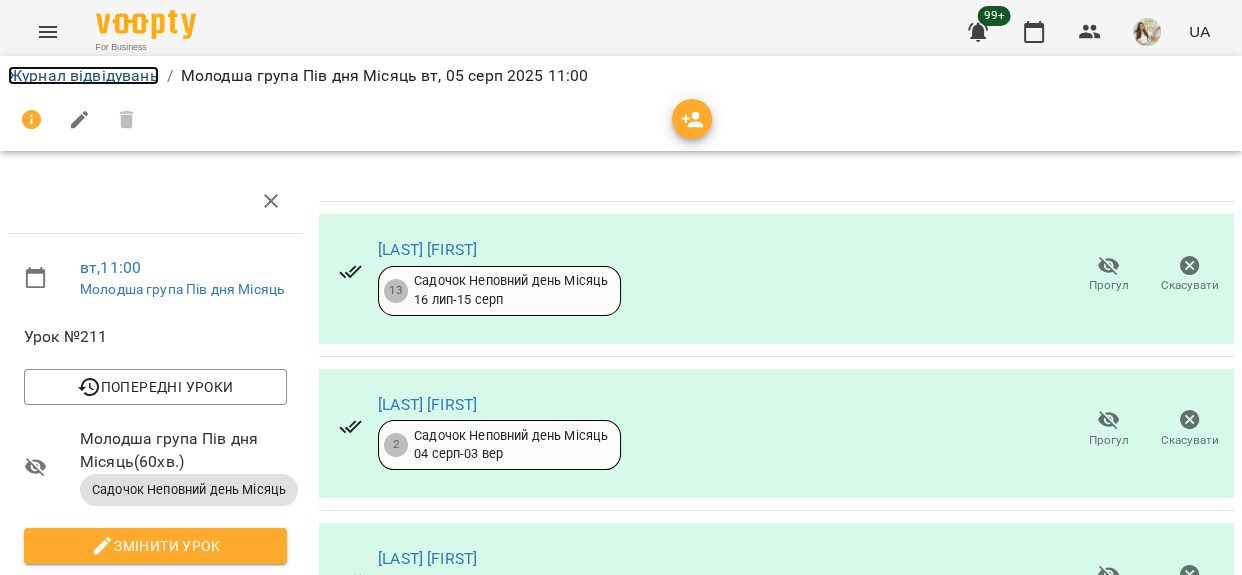 click on "Журнал відвідувань" at bounding box center (83, 75) 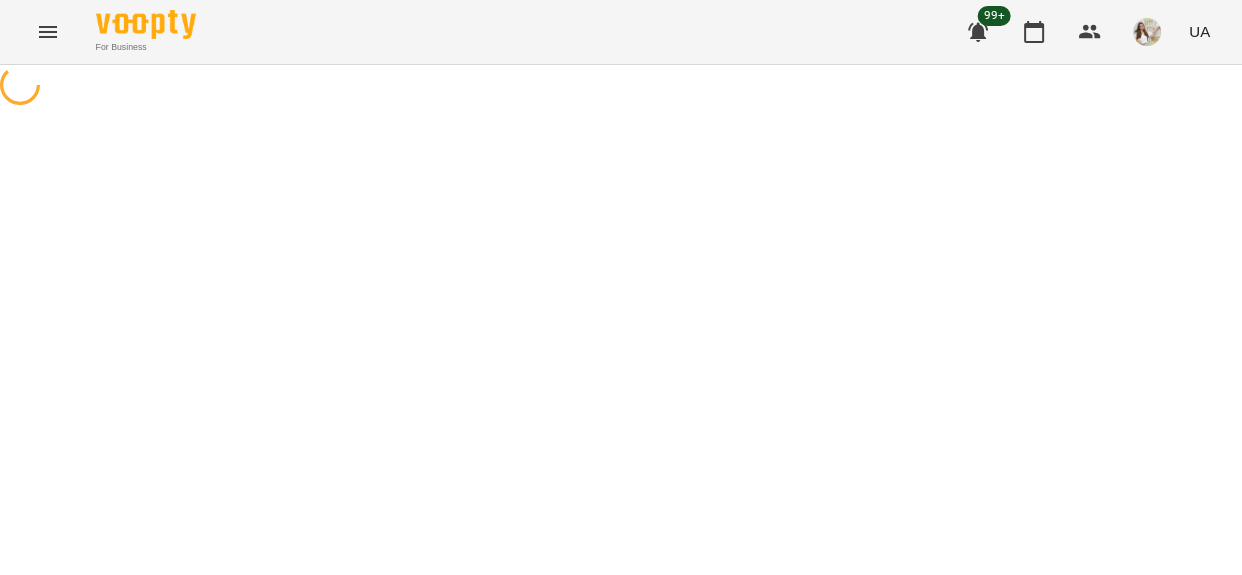 scroll, scrollTop: 0, scrollLeft: 0, axis: both 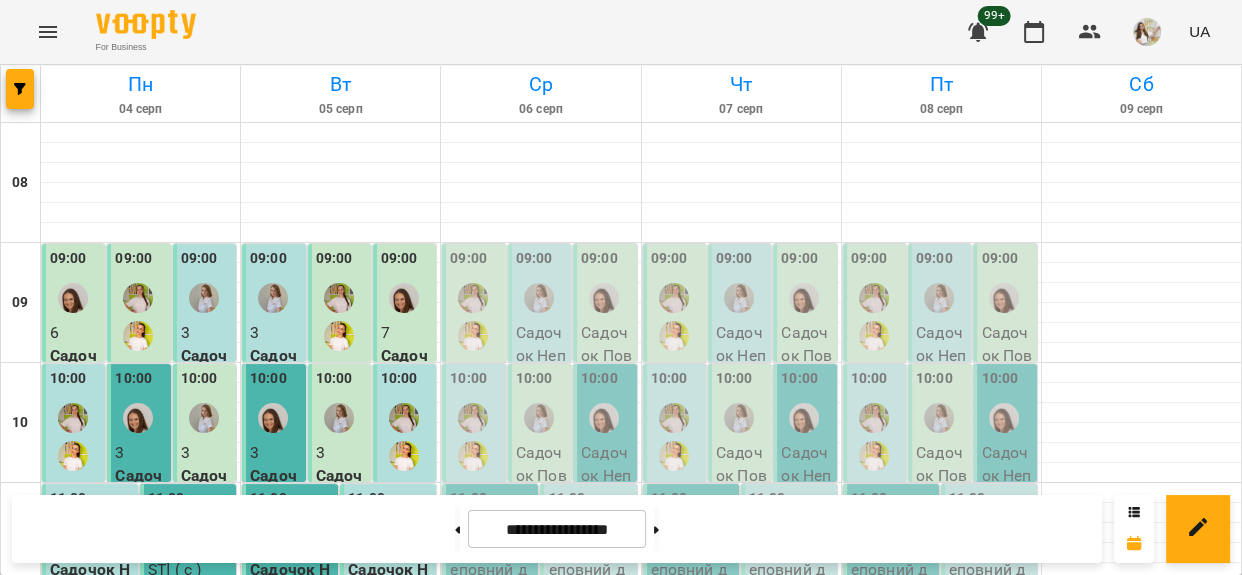 click at bounding box center (473, 317) 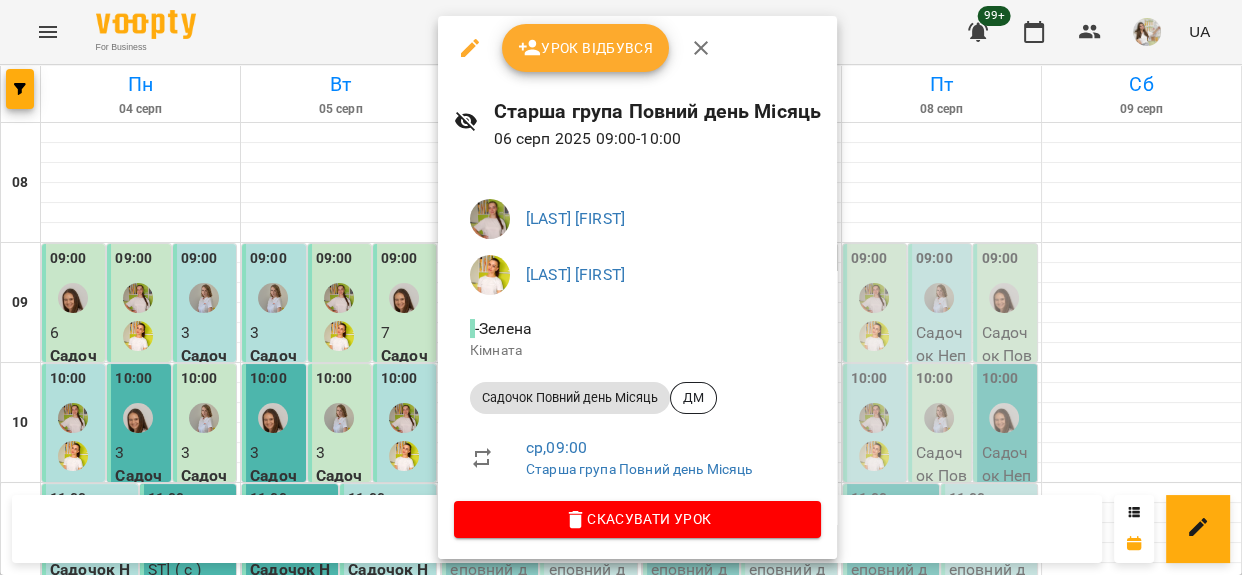 click on "Урок відбувся" at bounding box center [586, 48] 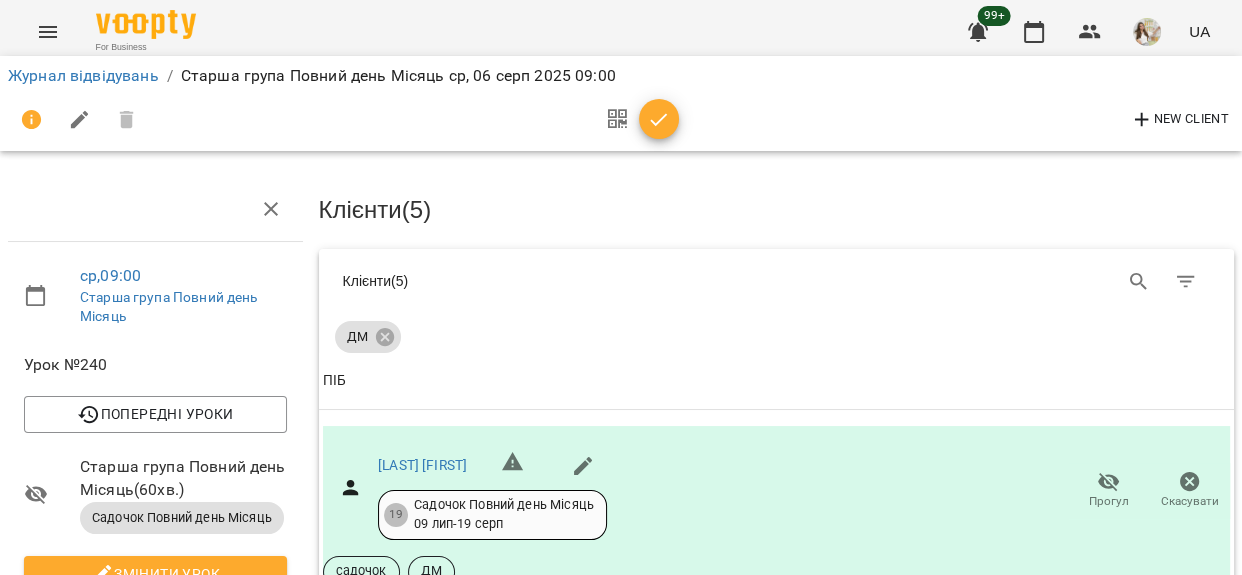 click at bounding box center [659, 119] 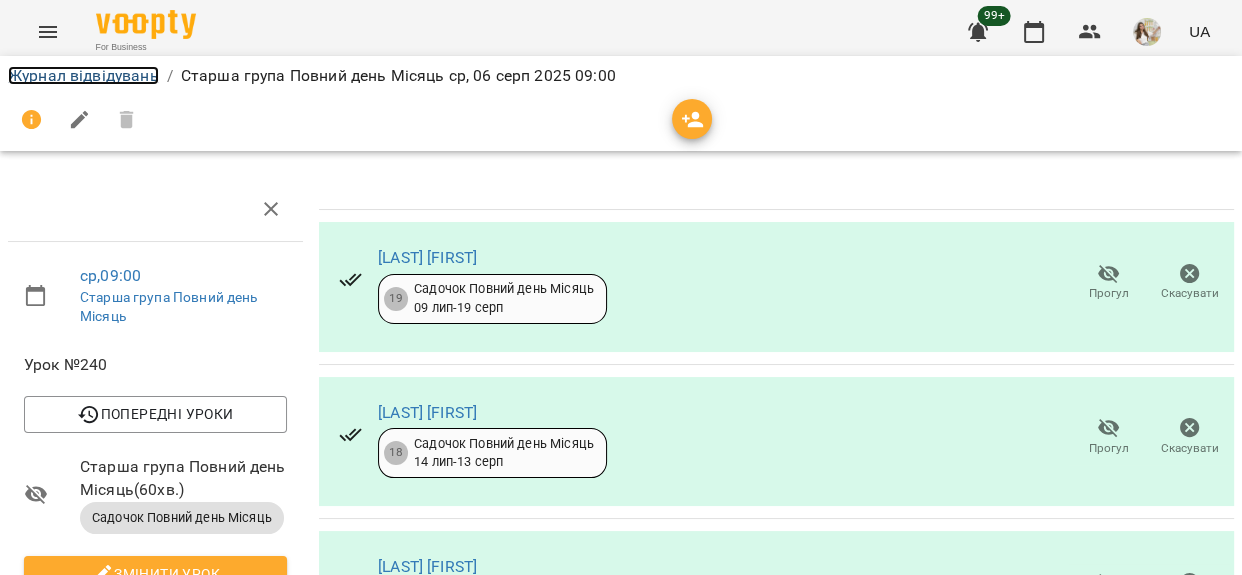 click on "Журнал відвідувань" at bounding box center [83, 75] 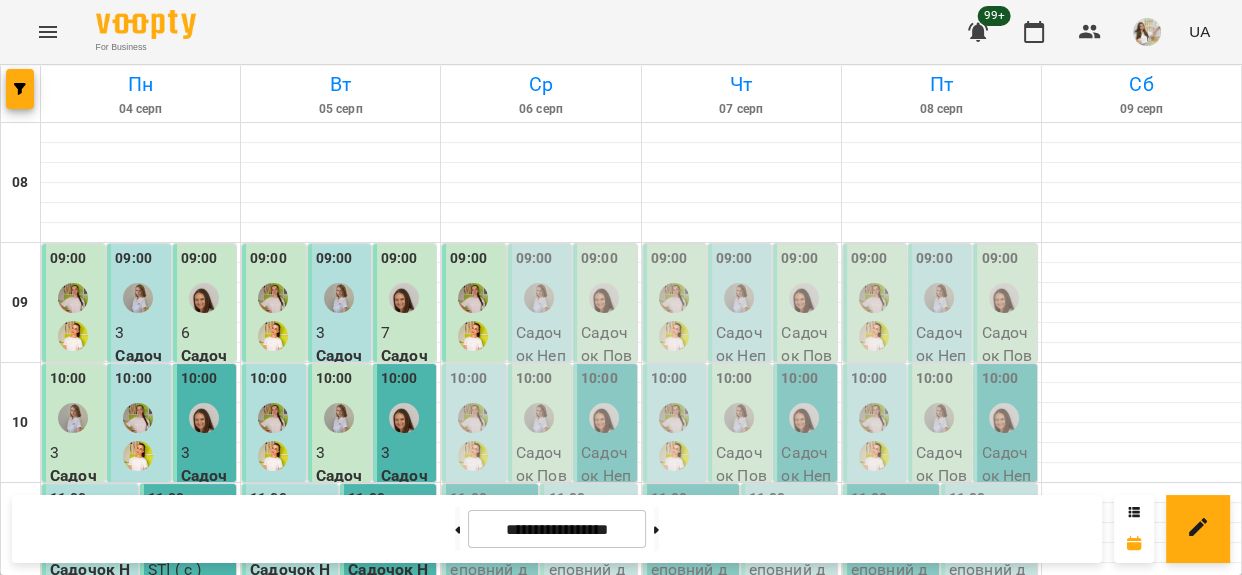 click on "09:00" at bounding box center [534, 259] 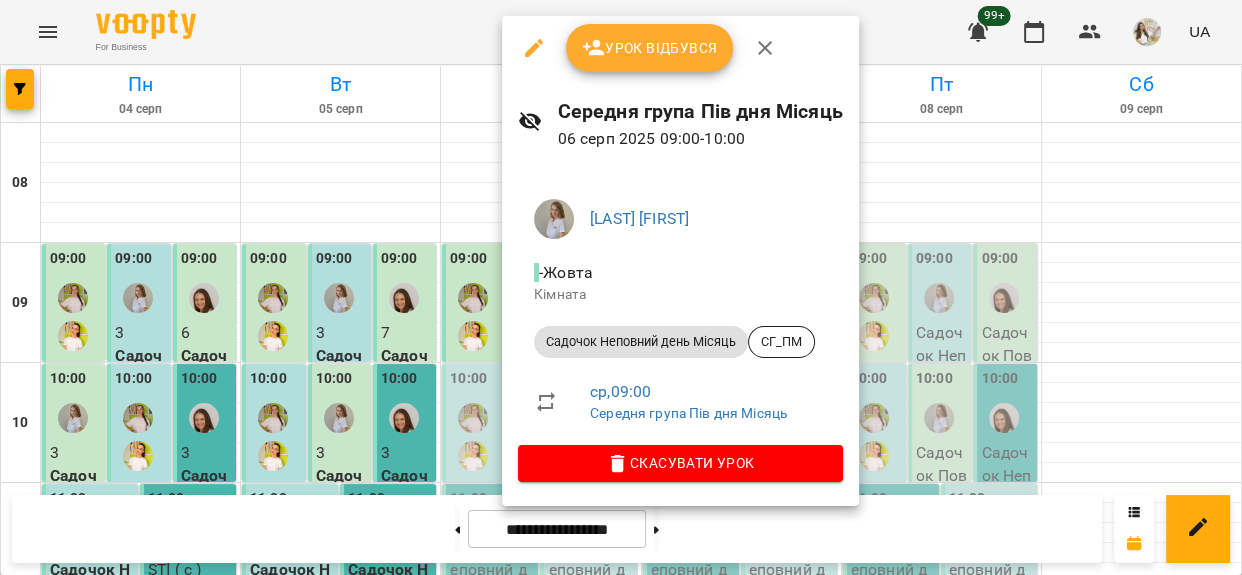 click on "Урок відбувся" at bounding box center (650, 48) 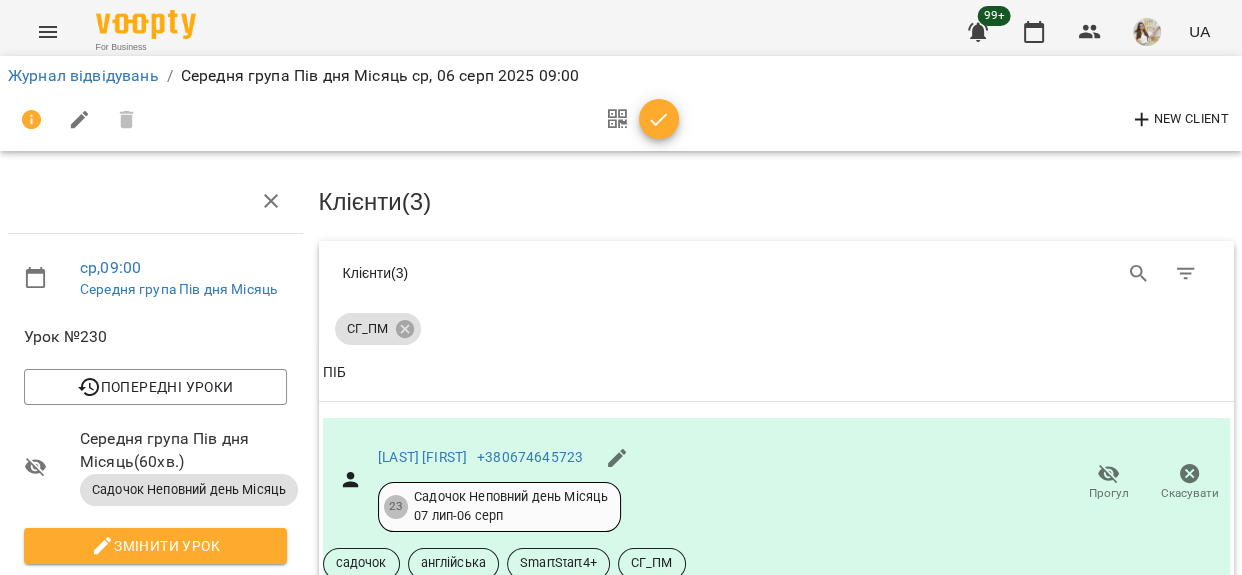 scroll, scrollTop: 454, scrollLeft: 0, axis: vertical 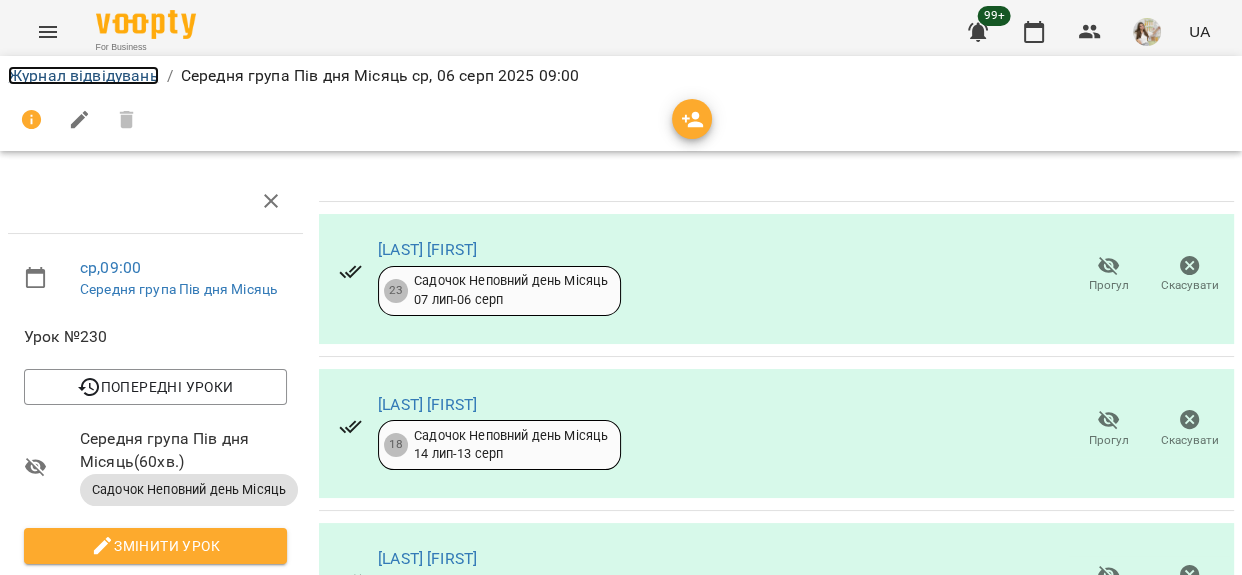 click on "Журнал відвідувань" at bounding box center [83, 75] 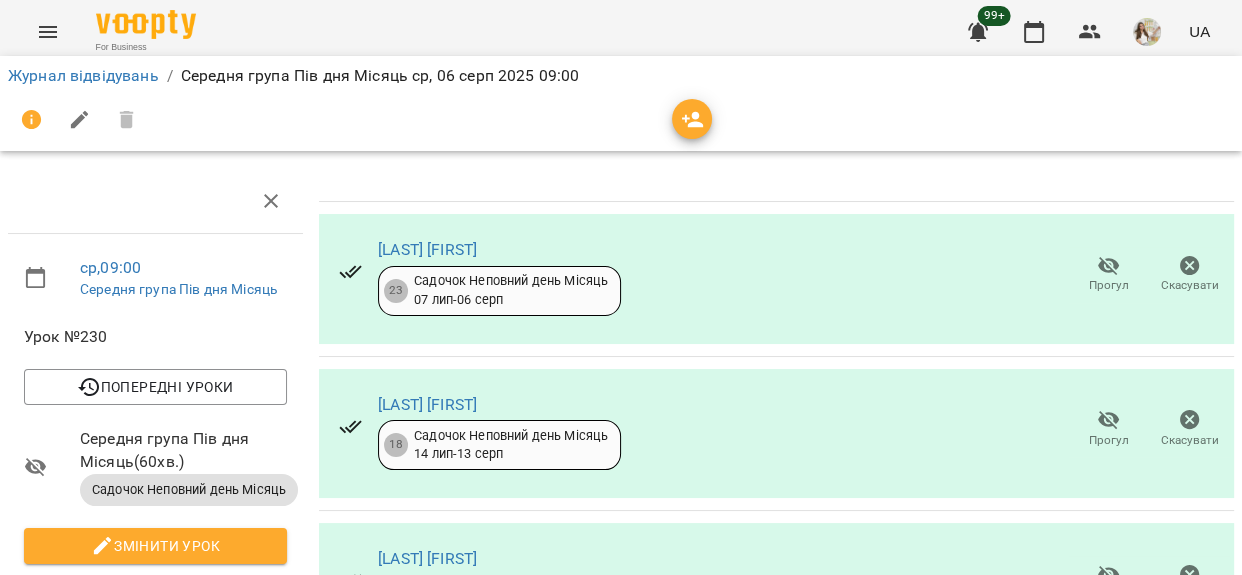 scroll, scrollTop: 0, scrollLeft: 0, axis: both 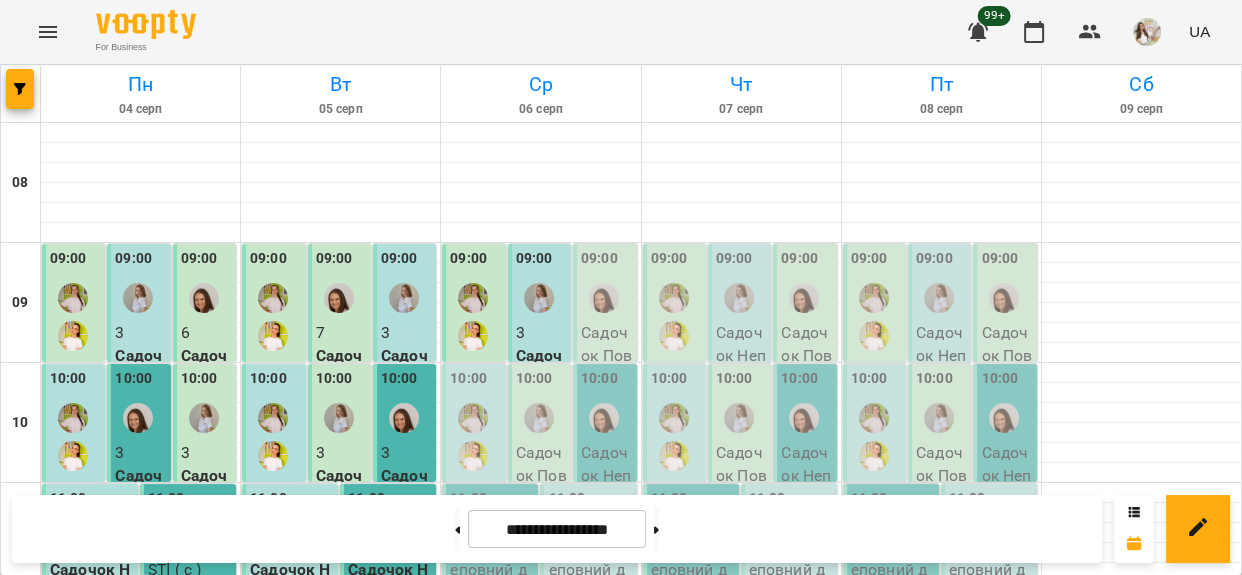click at bounding box center [604, 298] 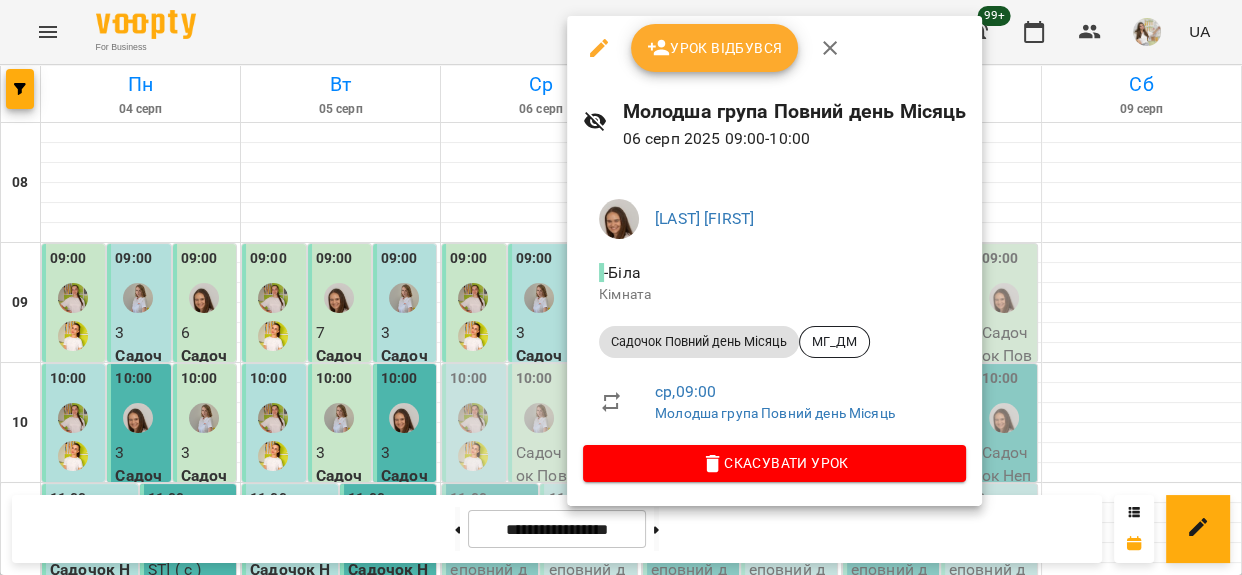 click on "Урок відбувся" at bounding box center (715, 48) 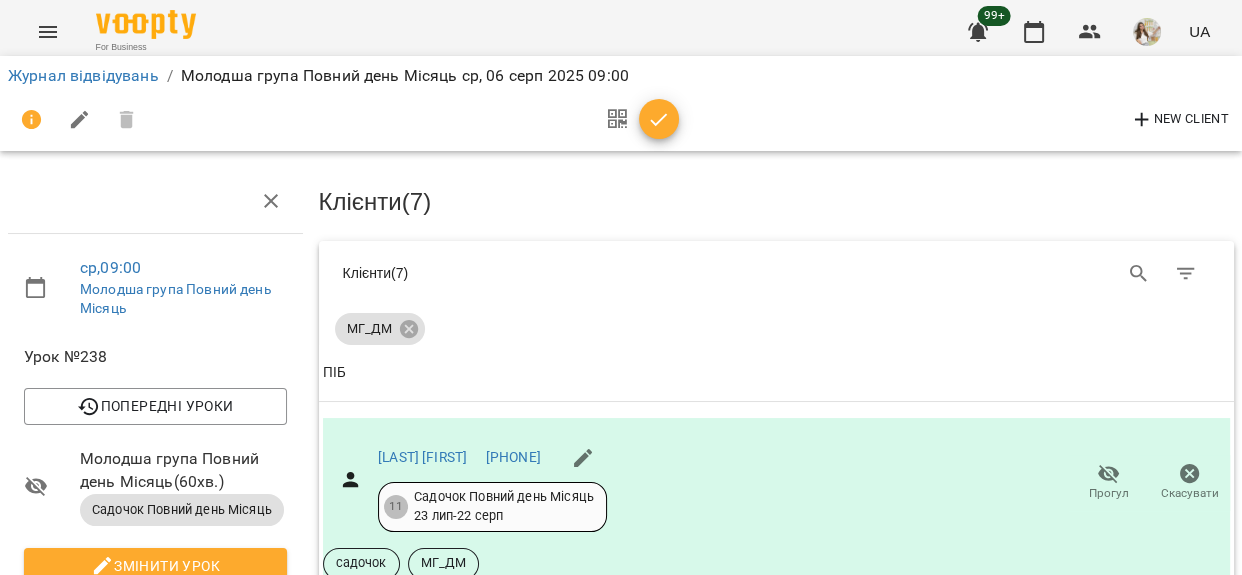 scroll, scrollTop: 545, scrollLeft: 0, axis: vertical 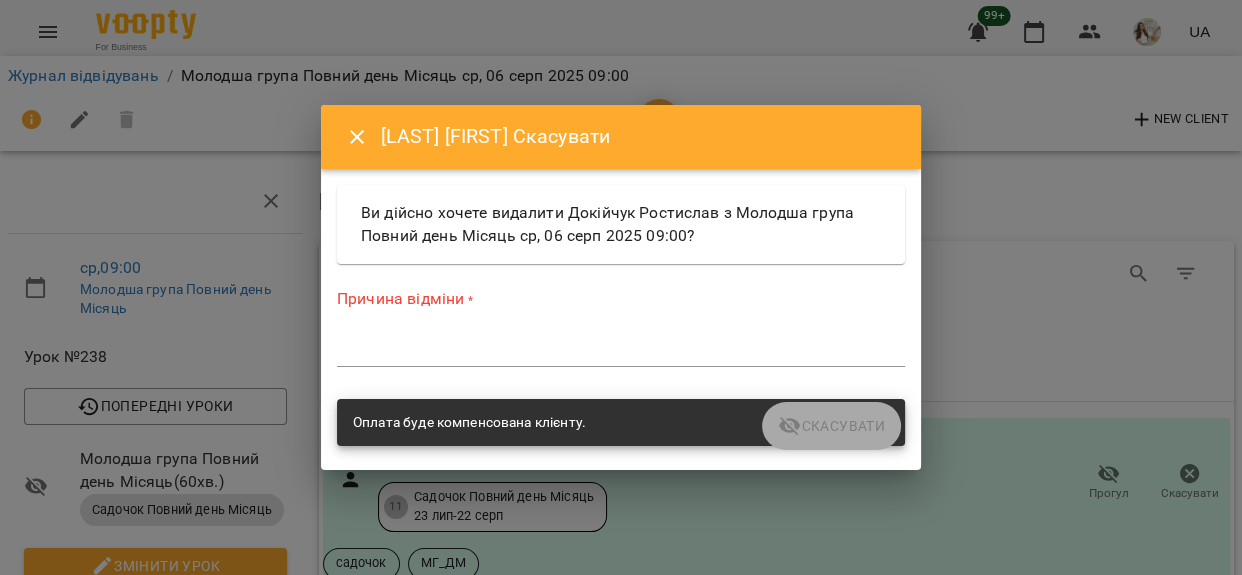 click on "*" at bounding box center (621, 351) 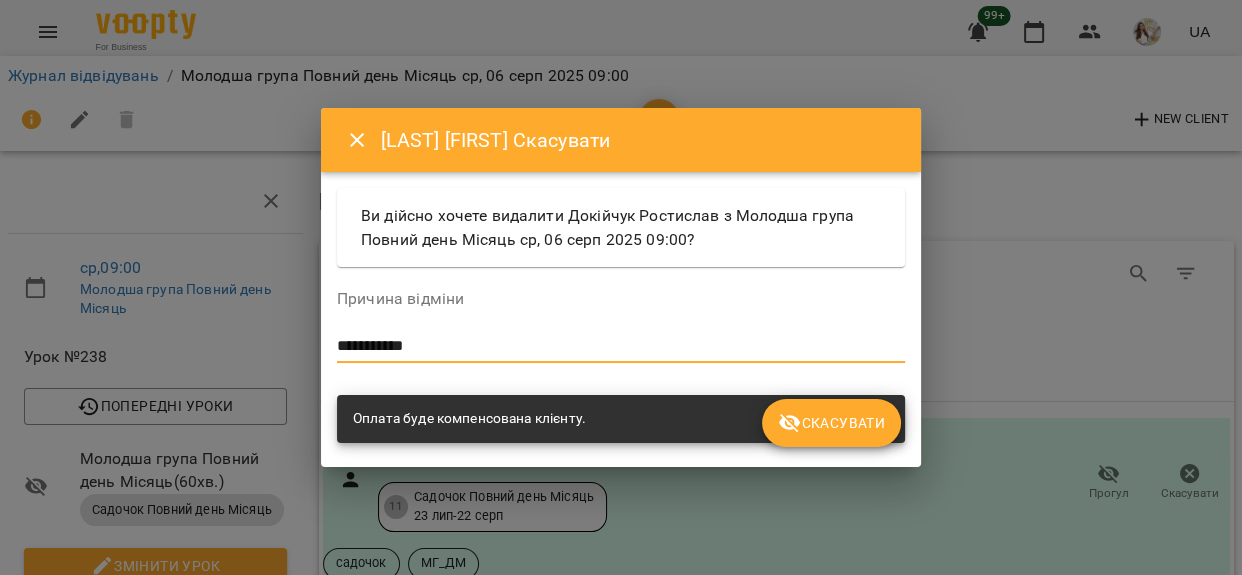 type on "**********" 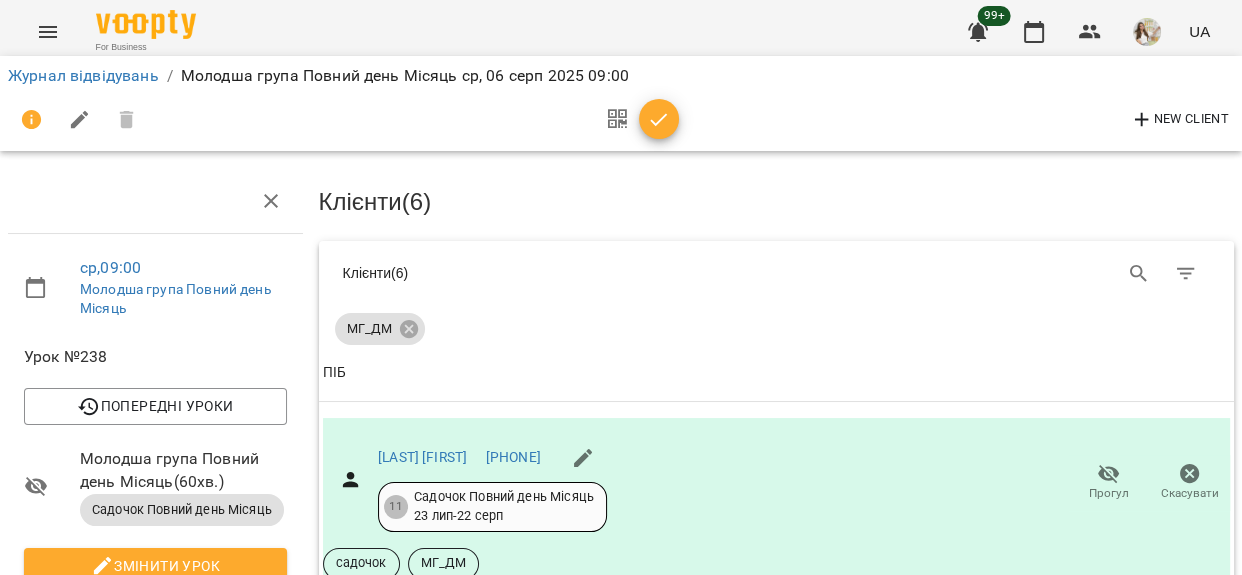 scroll, scrollTop: 727, scrollLeft: 0, axis: vertical 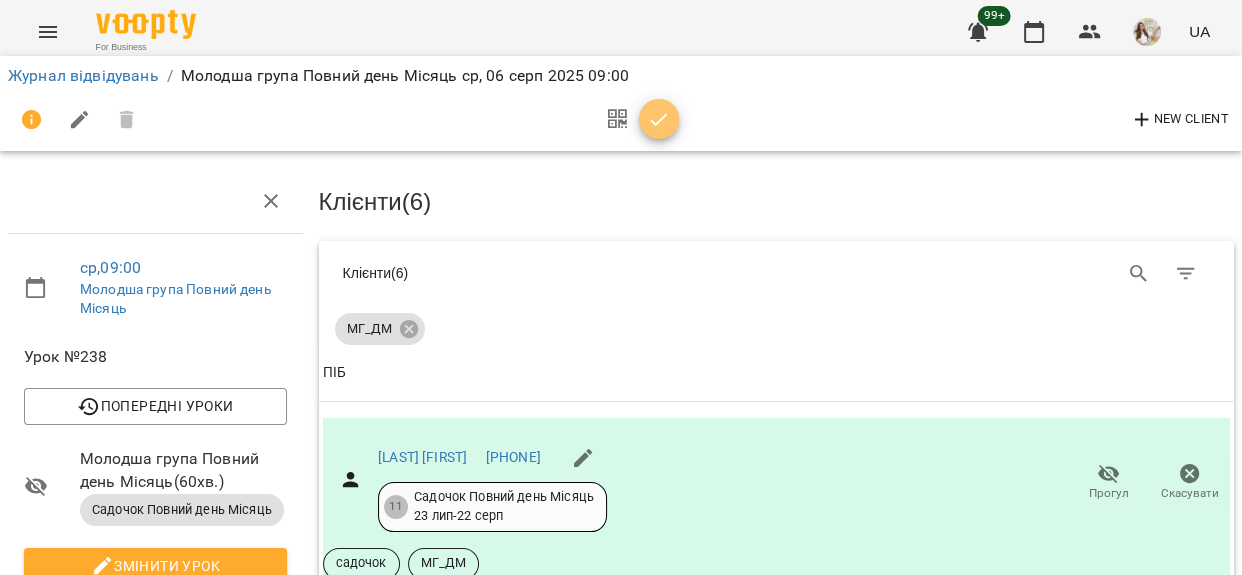 click 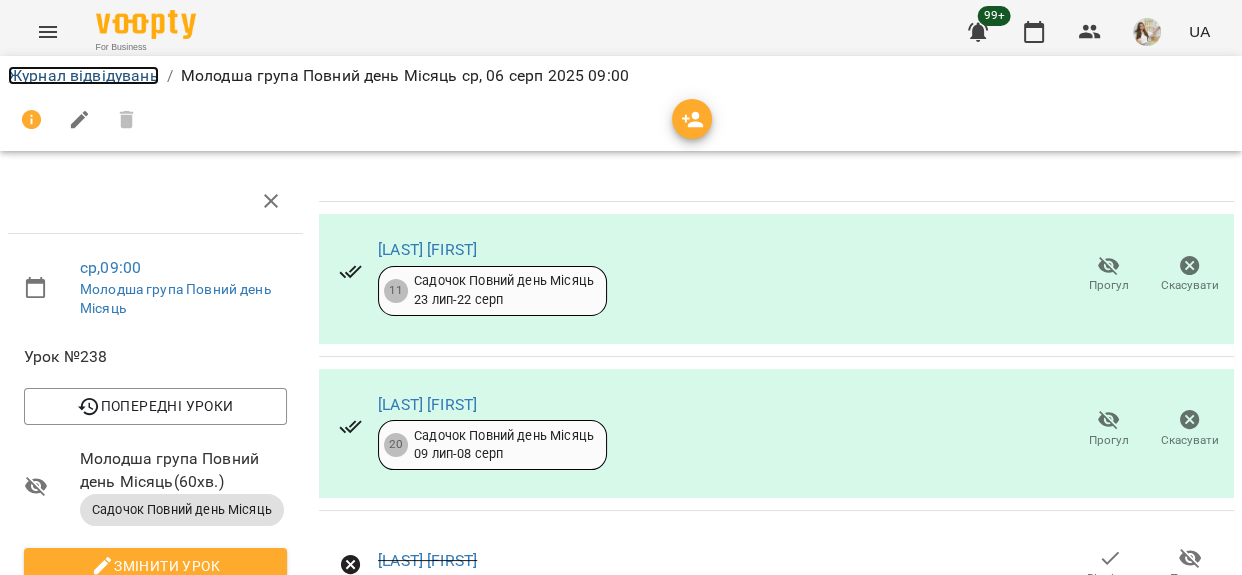 click on "Журнал відвідувань" at bounding box center (83, 75) 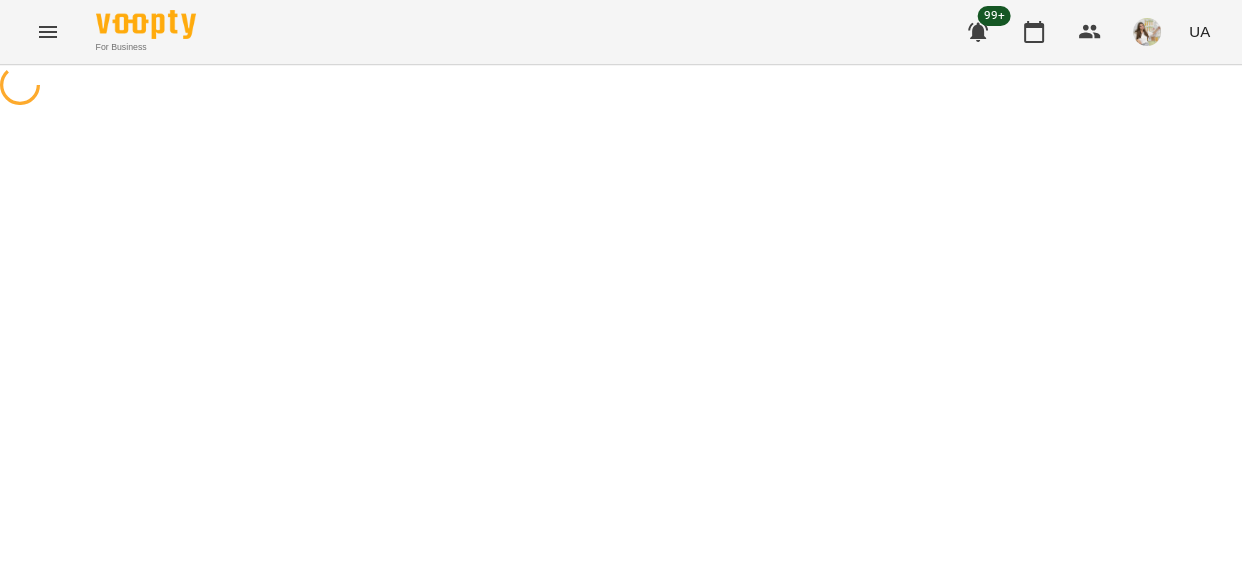 scroll, scrollTop: 0, scrollLeft: 0, axis: both 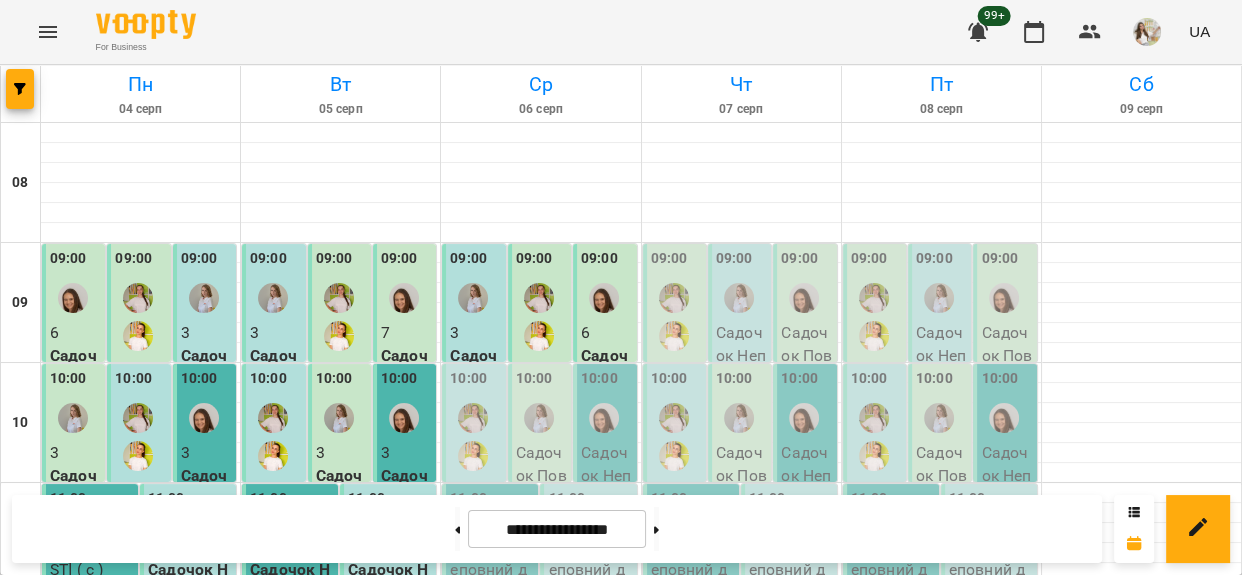 click on "10:00" at bounding box center (468, 381) 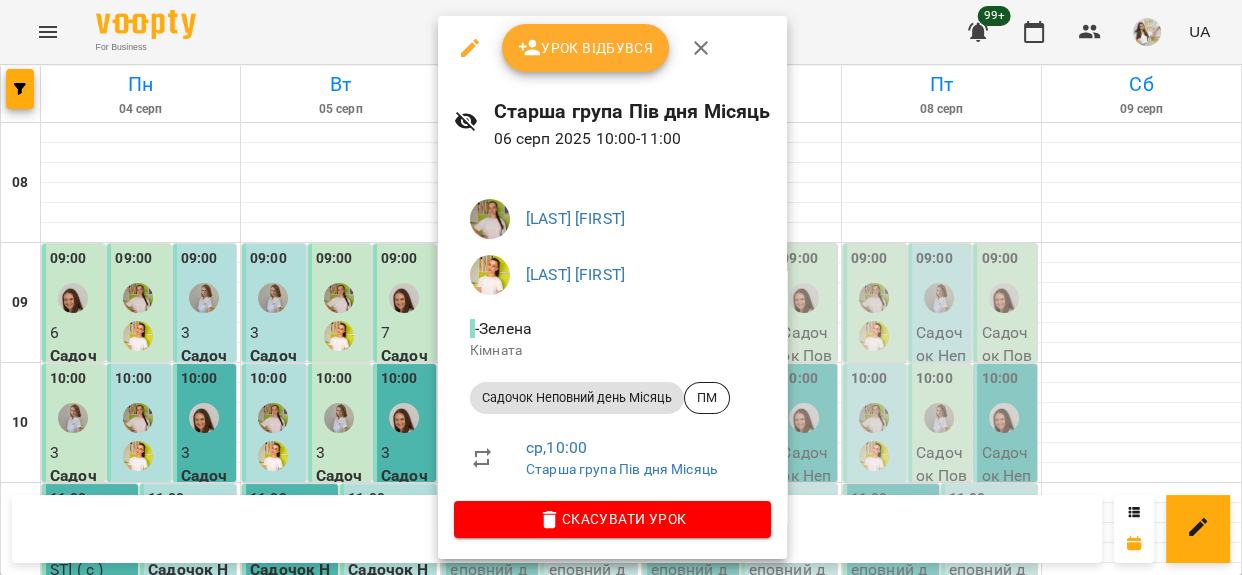 click on "Урок відбувся" at bounding box center (586, 48) 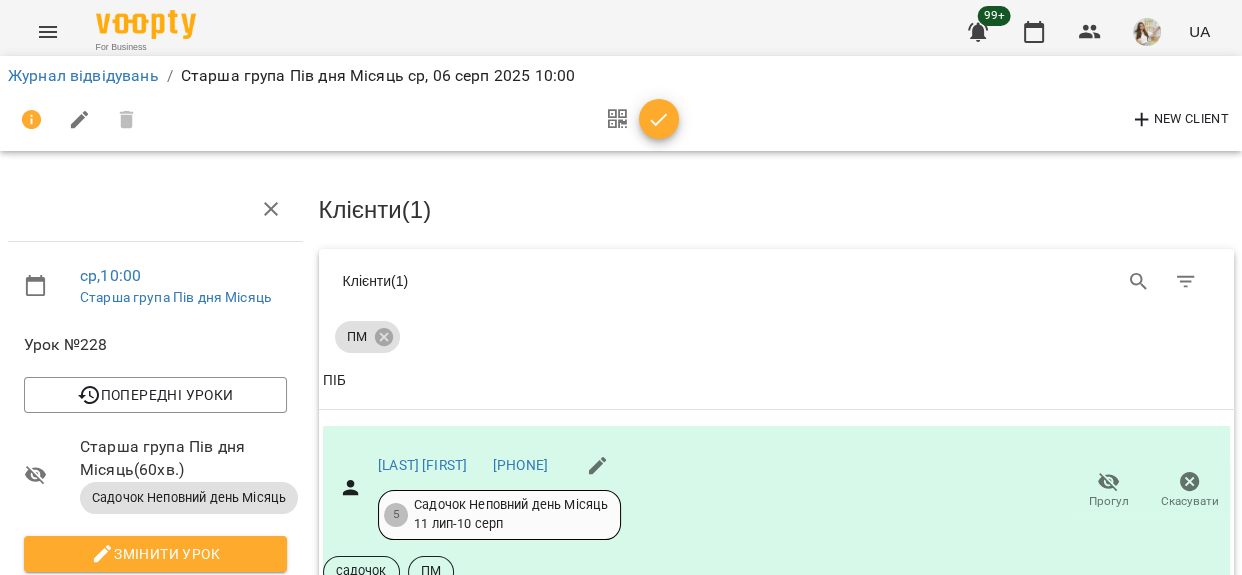 click 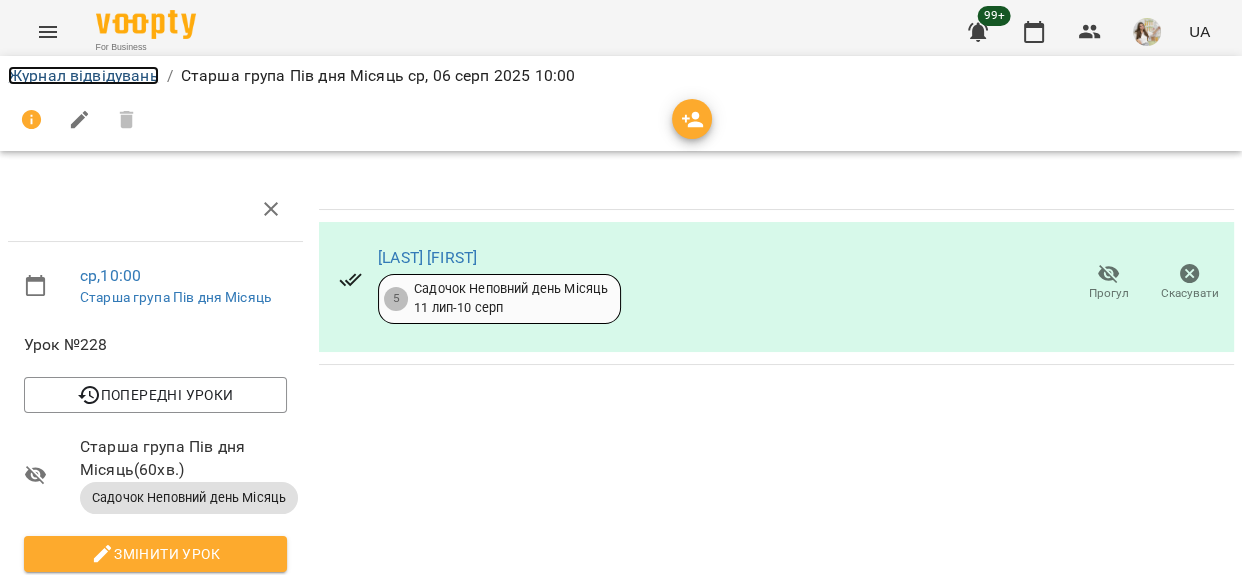 click on "Журнал відвідувань" at bounding box center (83, 75) 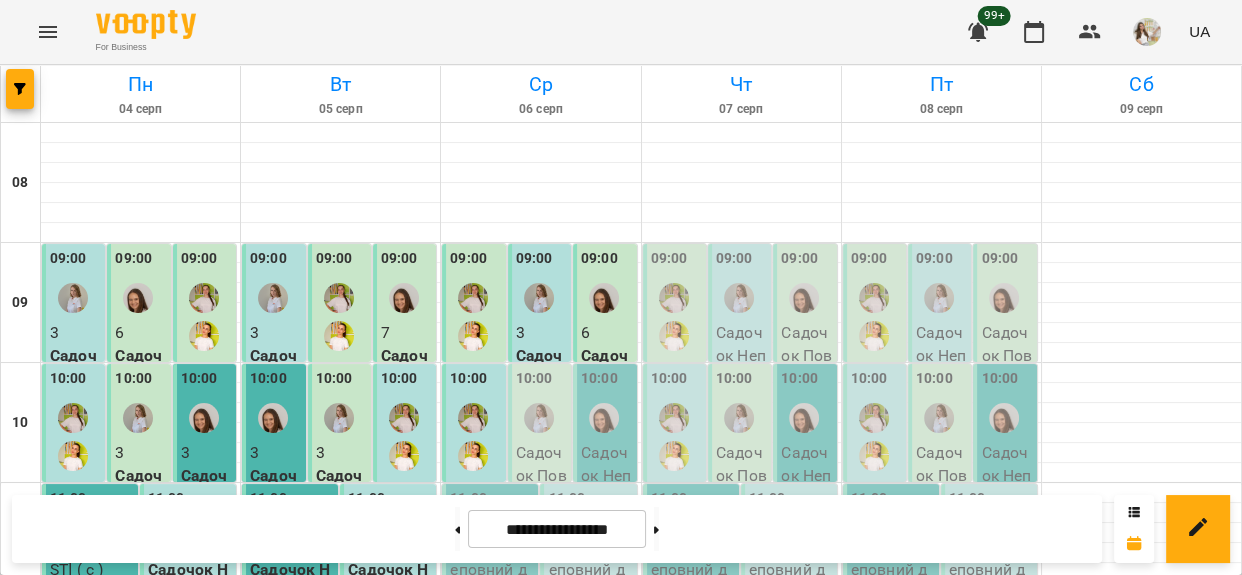 click on "10:00" at bounding box center [534, 379] 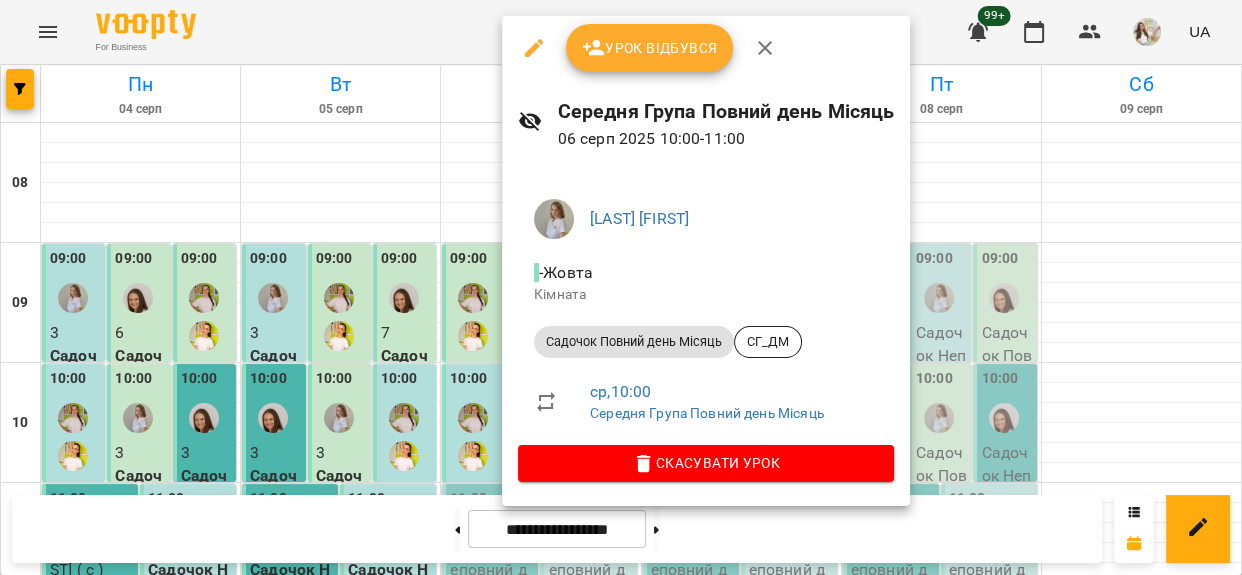 click on "Урок відбувся" at bounding box center (650, 48) 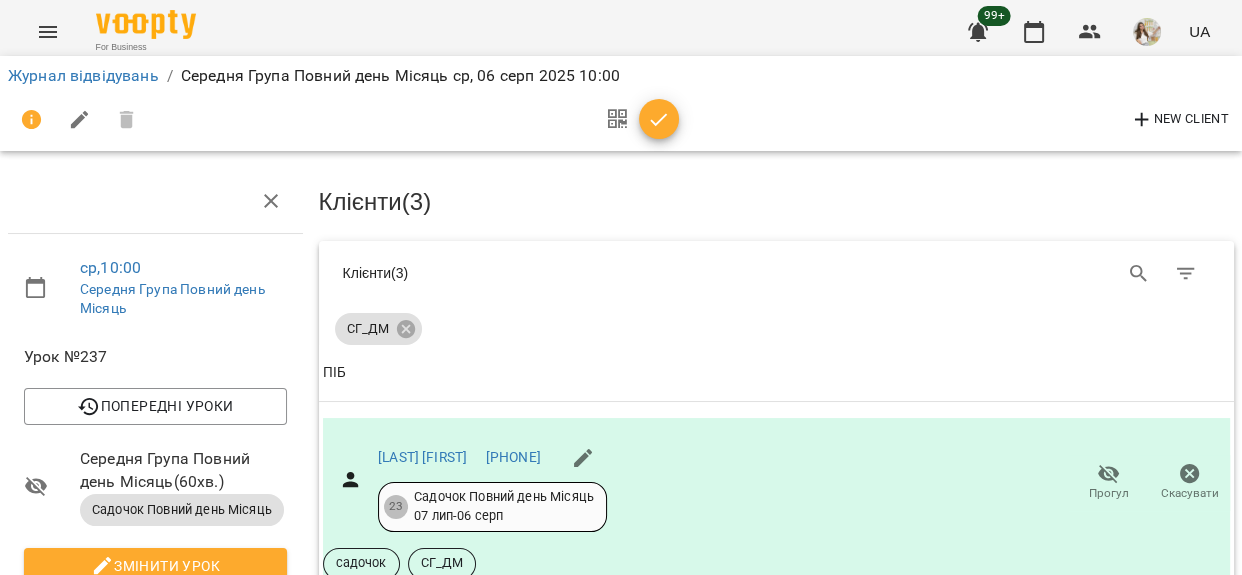 scroll, scrollTop: 454, scrollLeft: 0, axis: vertical 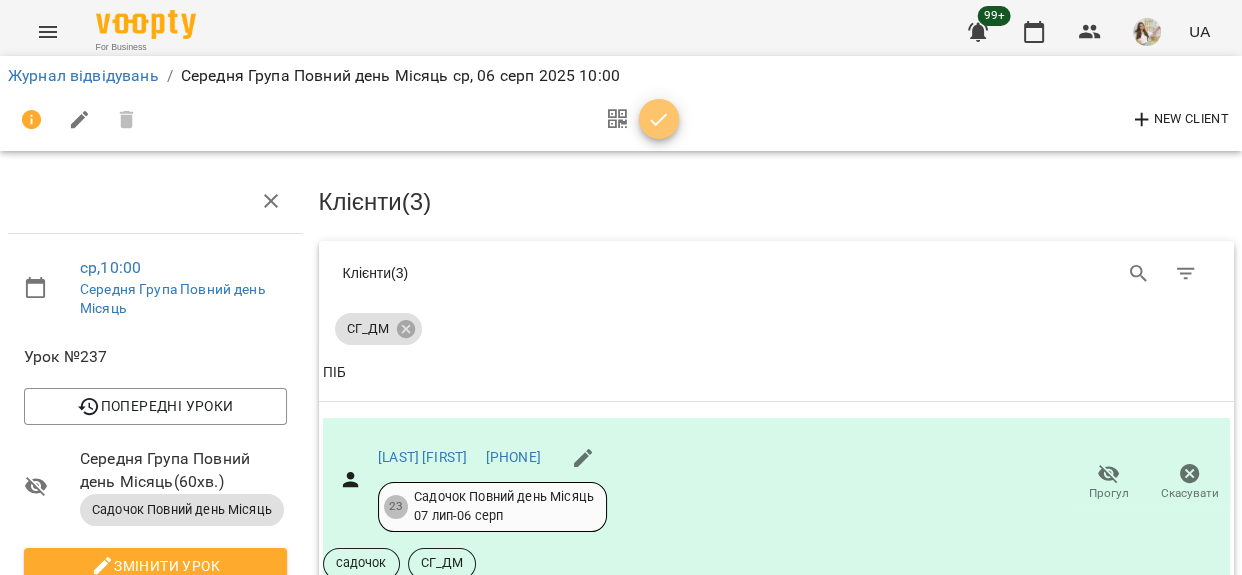click 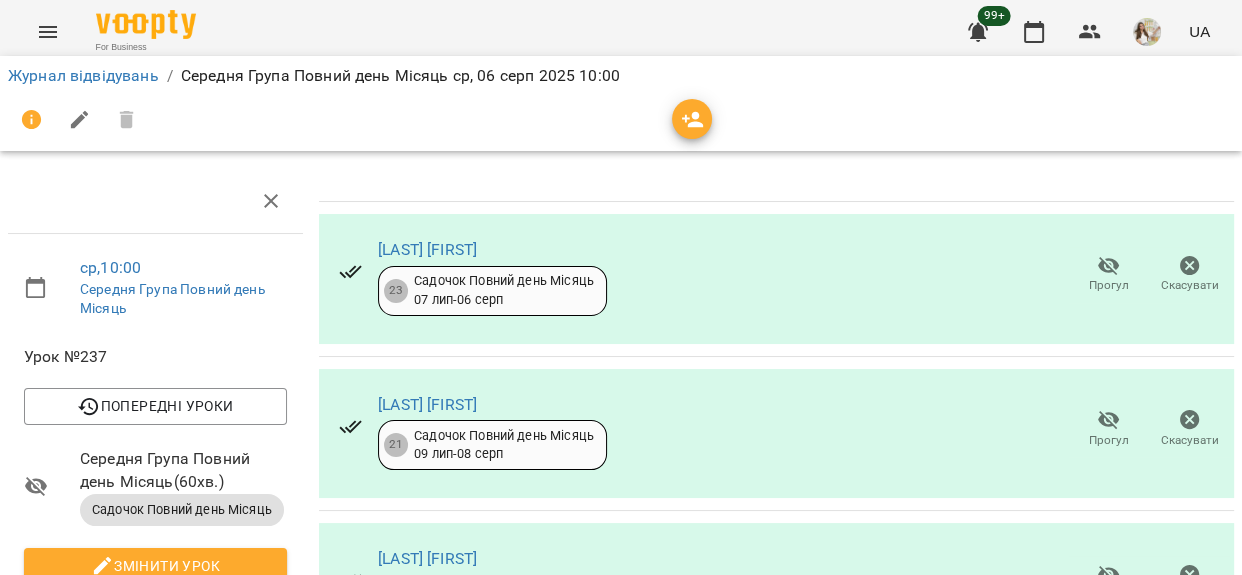 scroll, scrollTop: 127, scrollLeft: 0, axis: vertical 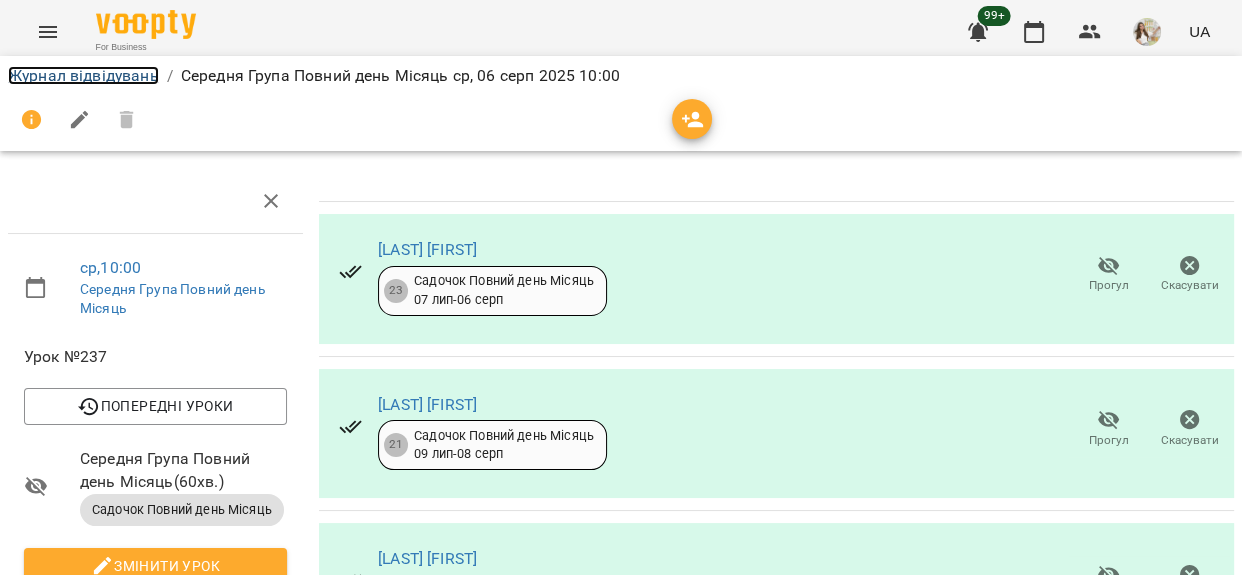 click on "Журнал відвідувань" at bounding box center (83, 75) 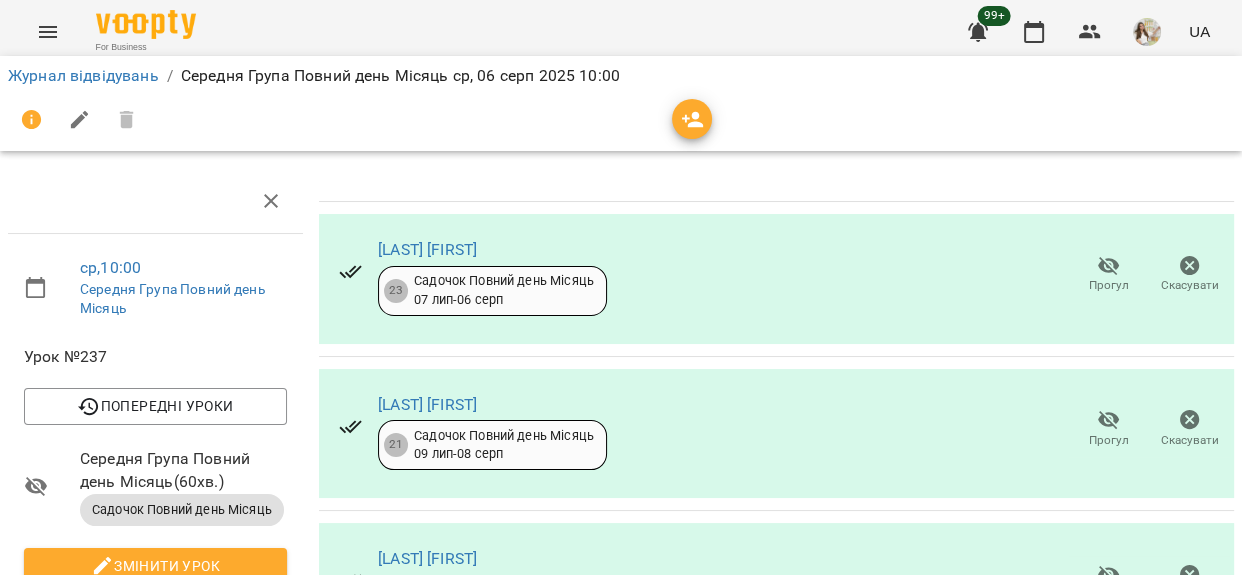 scroll, scrollTop: 0, scrollLeft: 0, axis: both 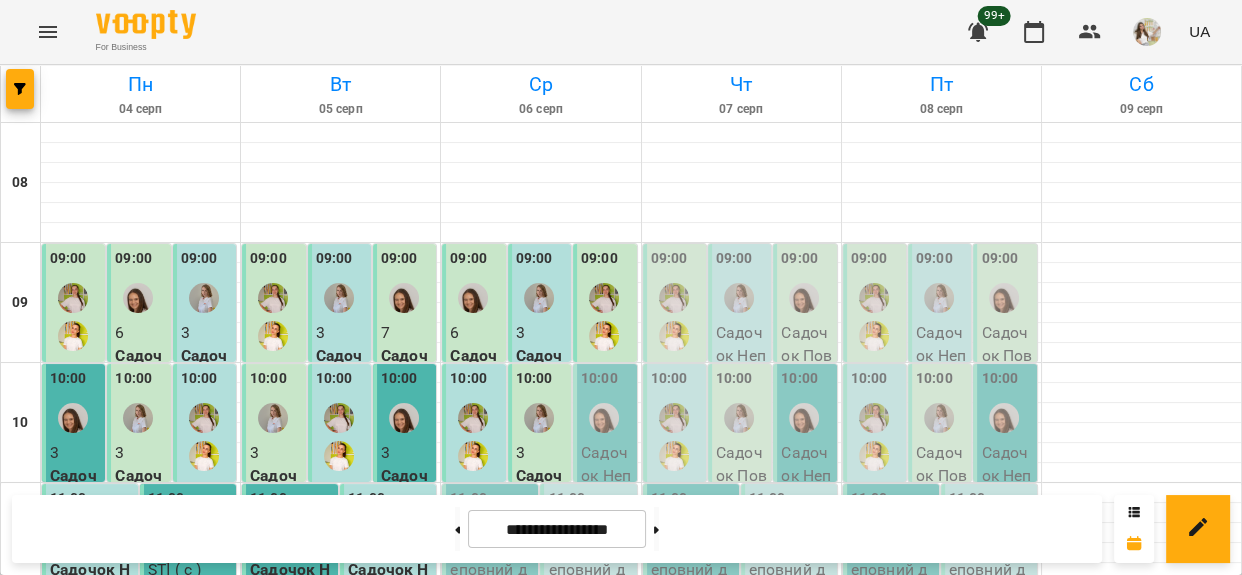 click at bounding box center (604, 418) 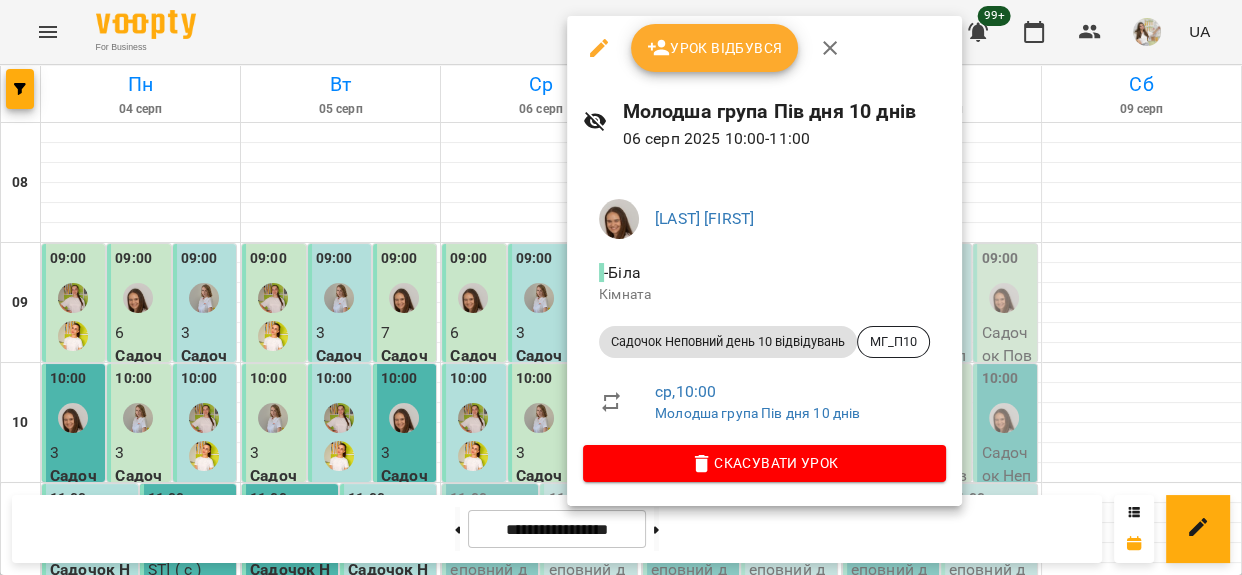click on "Урок відбувся" at bounding box center [715, 48] 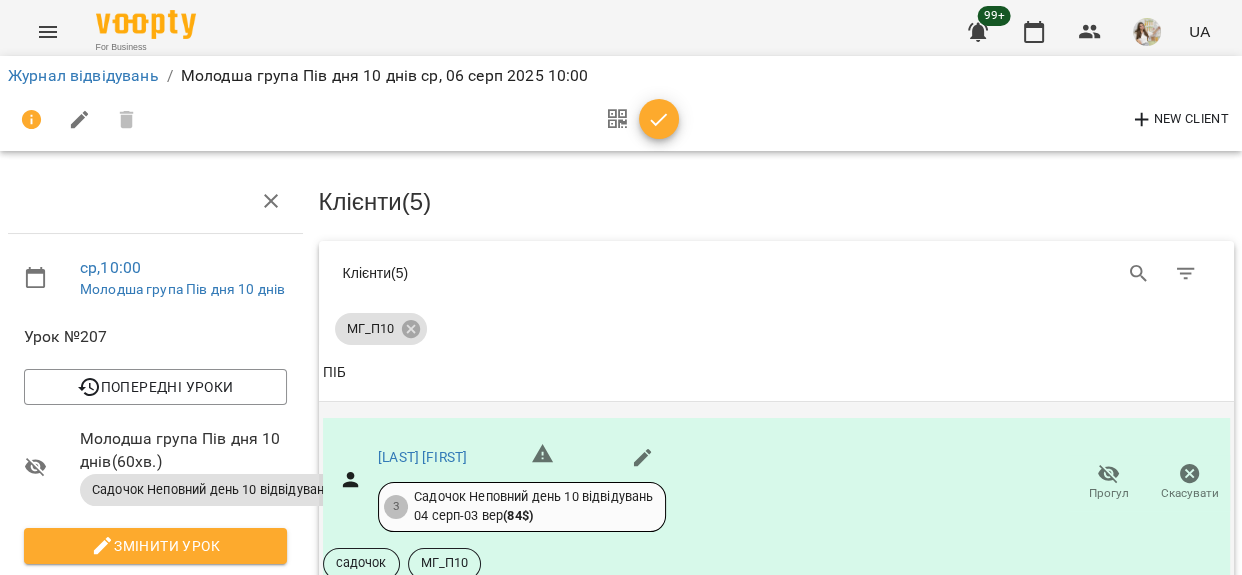 scroll, scrollTop: 363, scrollLeft: 0, axis: vertical 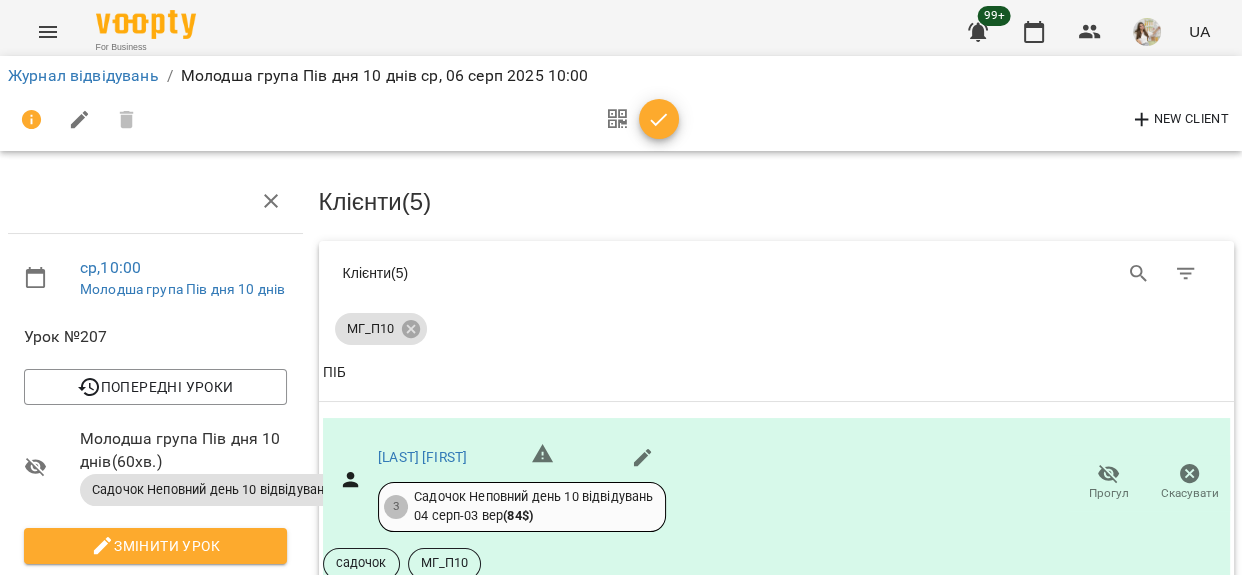 click on "Прогул" at bounding box center (1109, 688) 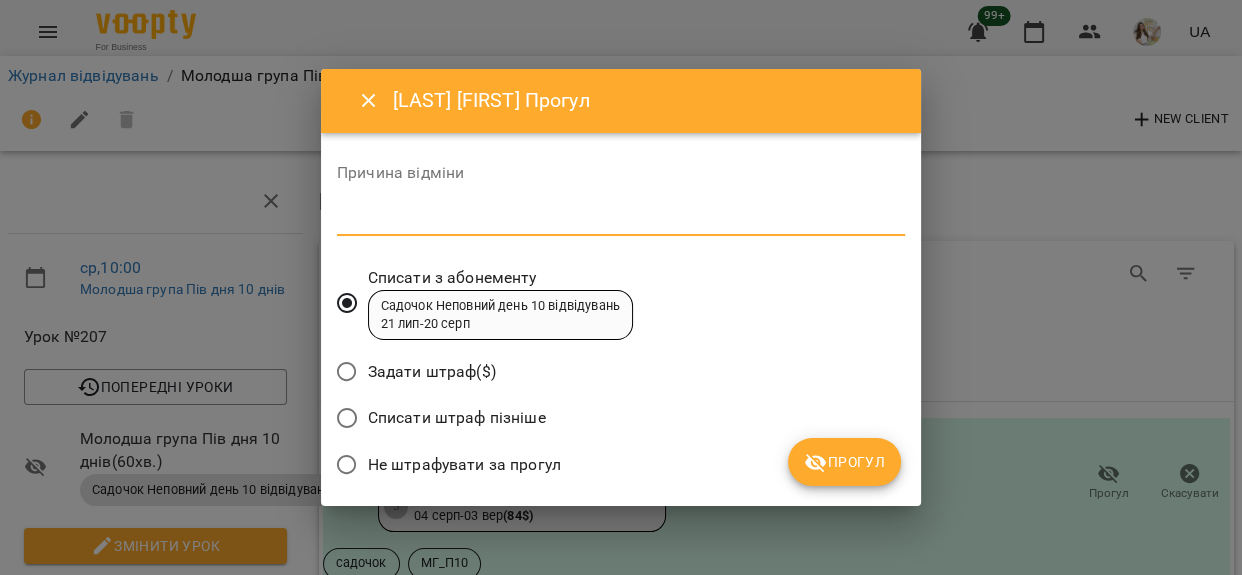 click at bounding box center [621, 219] 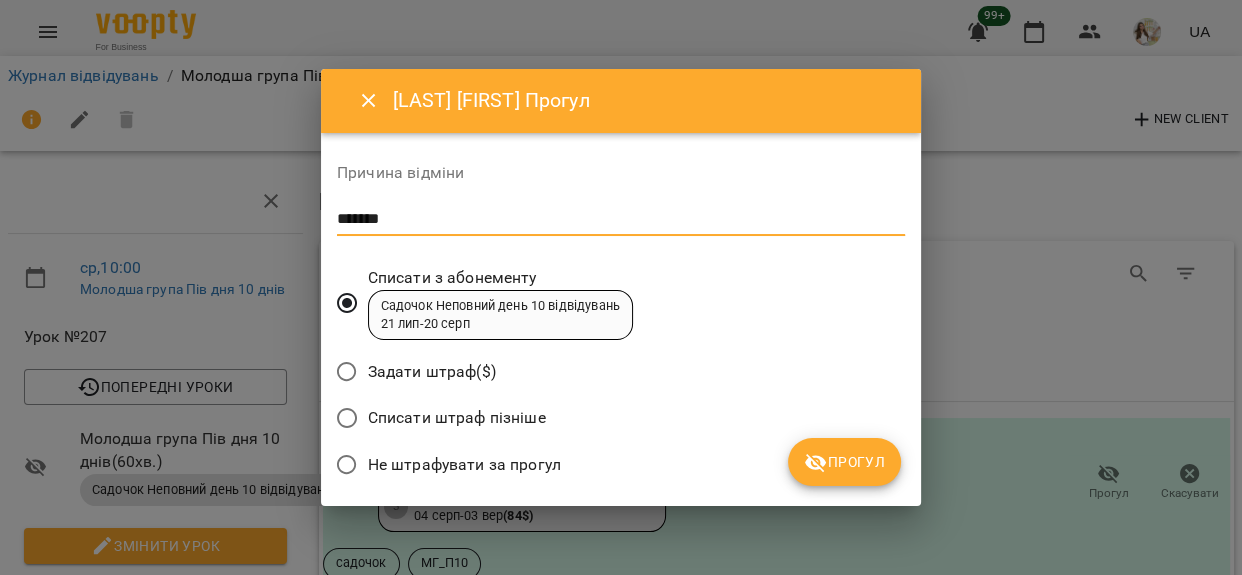 type on "*******" 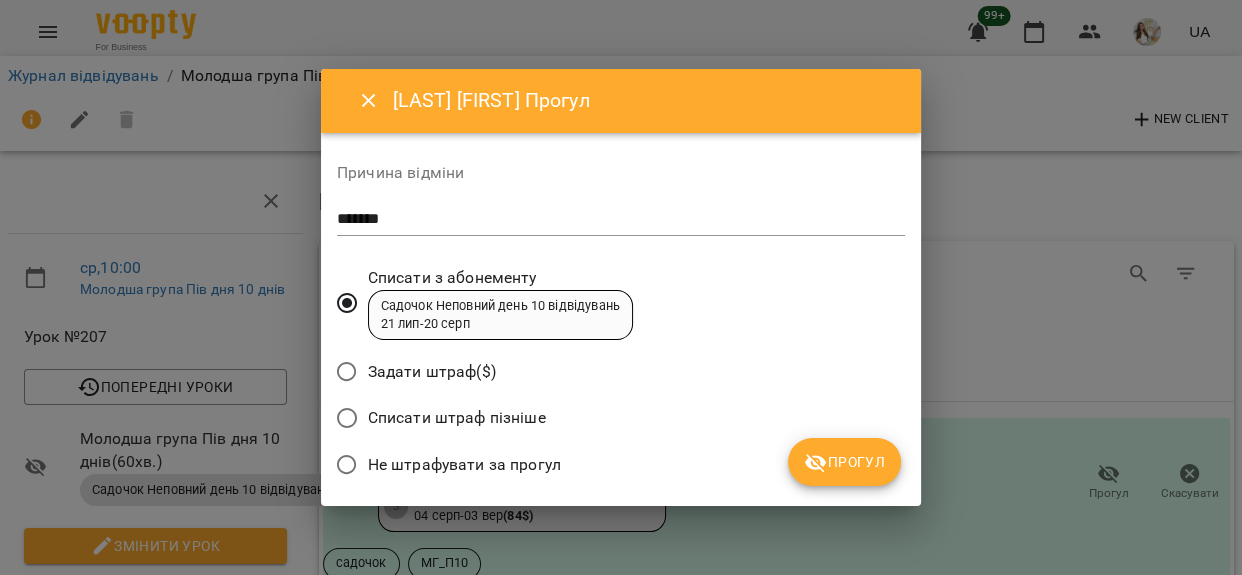 click on "Не штрафувати за прогул" at bounding box center (443, 465) 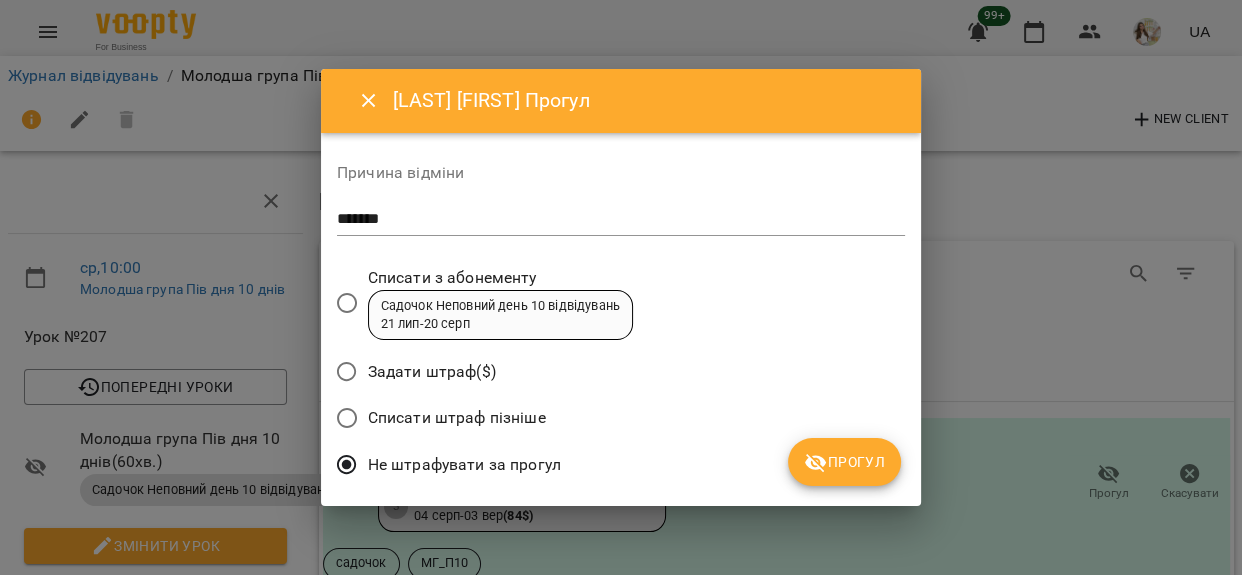 click on "Прогул" at bounding box center [844, 462] 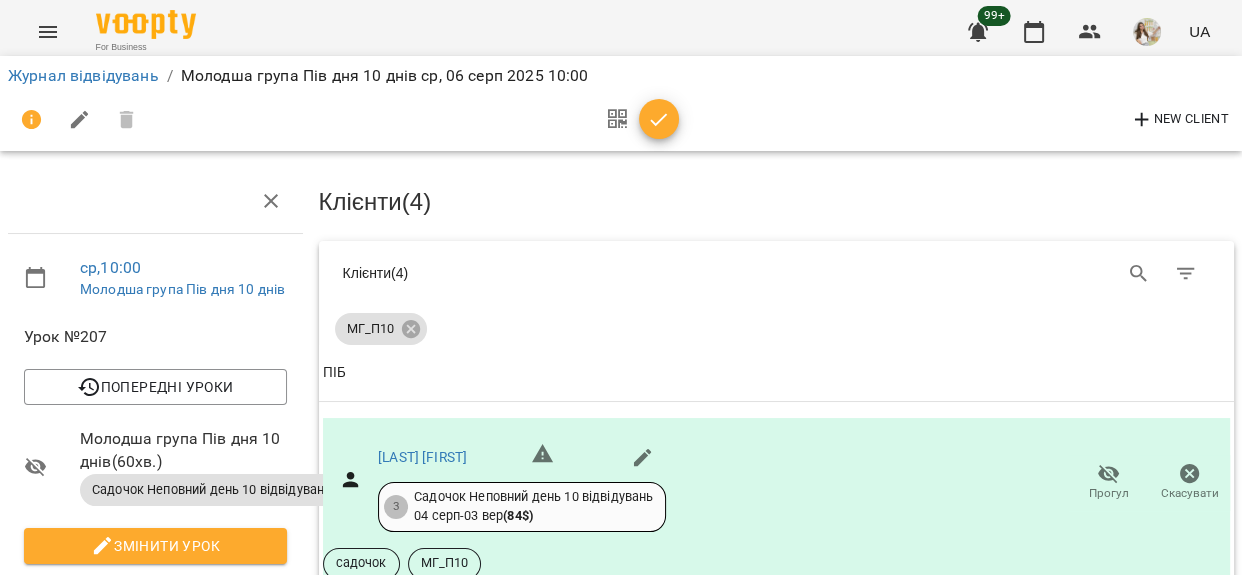 scroll, scrollTop: 545, scrollLeft: 0, axis: vertical 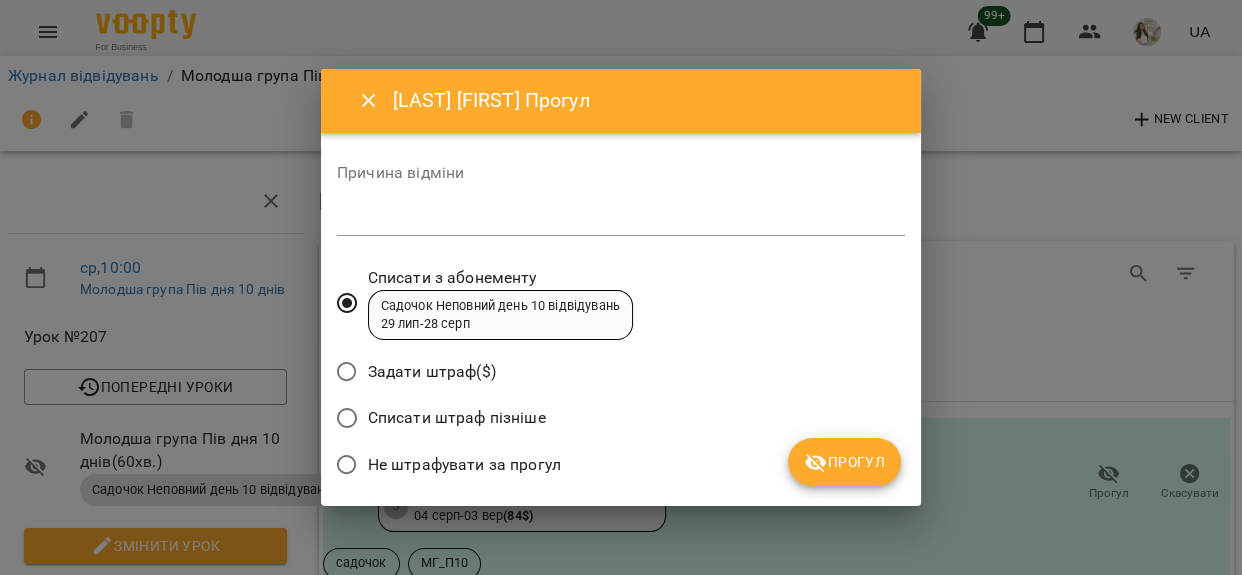 click on "*" at bounding box center [621, 220] 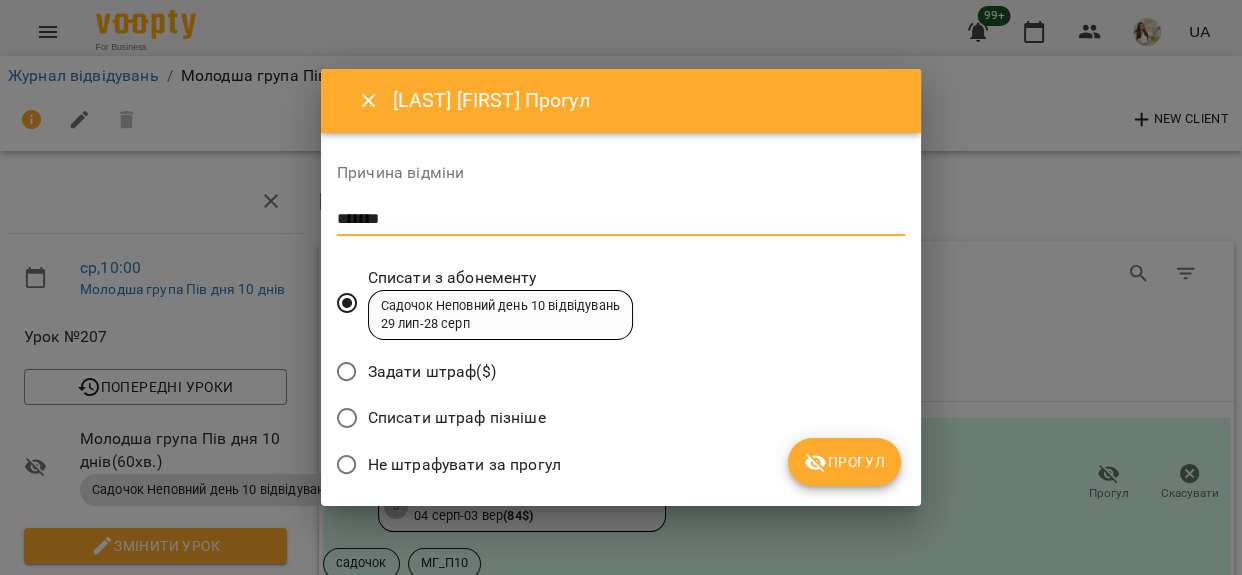 type on "*******" 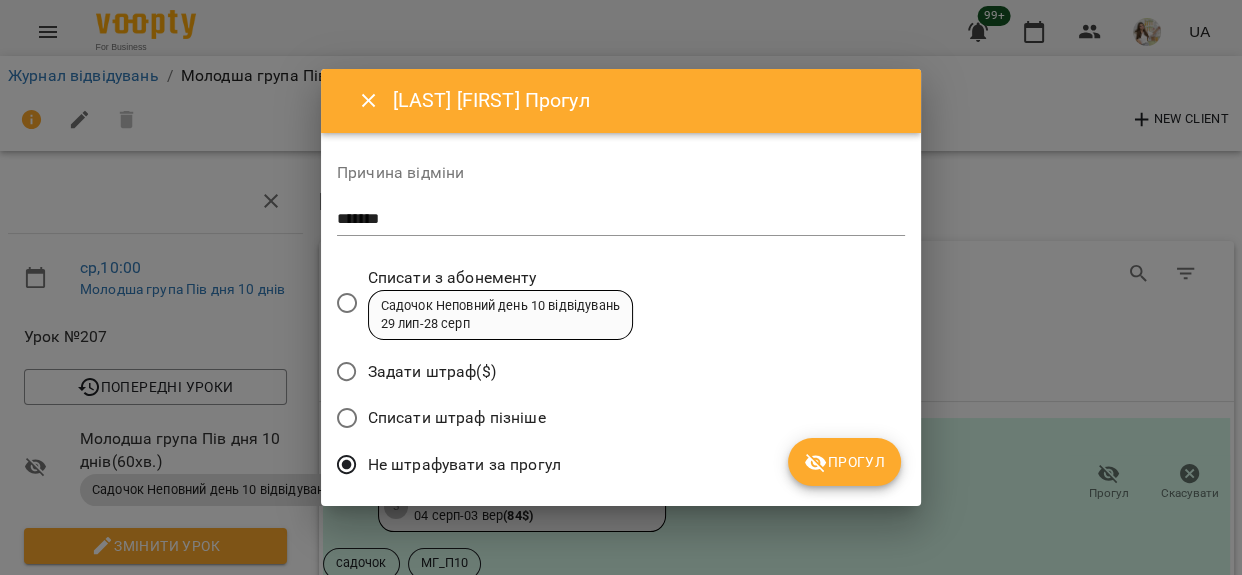 click on "Прогул" at bounding box center [844, 462] 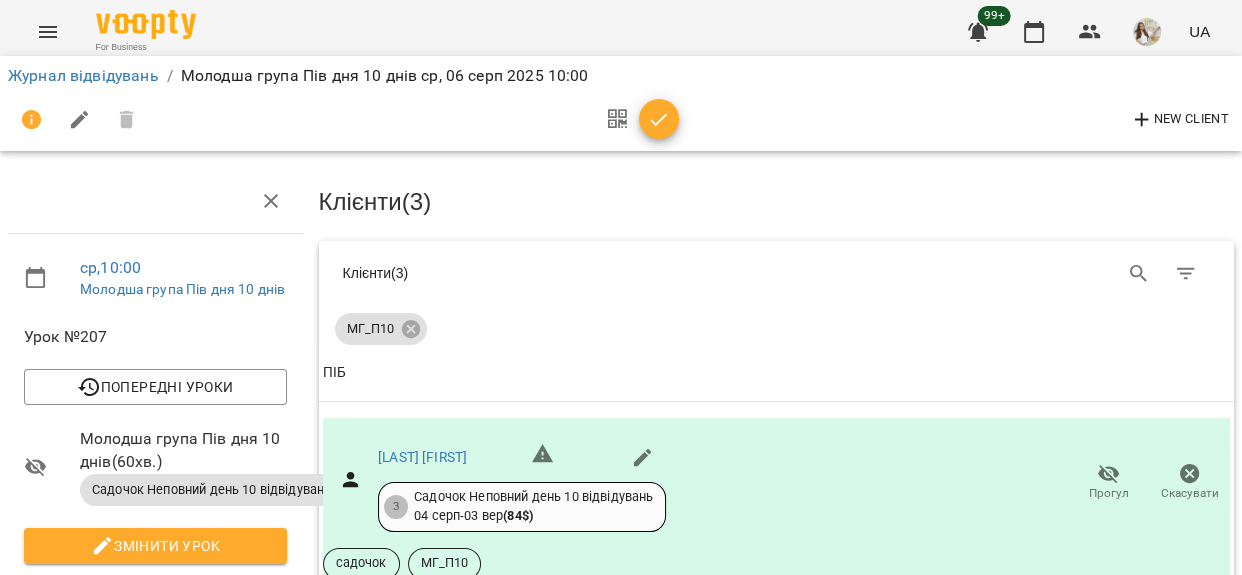 scroll, scrollTop: 812, scrollLeft: 0, axis: vertical 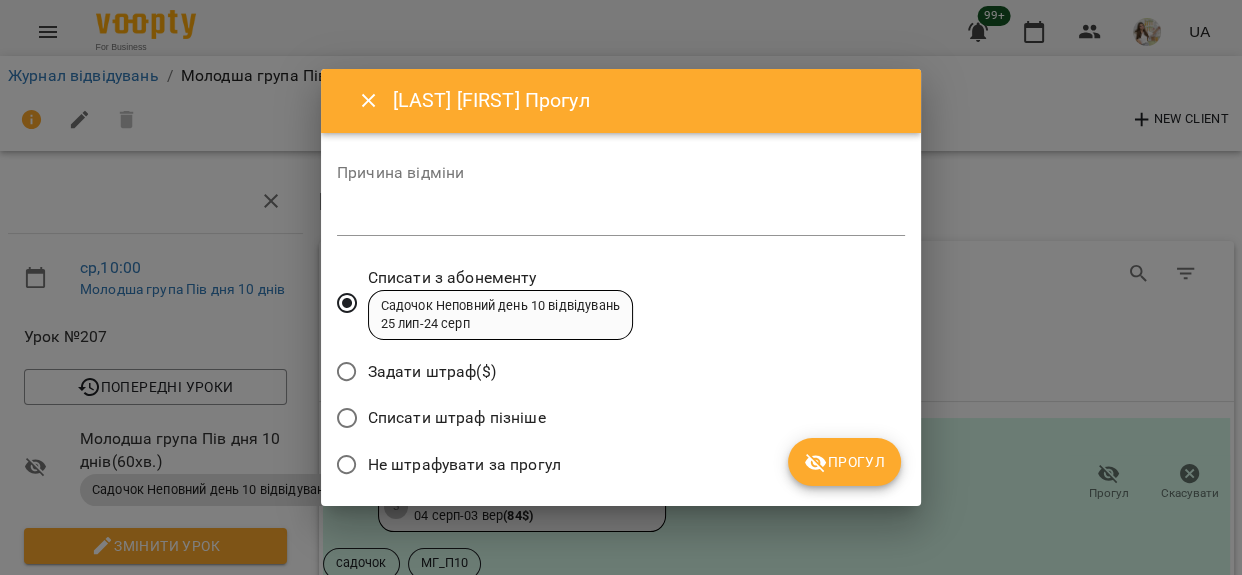click at bounding box center (621, 219) 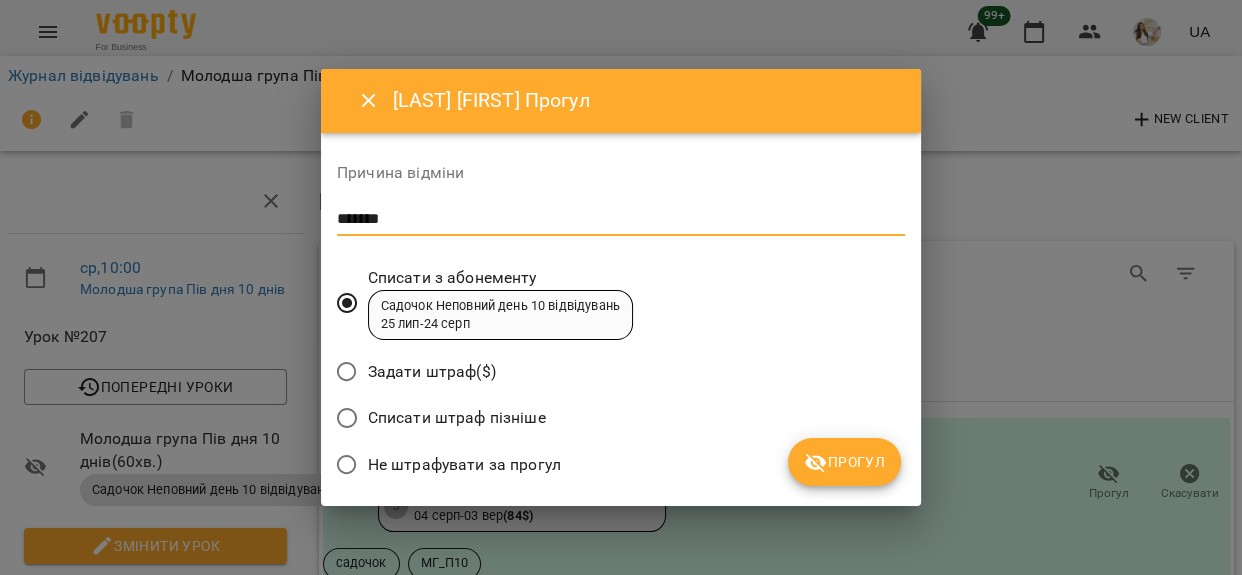 type on "*******" 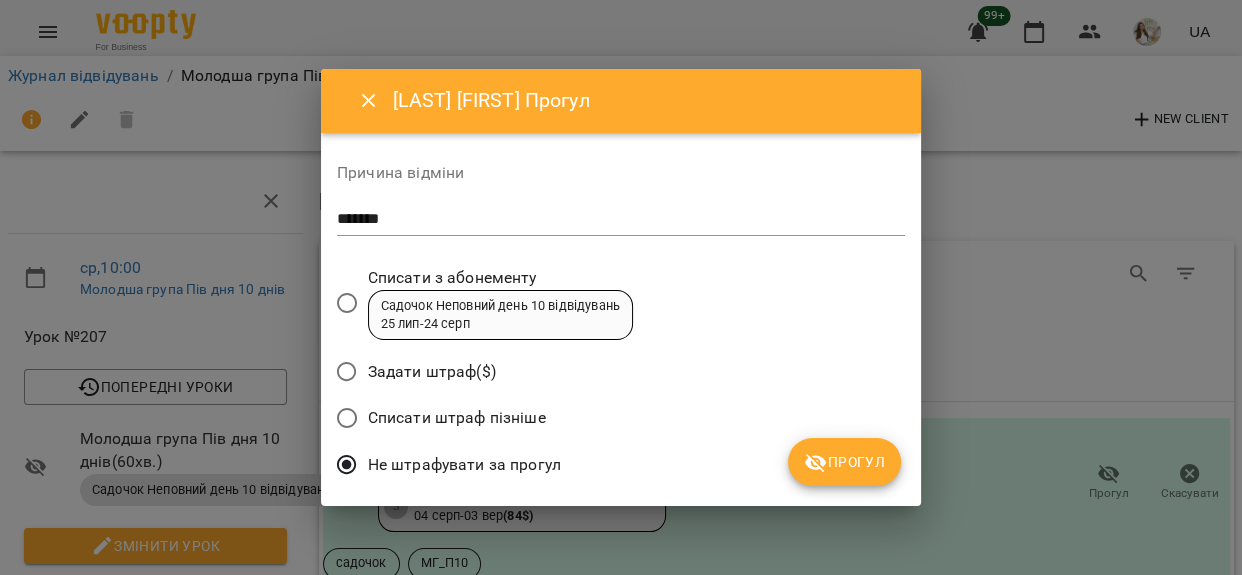 click on "Прогул" at bounding box center [844, 462] 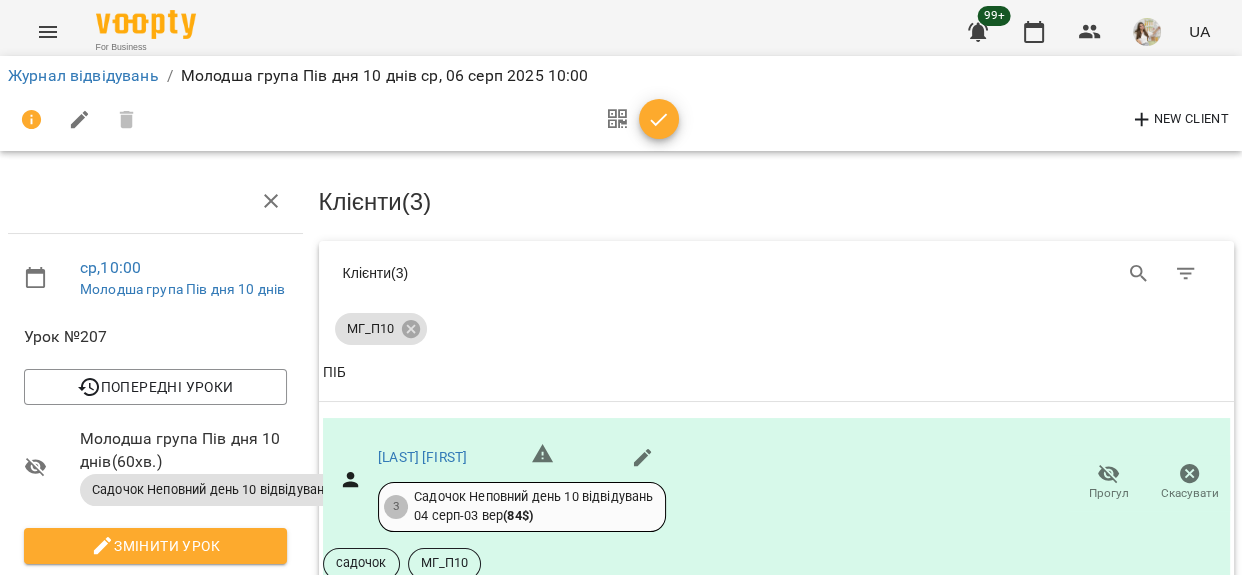 scroll, scrollTop: 775, scrollLeft: 0, axis: vertical 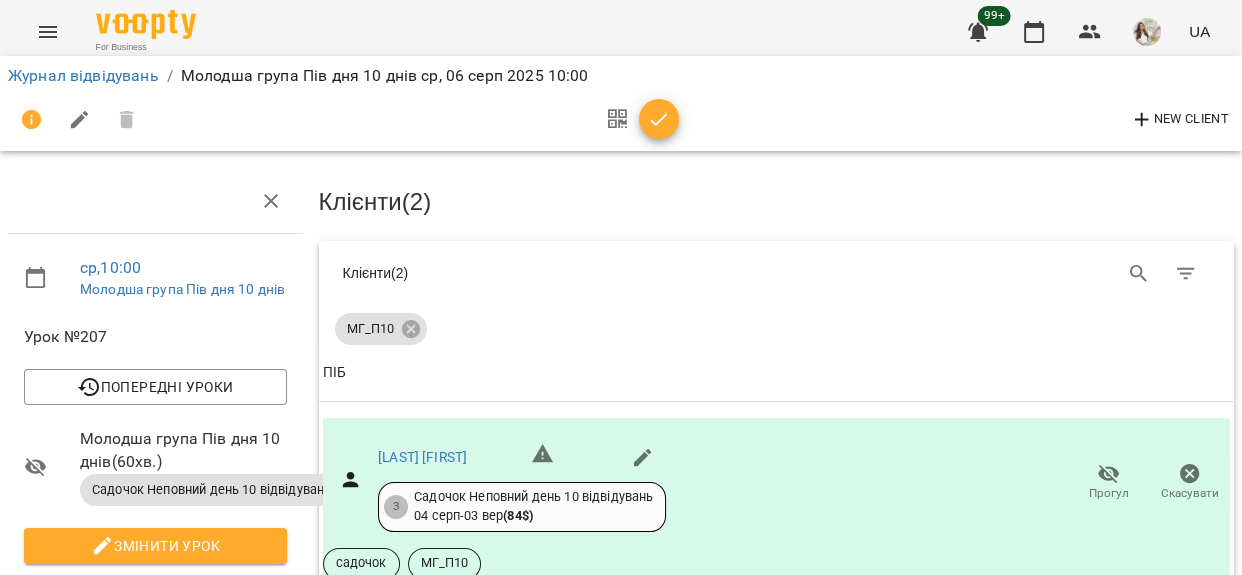 click at bounding box center (659, 120) 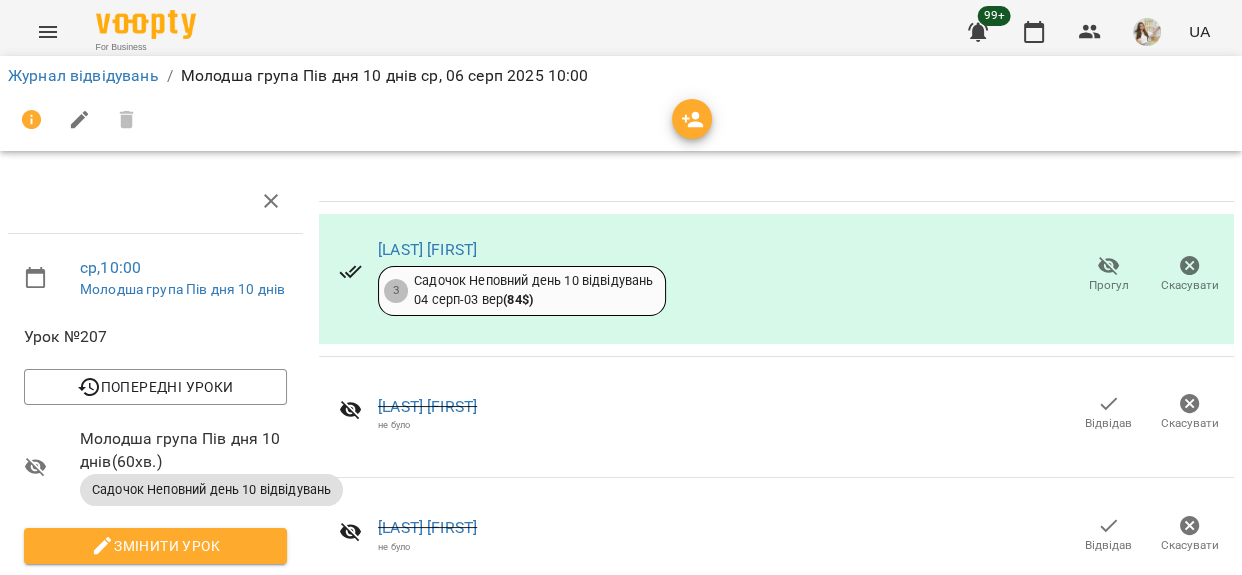 scroll, scrollTop: 400, scrollLeft: 0, axis: vertical 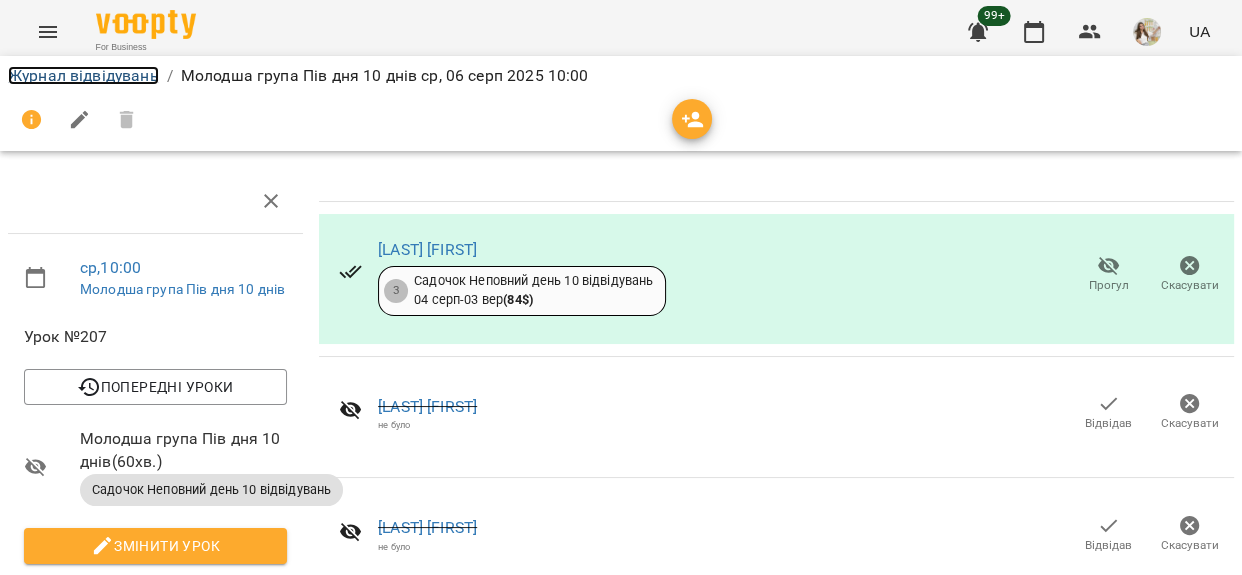 click on "Журнал відвідувань" at bounding box center [83, 75] 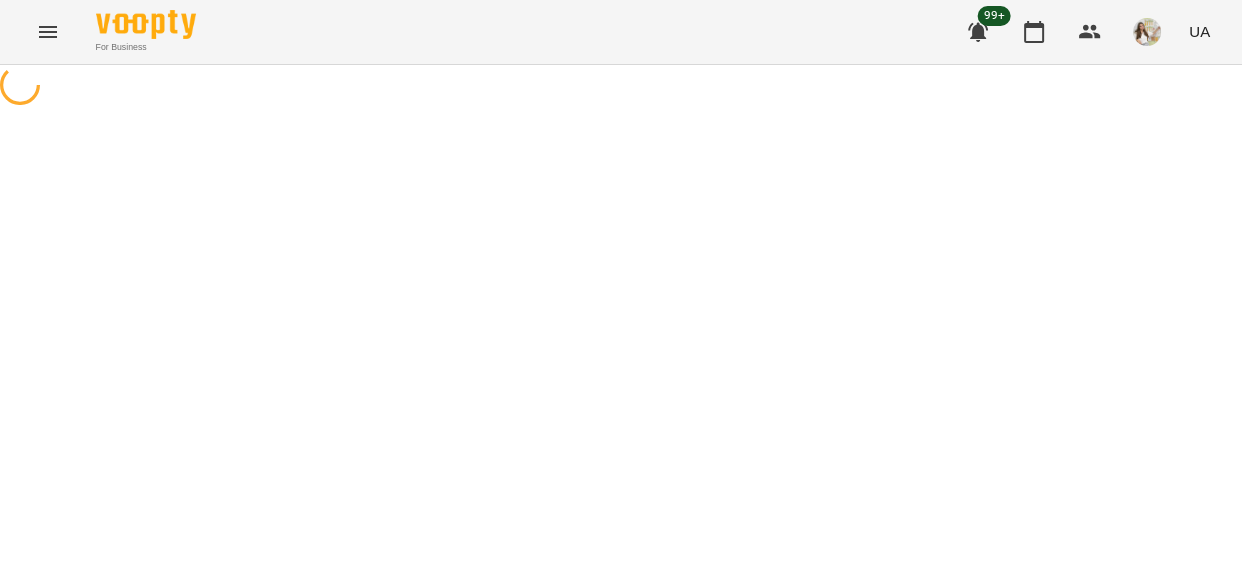 scroll, scrollTop: 0, scrollLeft: 0, axis: both 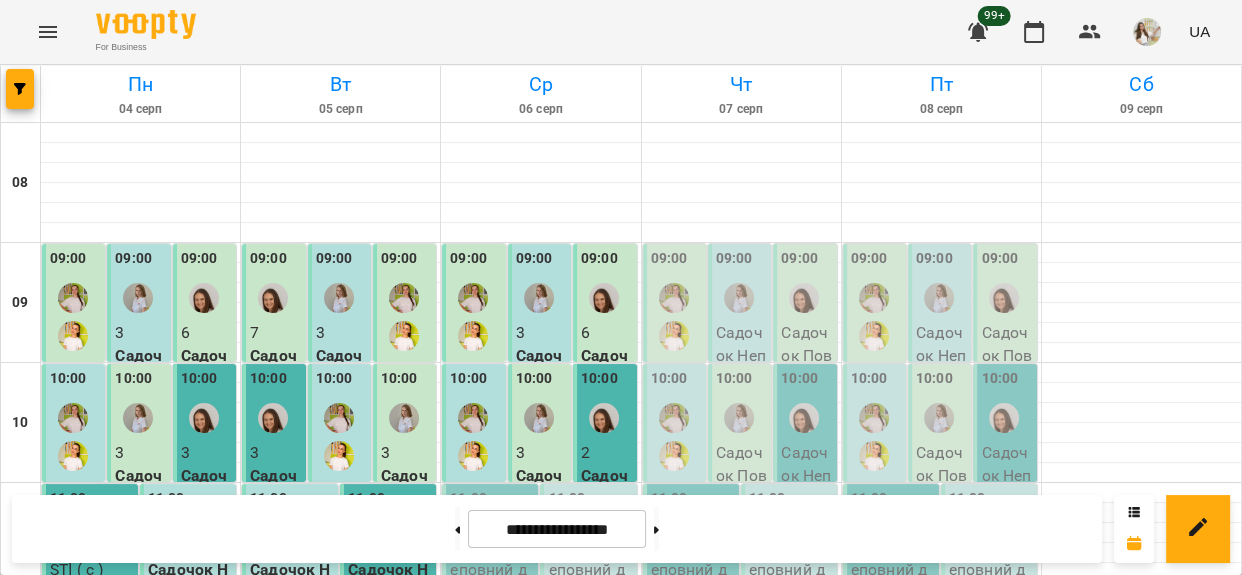 click on "Садочок Неповний день 10 відвідувань - СГ_П10" at bounding box center (492, 593) 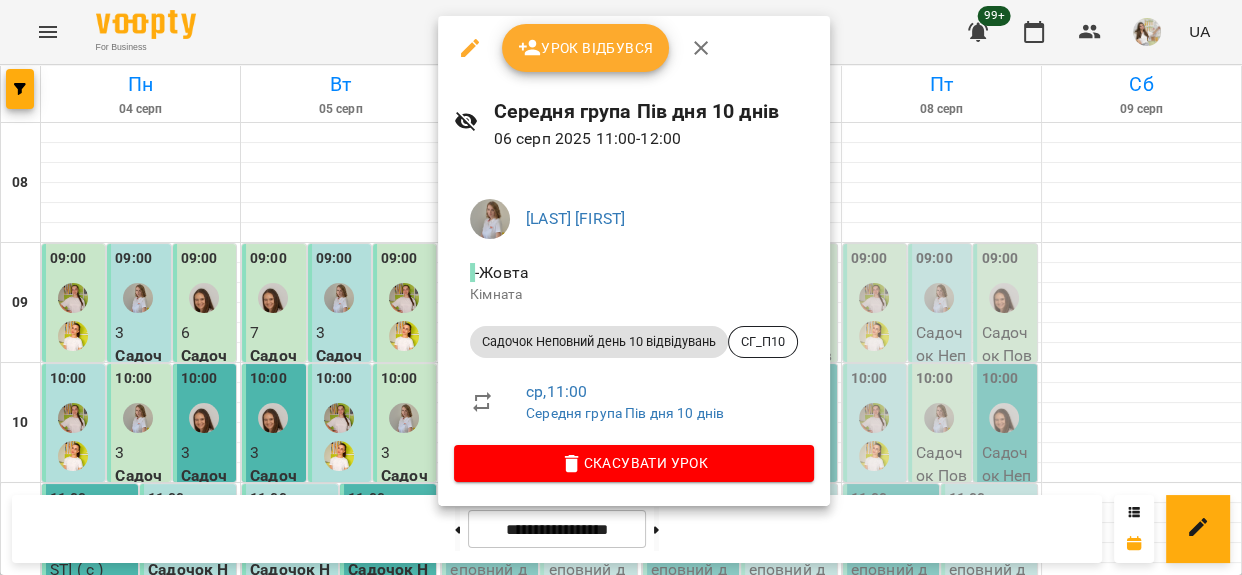 click on "Урок відбувся" at bounding box center (586, 48) 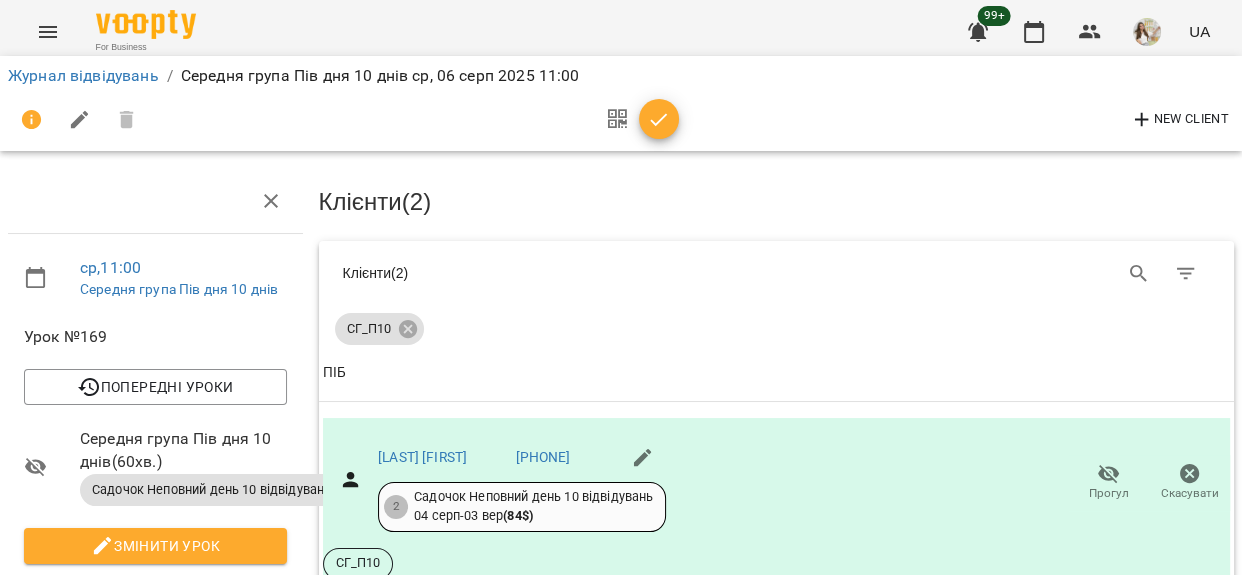 scroll, scrollTop: 181, scrollLeft: 0, axis: vertical 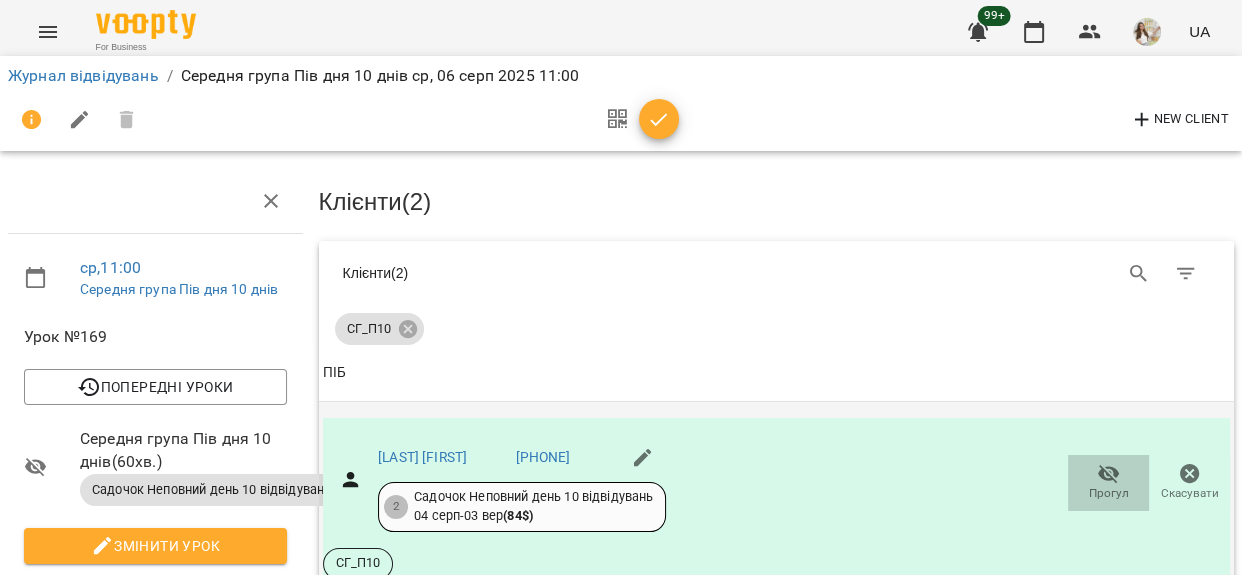 click on "Прогул" at bounding box center [1109, 493] 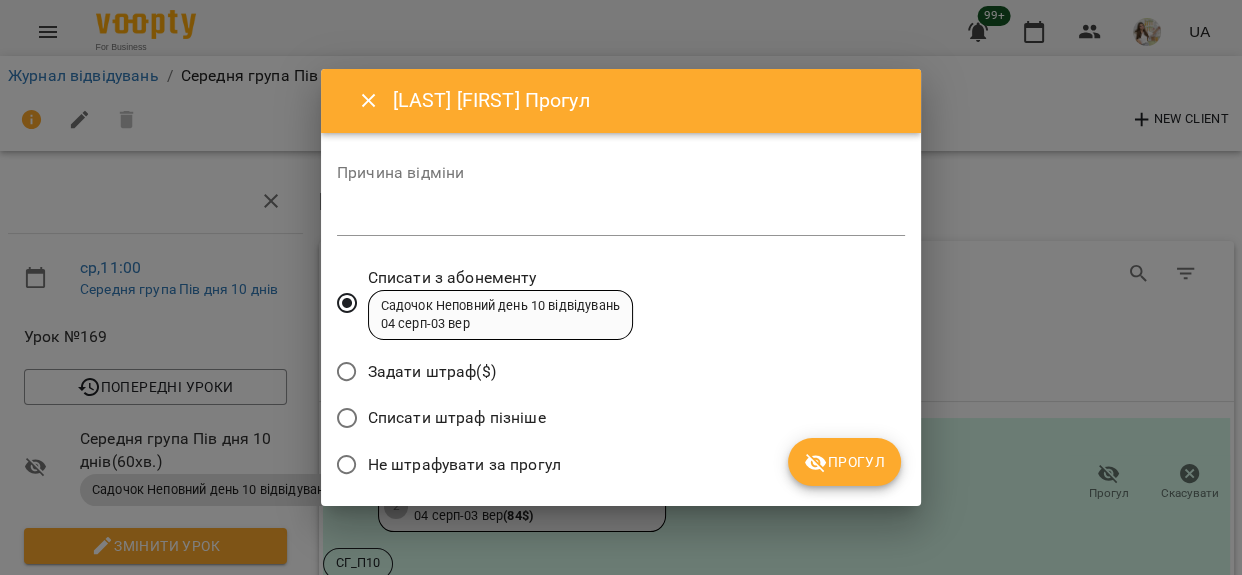 click at bounding box center (621, 219) 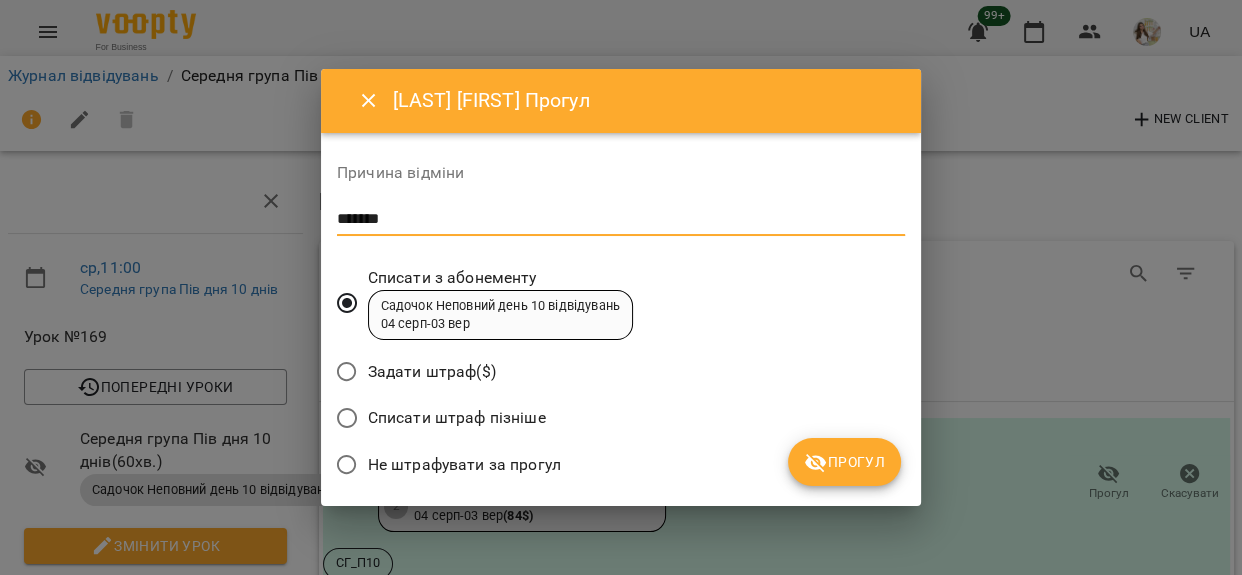 type on "*******" 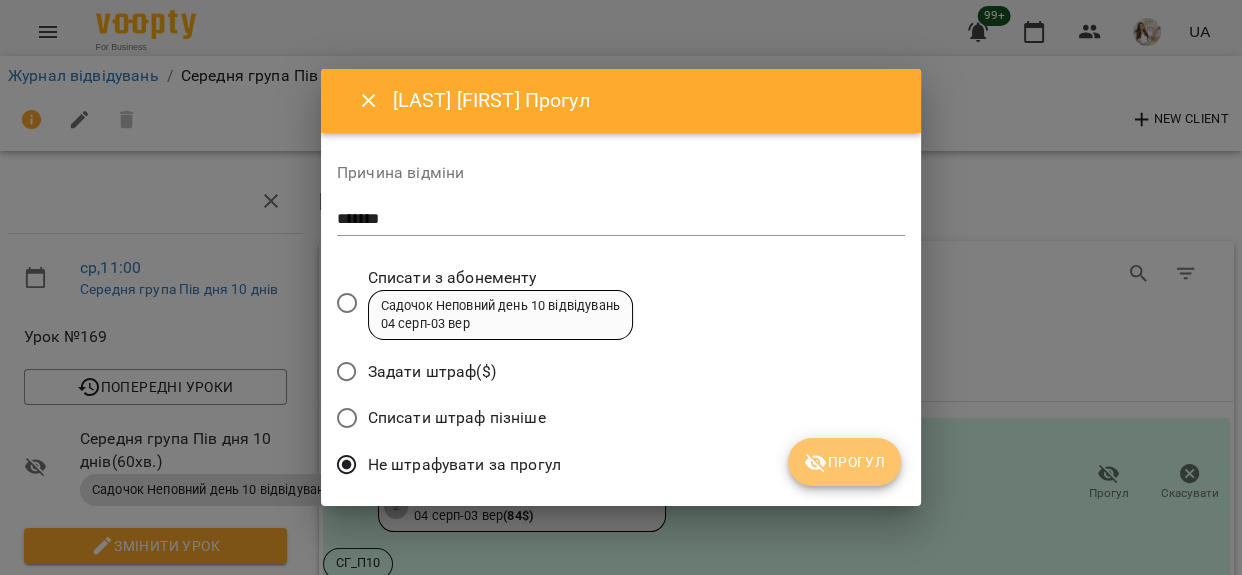 click on "Прогул" at bounding box center [844, 462] 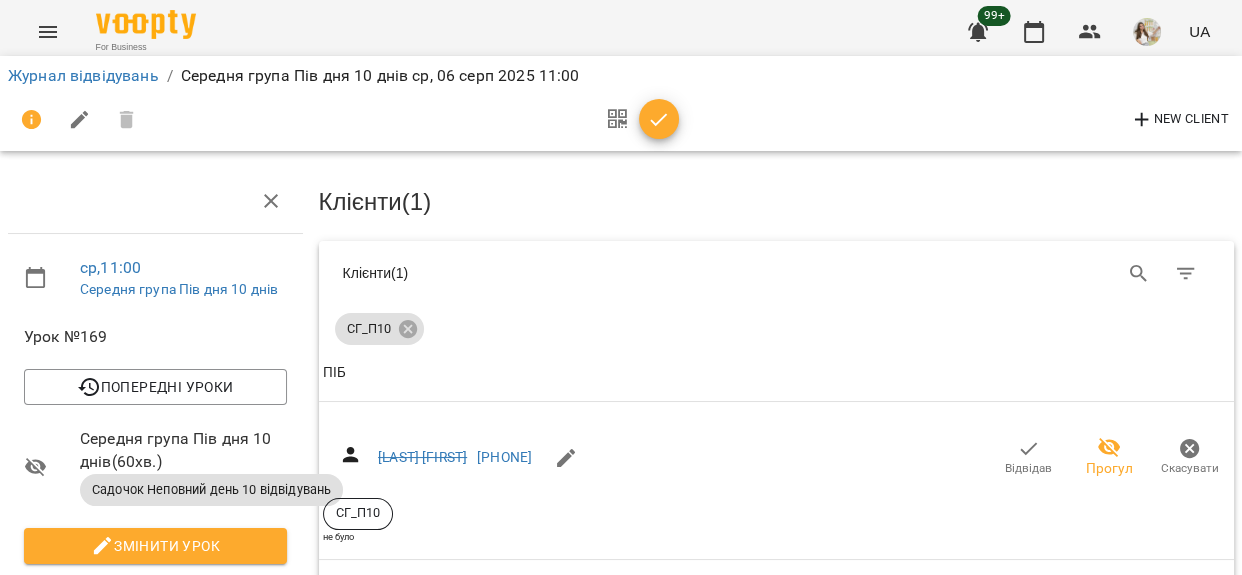 click 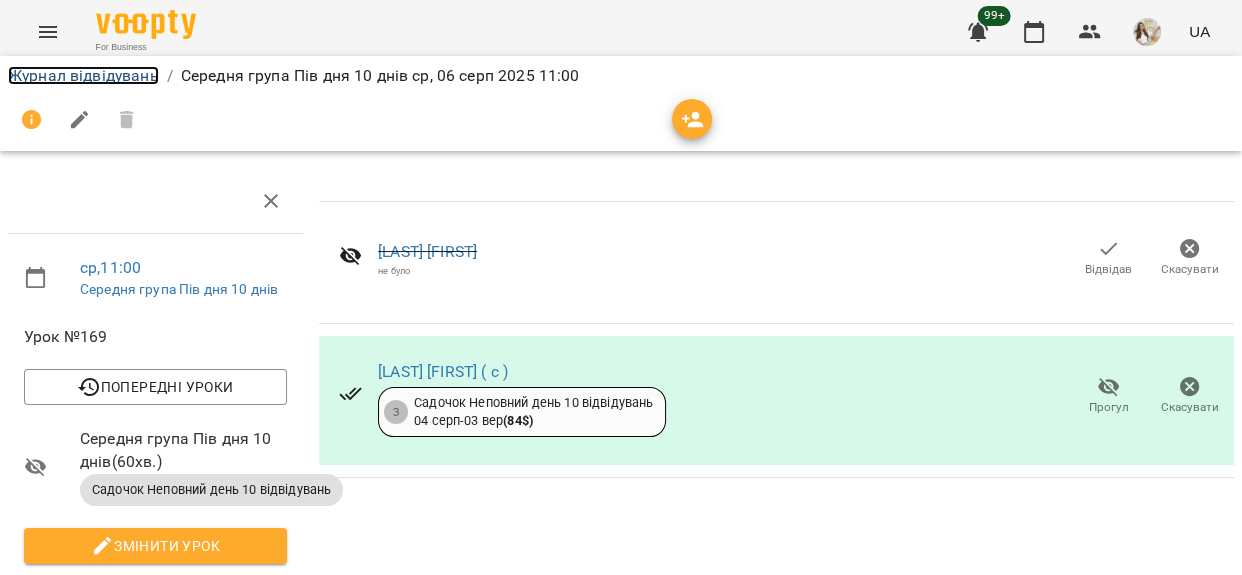 click on "Журнал відвідувань" at bounding box center [83, 75] 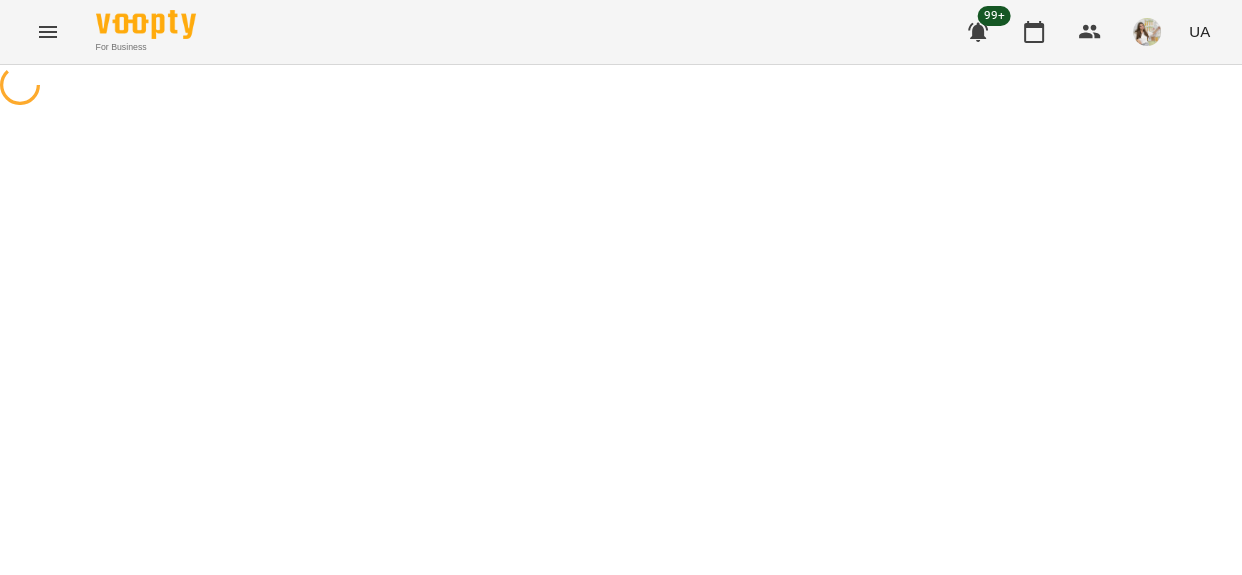 scroll, scrollTop: 0, scrollLeft: 0, axis: both 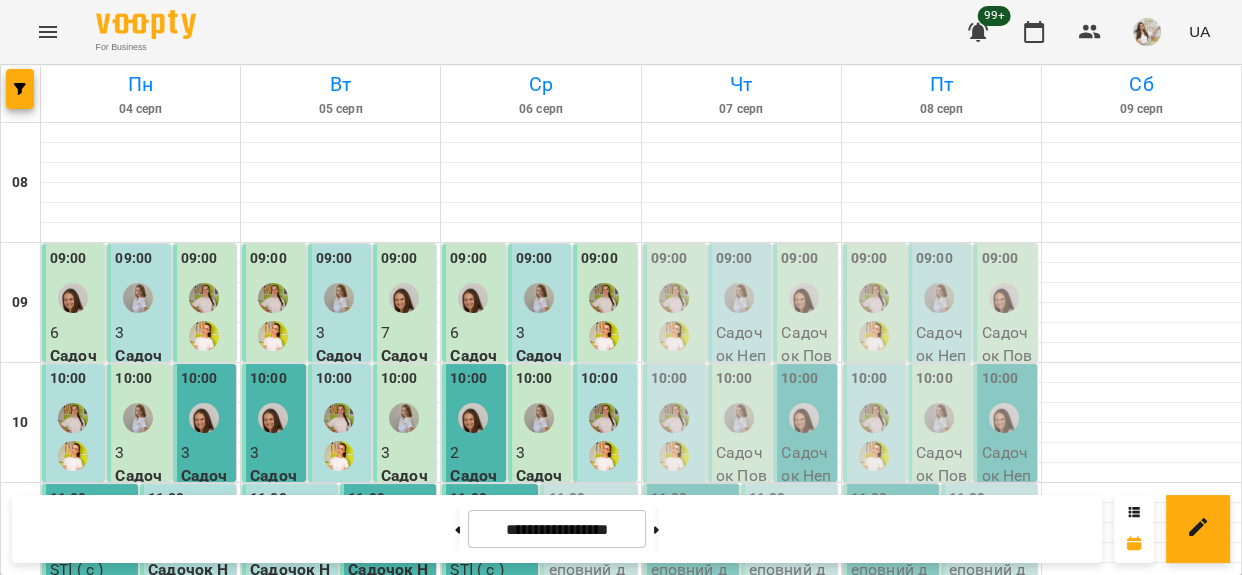 click on "Садочок Неповний день Місяць - МГ_ПМ" at bounding box center (590, 581) 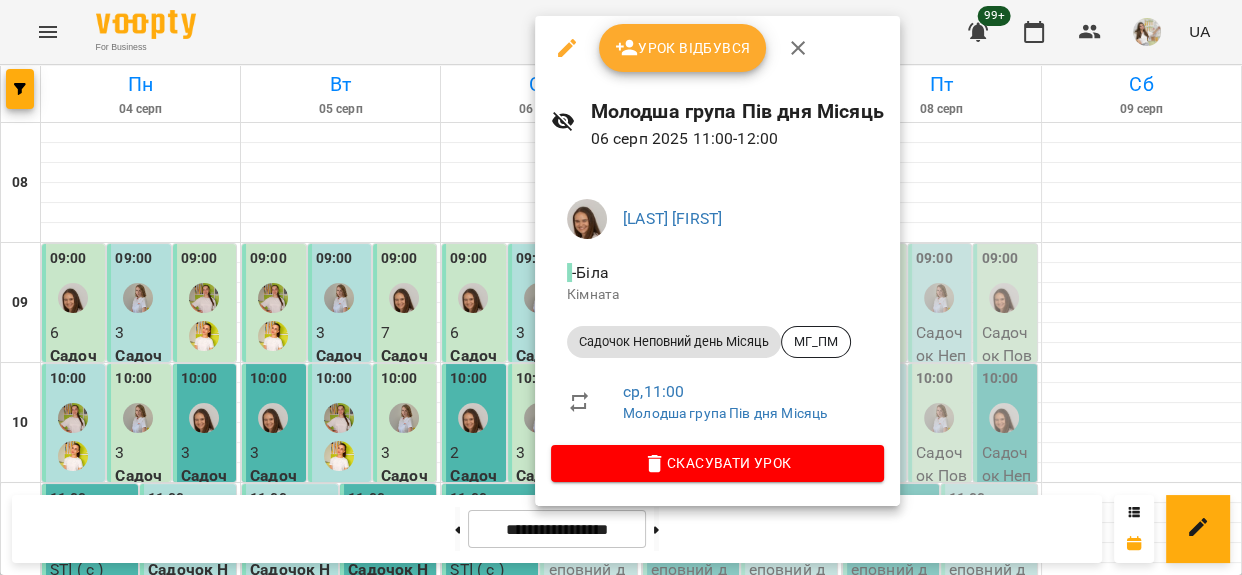 click on "Урок відбувся" at bounding box center [683, 48] 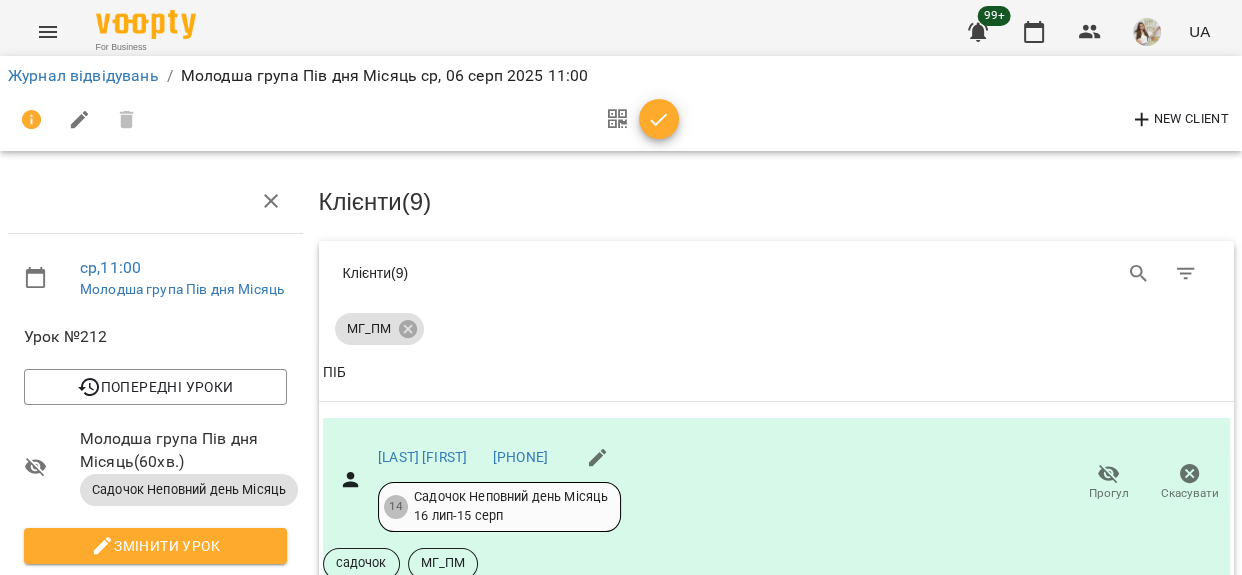 scroll, scrollTop: 1663, scrollLeft: 0, axis: vertical 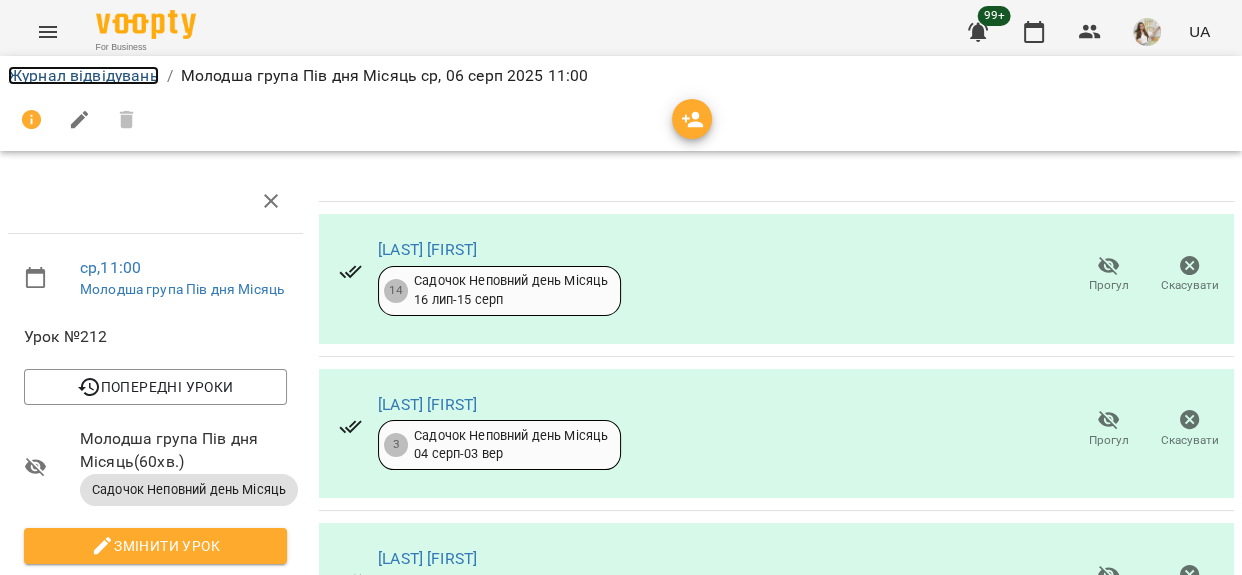 click on "Журнал відвідувань" at bounding box center [83, 75] 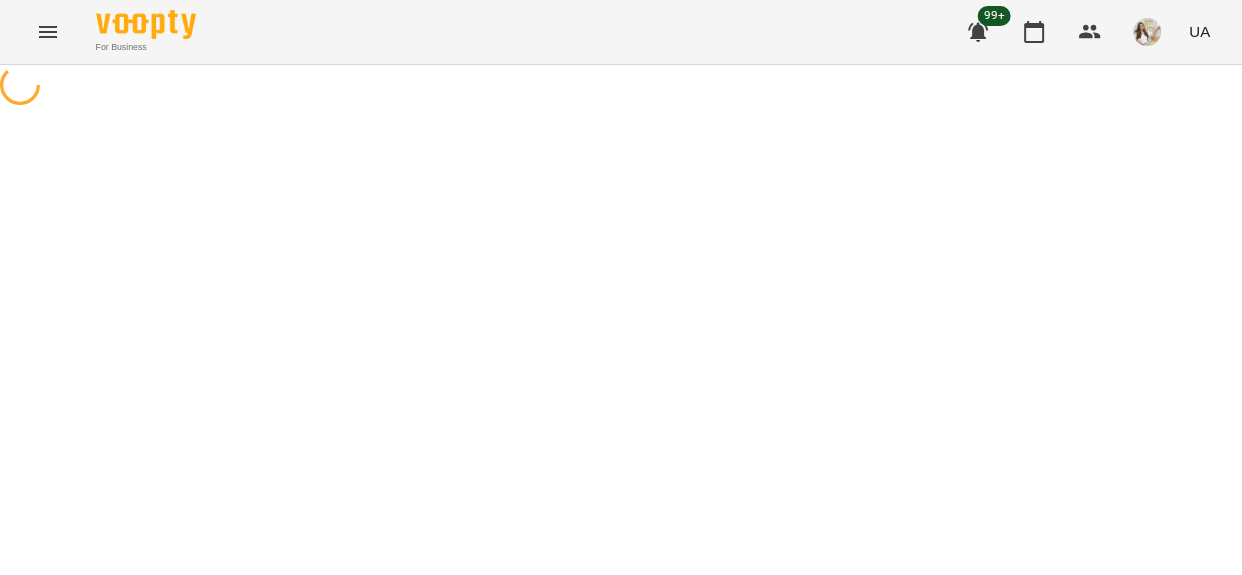 scroll, scrollTop: 0, scrollLeft: 0, axis: both 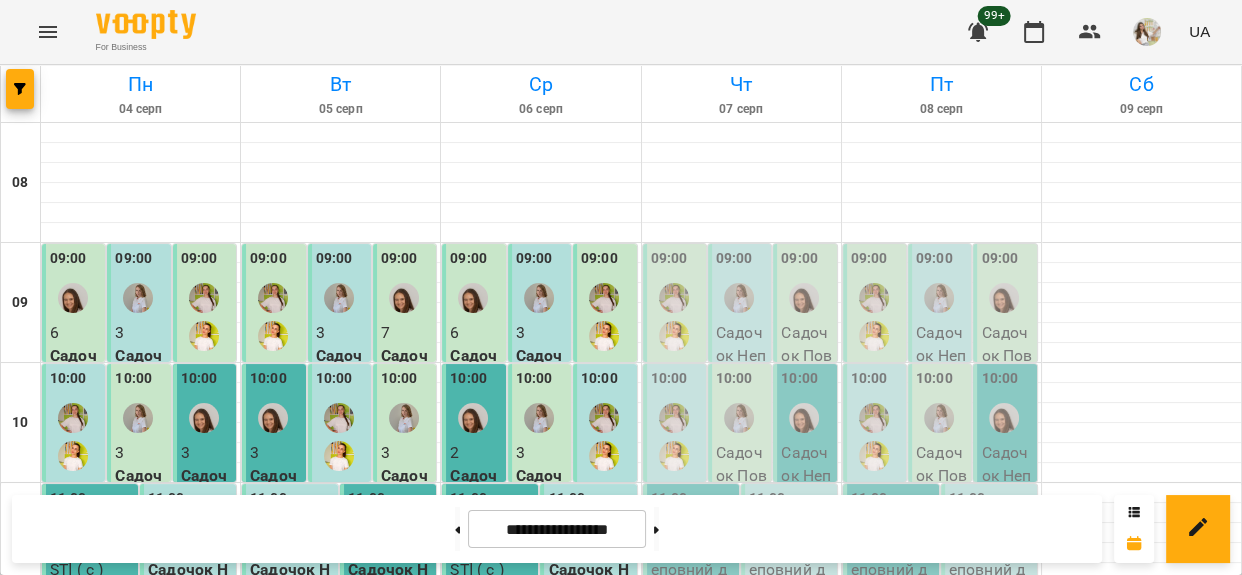 click on "12:00" at bounding box center [566, 631] 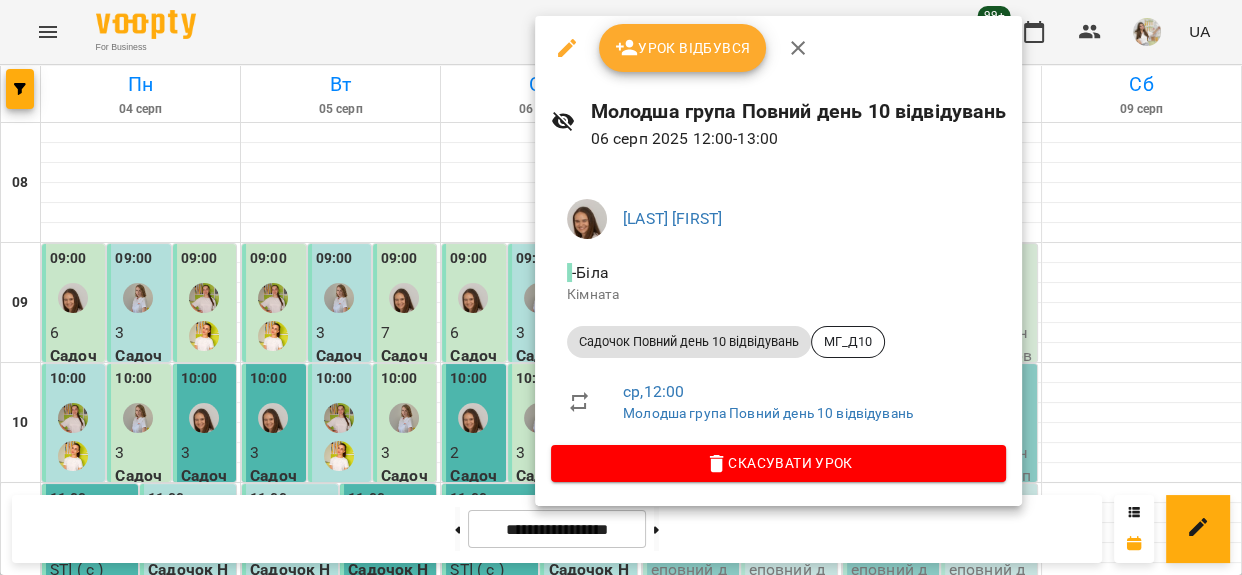 click on "Урок відбувся" at bounding box center [683, 48] 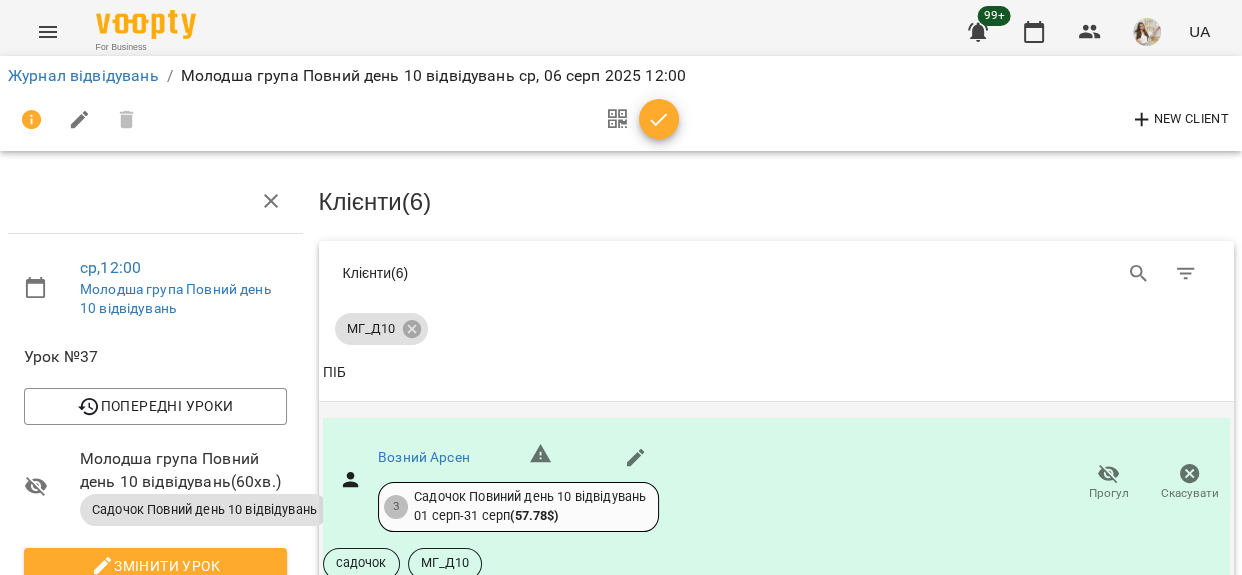 scroll, scrollTop: 181, scrollLeft: 0, axis: vertical 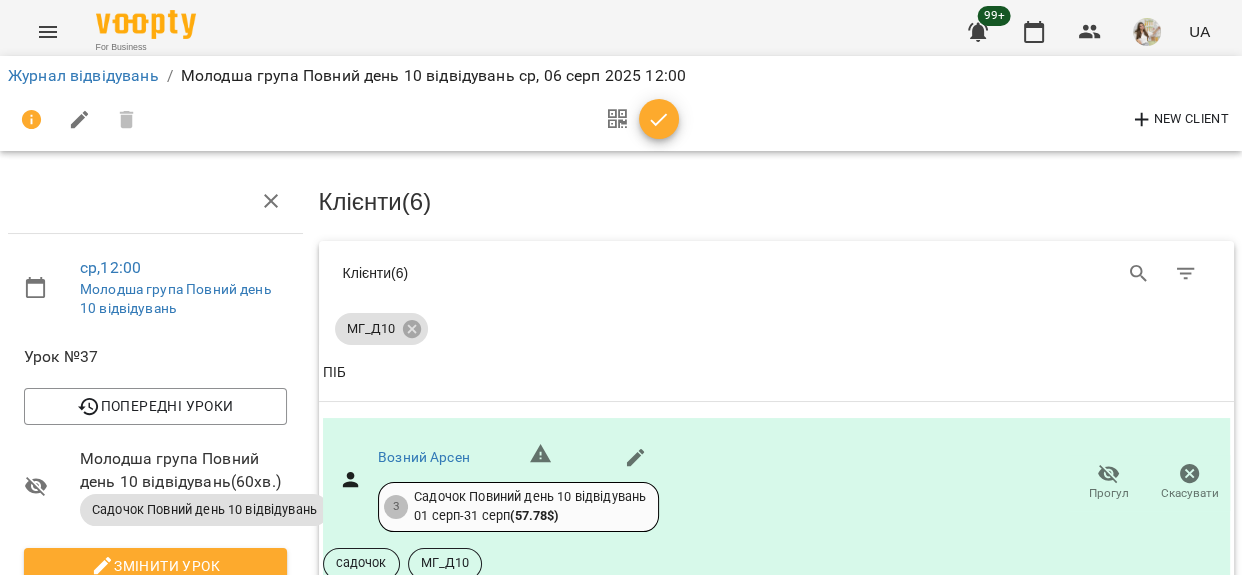 click on "Прогул" at bounding box center [1109, 688] 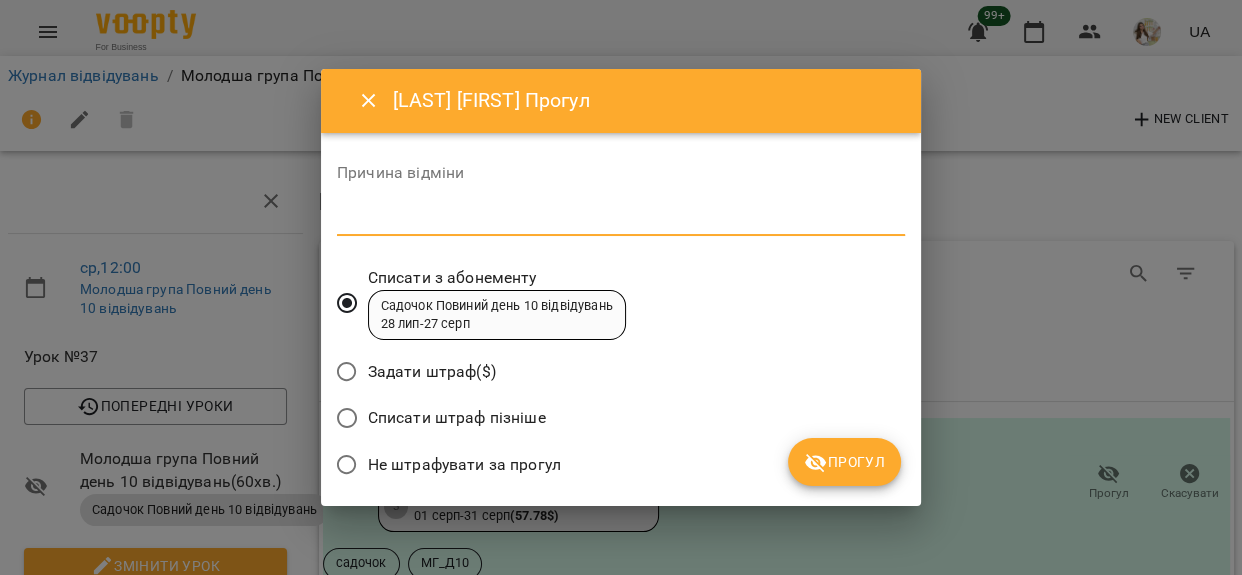 click at bounding box center [621, 219] 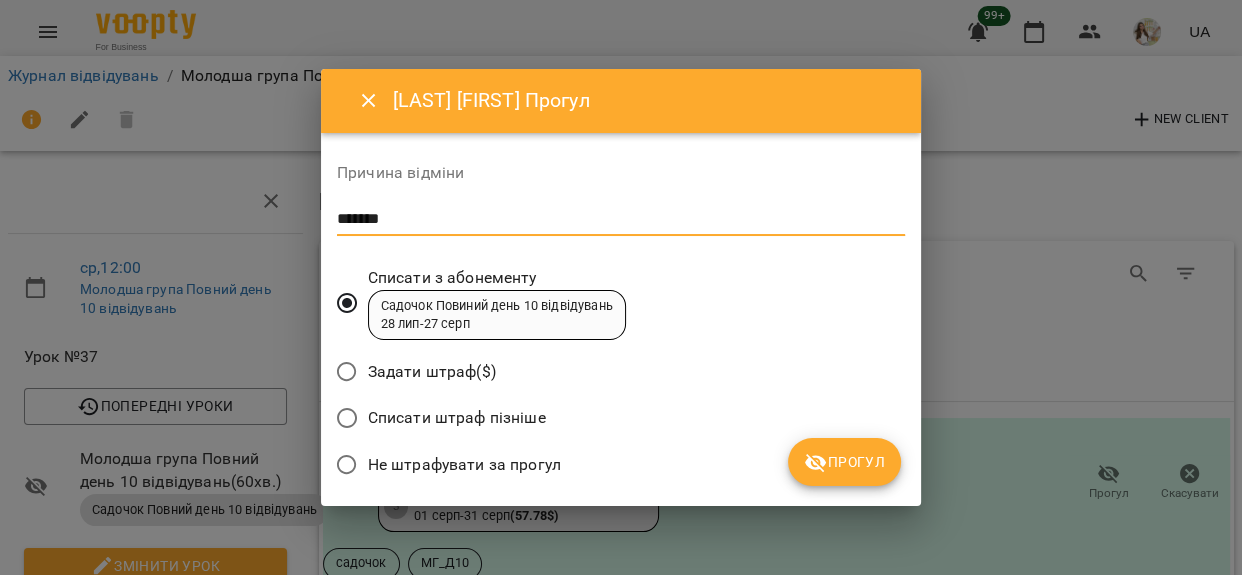 type on "*******" 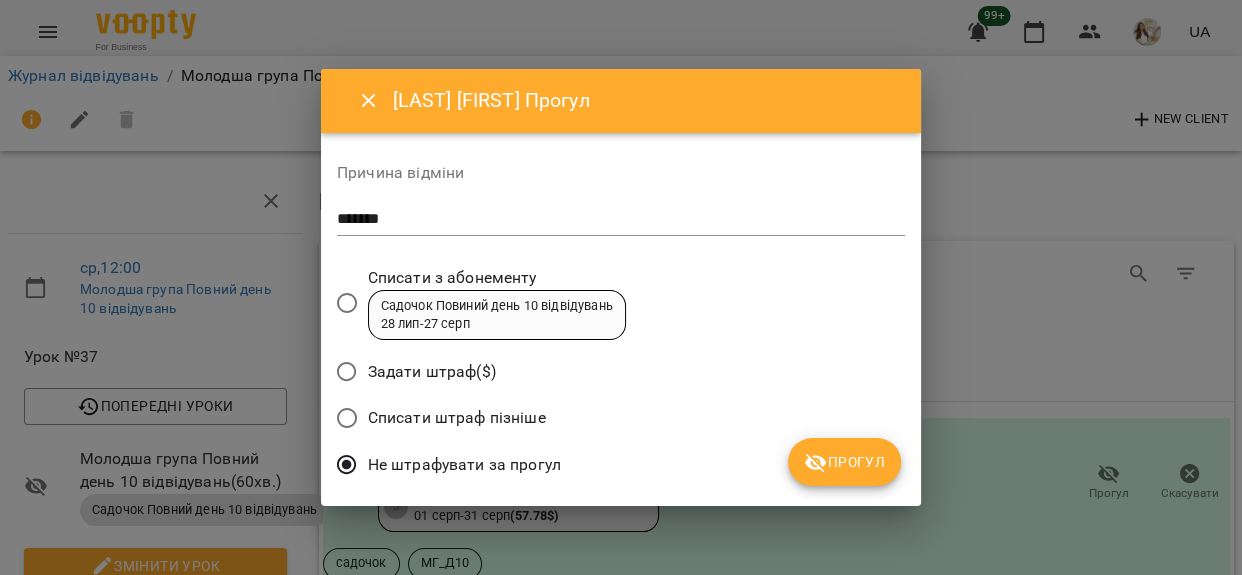 click 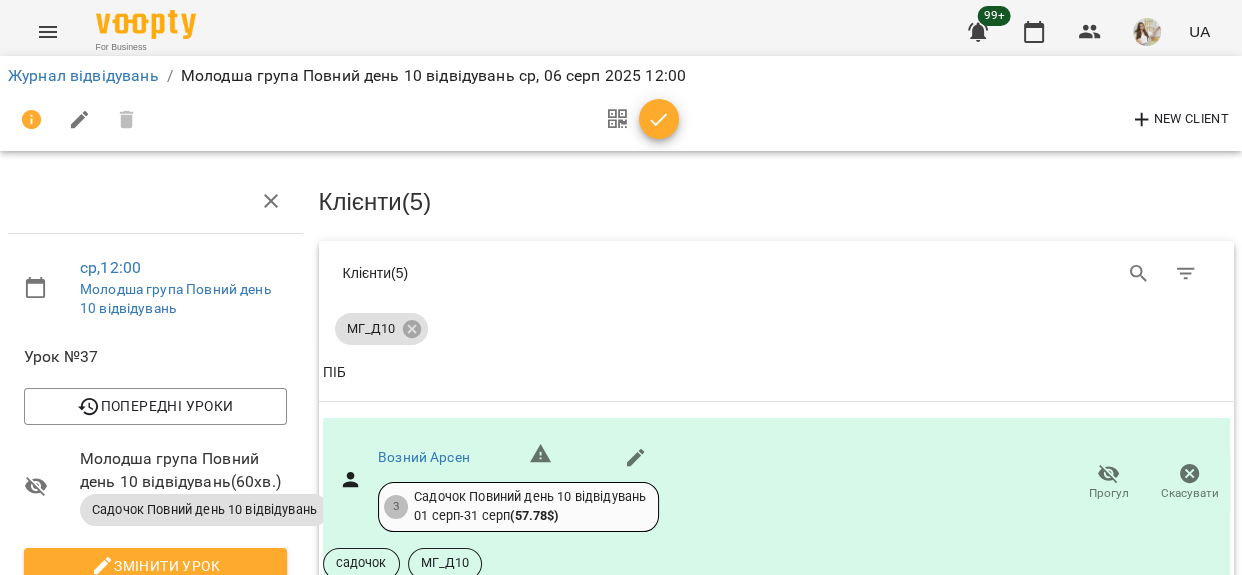 click 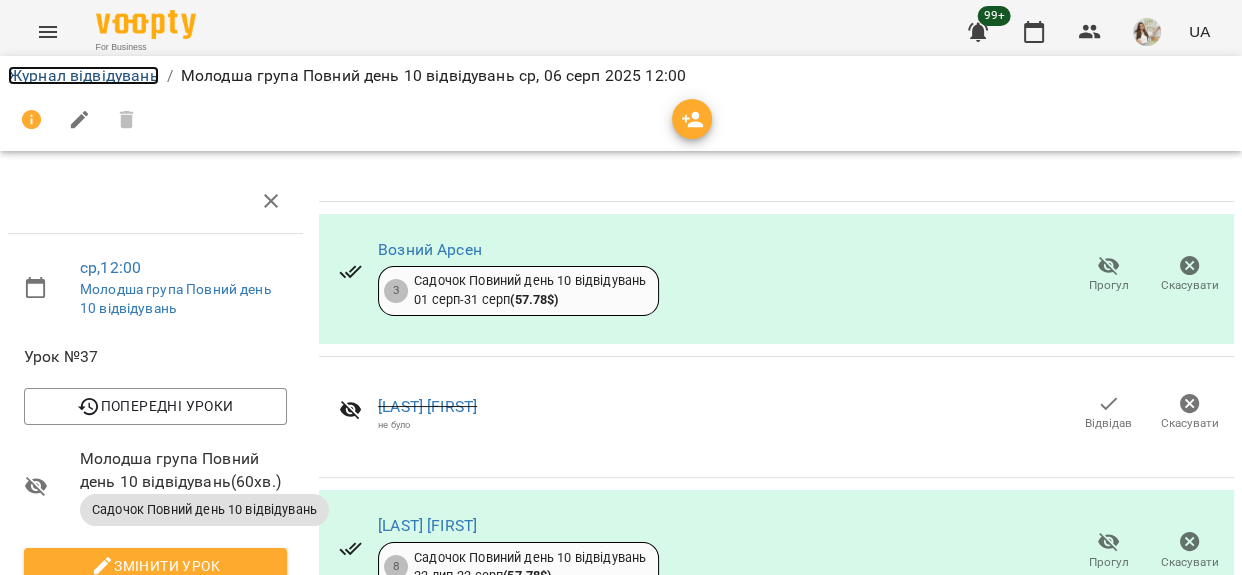click on "Журнал відвідувань" at bounding box center [83, 75] 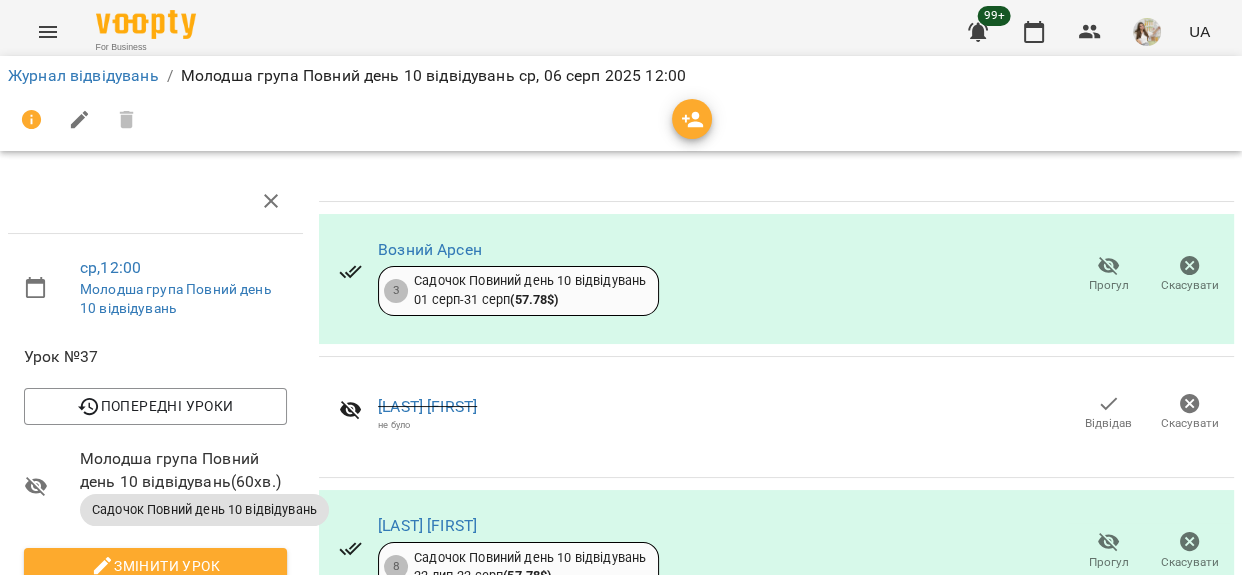 scroll, scrollTop: 0, scrollLeft: 0, axis: both 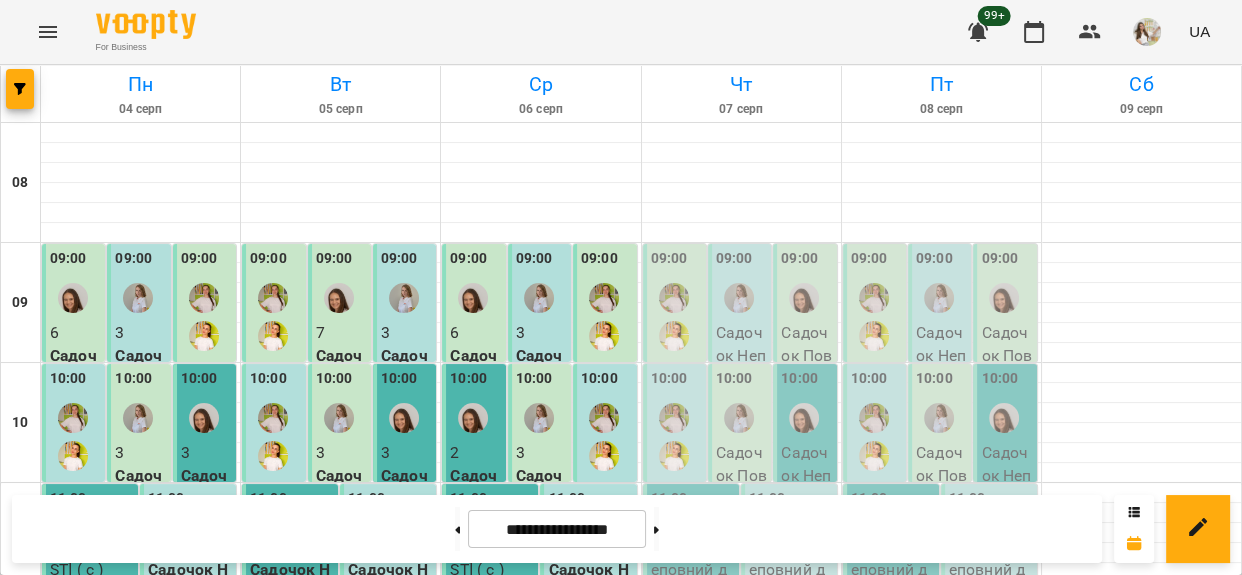 click at bounding box center (674, 317) 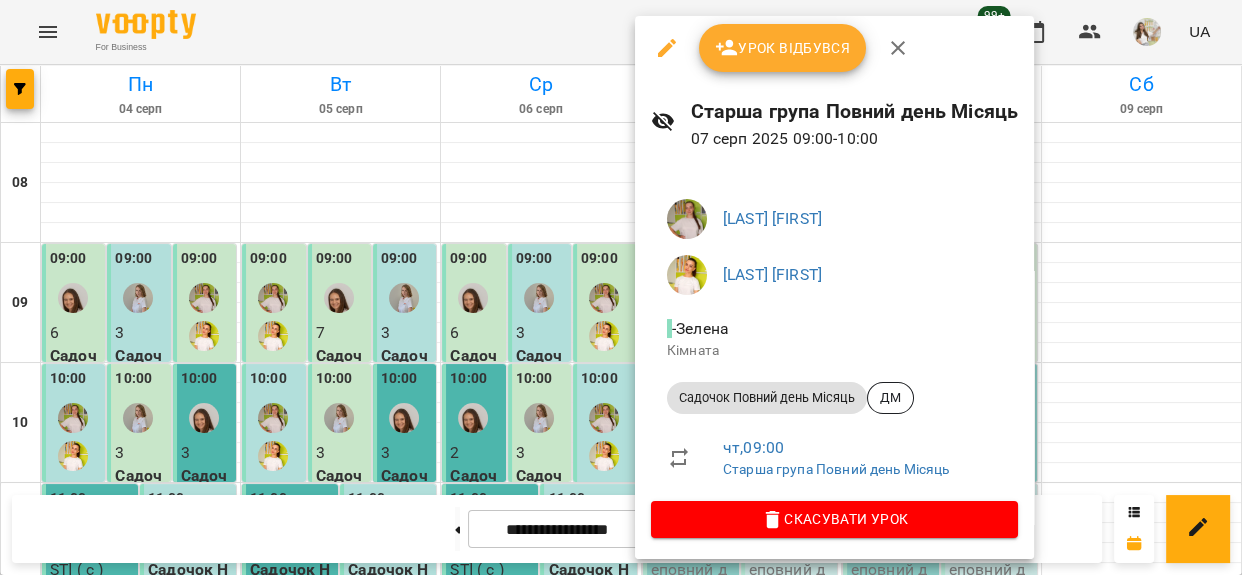 click on "Урок відбувся" at bounding box center (783, 48) 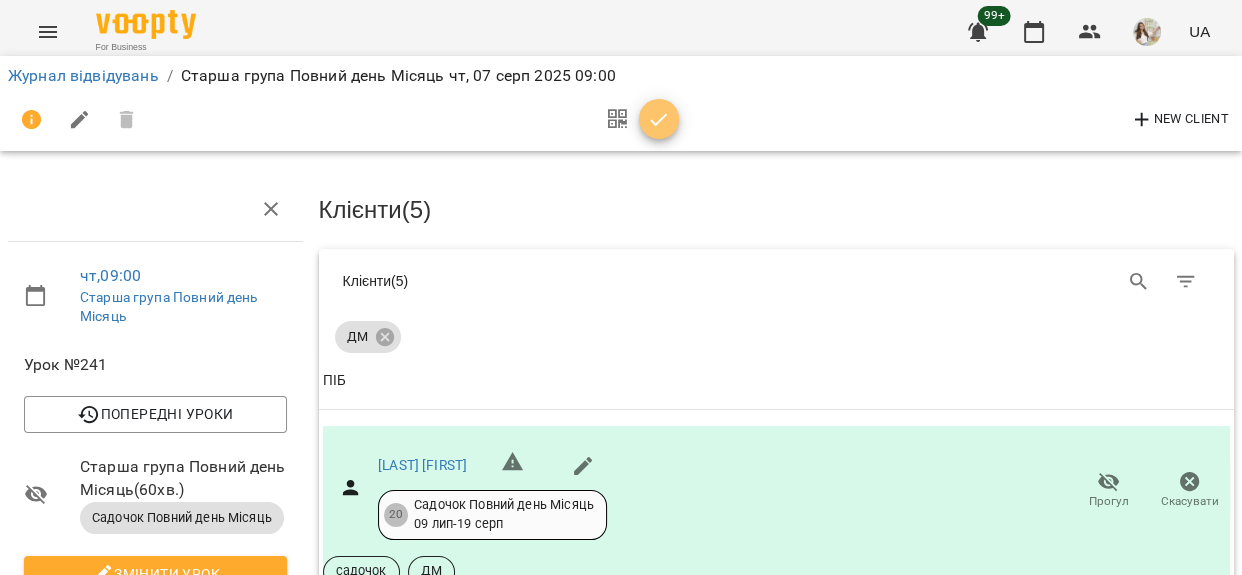 drag, startPoint x: 668, startPoint y: 109, endPoint x: 617, endPoint y: 109, distance: 51 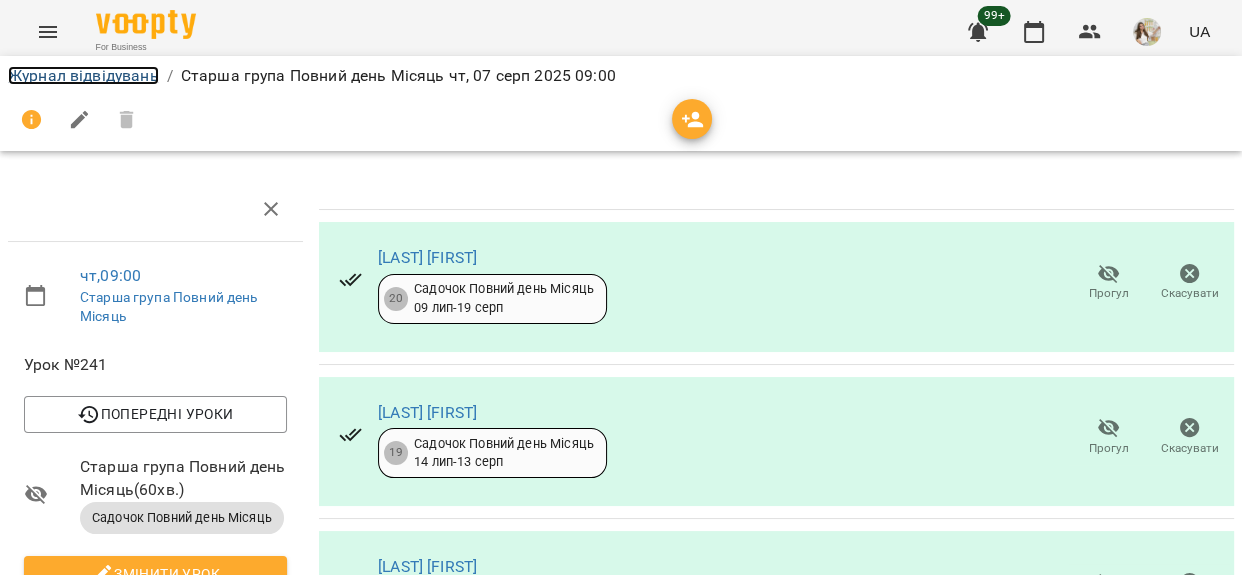 click on "Журнал відвідувань" at bounding box center (83, 75) 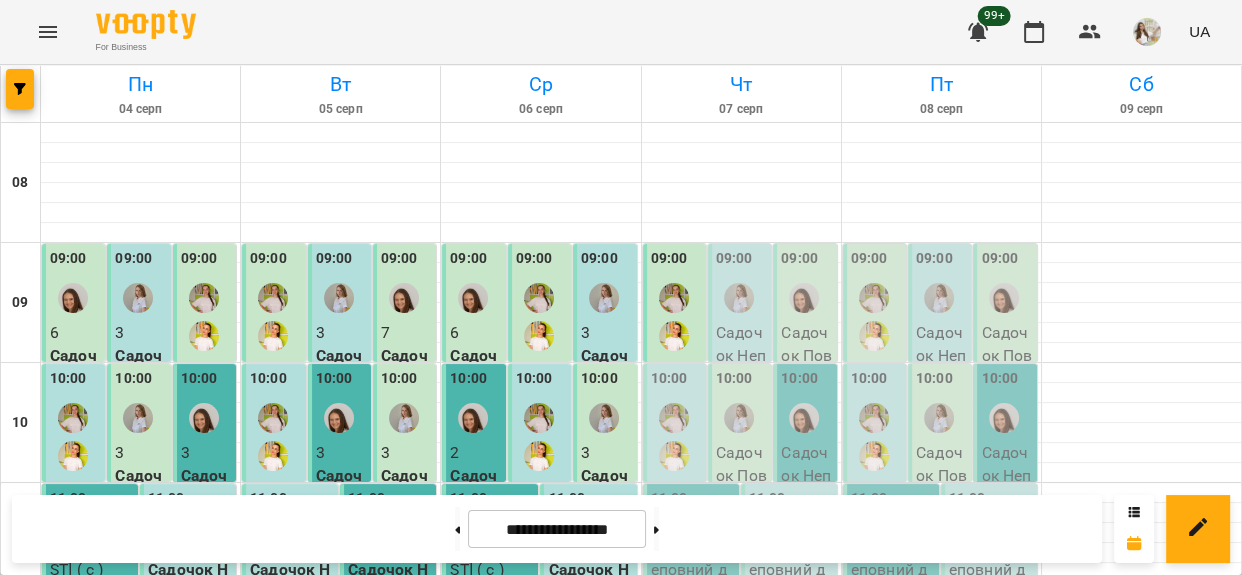 click at bounding box center [739, 298] 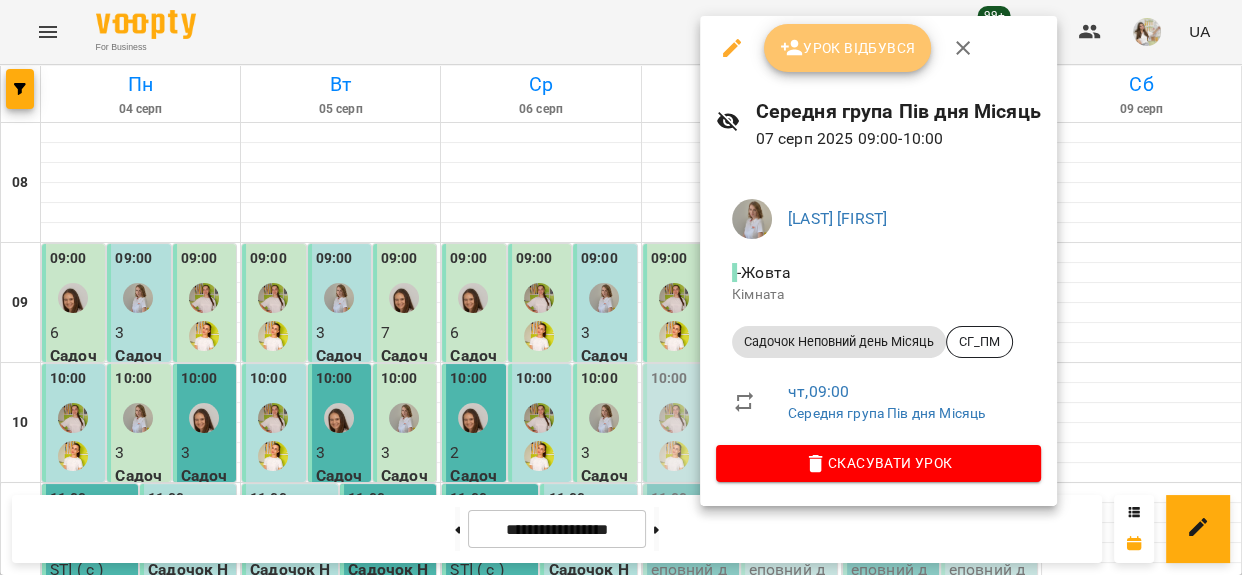 click on "Урок відбувся" at bounding box center [848, 48] 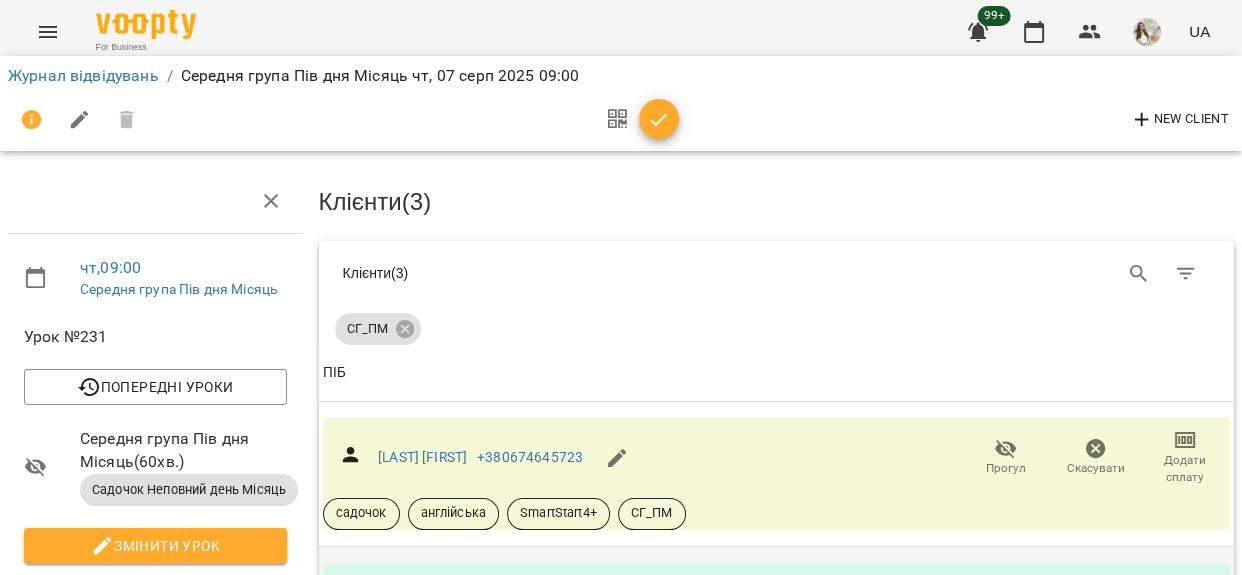 scroll, scrollTop: 181, scrollLeft: 0, axis: vertical 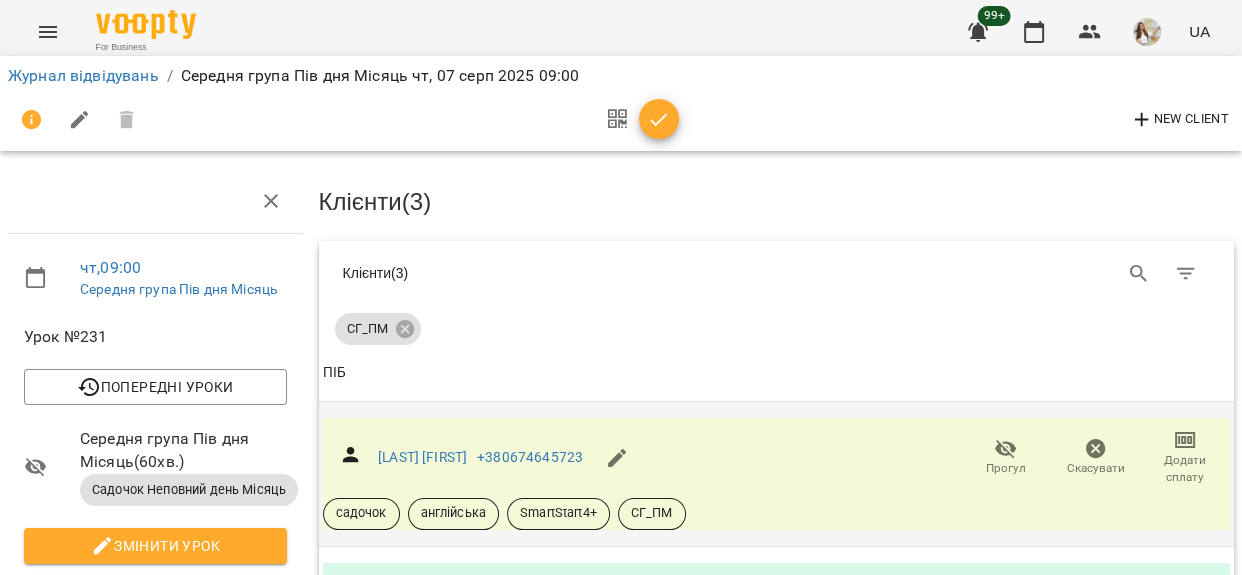 click 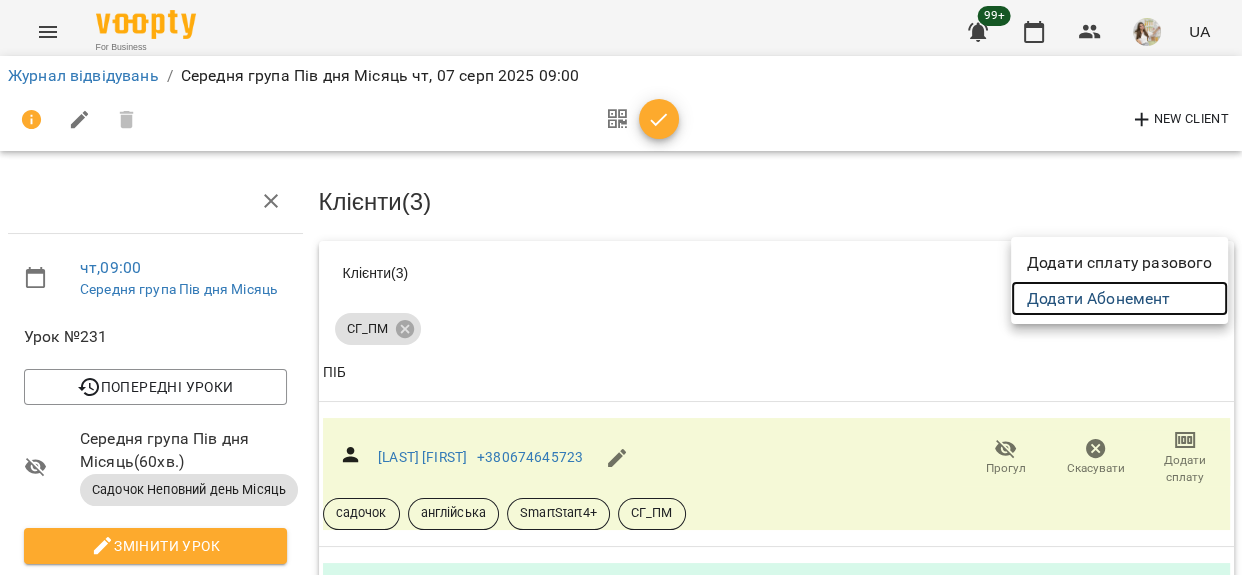 click on "Додати Абонемент" at bounding box center (1119, 299) 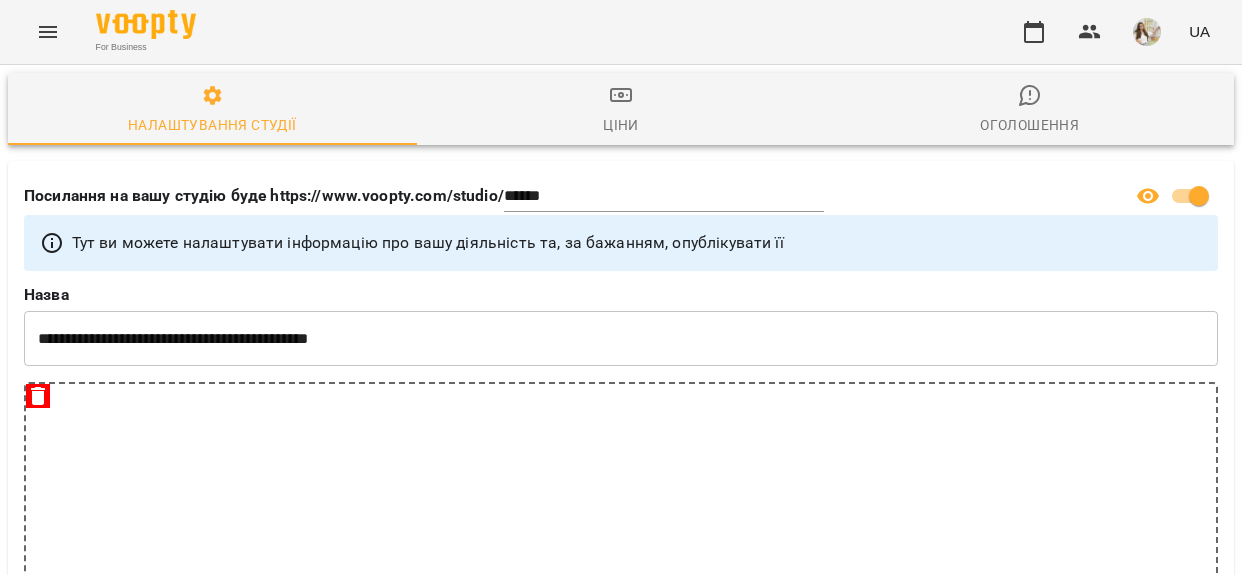 select on "**" 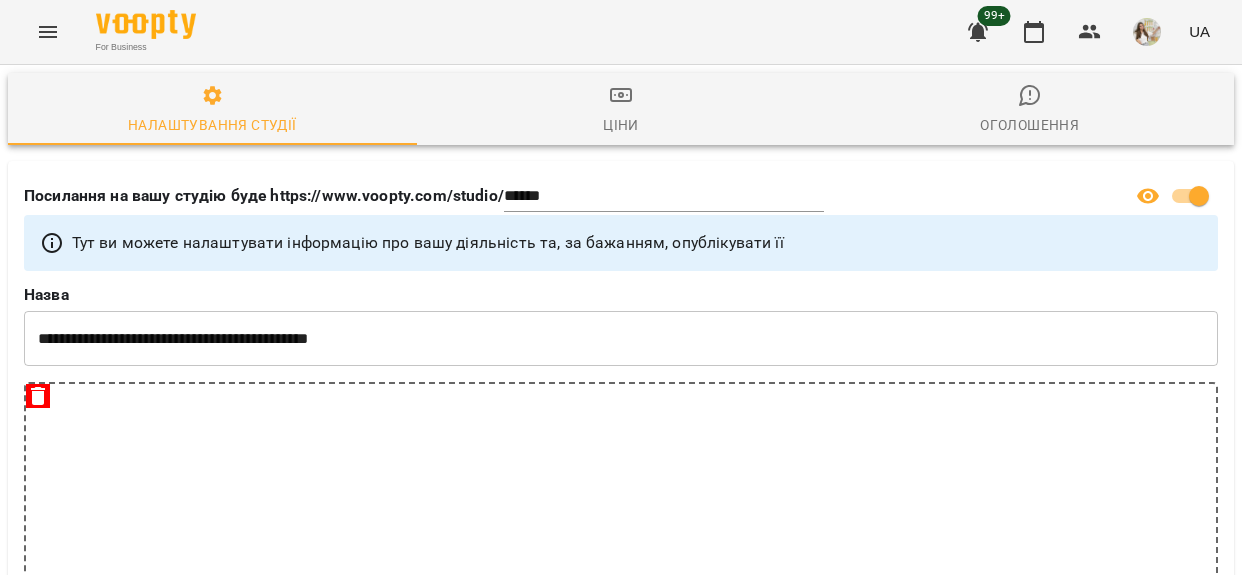 scroll, scrollTop: 0, scrollLeft: 0, axis: both 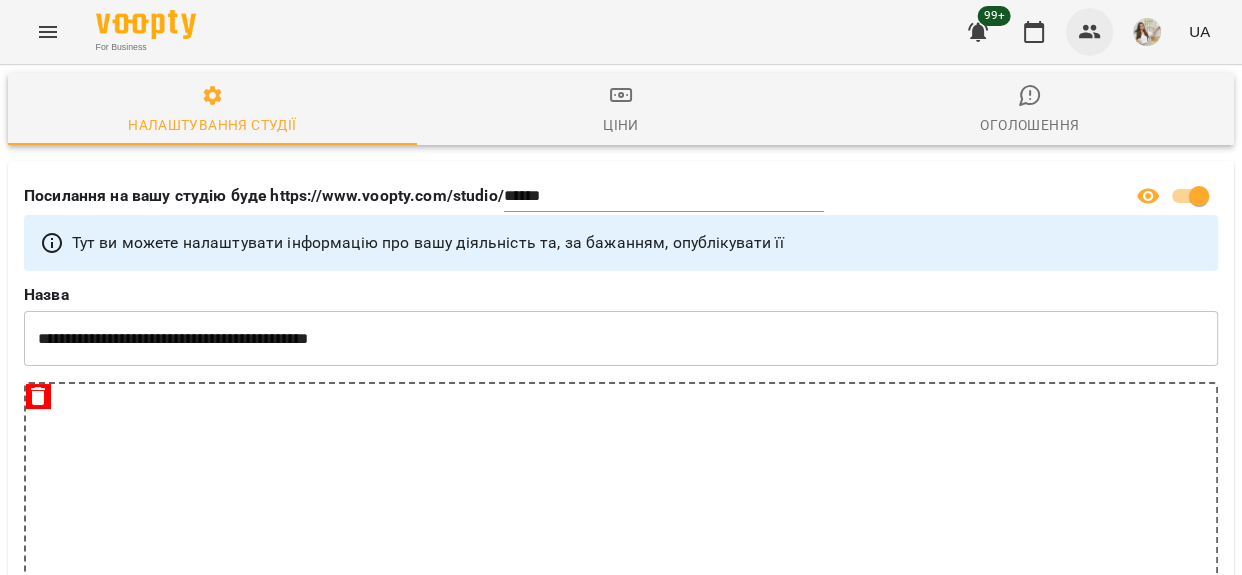click at bounding box center [1090, 32] 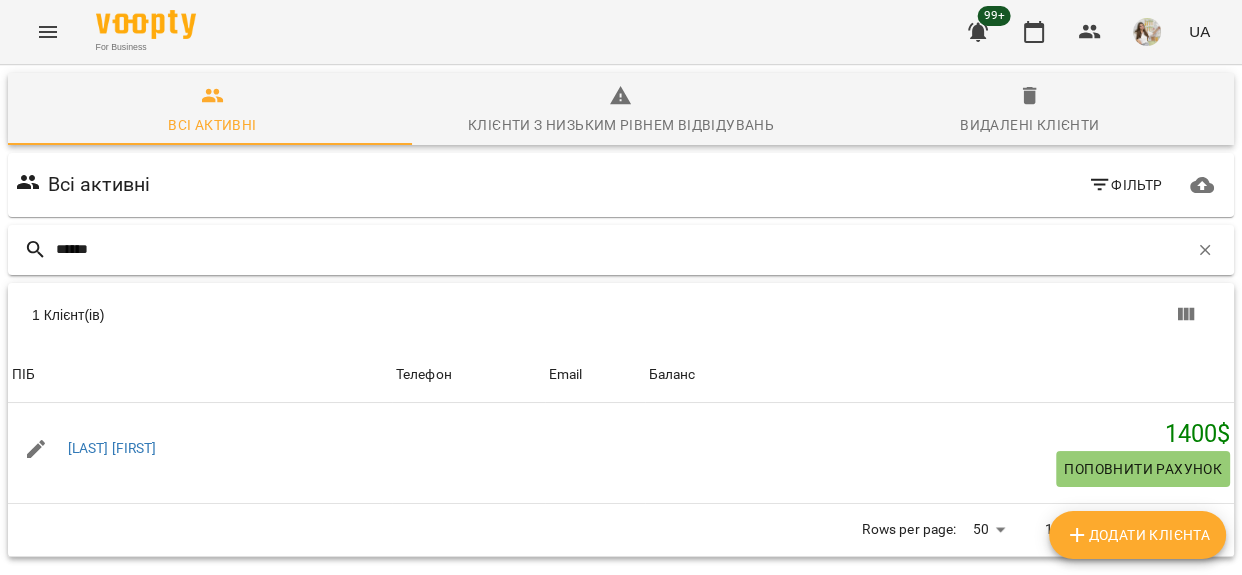 type on "*******" 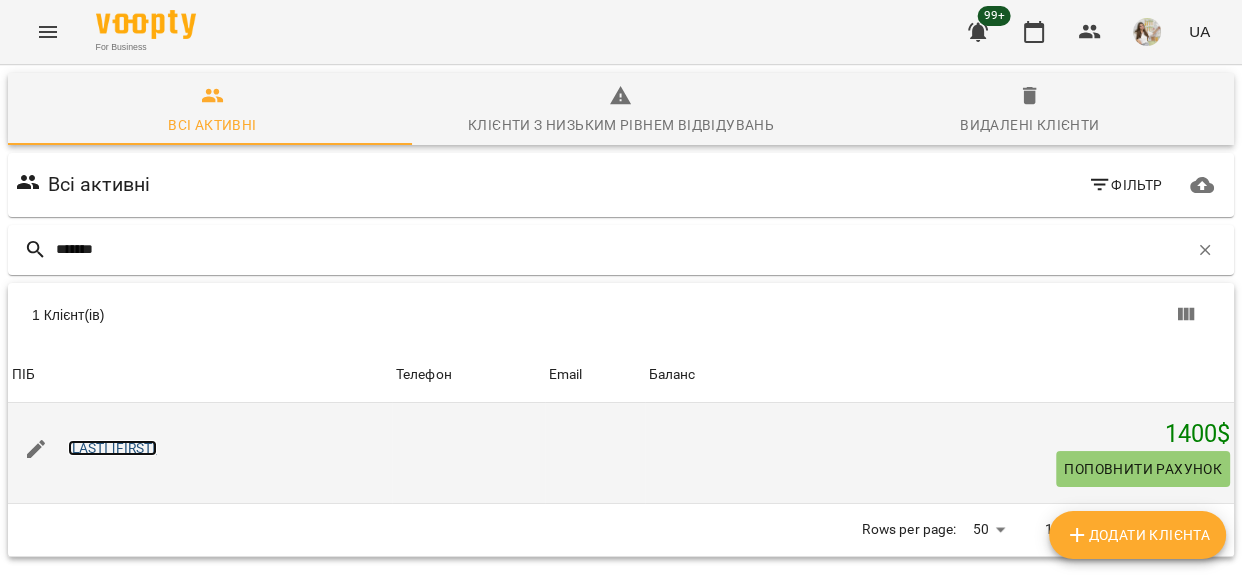 click on "Вовкогон Аглая" at bounding box center (112, 448) 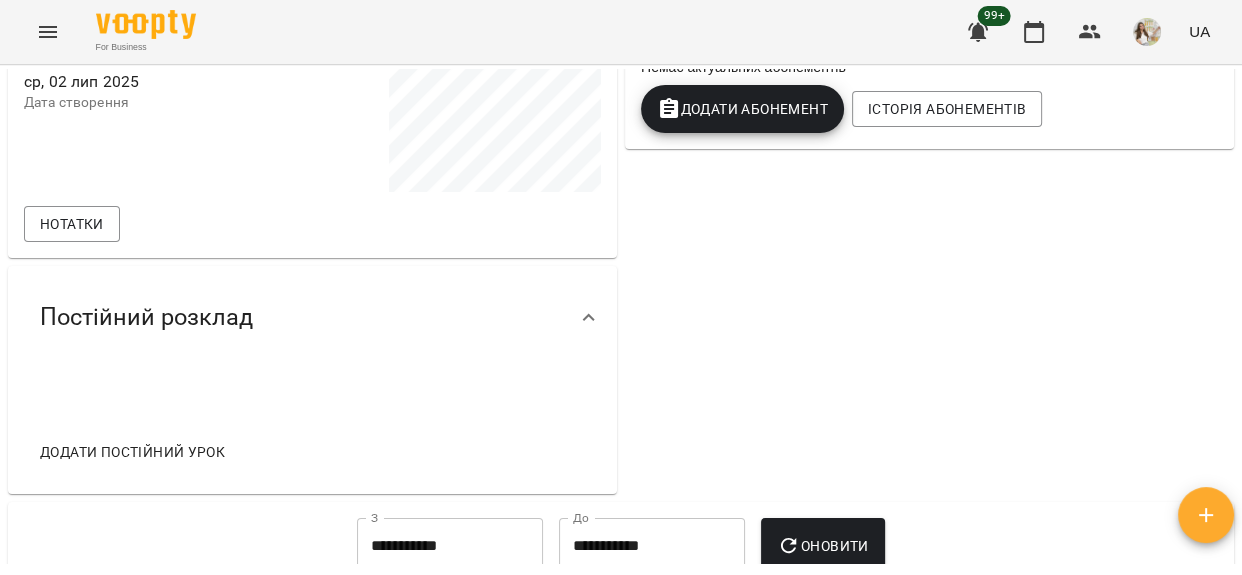 scroll, scrollTop: 680, scrollLeft: 0, axis: vertical 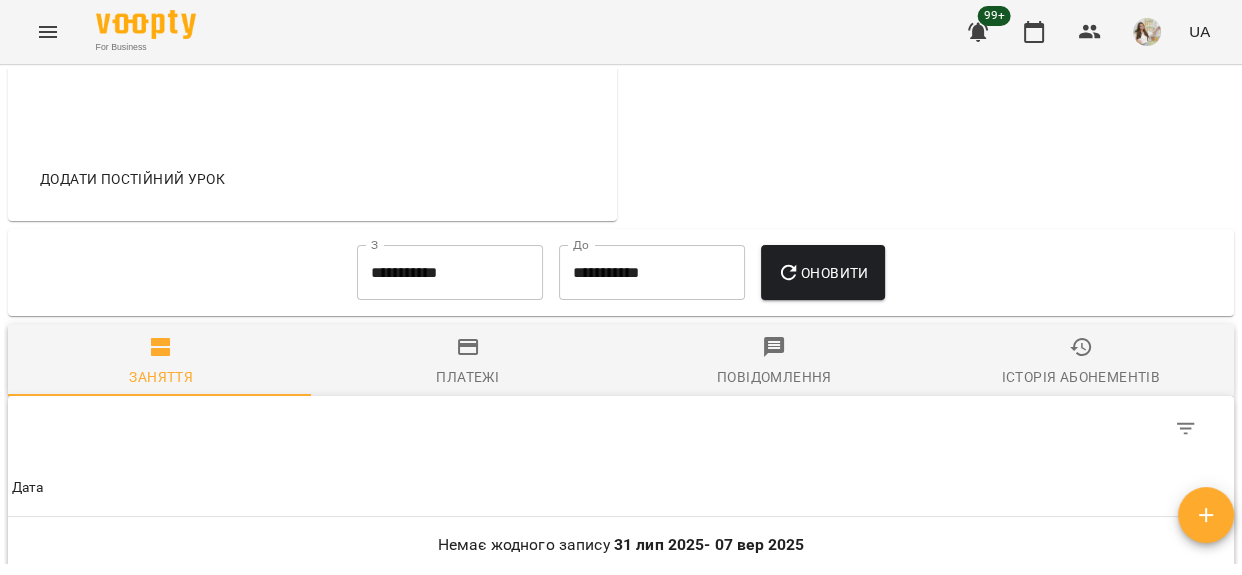 click on "**********" at bounding box center [450, 273] 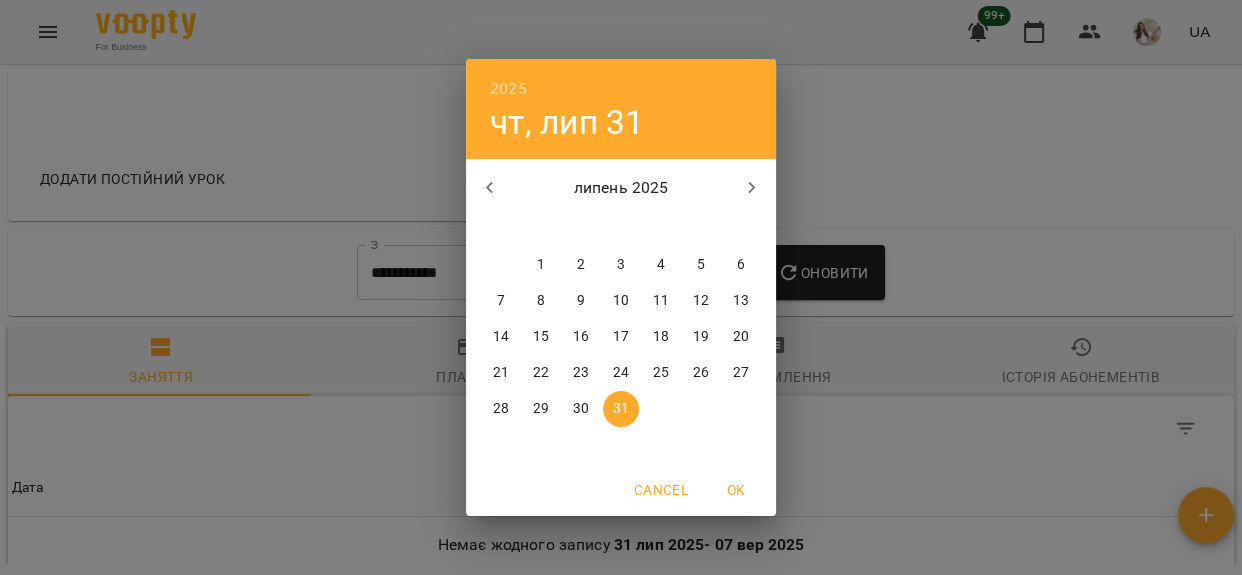 click on "2025 чт, лип 31 липень 2025 пн вт ср чт пт сб нд 30 1 2 3 4 5 6 7 8 9 10 11 12 13 14 15 16 17 18 19 20 21 22 23 24 25 26 27 28 29 30 31 1 2 3 Cancel OK" at bounding box center [621, 287] 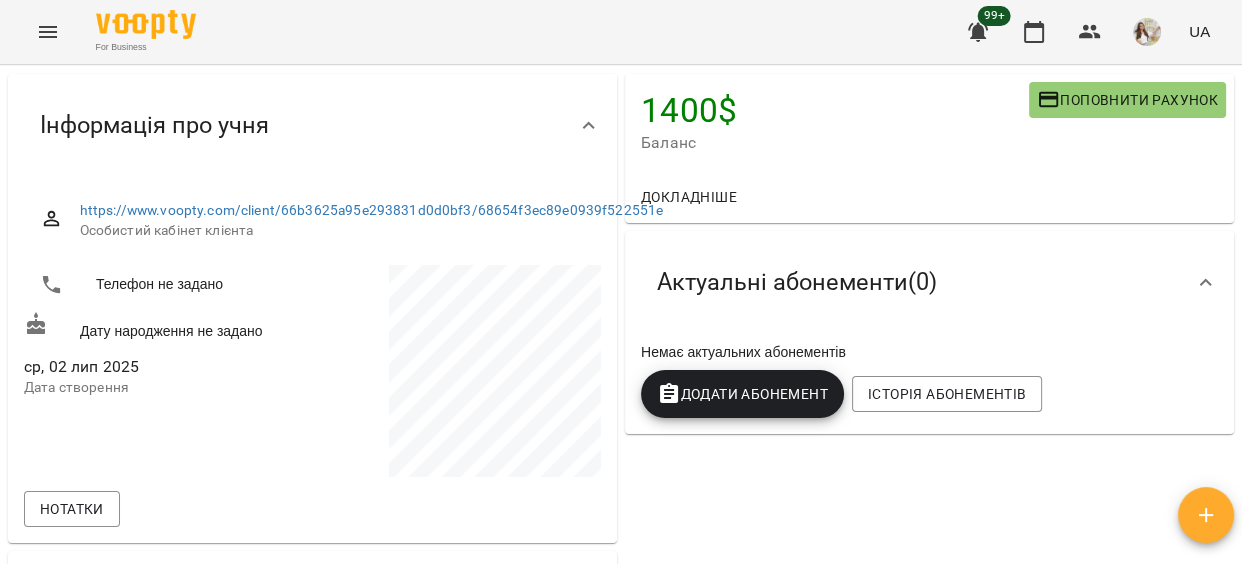 scroll, scrollTop: 0, scrollLeft: 0, axis: both 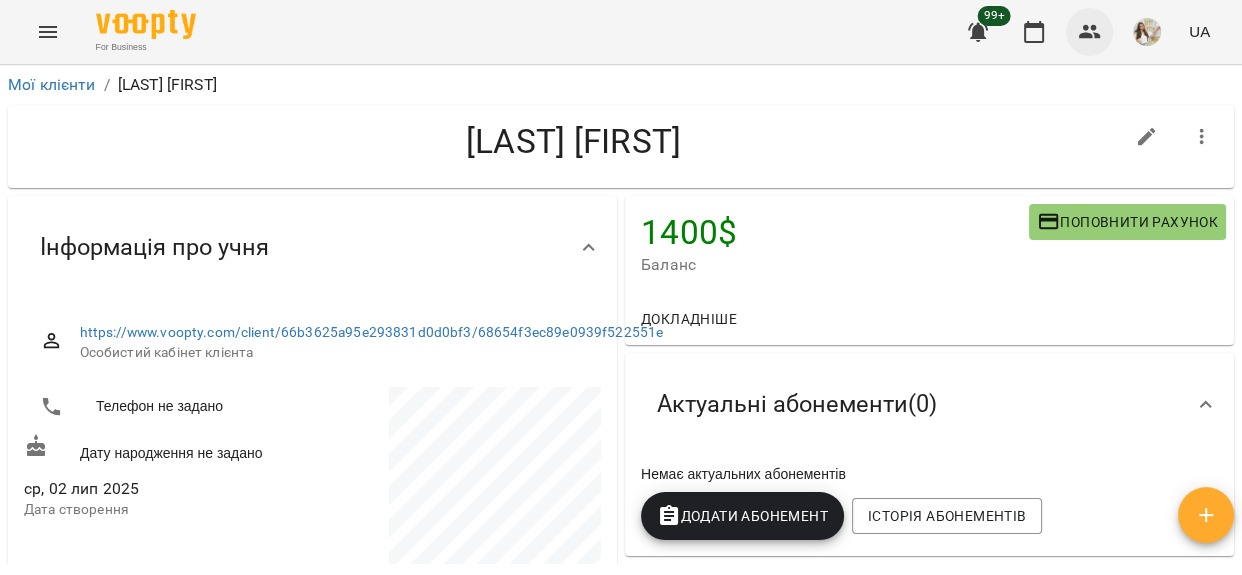 click 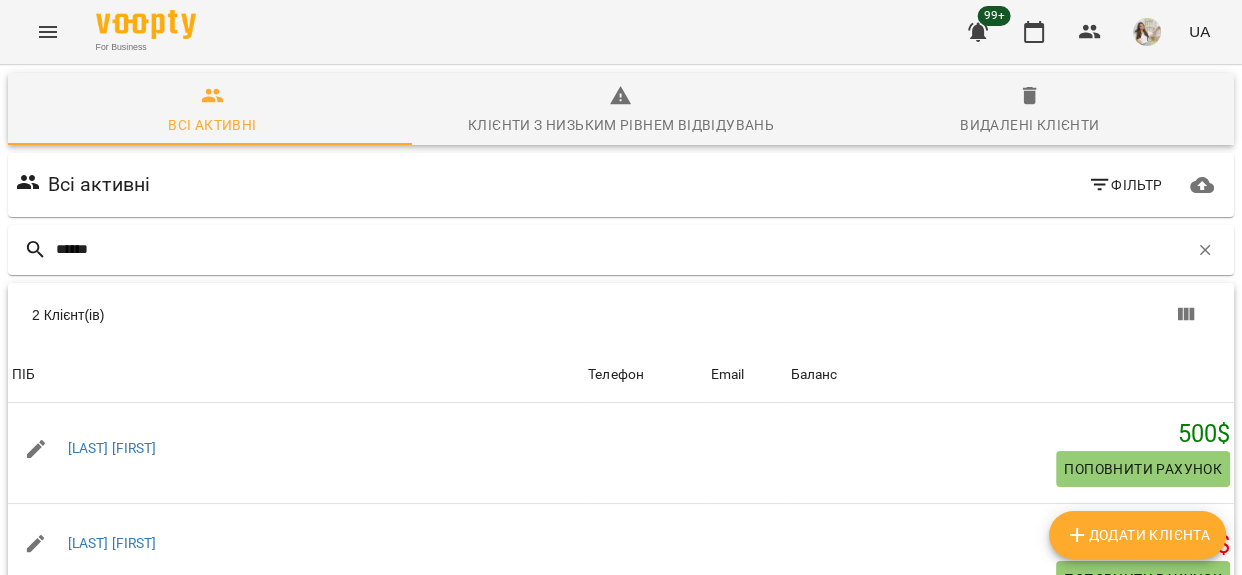 scroll, scrollTop: 171, scrollLeft: 0, axis: vertical 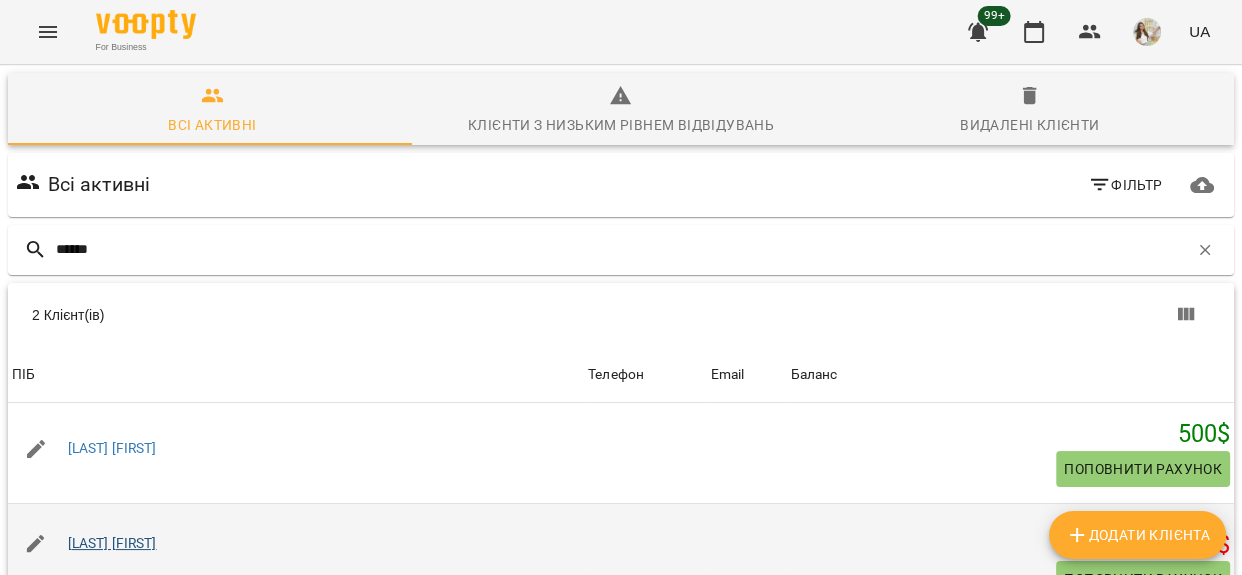 type on "******" 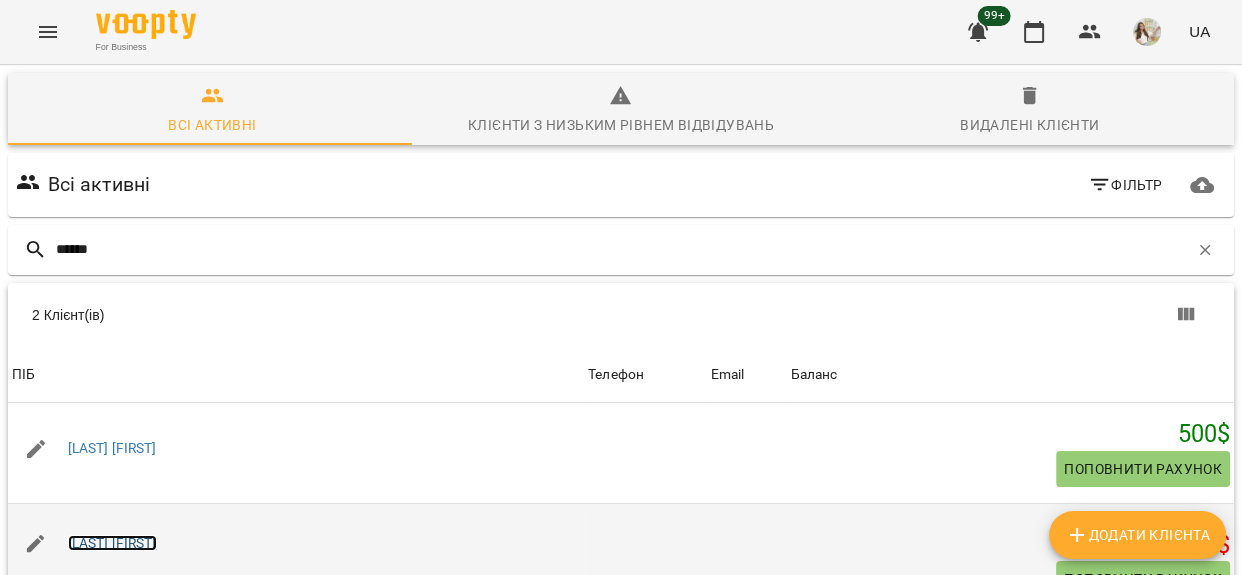 click on "Докійчук Ростислав" at bounding box center [112, 543] 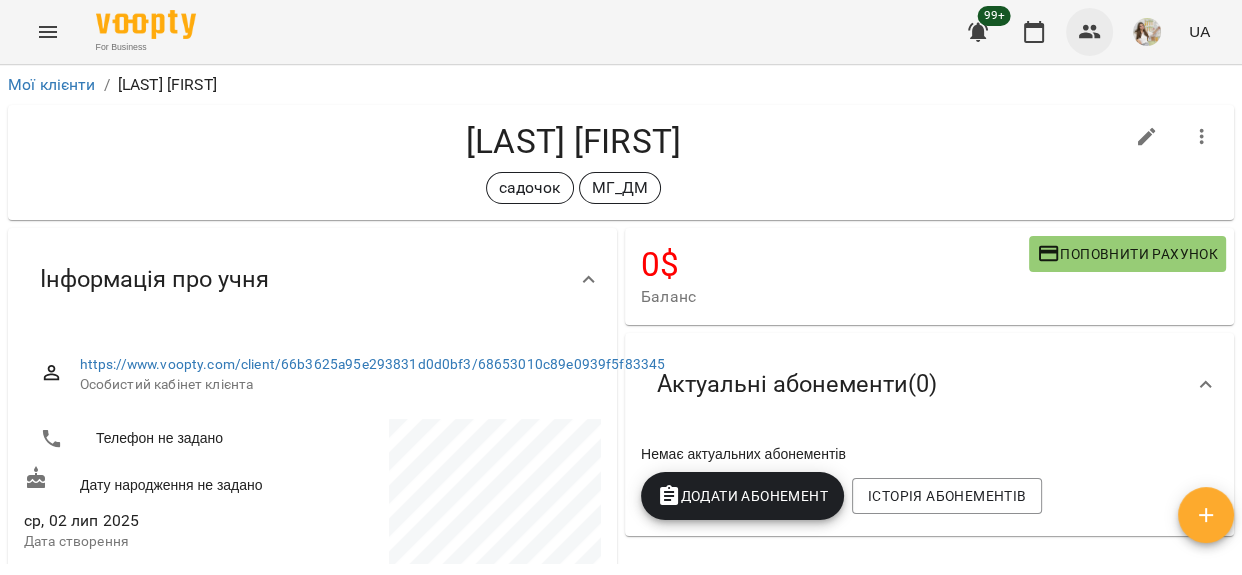 click 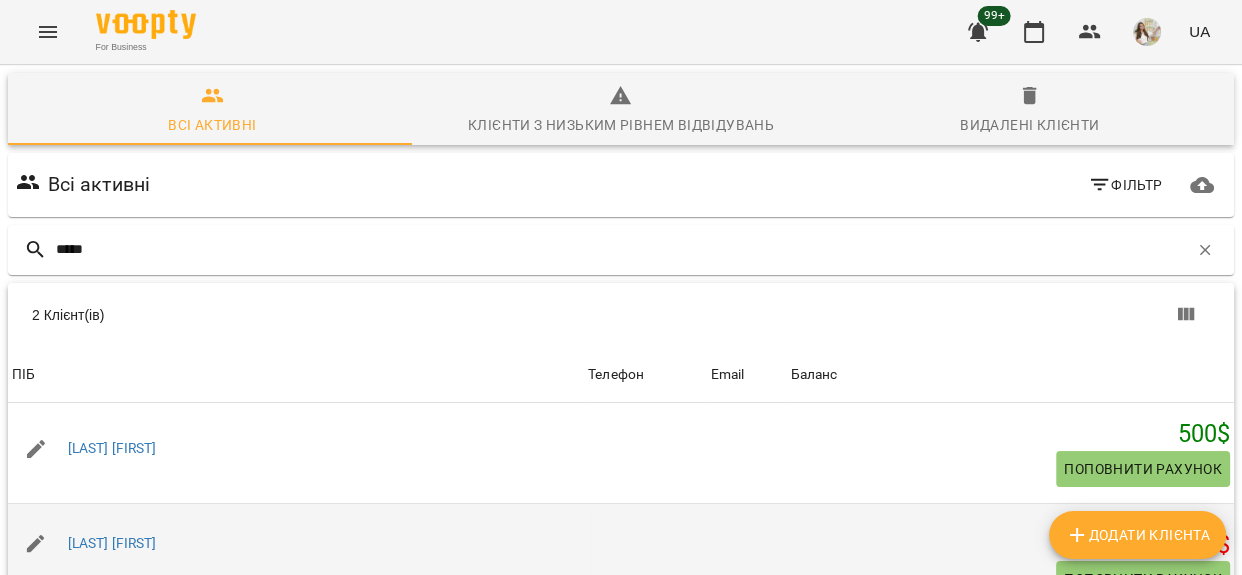 scroll, scrollTop: 171, scrollLeft: 0, axis: vertical 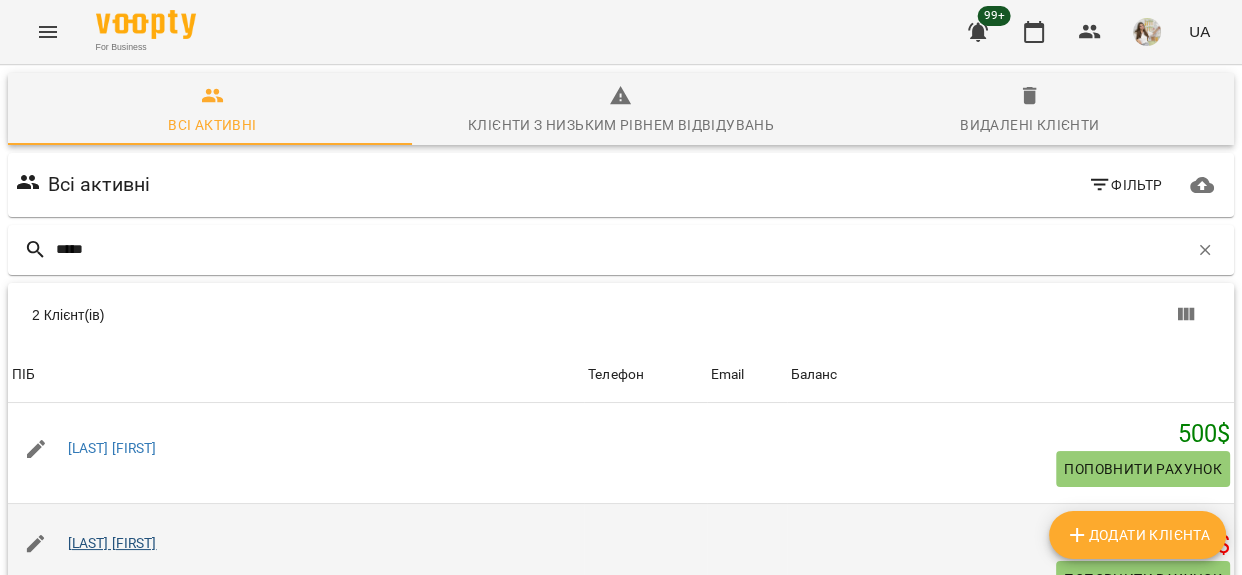 type on "*****" 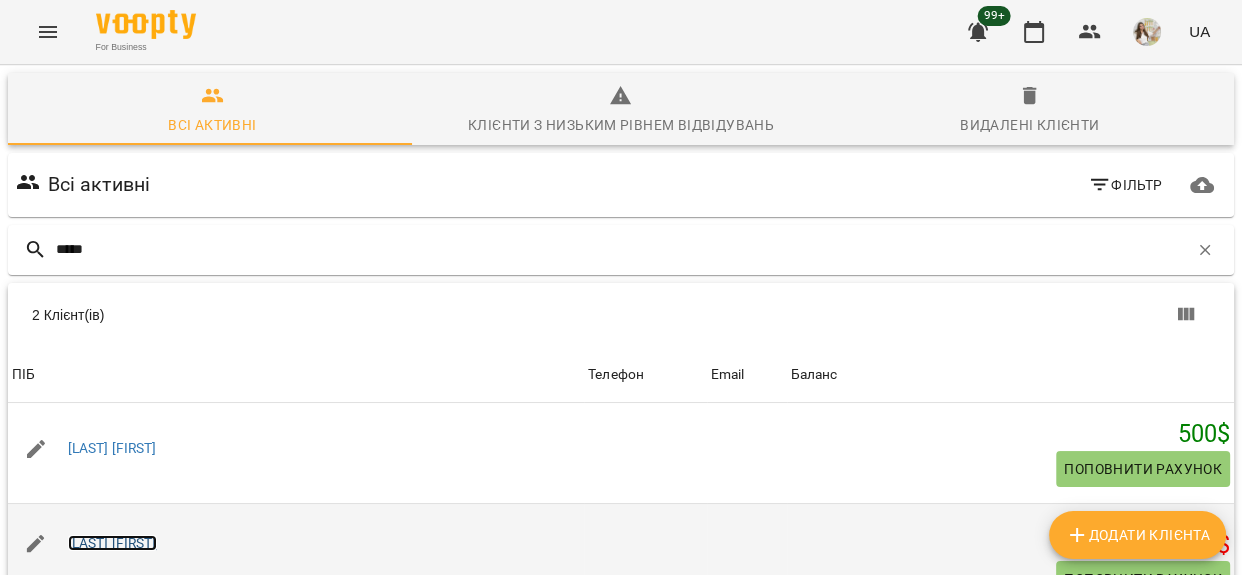 click on "Докійчук Ростислав" at bounding box center [112, 543] 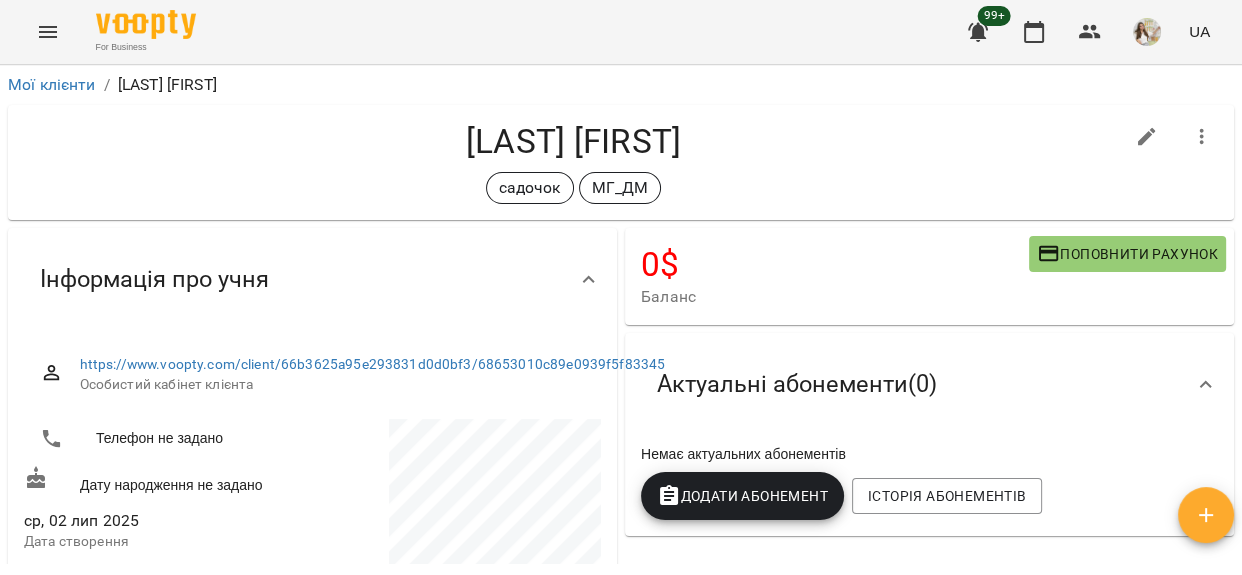 click 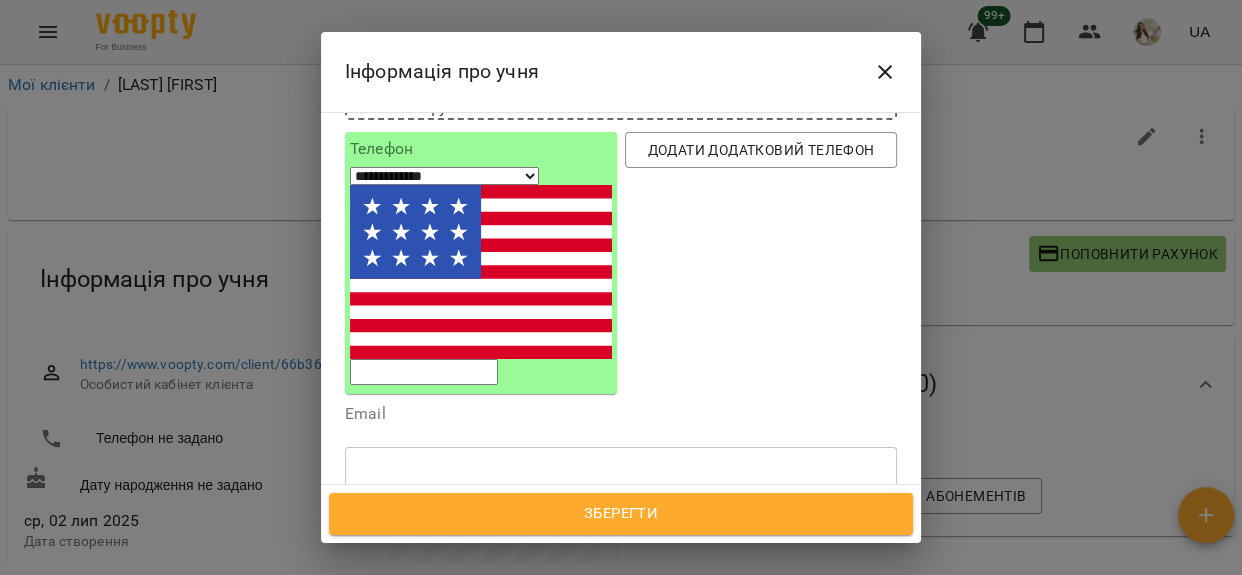 scroll, scrollTop: 181, scrollLeft: 0, axis: vertical 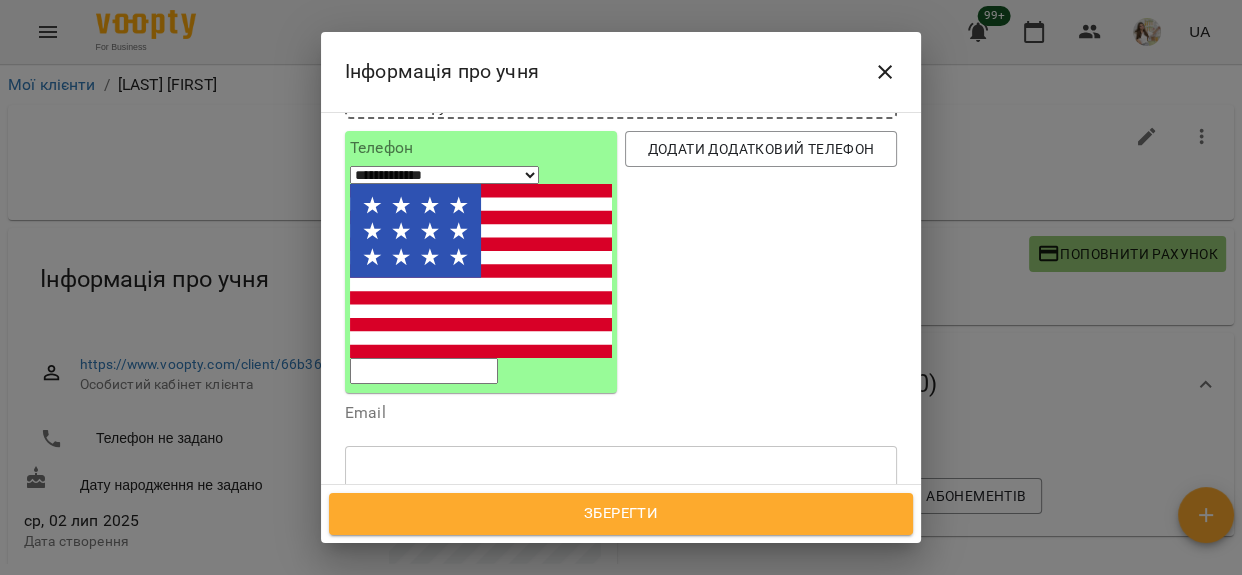 click 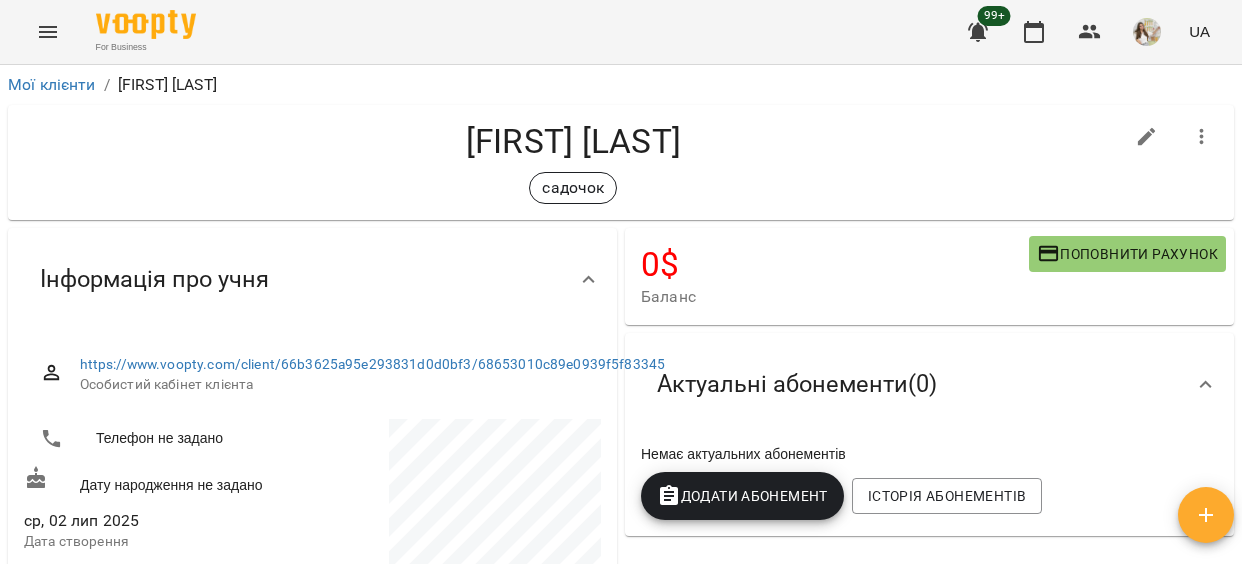 scroll, scrollTop: 0, scrollLeft: 0, axis: both 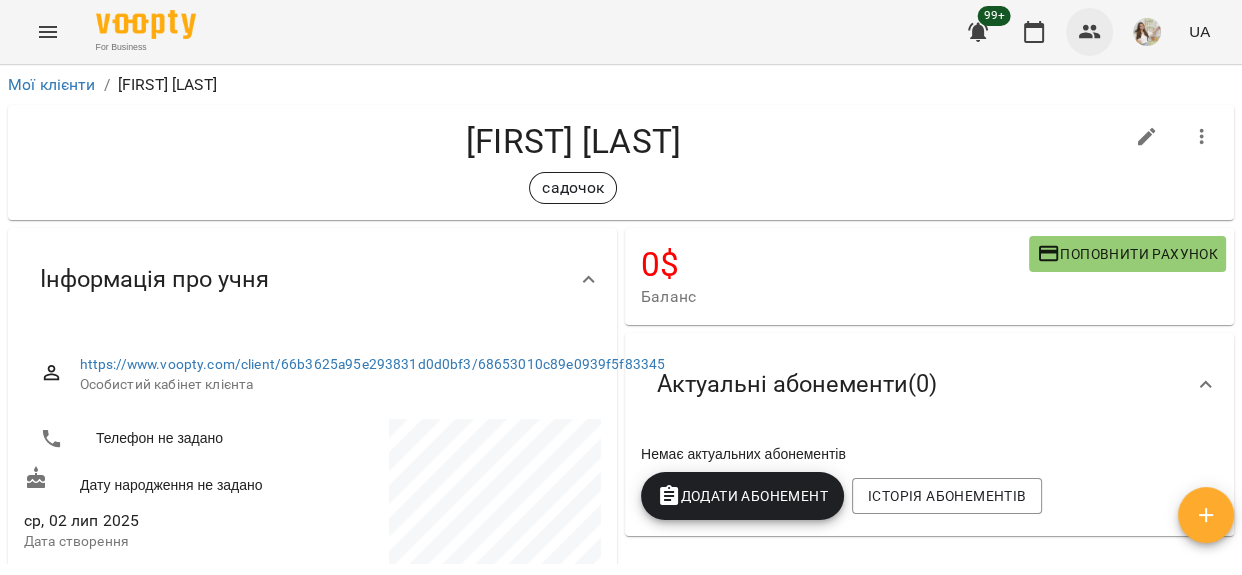 click 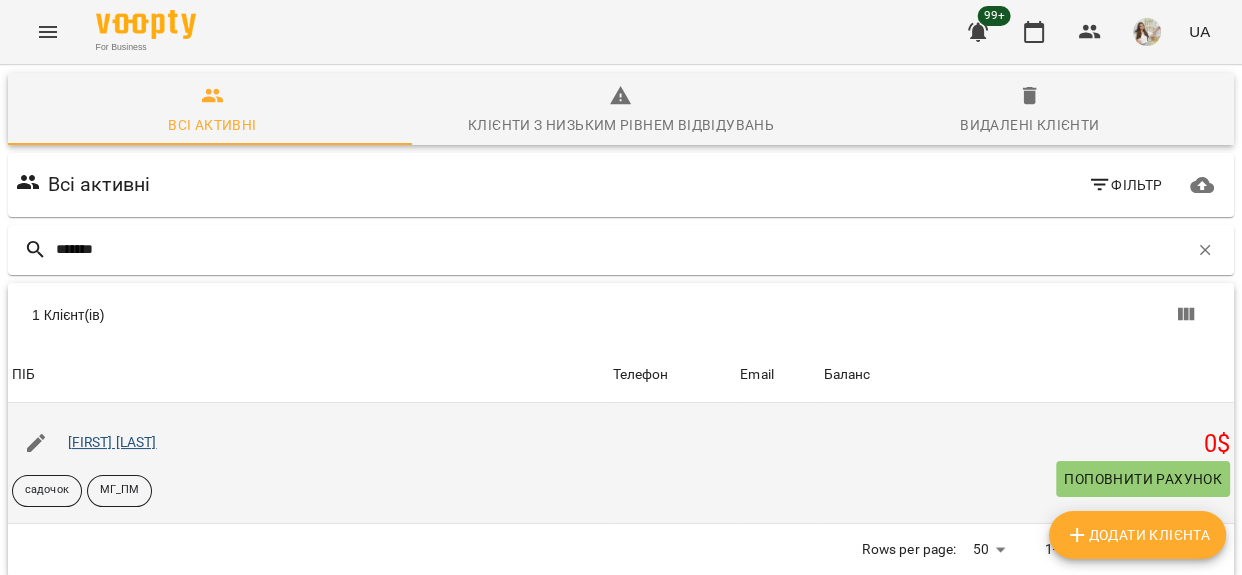 type on "*******" 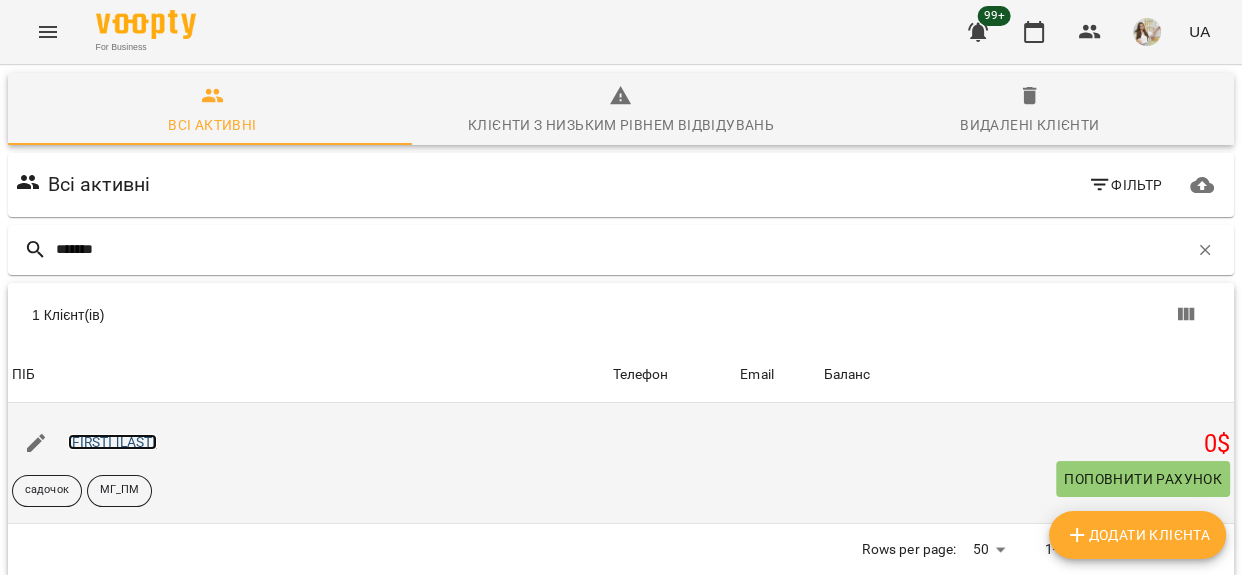 click on "Юрченко Валерія" at bounding box center [112, 442] 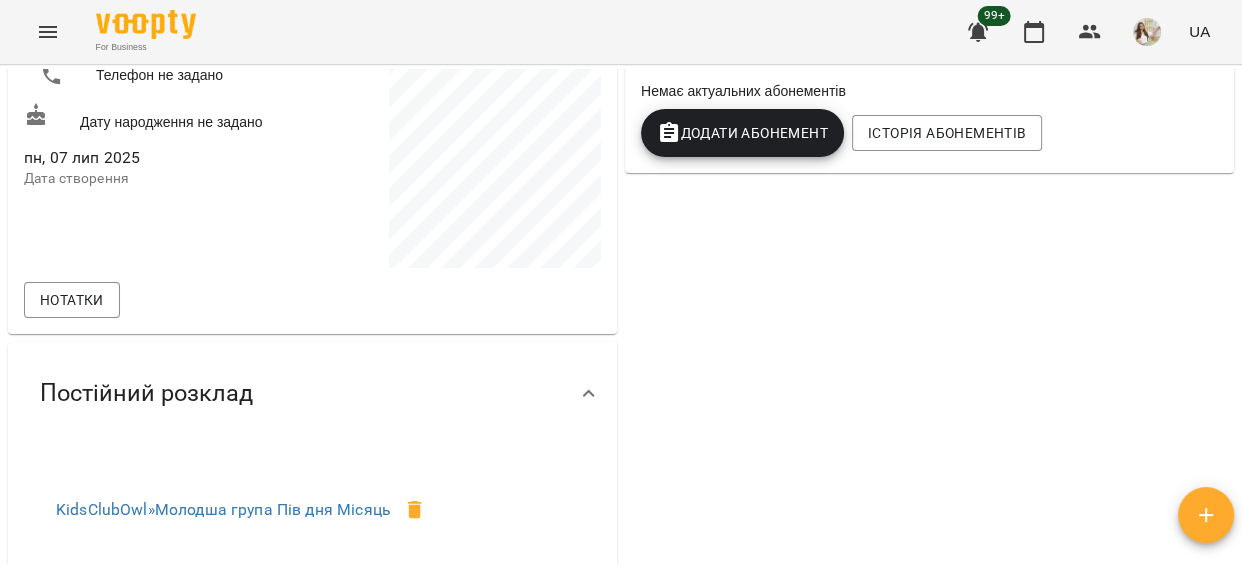 scroll, scrollTop: 0, scrollLeft: 0, axis: both 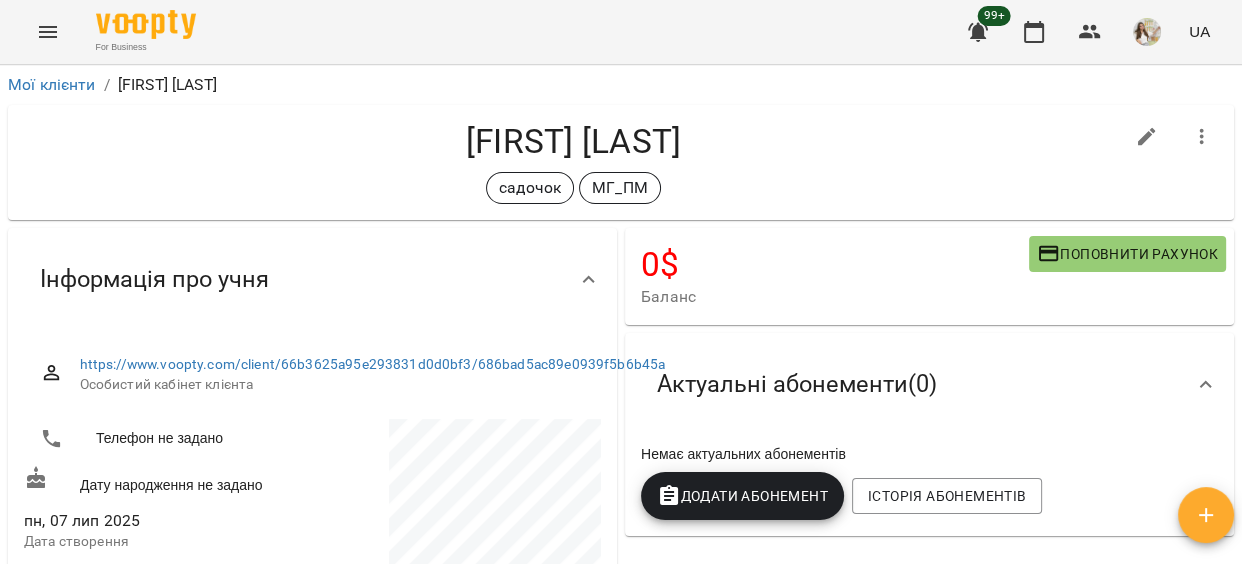 click at bounding box center (1147, 137) 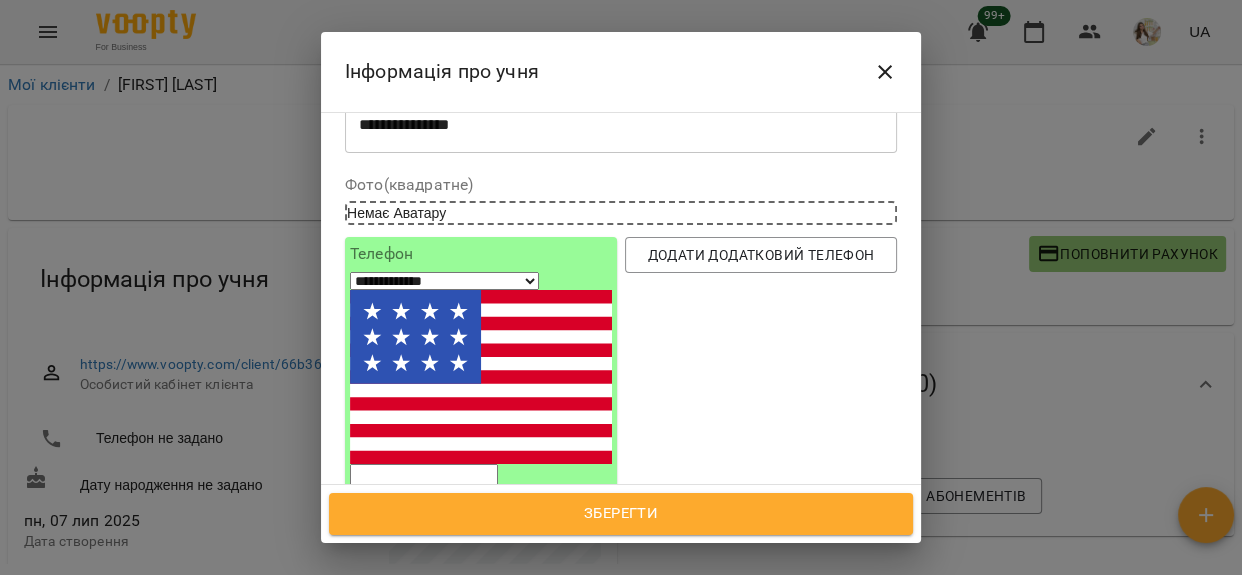 scroll, scrollTop: 181, scrollLeft: 0, axis: vertical 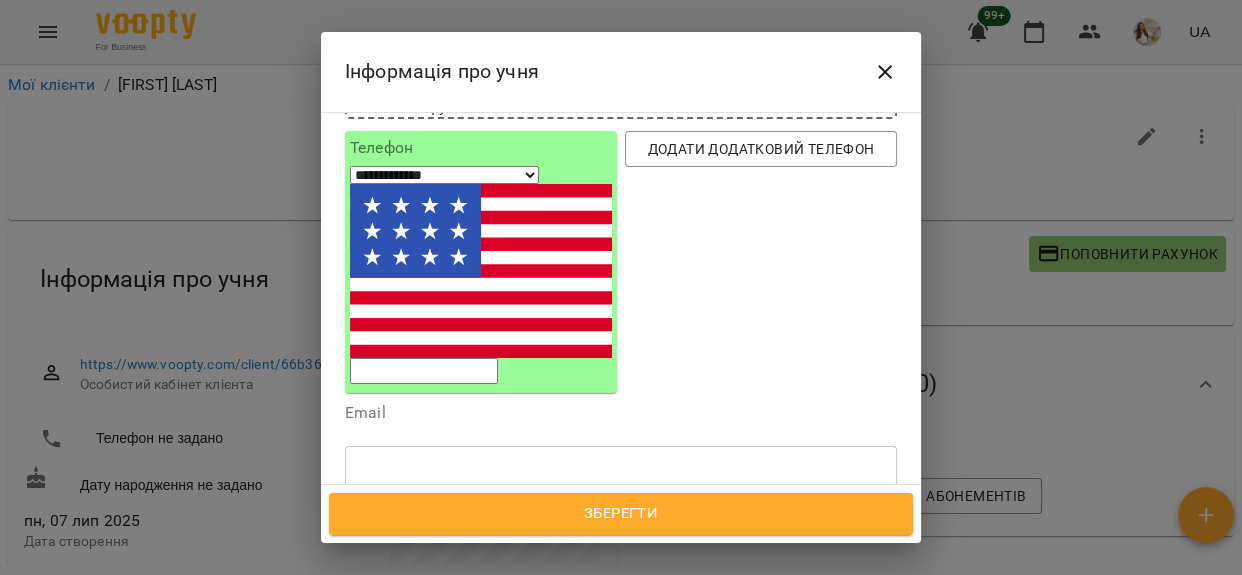click 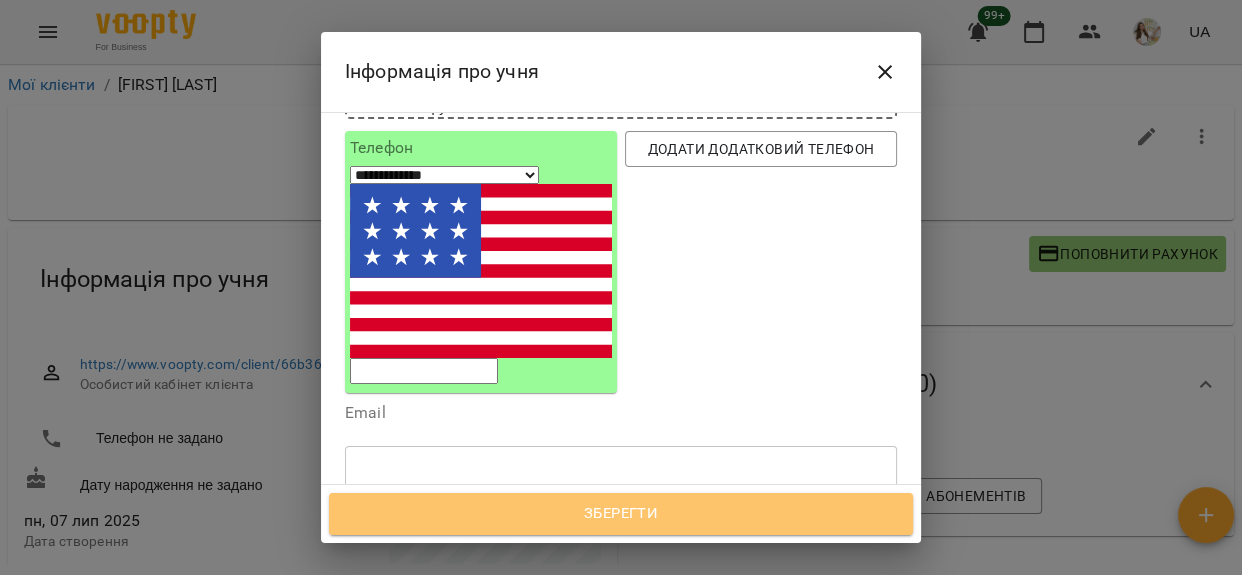 click on "Зберегти" at bounding box center (621, 514) 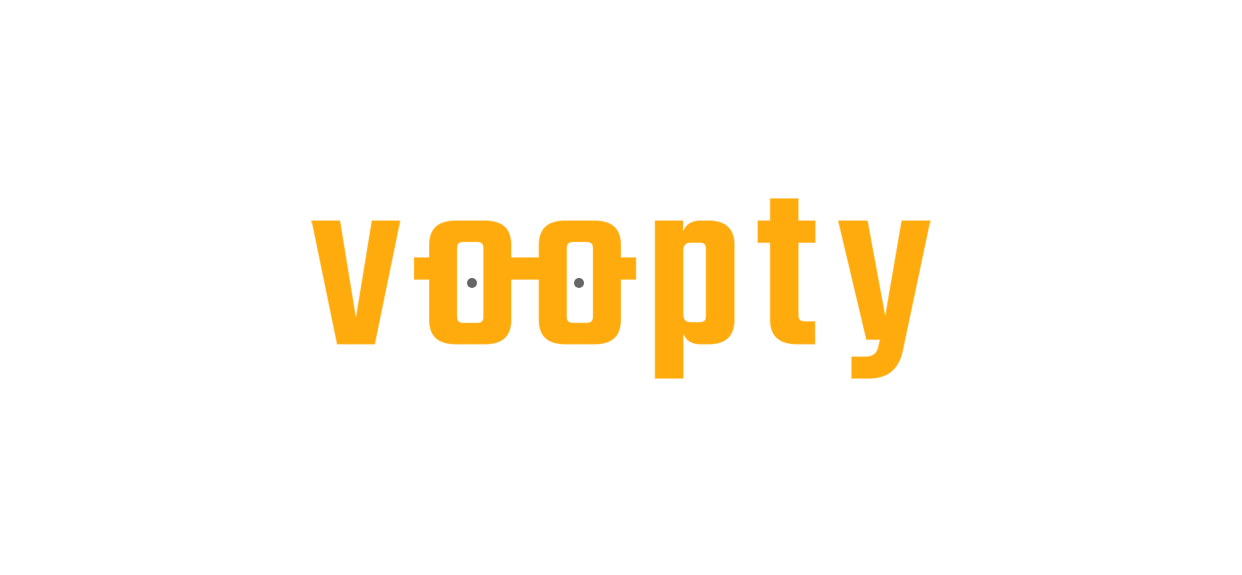scroll, scrollTop: 0, scrollLeft: 0, axis: both 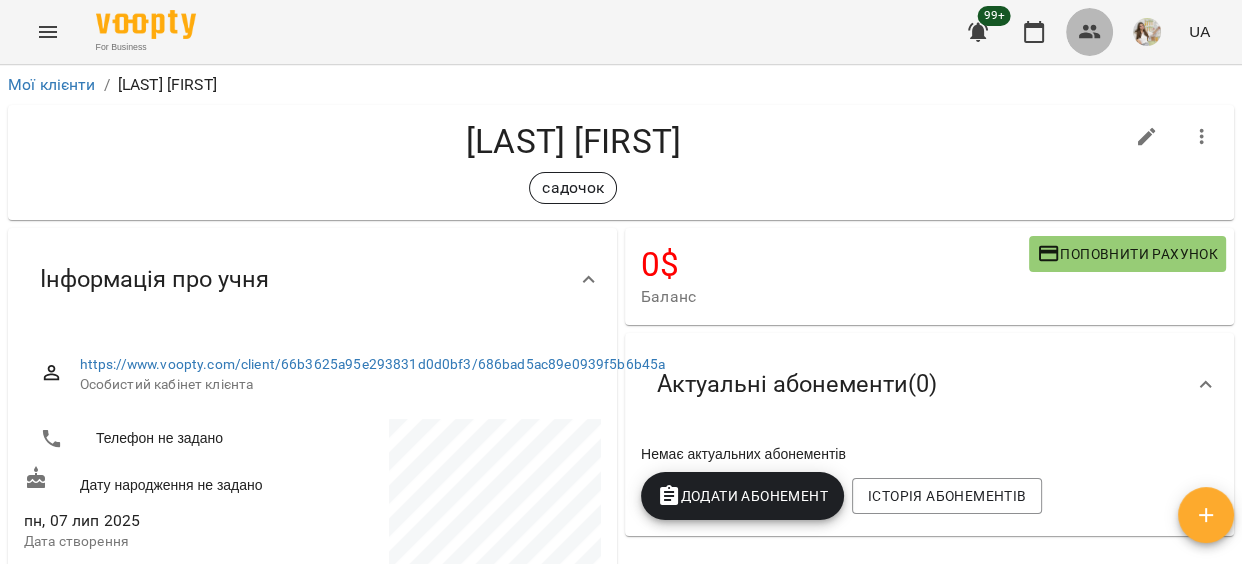 click 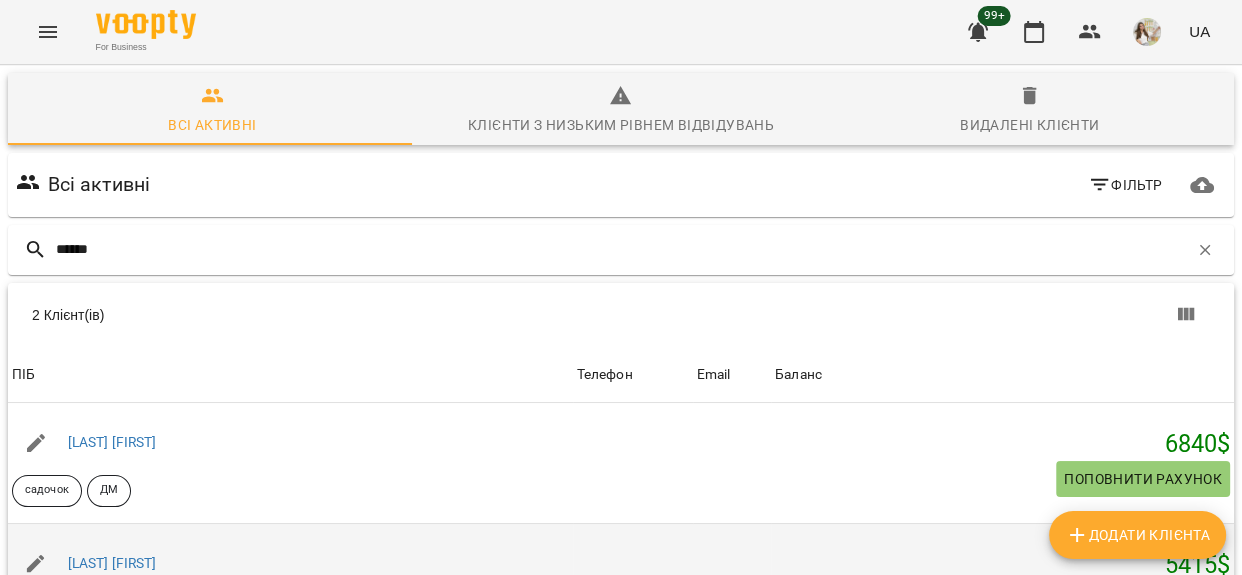 scroll, scrollTop: 191, scrollLeft: 0, axis: vertical 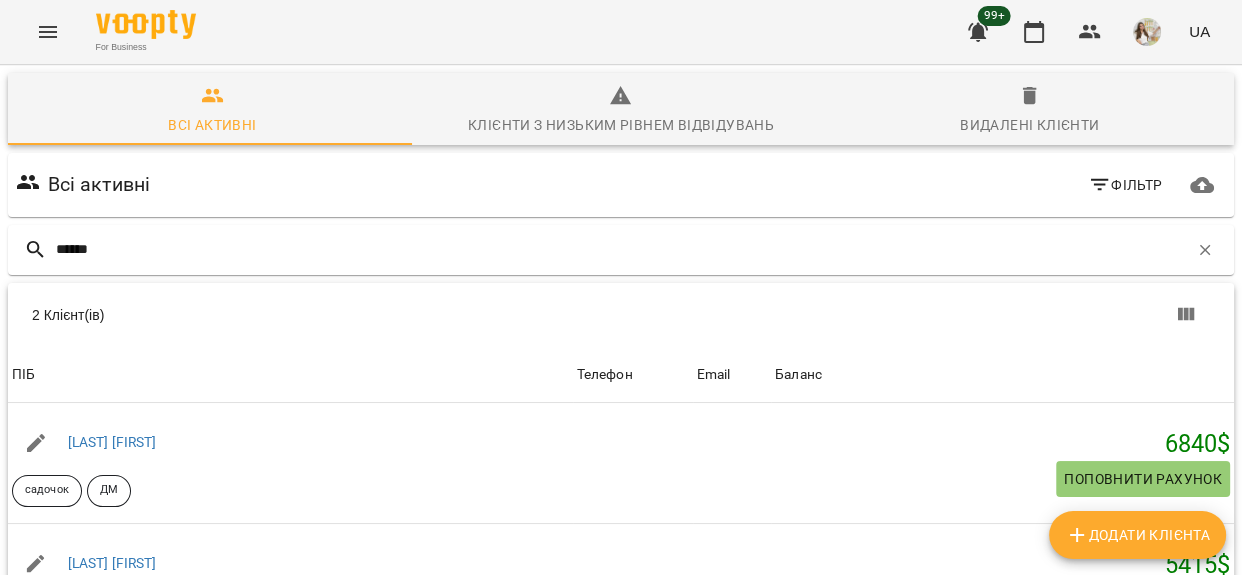 type on "******" 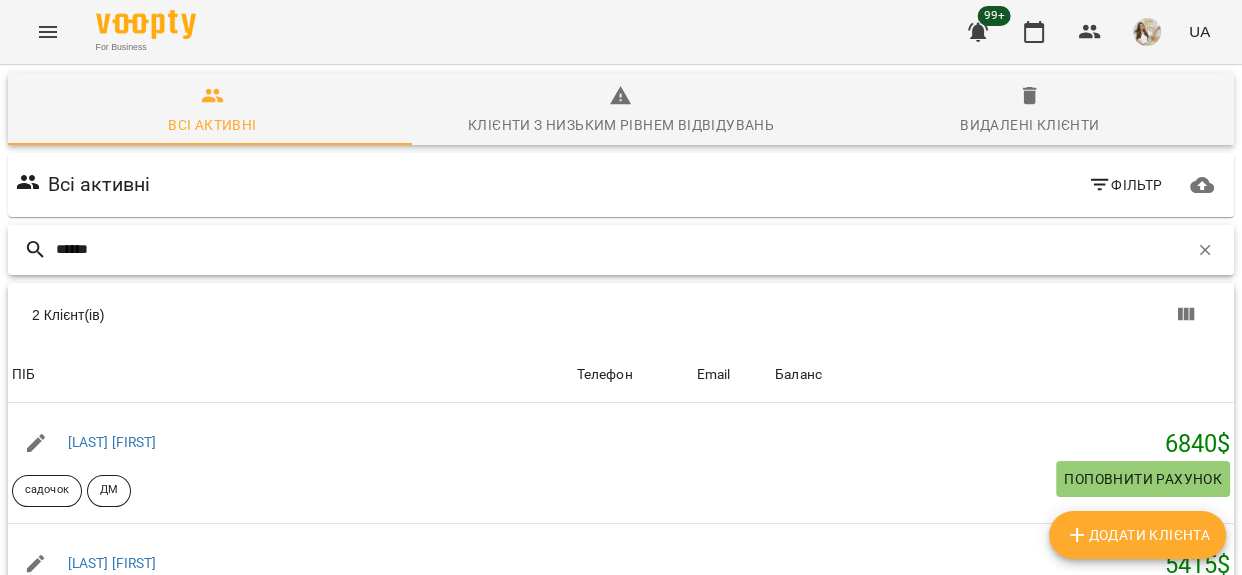 scroll, scrollTop: 0, scrollLeft: 0, axis: both 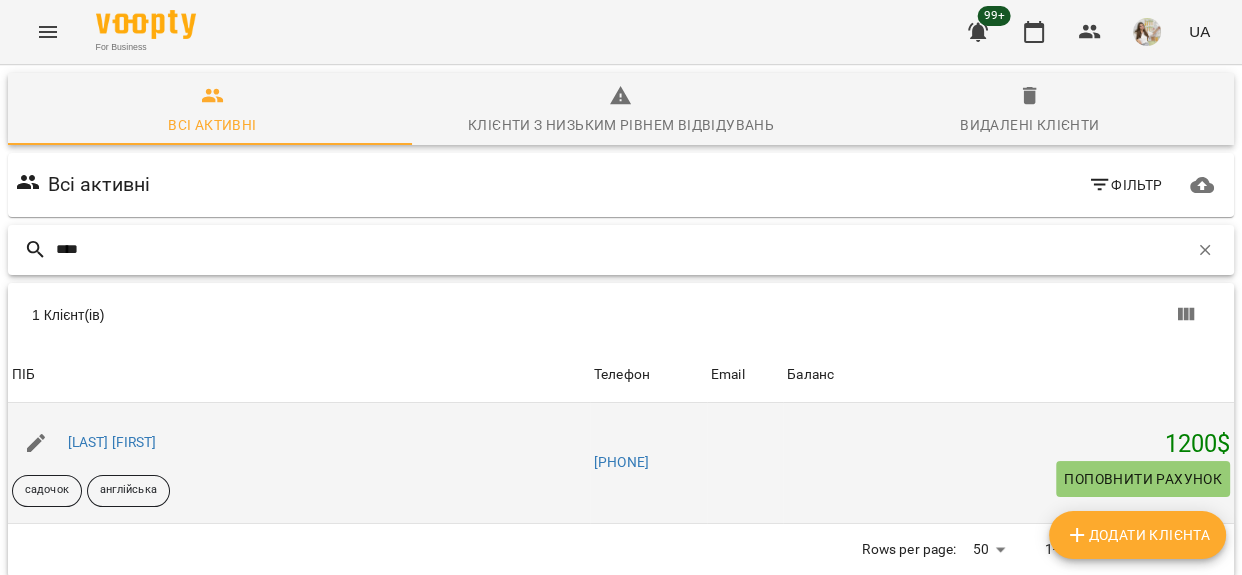 type on "****" 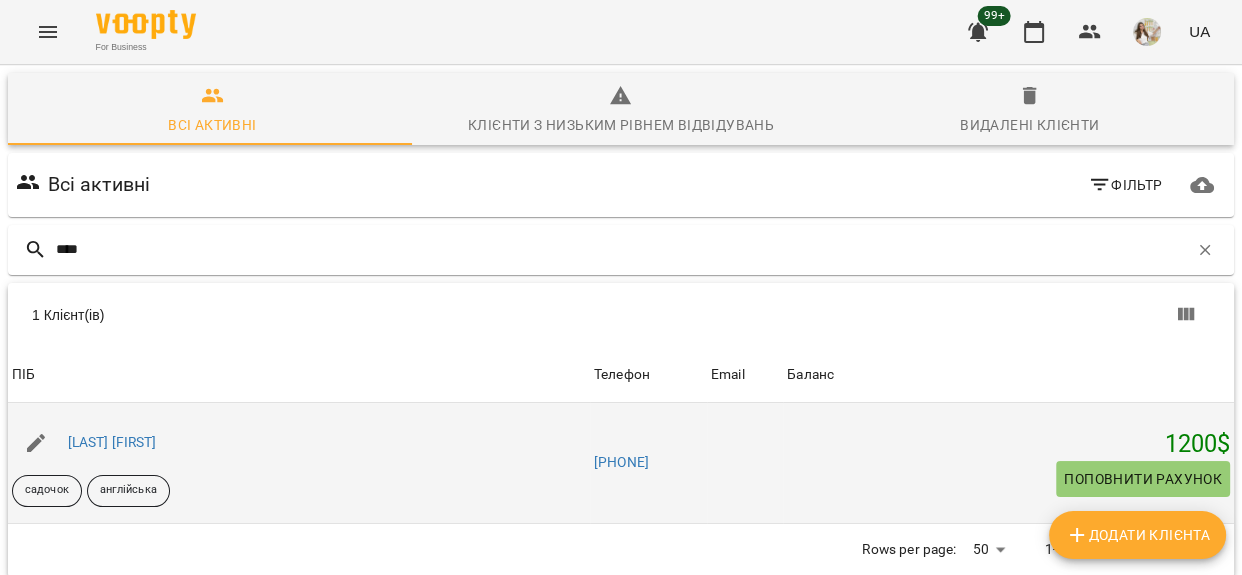 click on "Поповнити рахунок" at bounding box center [1143, 479] 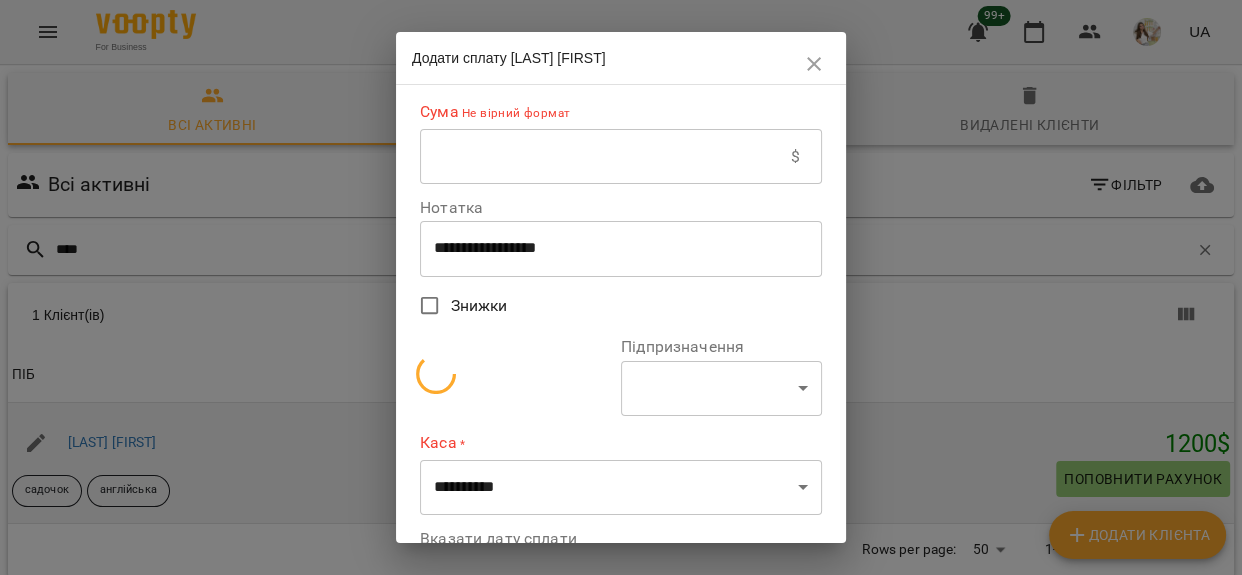 select on "**********" 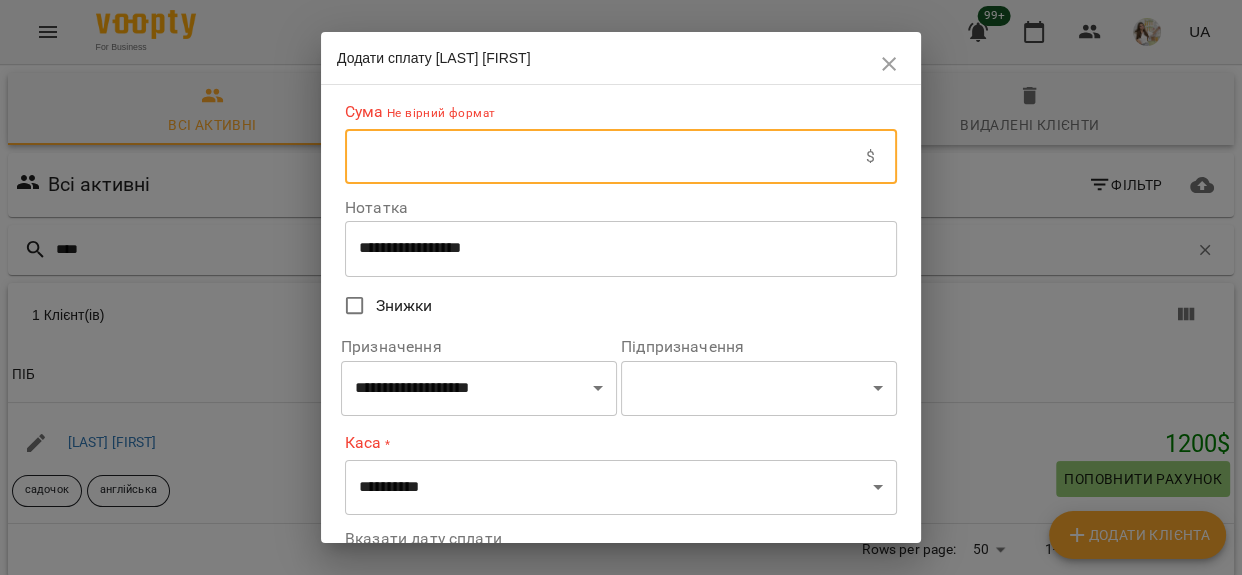 click at bounding box center [605, 157] 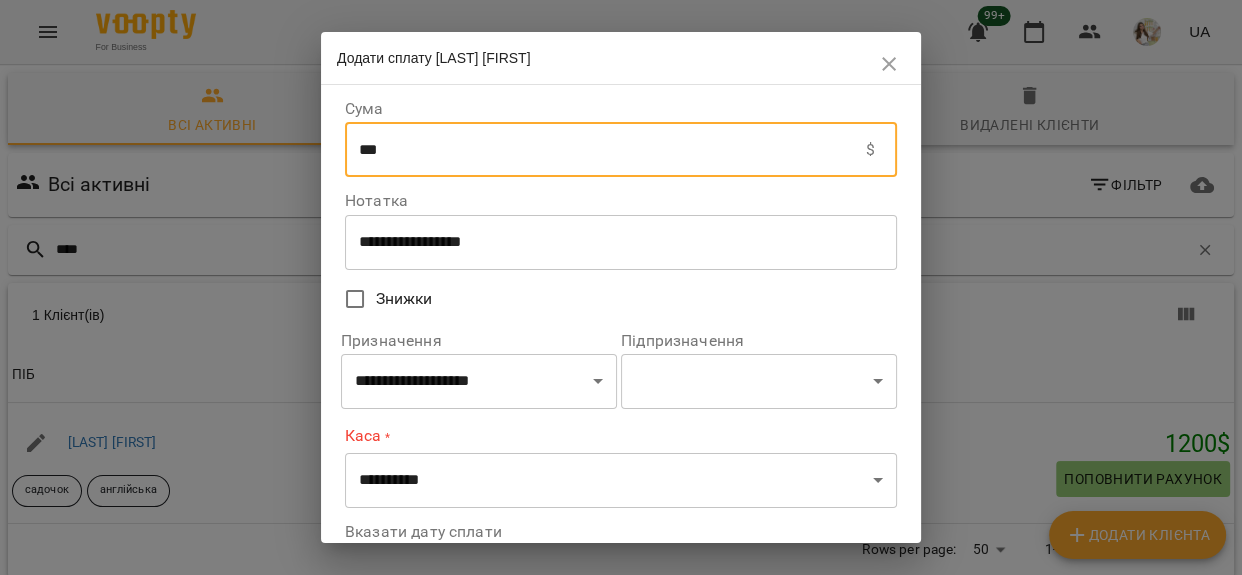 type on "***" 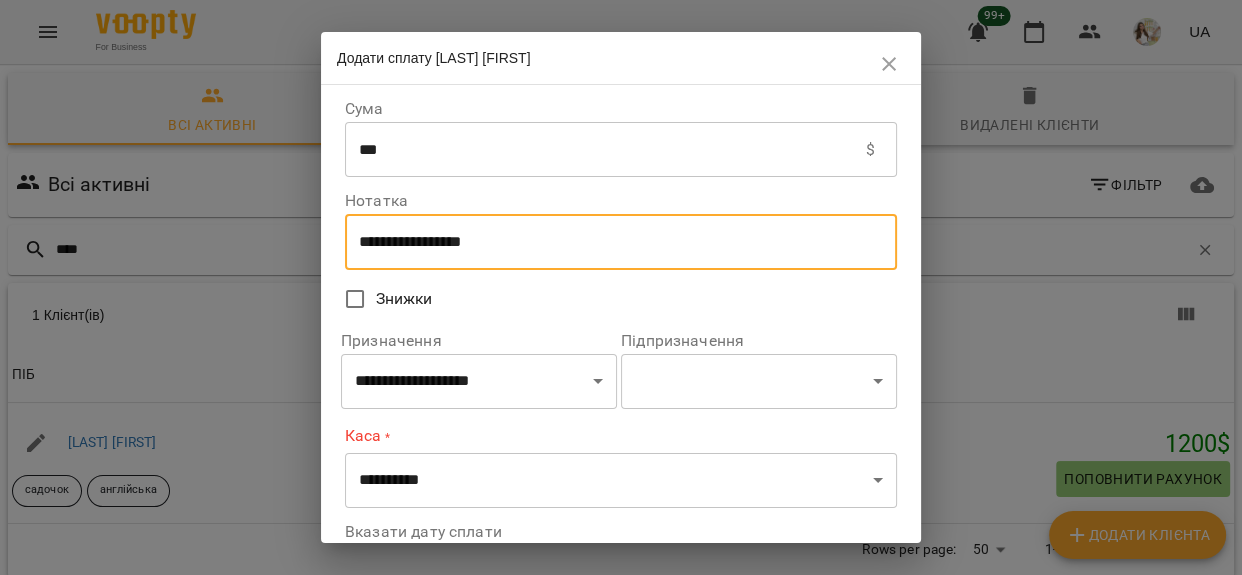 drag, startPoint x: 510, startPoint y: 247, endPoint x: 280, endPoint y: 239, distance: 230.13908 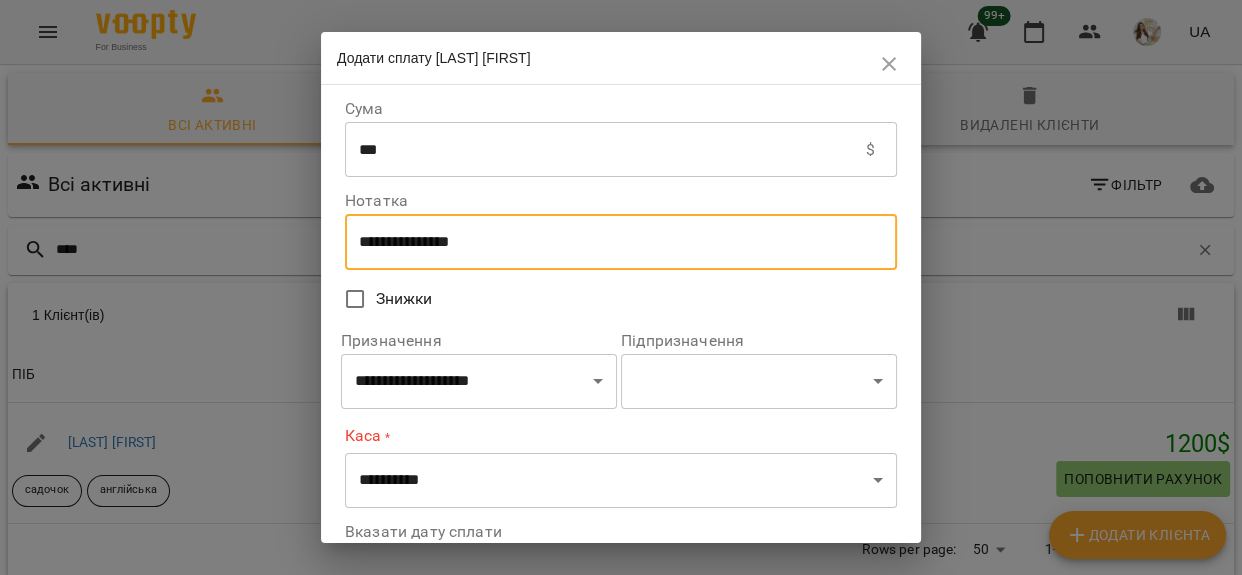 type on "**********" 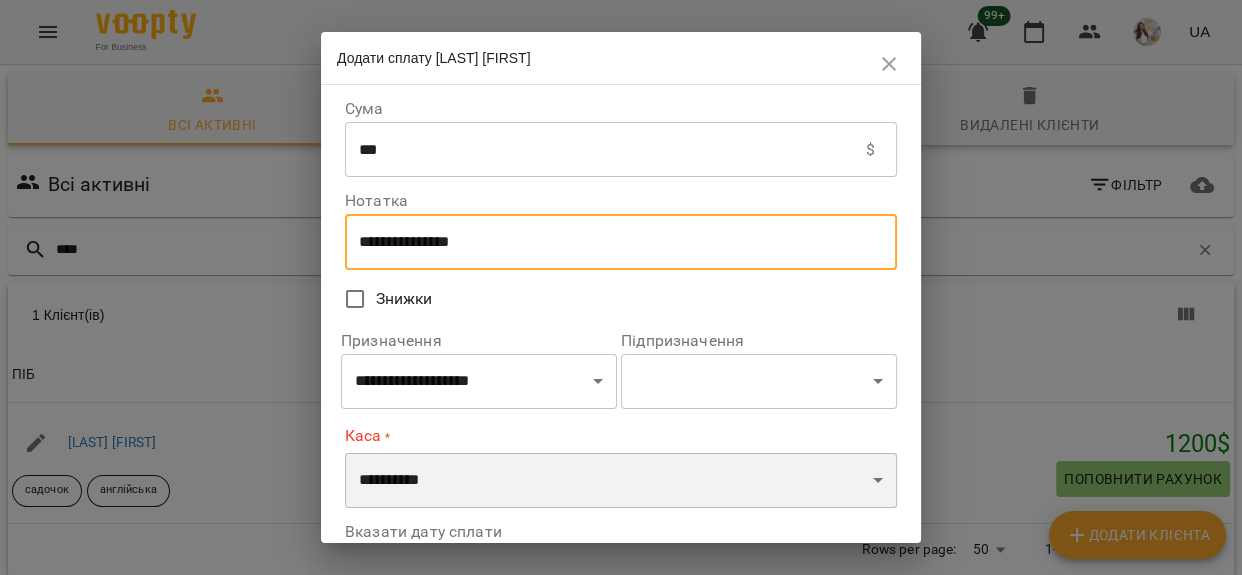 click on "**********" at bounding box center [621, 481] 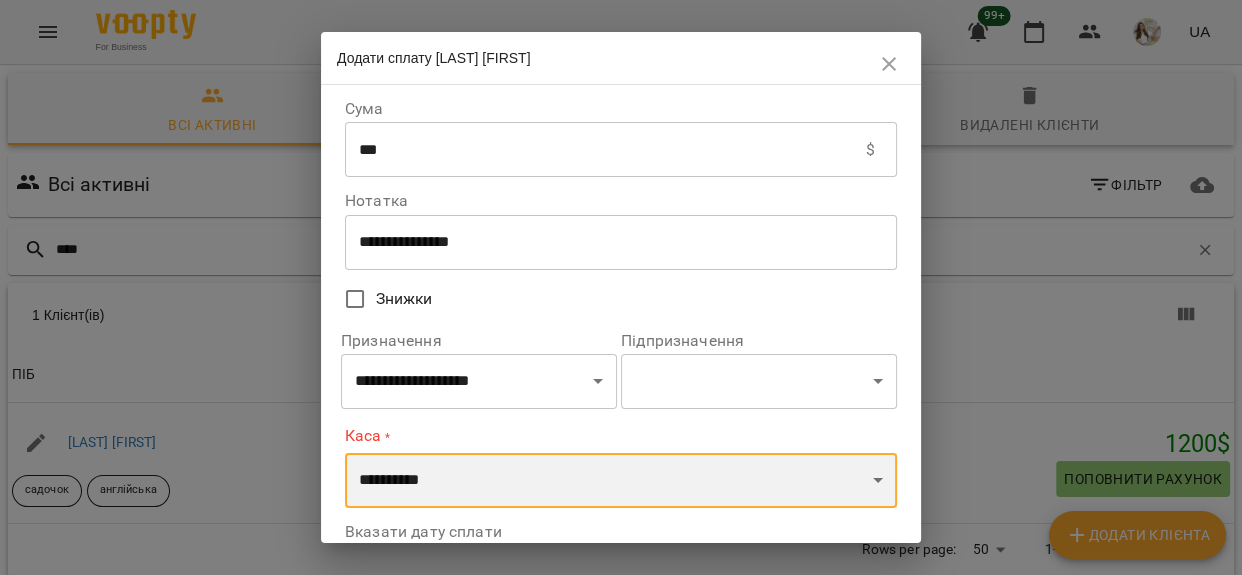 select on "**********" 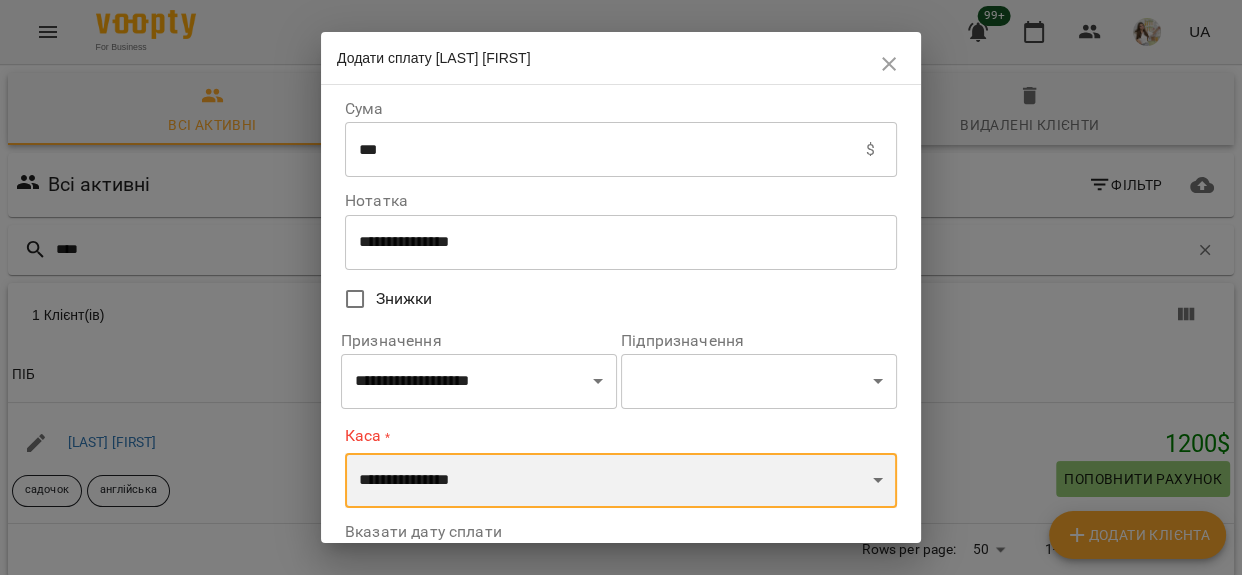 click on "**********" at bounding box center (621, 481) 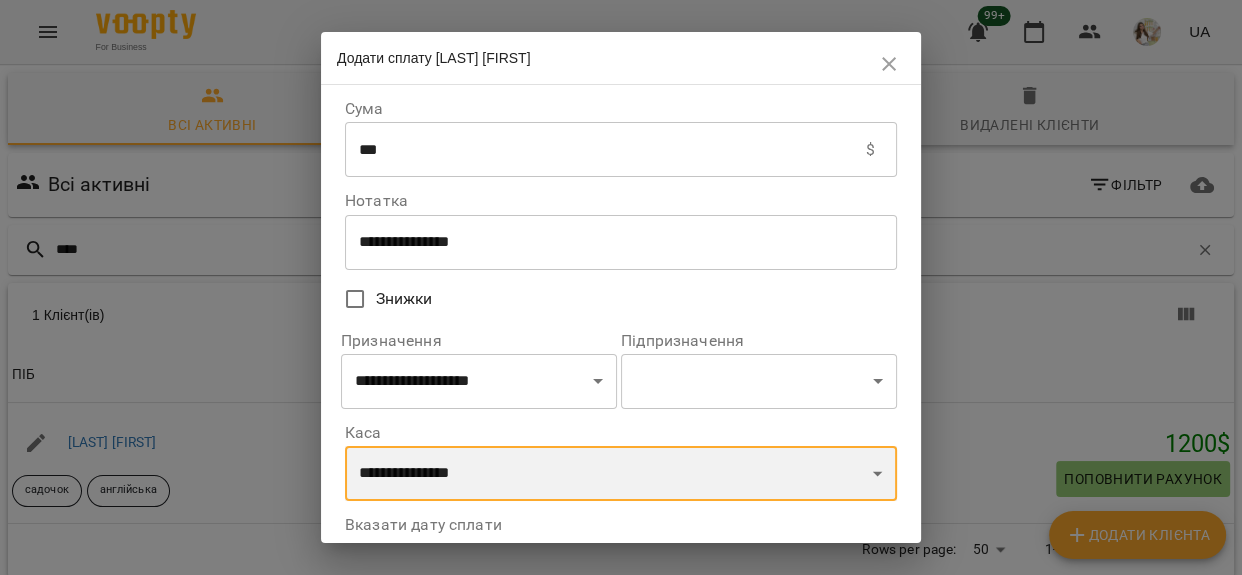 scroll, scrollTop: 171, scrollLeft: 0, axis: vertical 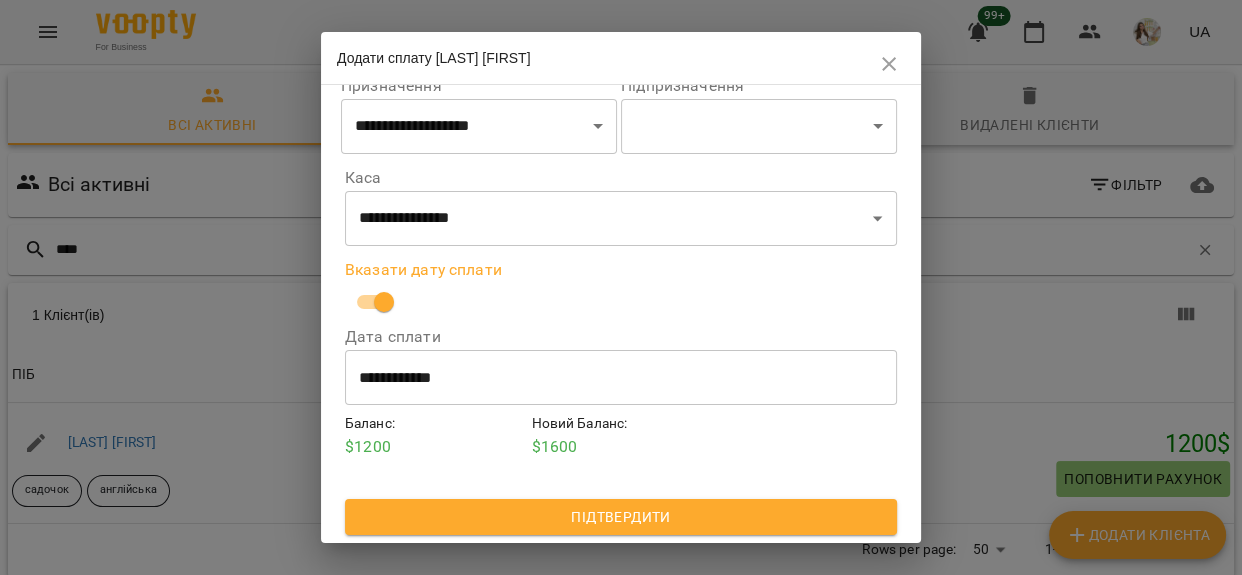 click on "Підтвердити" at bounding box center [621, 517] 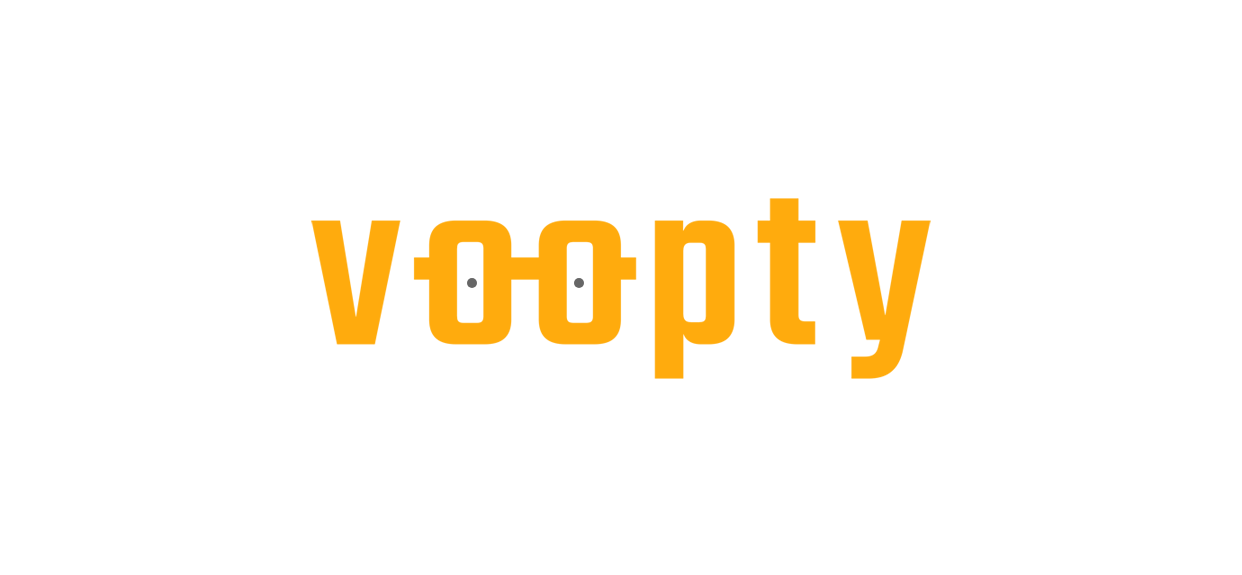 scroll, scrollTop: 0, scrollLeft: 0, axis: both 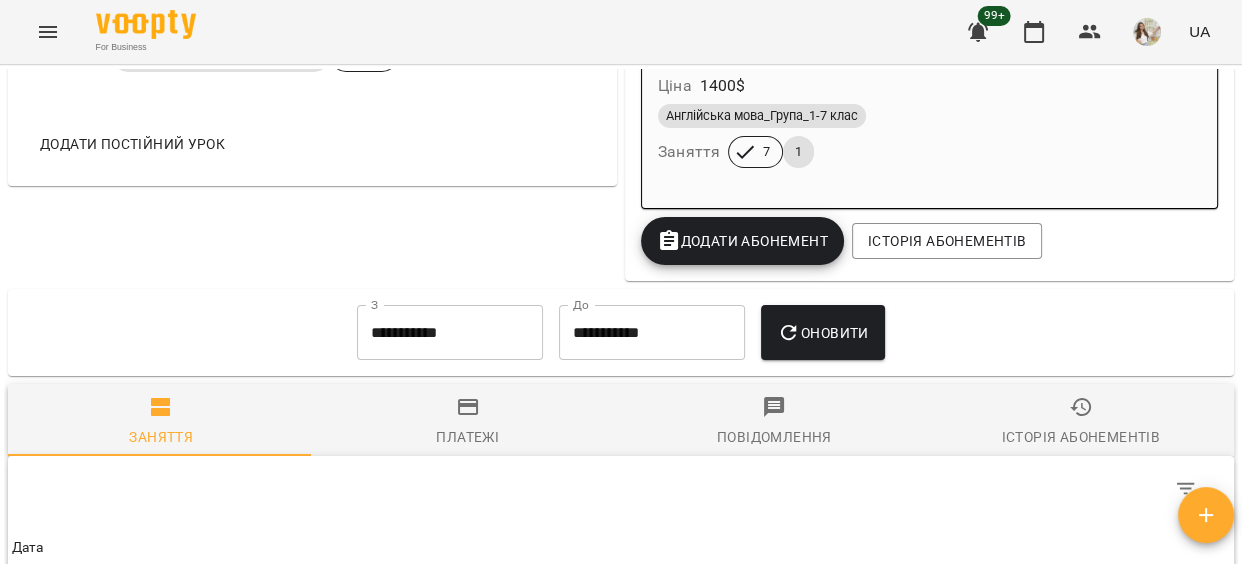 click on "Додати Абонемент" at bounding box center (742, 241) 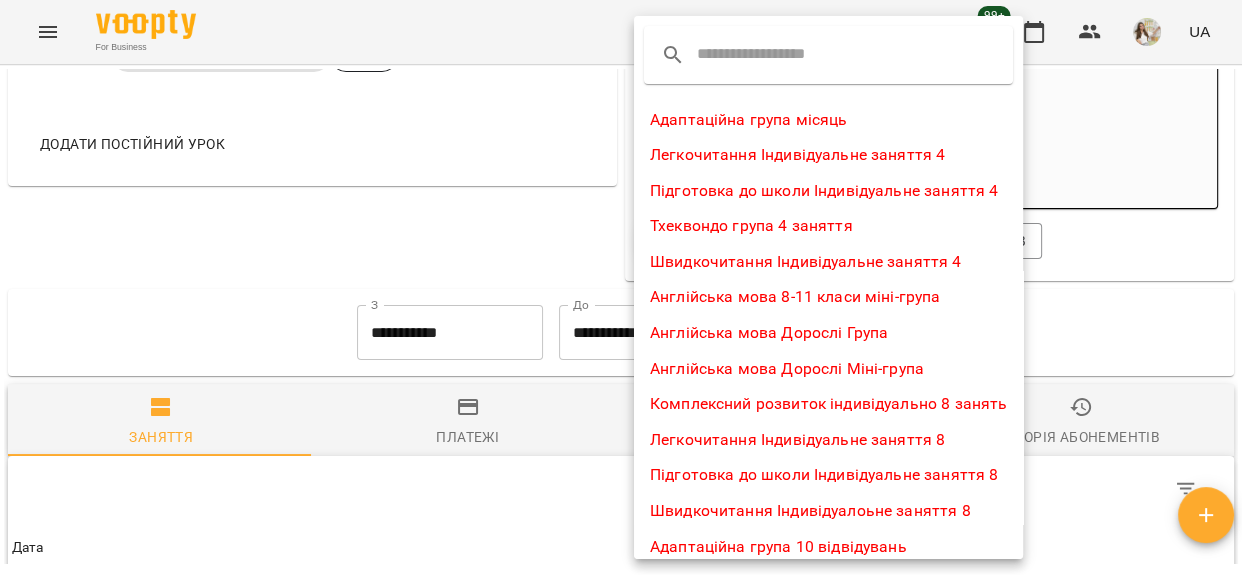 click at bounding box center [776, 55] 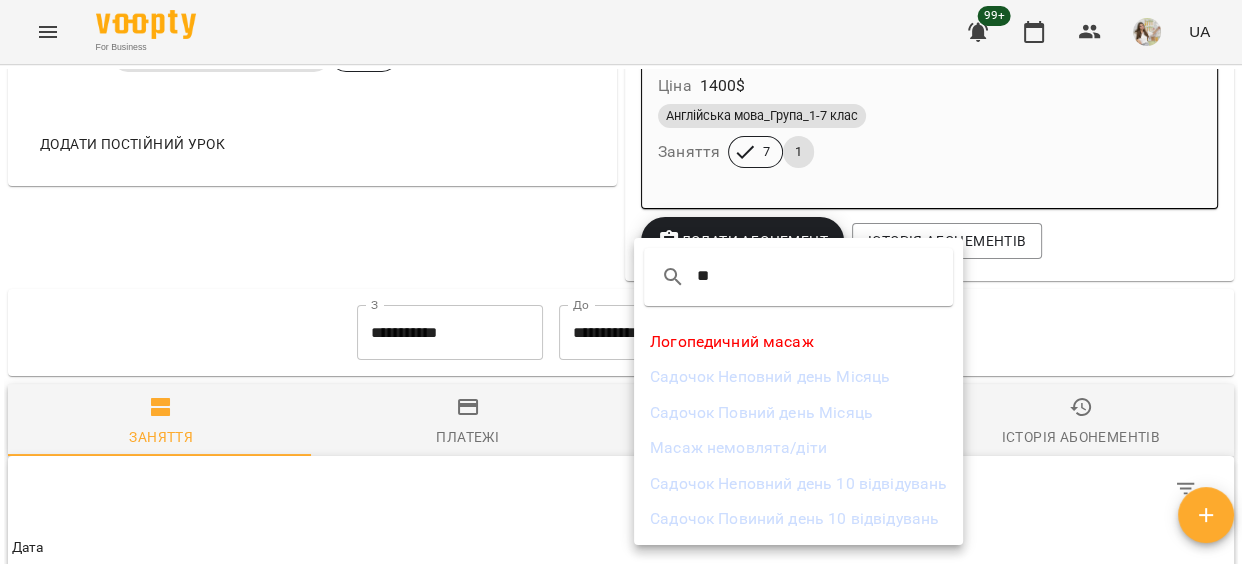 type on "**" 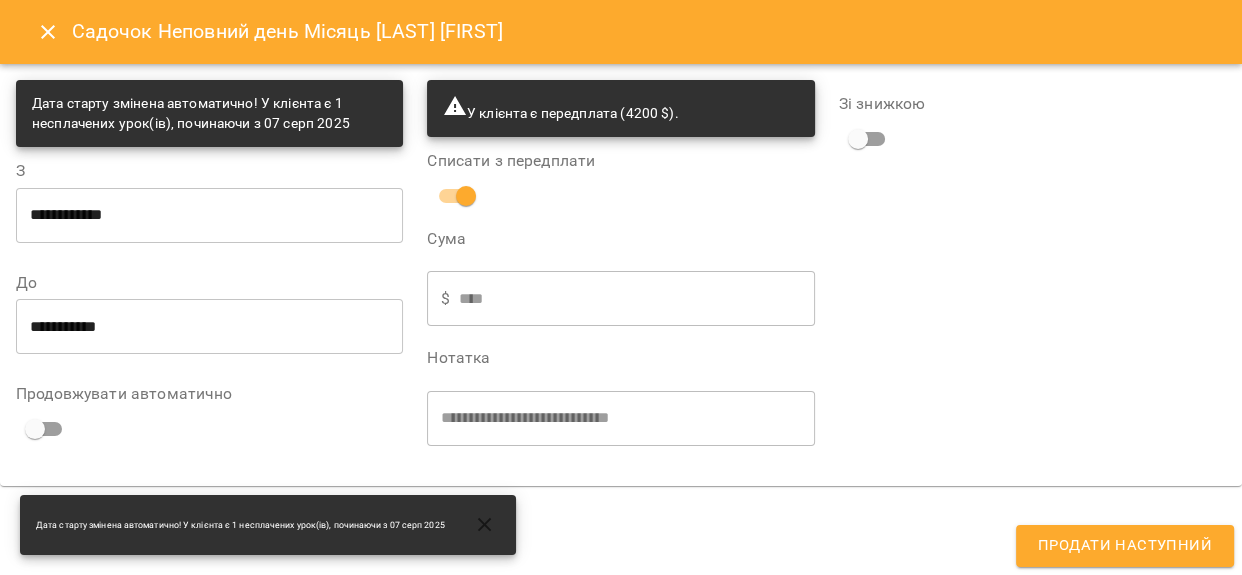 click on "Продати наступний" at bounding box center (1125, 546) 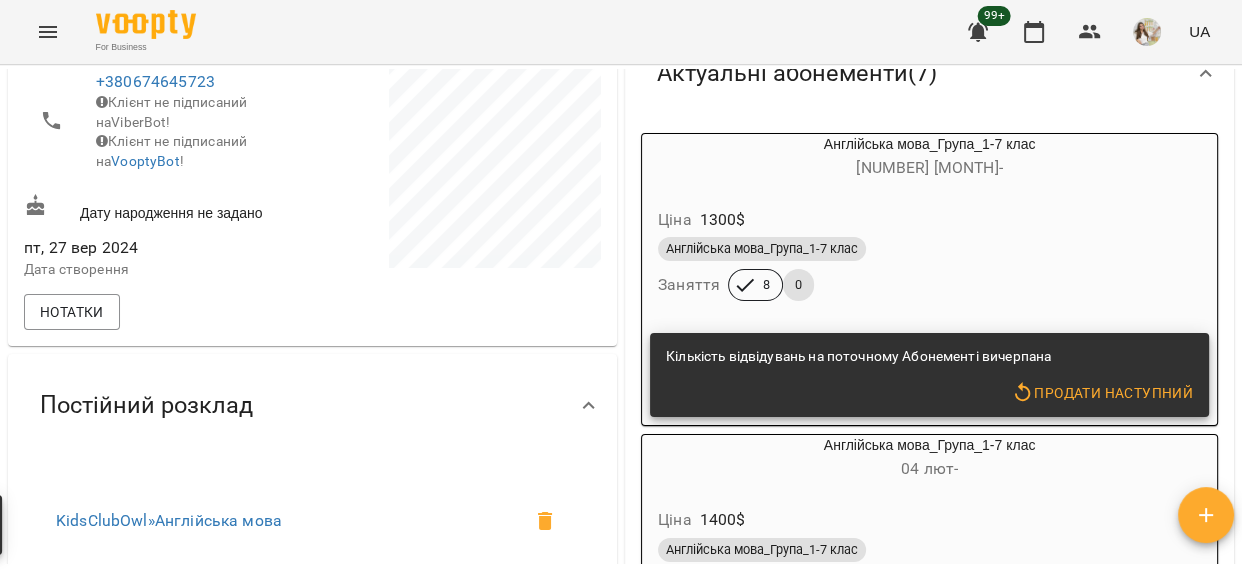 scroll, scrollTop: 0, scrollLeft: 0, axis: both 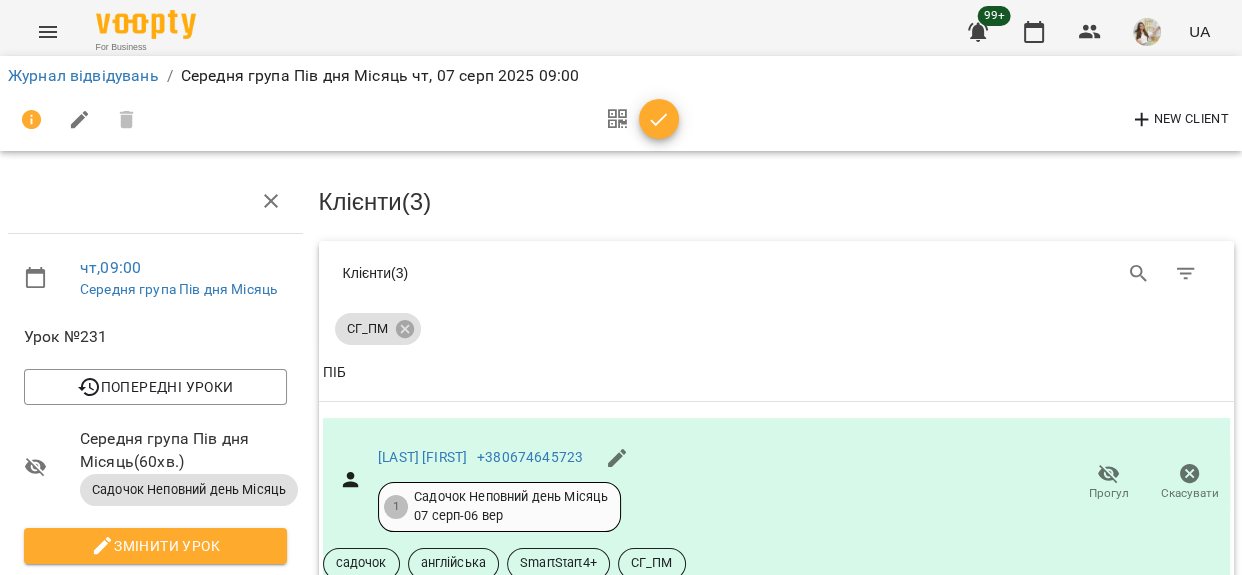 click 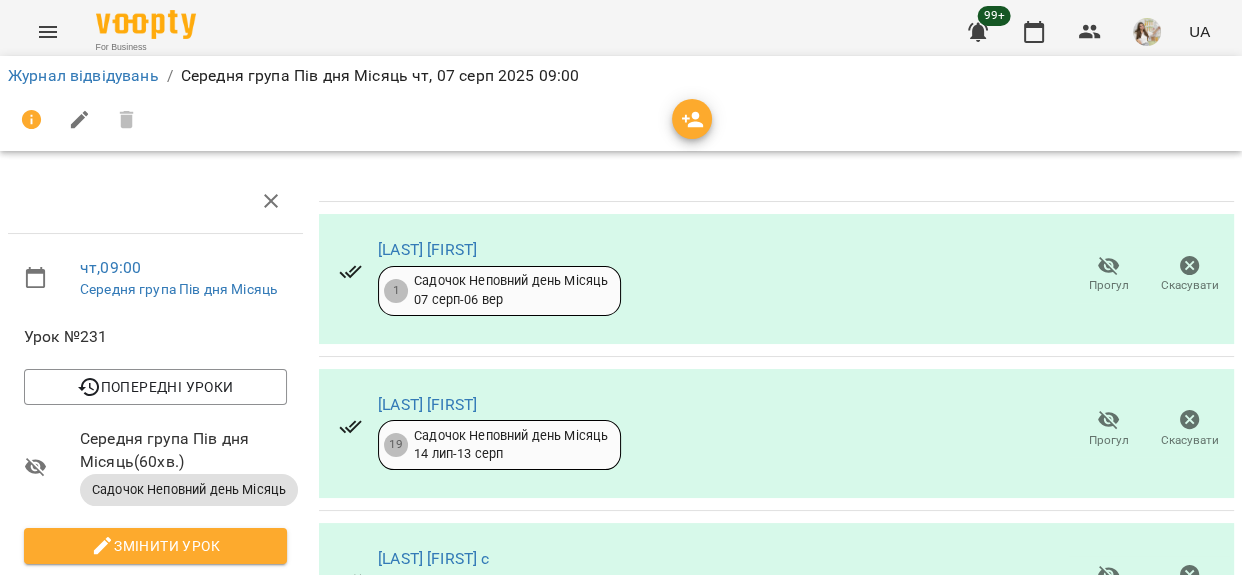 scroll, scrollTop: 380, scrollLeft: 0, axis: vertical 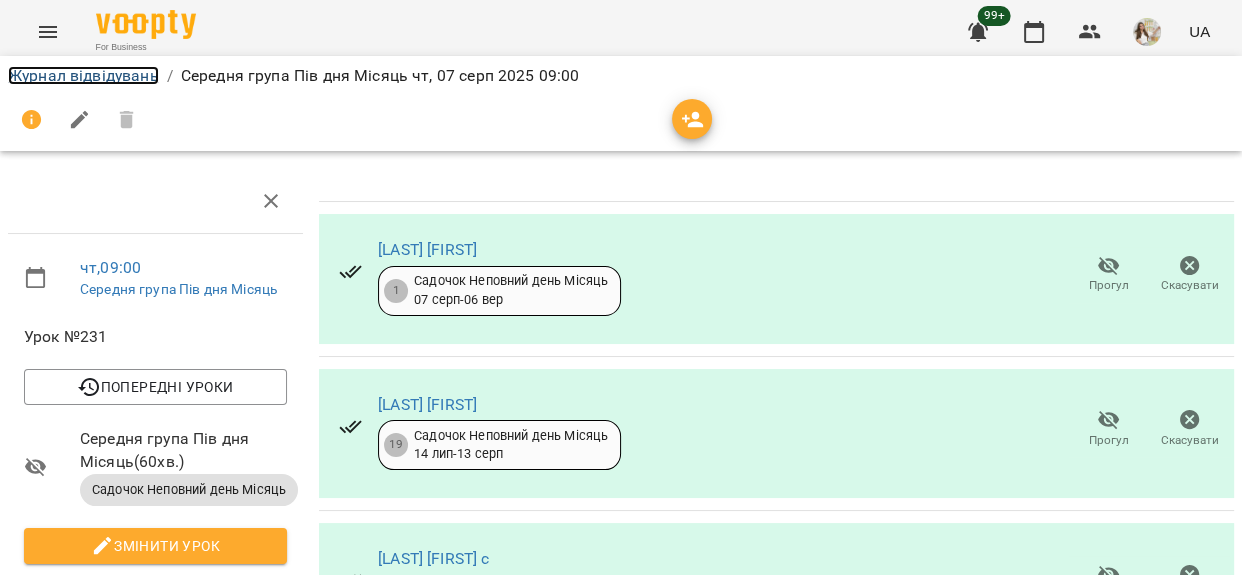 click on "Журнал відвідувань" at bounding box center [83, 75] 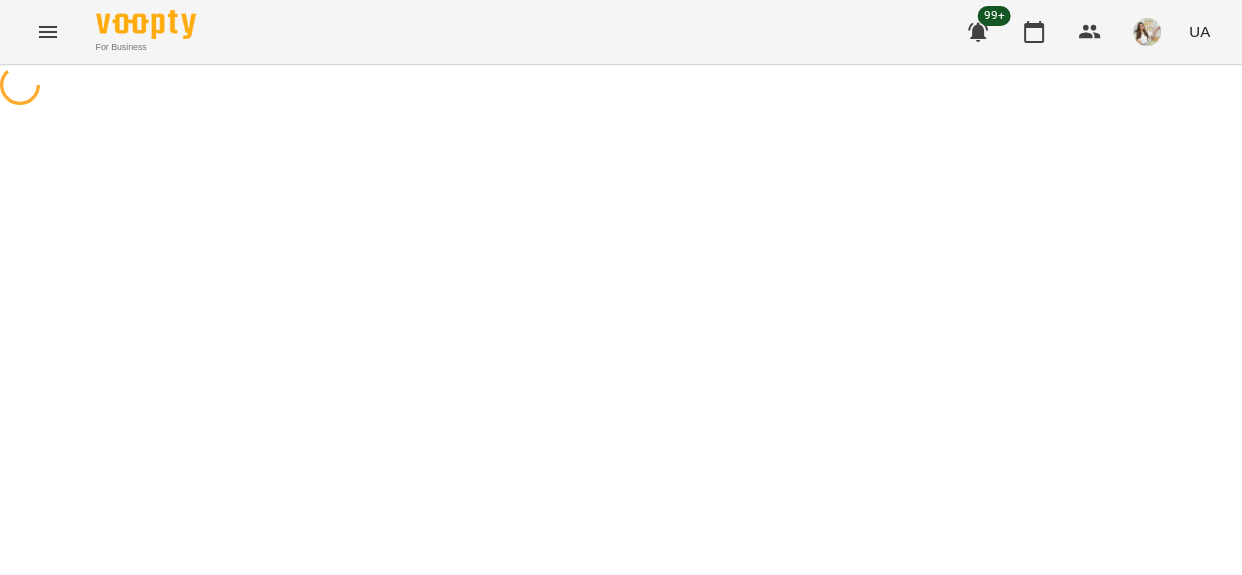 scroll, scrollTop: 0, scrollLeft: 0, axis: both 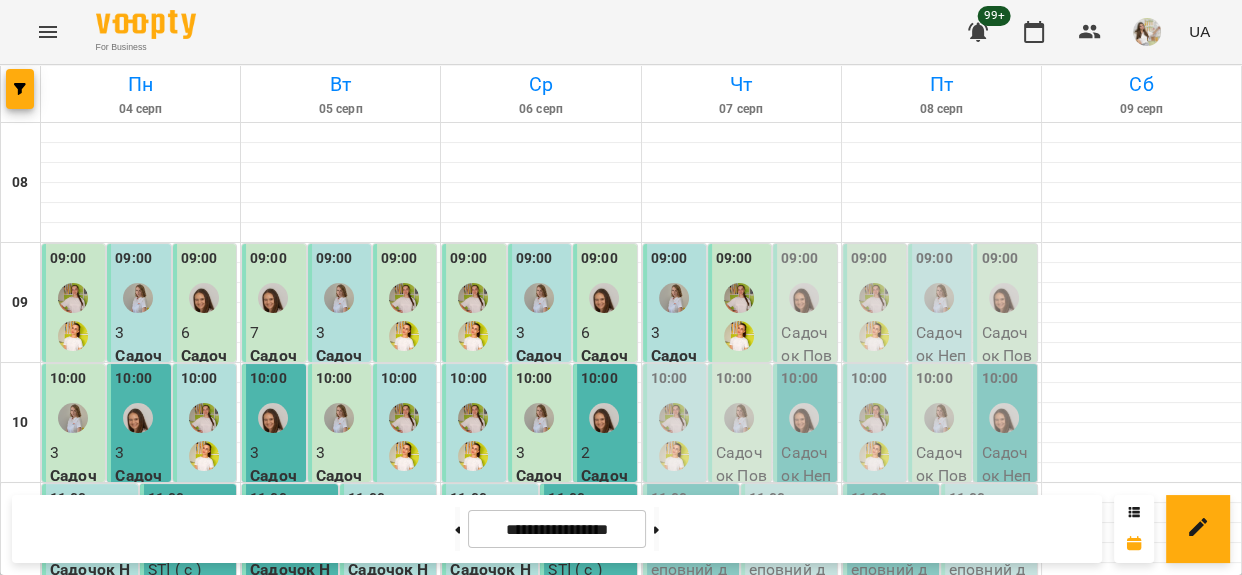 click on "09:00" at bounding box center [806, 284] 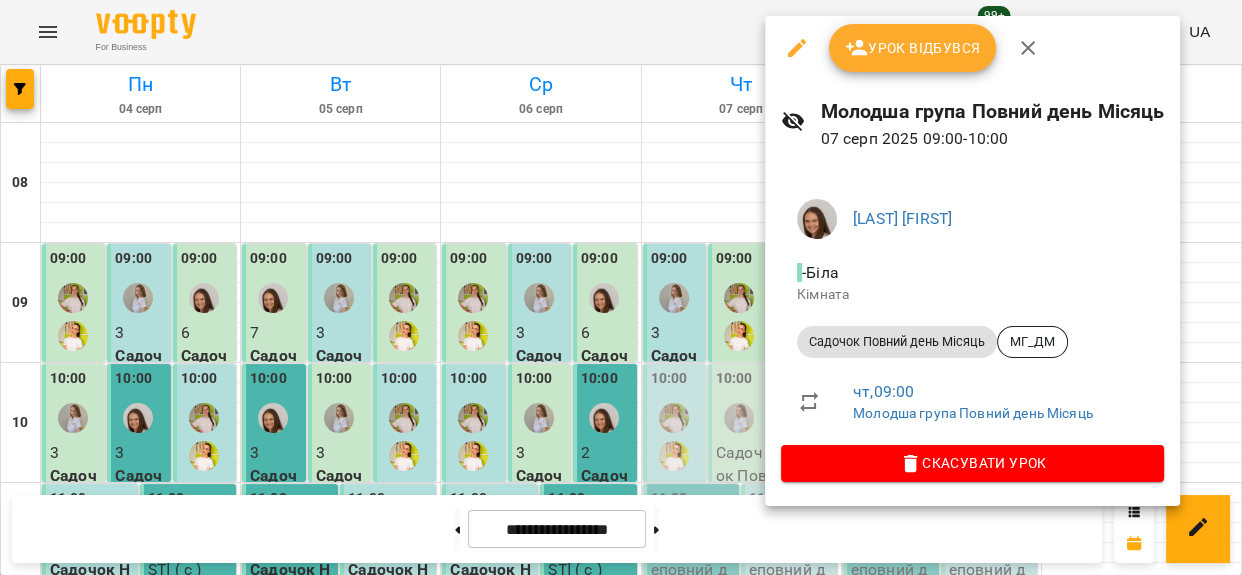 click 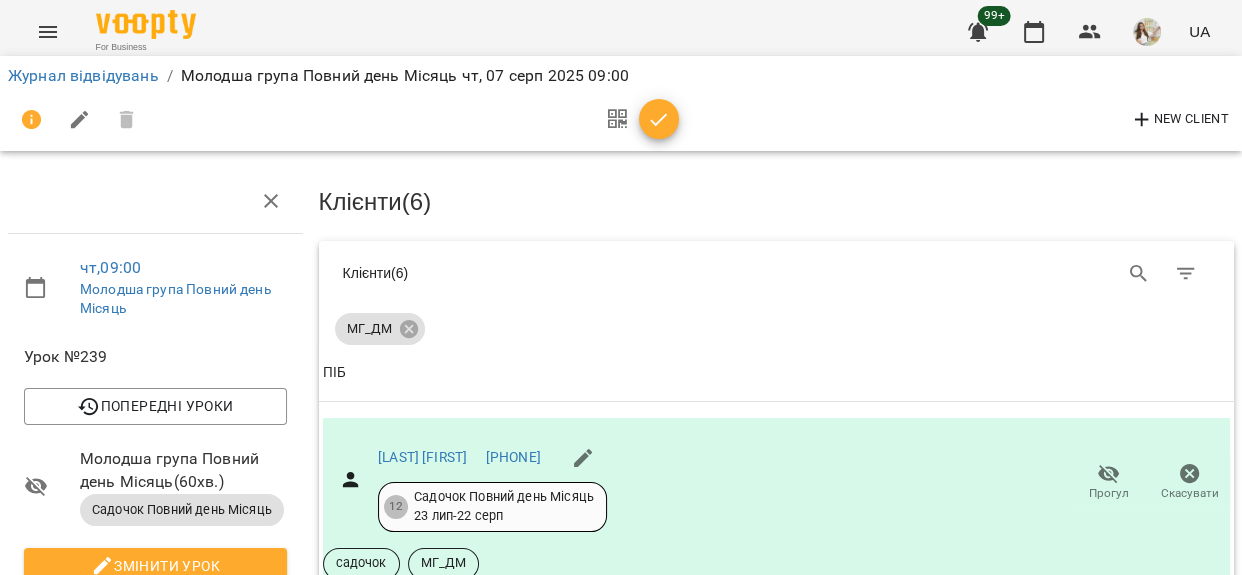 scroll, scrollTop: 1080, scrollLeft: 0, axis: vertical 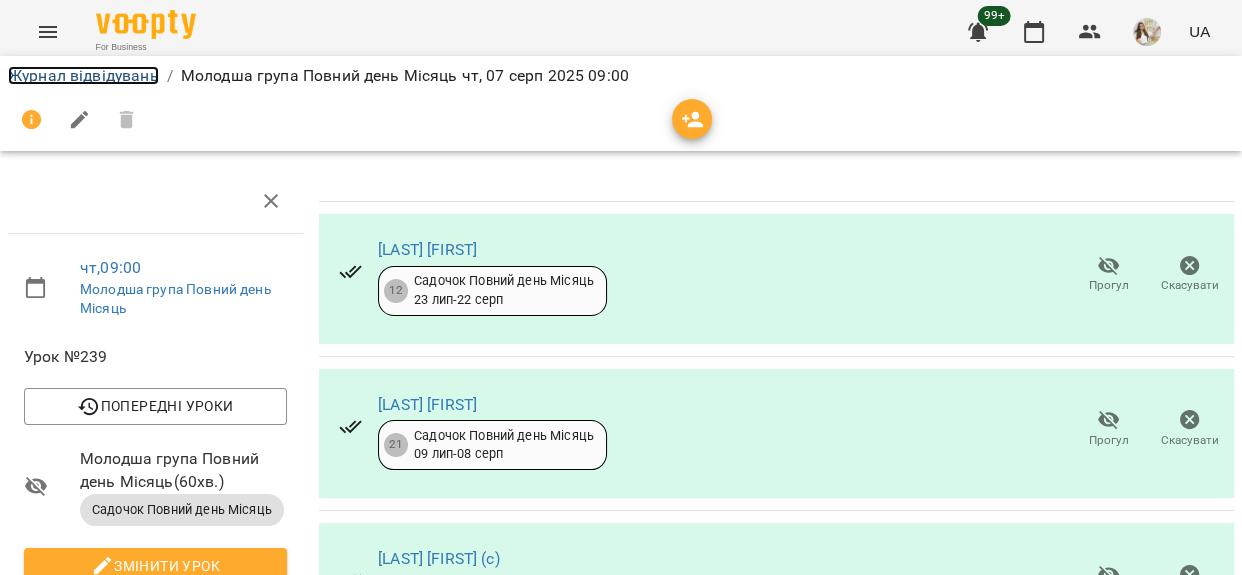 click on "Журнал відвідувань" at bounding box center [83, 75] 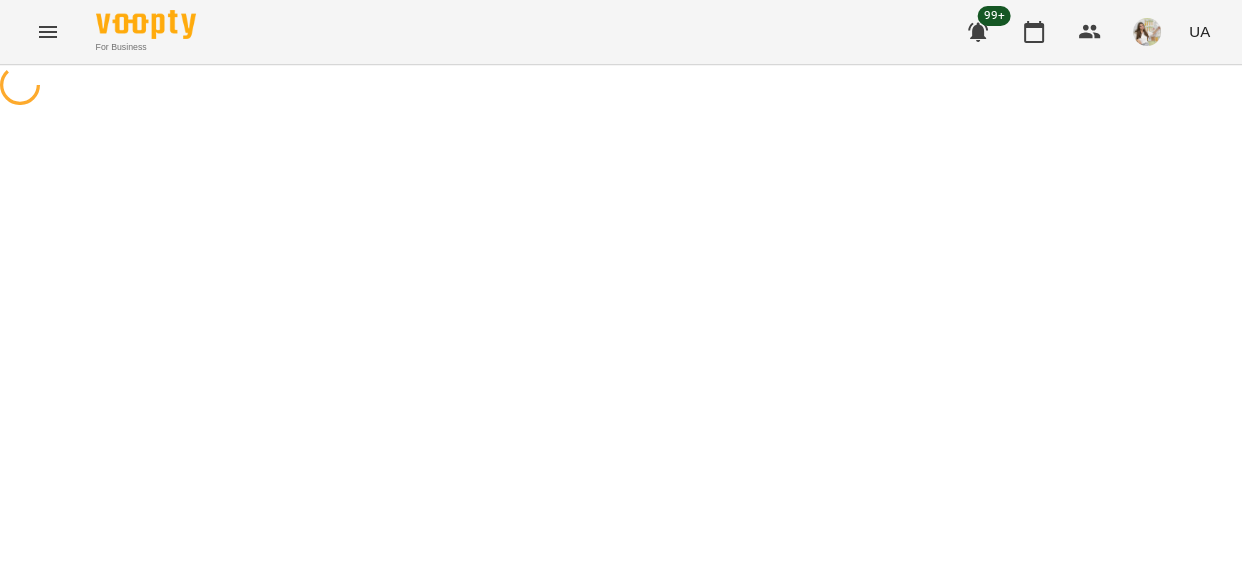 scroll, scrollTop: 0, scrollLeft: 0, axis: both 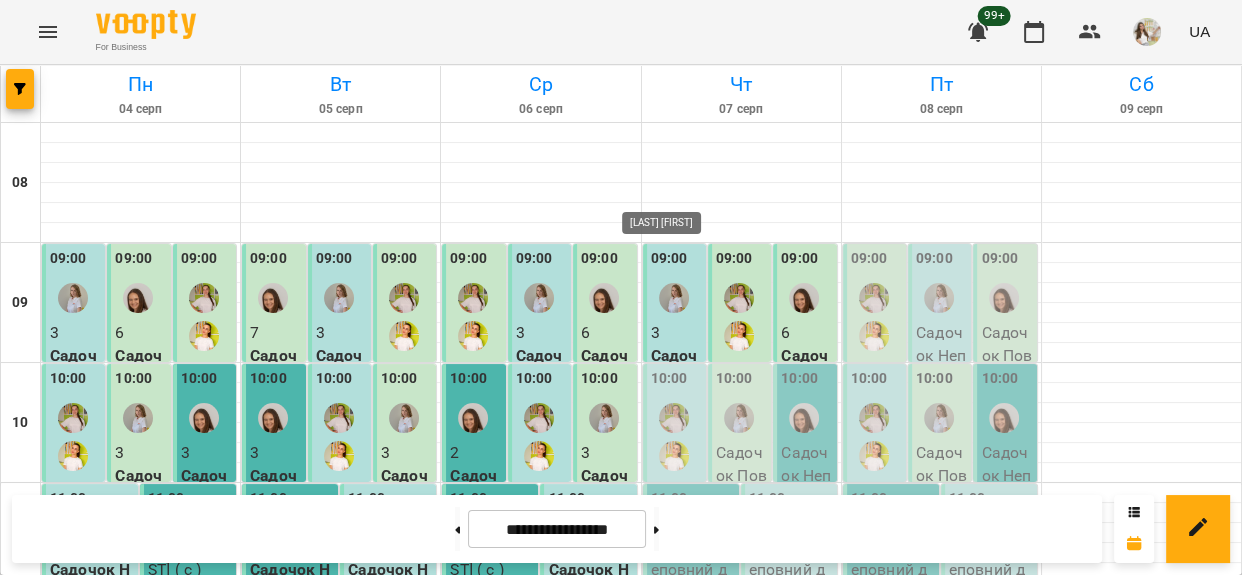 click at bounding box center (674, 456) 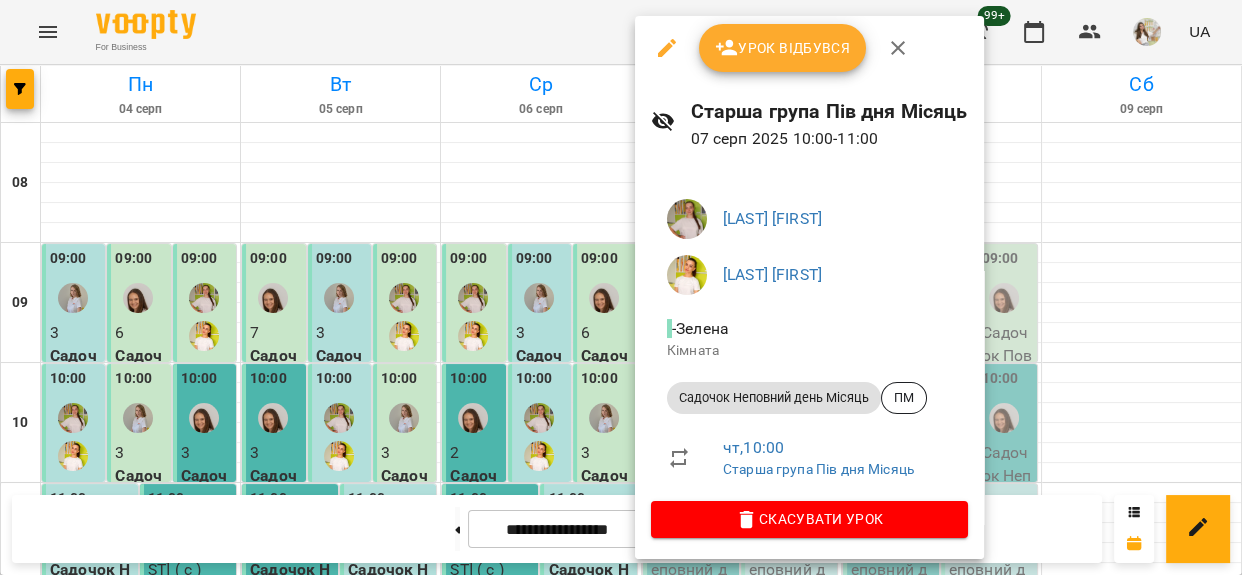 click on "Урок відбувся" at bounding box center (783, 48) 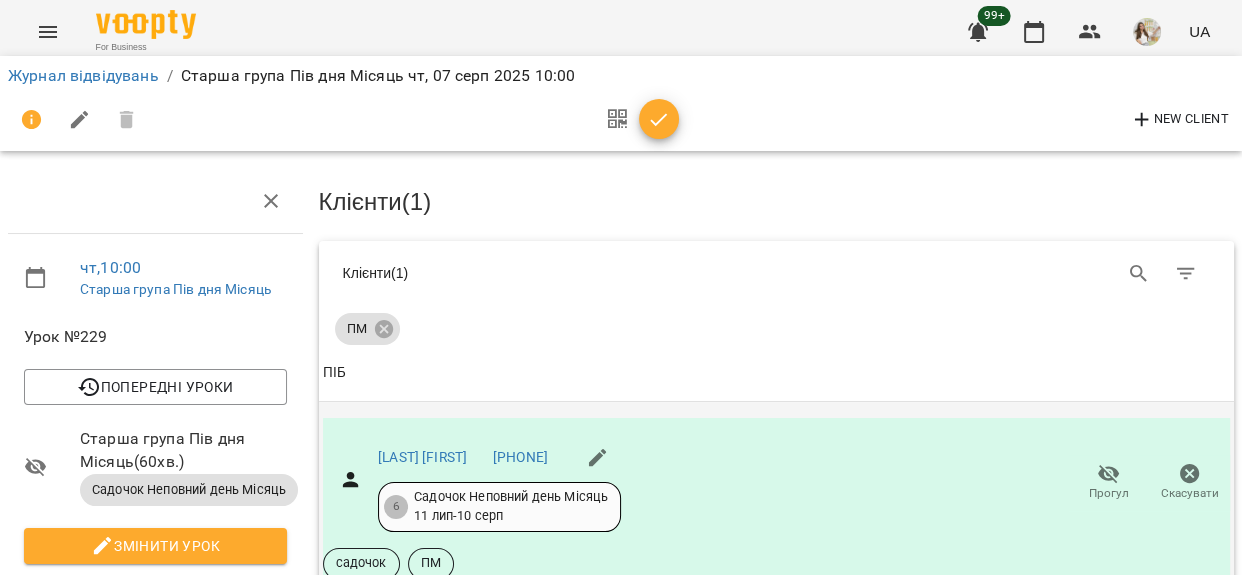 scroll, scrollTop: 272, scrollLeft: 0, axis: vertical 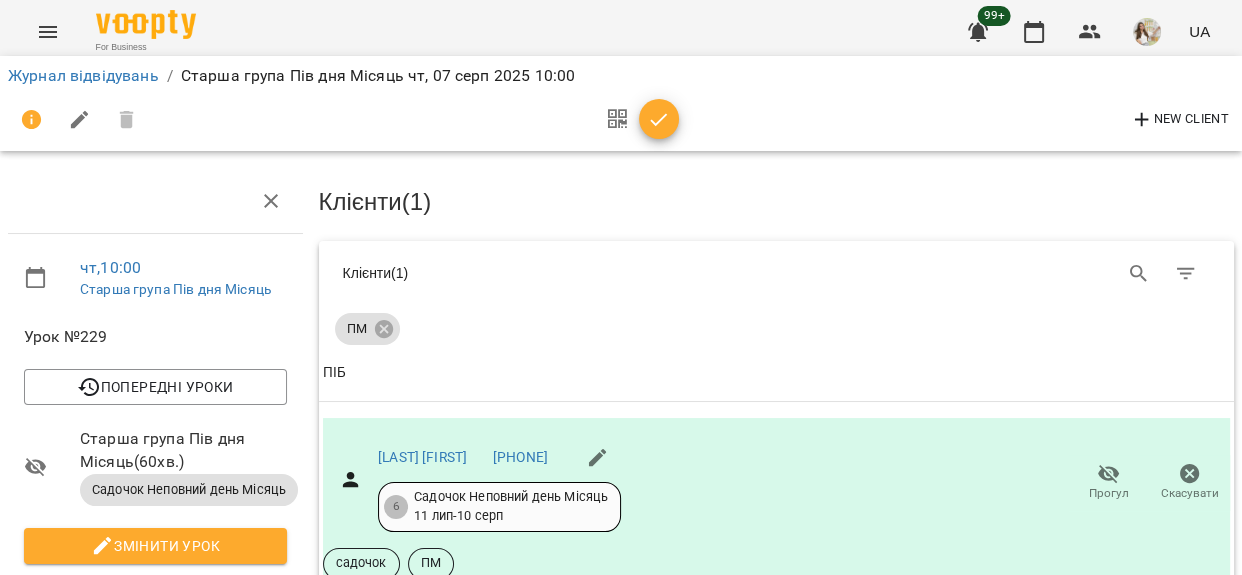 click 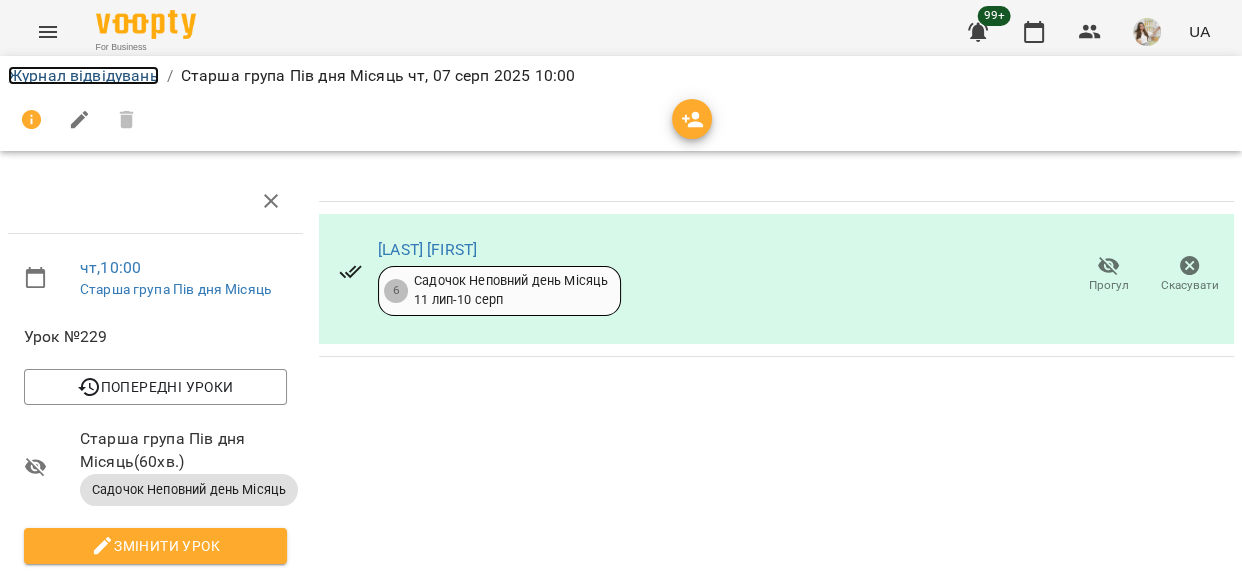 click on "Журнал відвідувань" at bounding box center [83, 75] 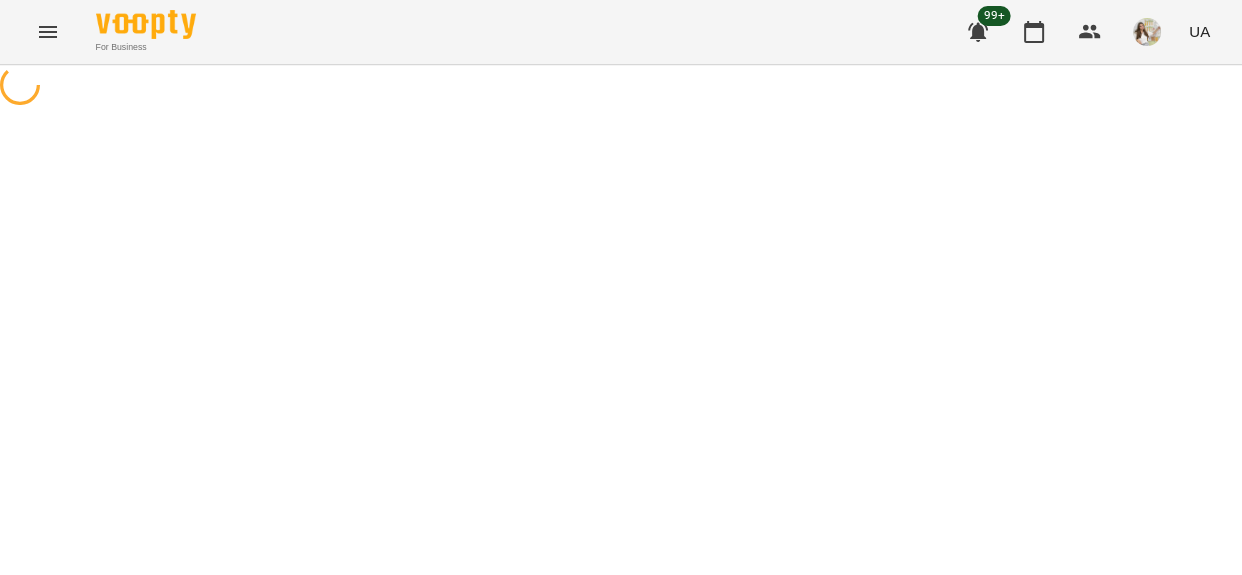 scroll, scrollTop: 0, scrollLeft: 0, axis: both 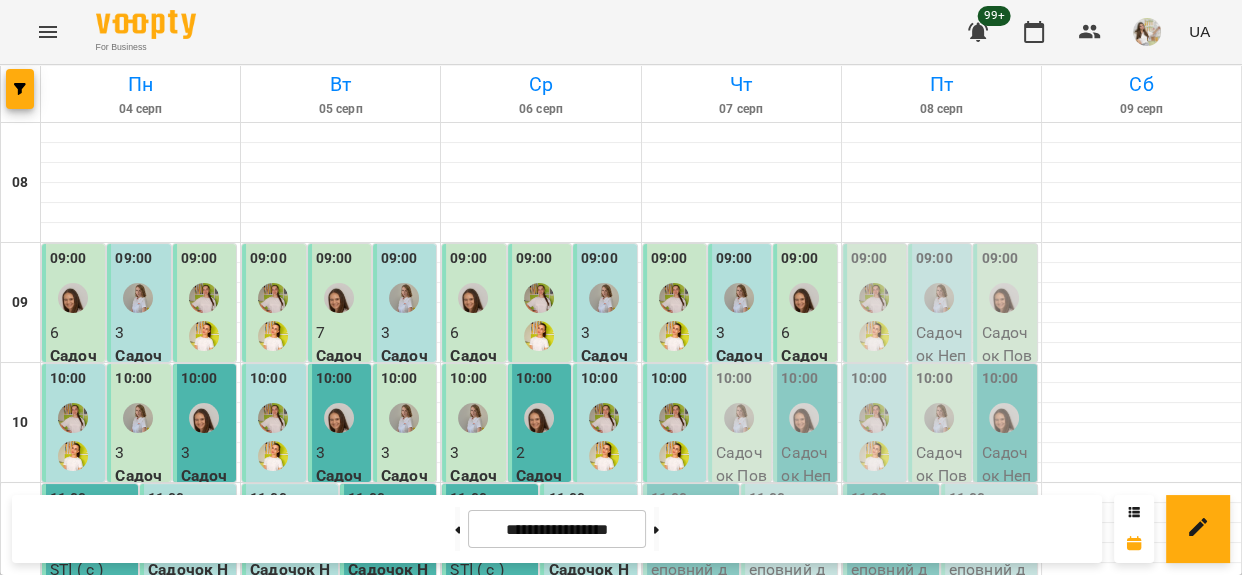 click on "Садочок Повний день Місяць - СГ_ДМ" at bounding box center (741, 511) 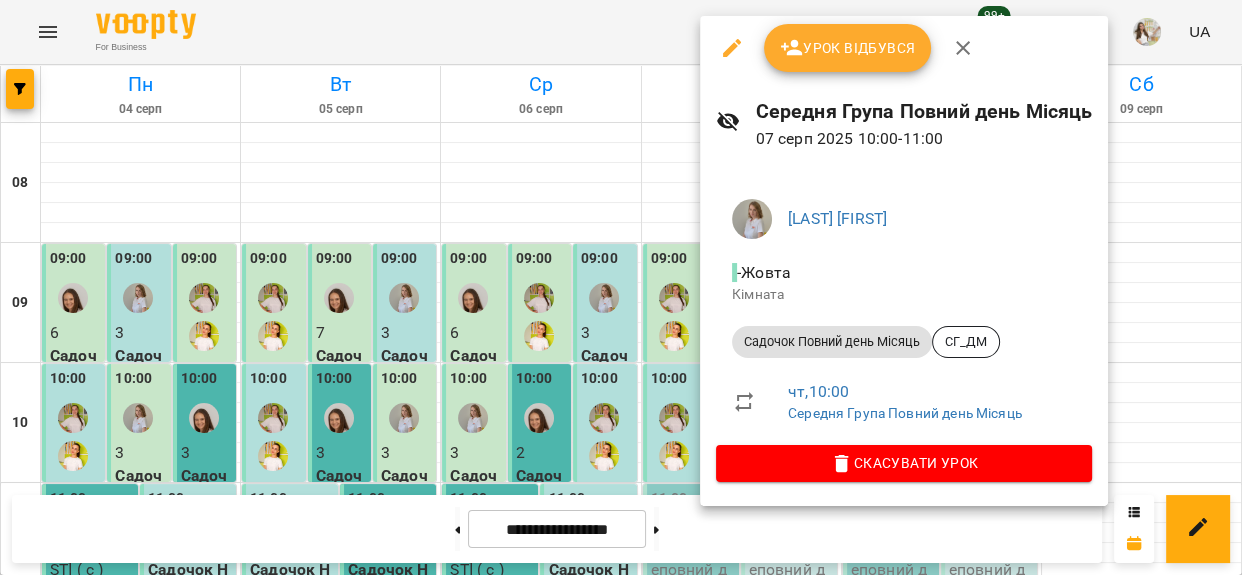 click on "Урок відбувся" at bounding box center [848, 48] 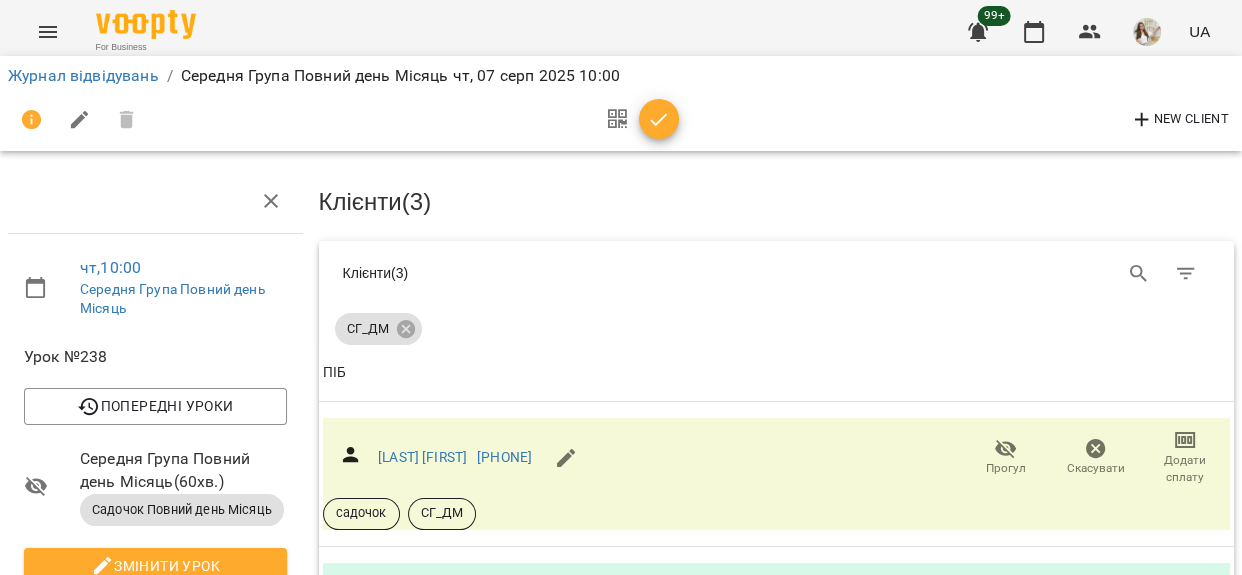 scroll, scrollTop: 181, scrollLeft: 0, axis: vertical 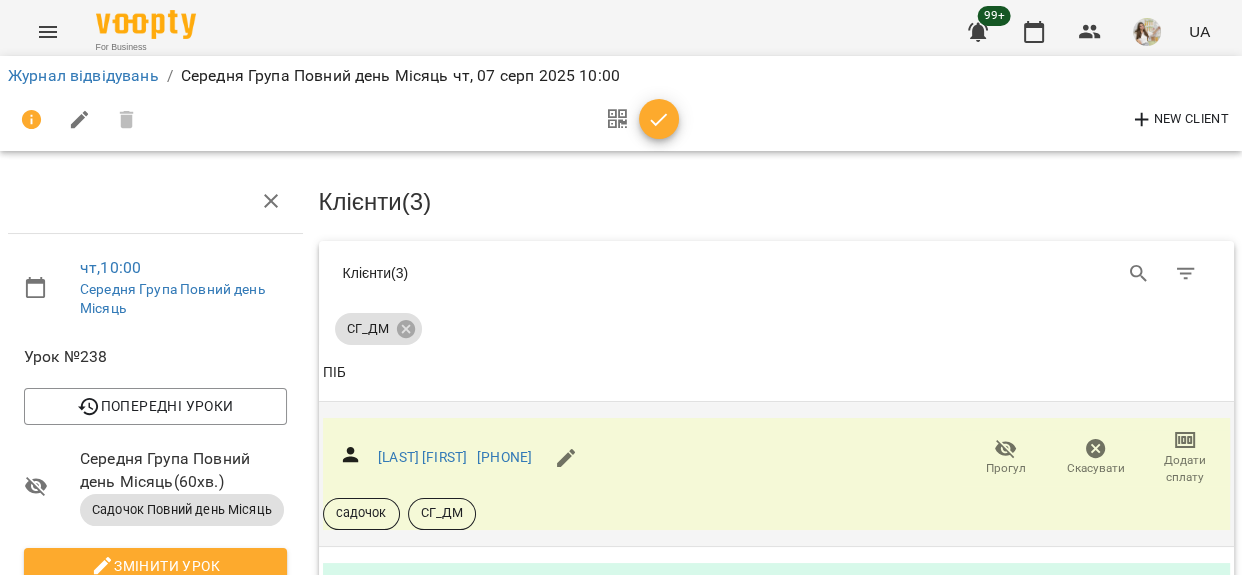 click on "Додати сплату" at bounding box center (1185, 469) 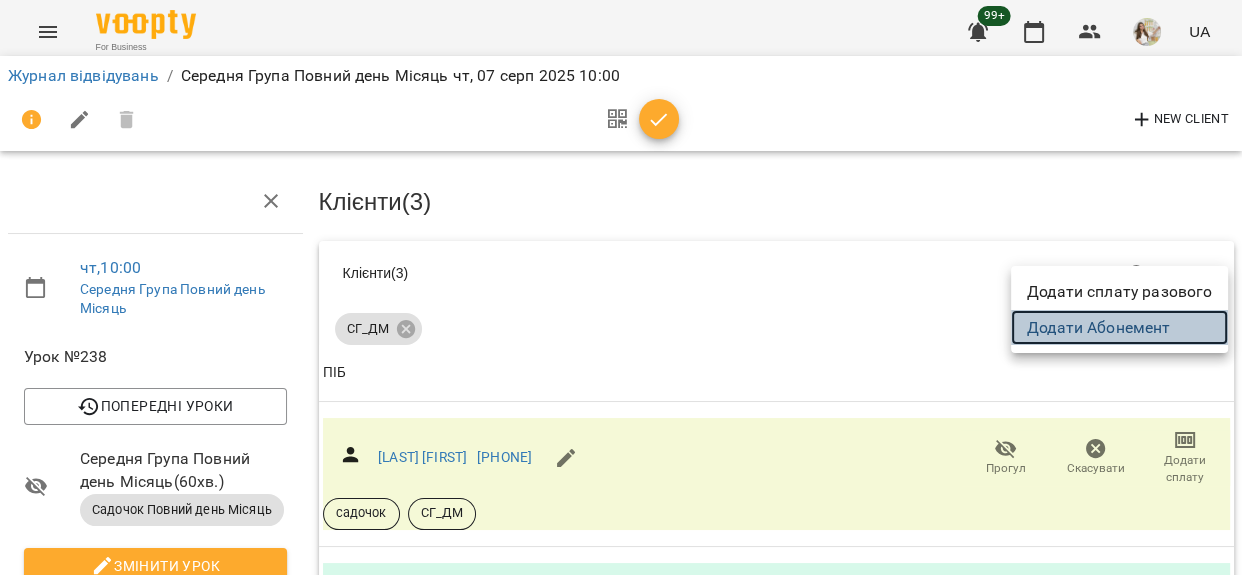 click on "Додати Абонемент" at bounding box center [1119, 328] 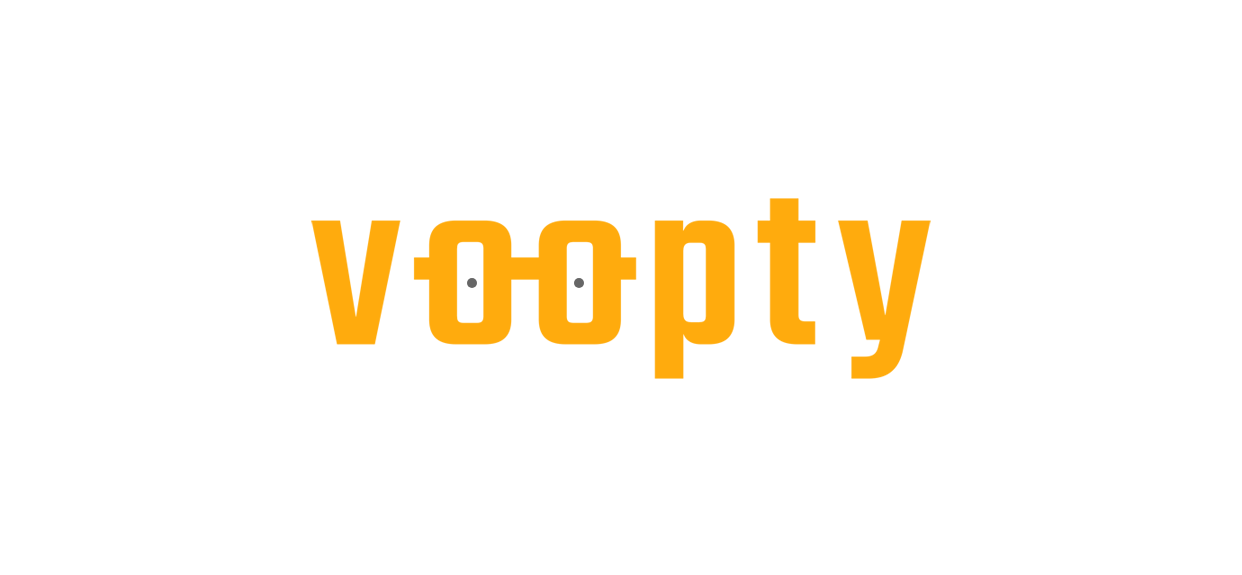 scroll, scrollTop: 0, scrollLeft: 0, axis: both 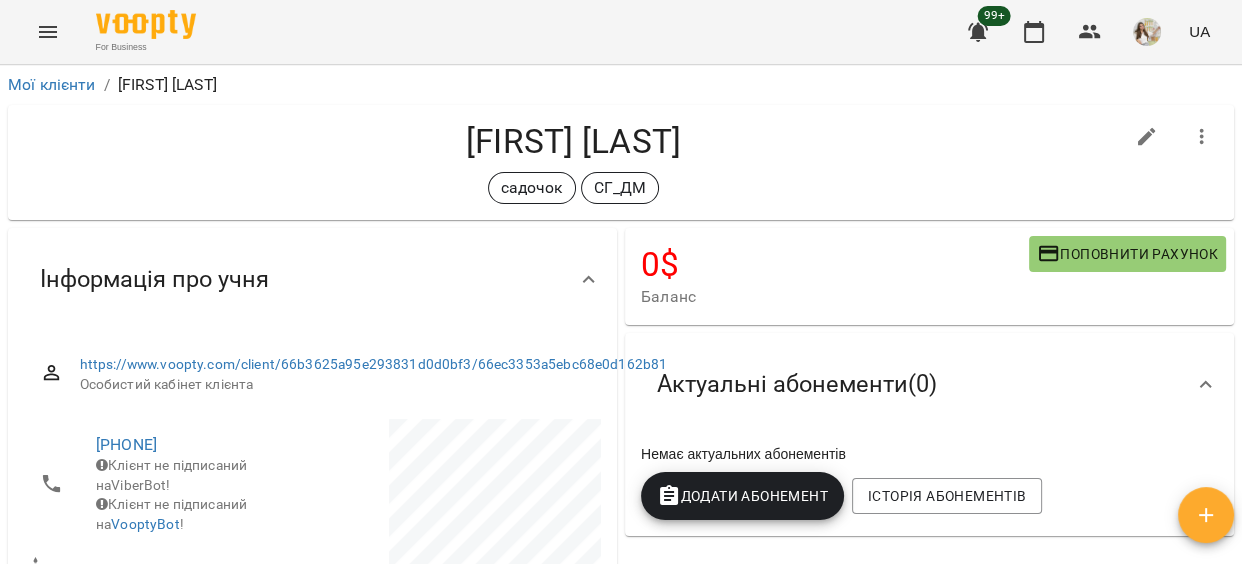 click on "Додати Абонемент" at bounding box center [742, 496] 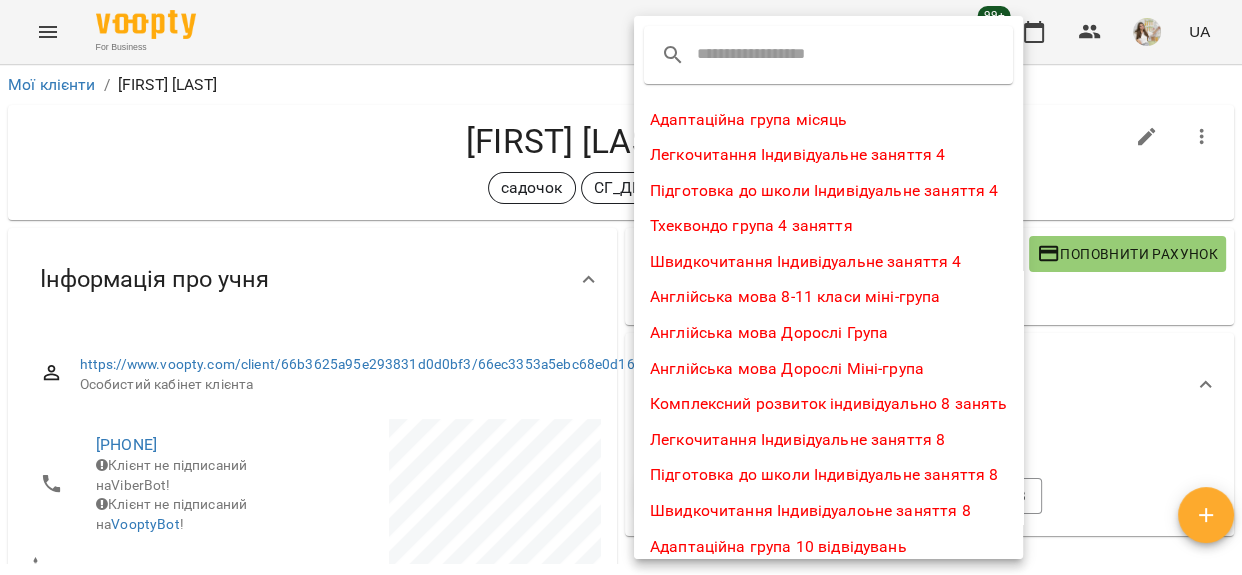 click at bounding box center (776, 55) 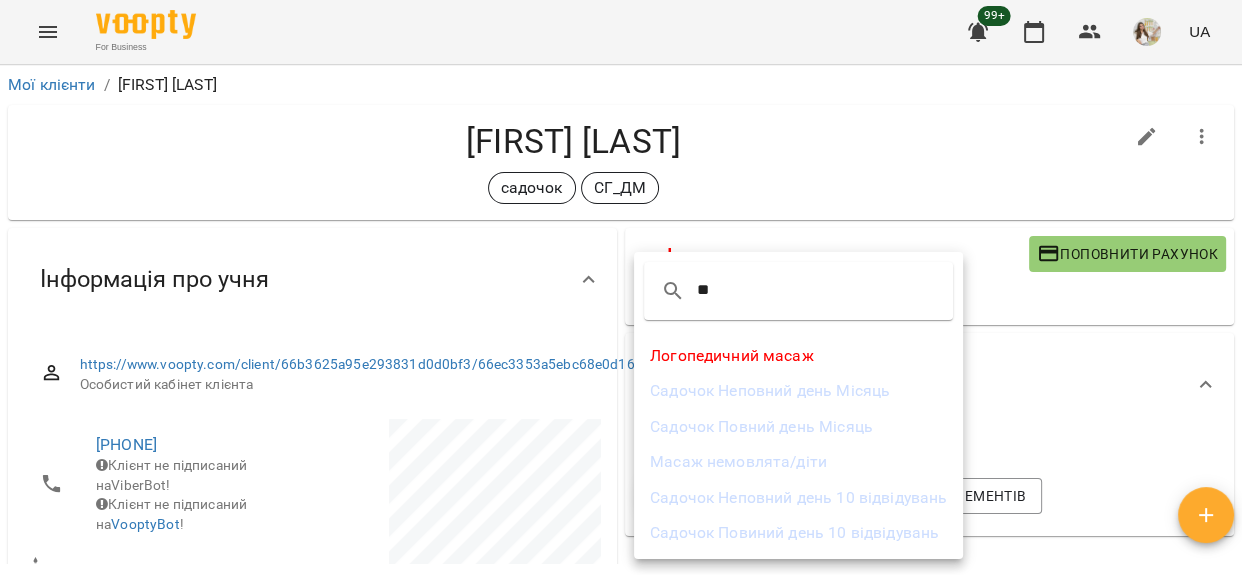 type on "**" 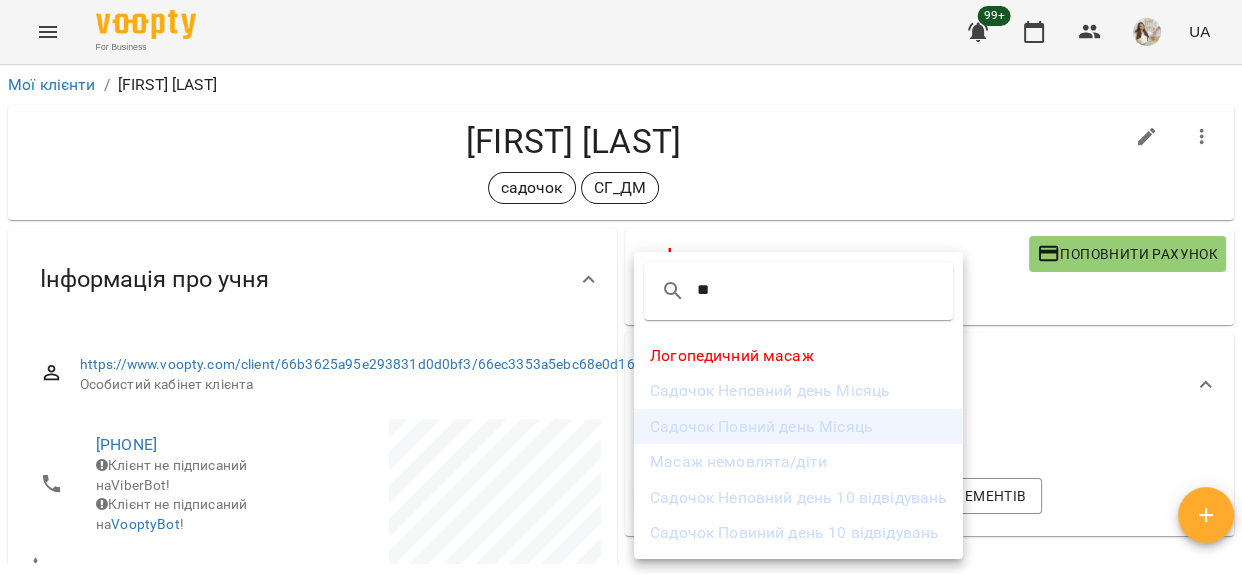 click on "Садочок Повний день Місяць" at bounding box center [798, 427] 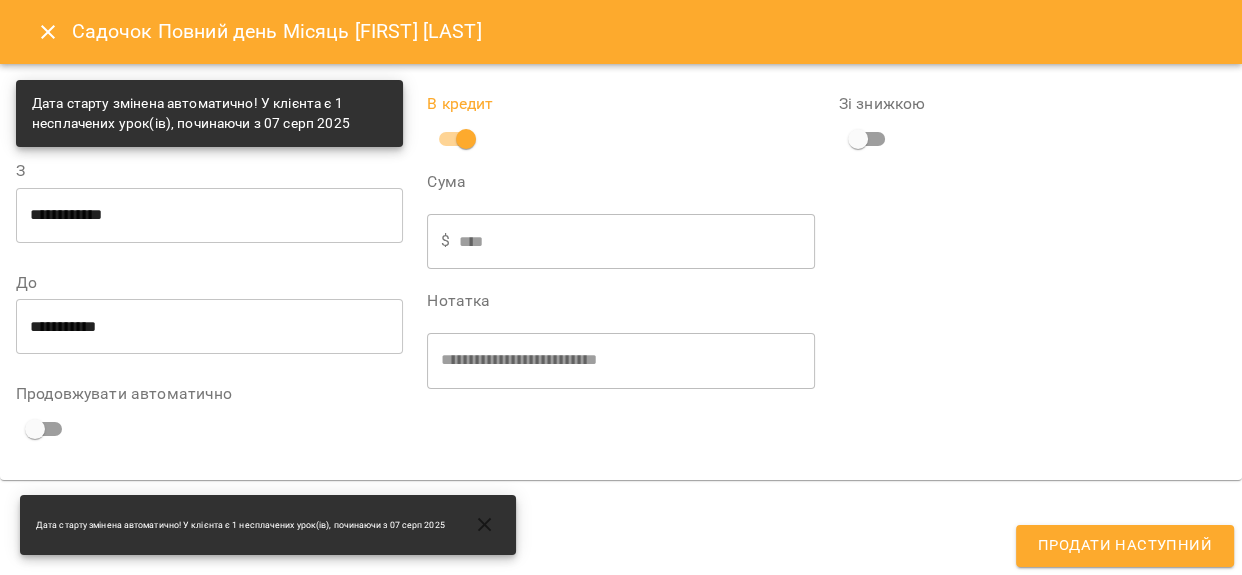 click on "Продати наступний" at bounding box center [1125, 546] 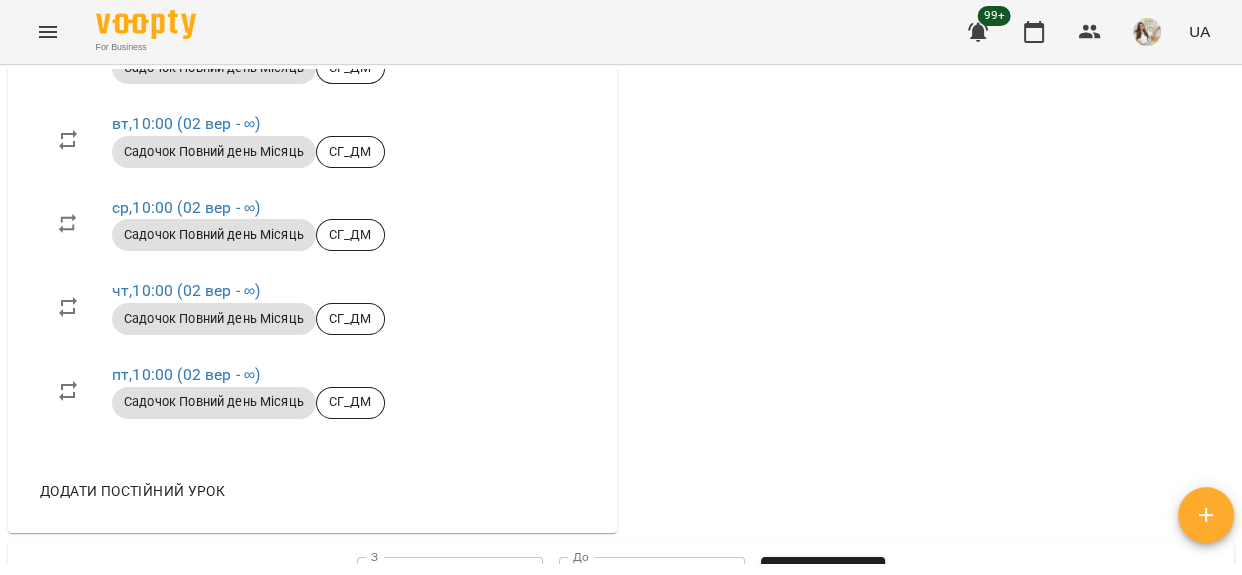 scroll, scrollTop: 1181, scrollLeft: 0, axis: vertical 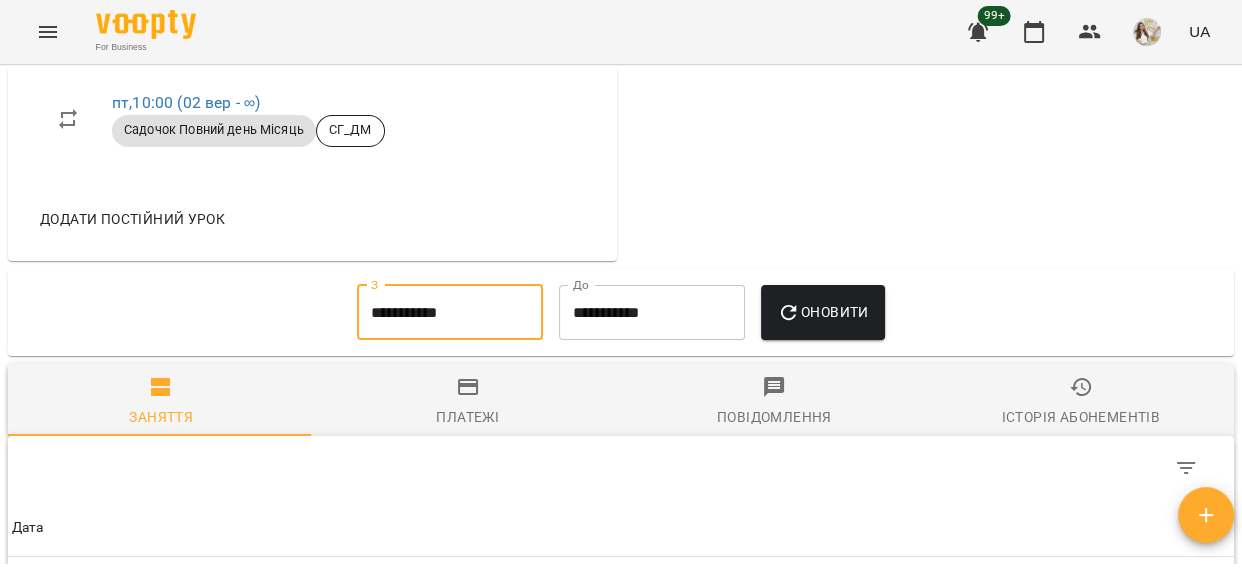 click on "**********" at bounding box center [450, 313] 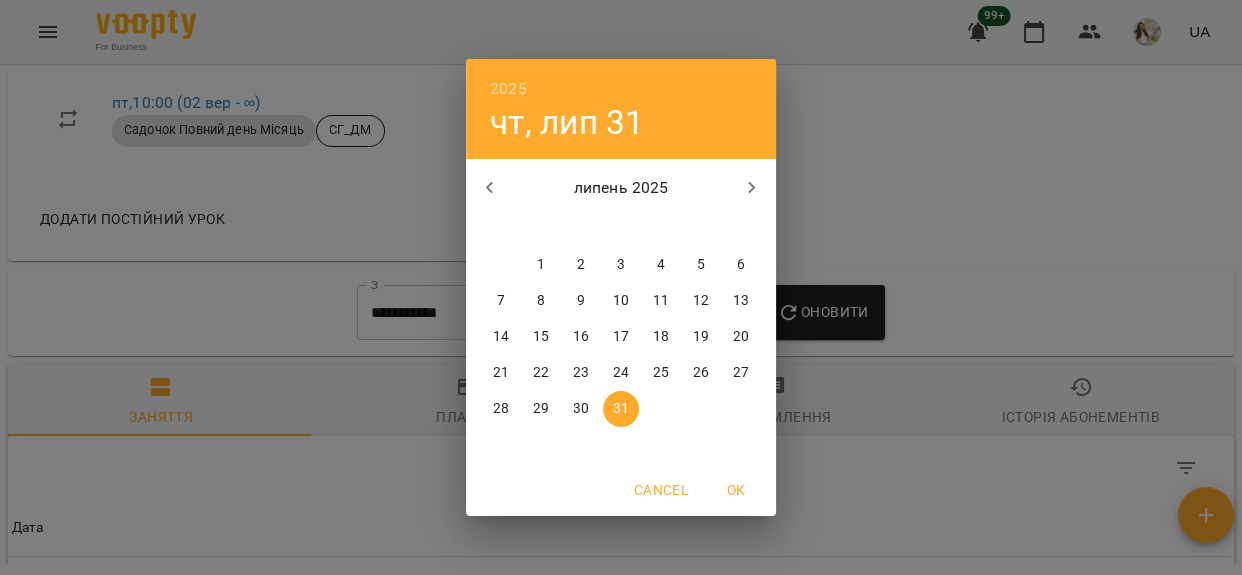click 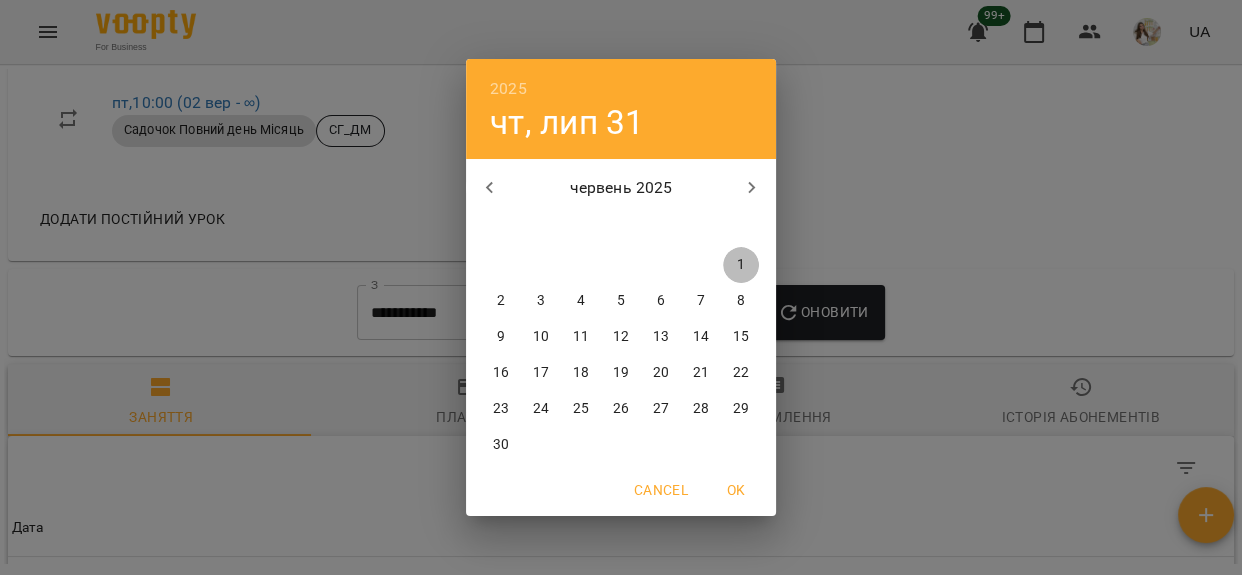 click on "1" at bounding box center (741, 265) 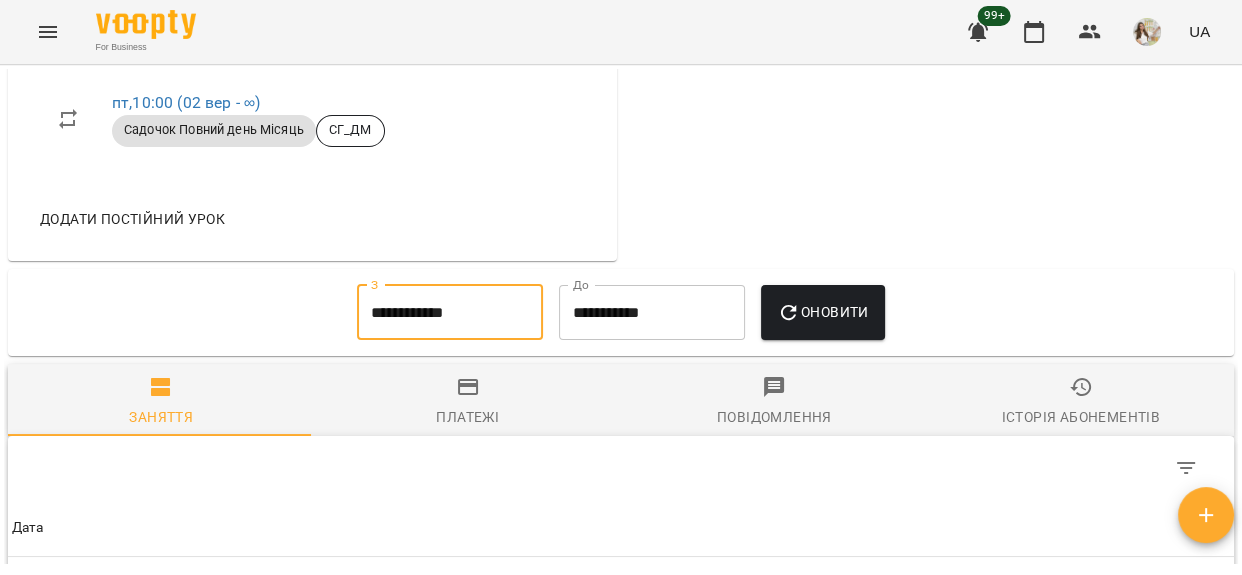click on "Оновити" at bounding box center (822, 312) 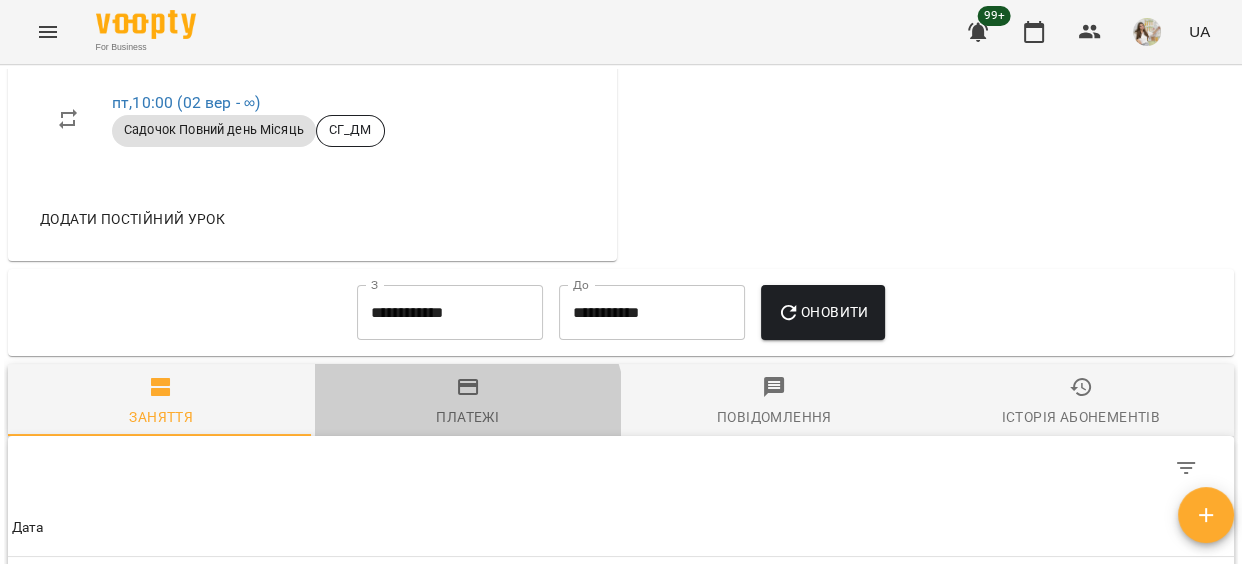 click on "Платежі" at bounding box center (467, 417) 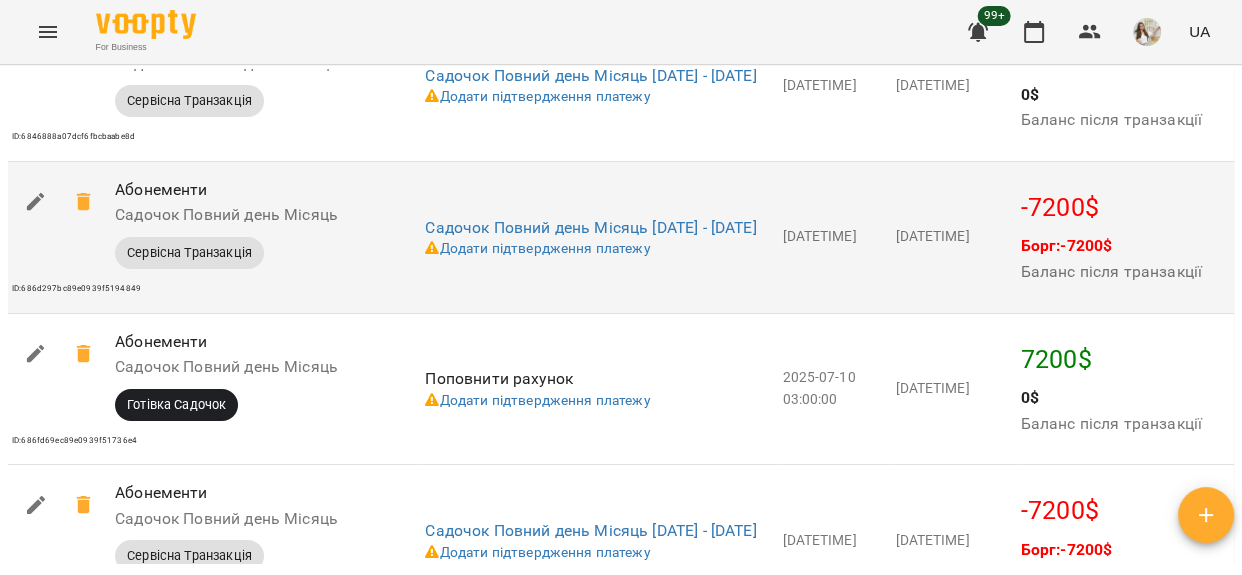 scroll, scrollTop: 2272, scrollLeft: 0, axis: vertical 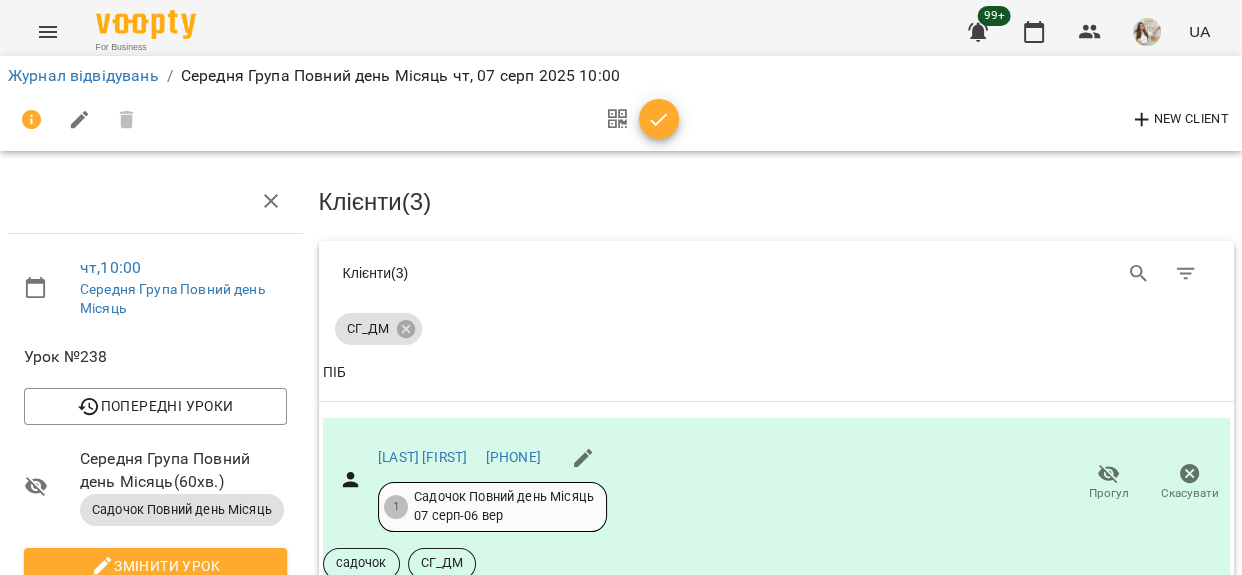 click at bounding box center (659, 120) 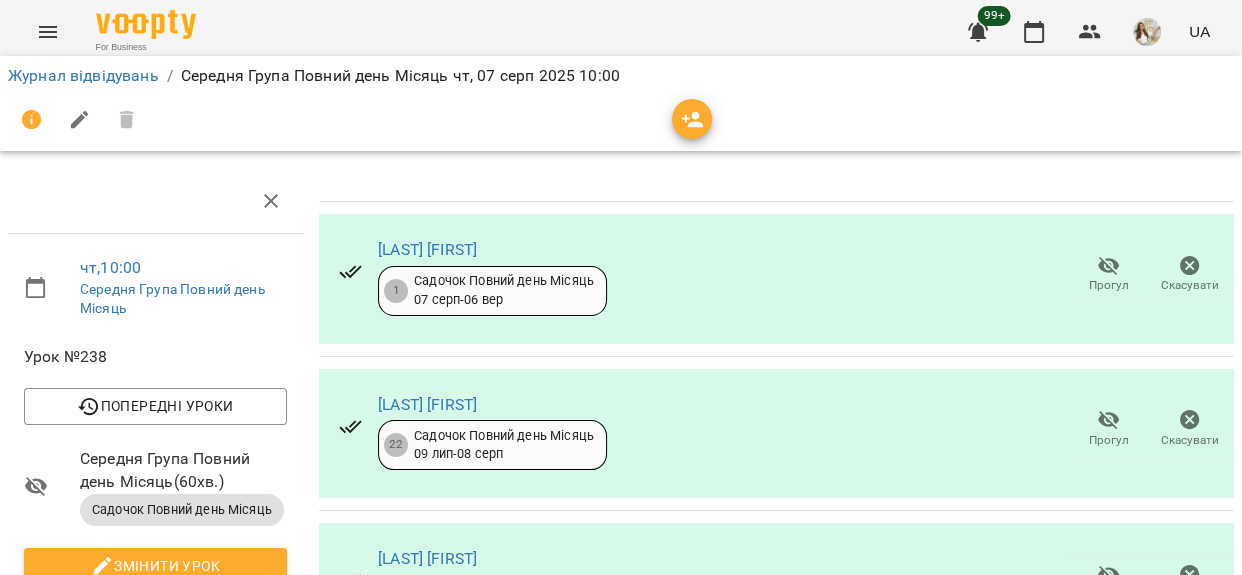 scroll, scrollTop: 400, scrollLeft: 0, axis: vertical 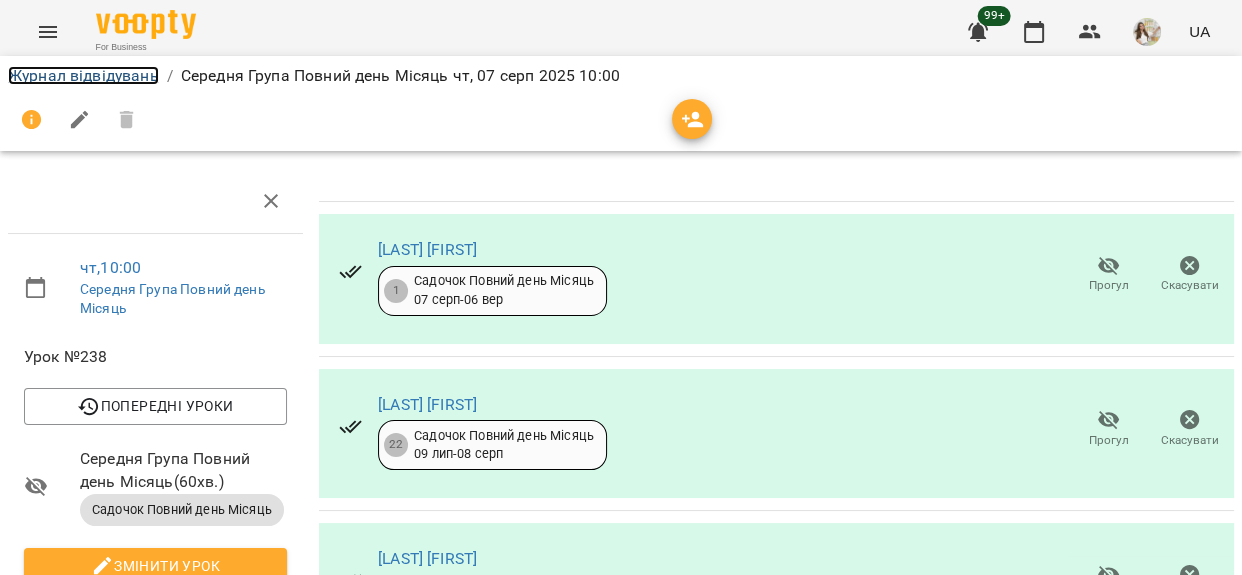 click on "Журнал відвідувань" at bounding box center [83, 75] 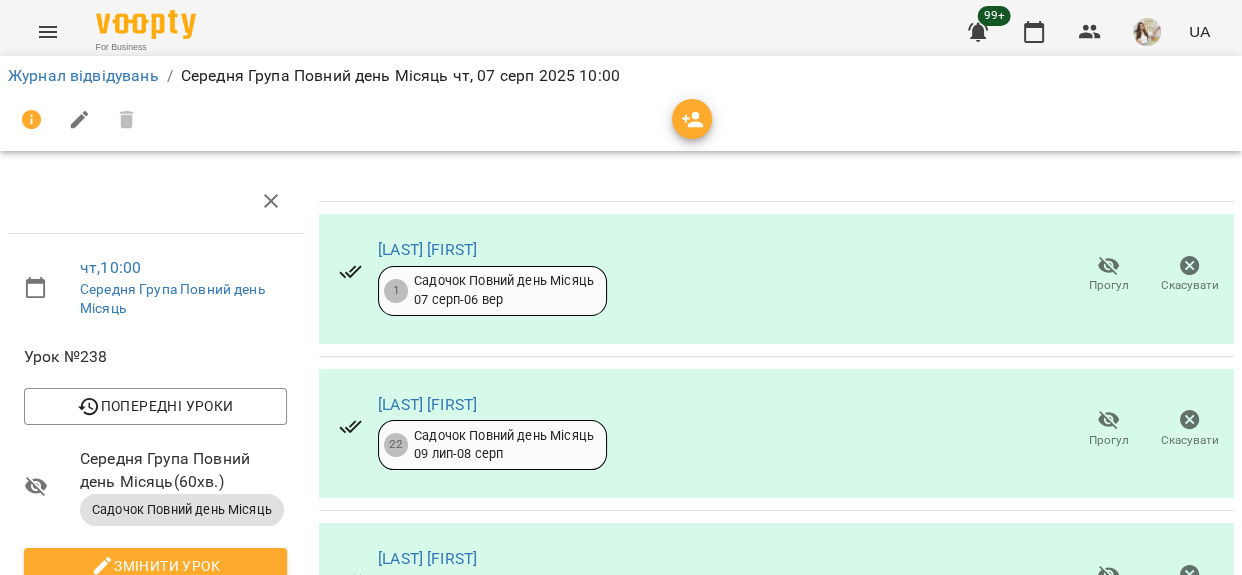 scroll, scrollTop: 0, scrollLeft: 0, axis: both 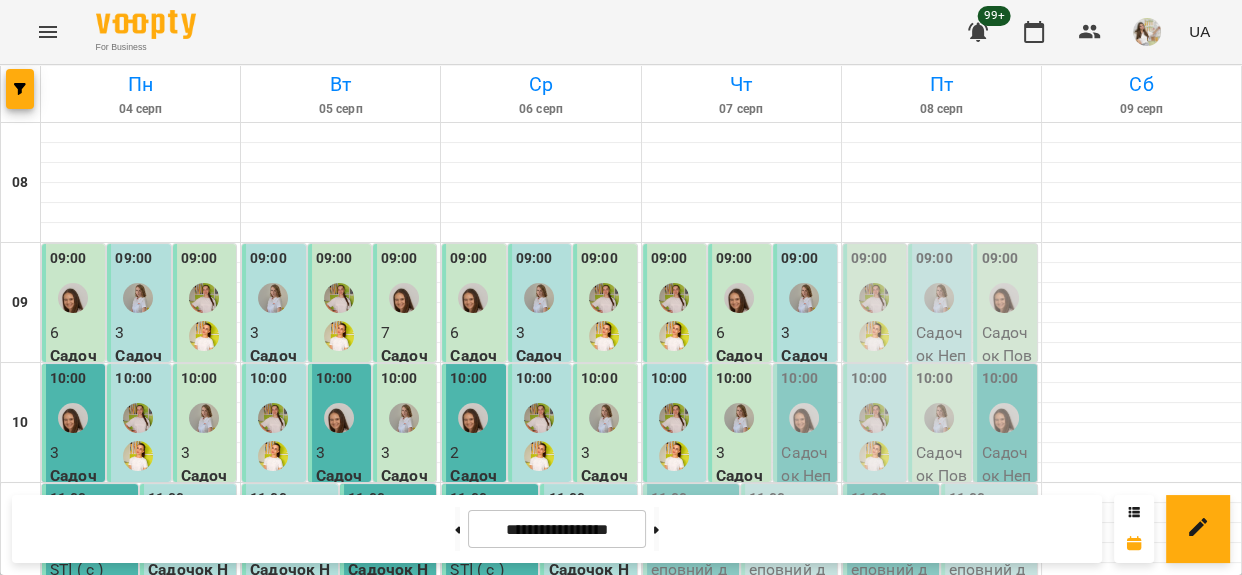 click on "Садочок Неповний день 10 відвідувань - МГ_П10" at bounding box center (806, 535) 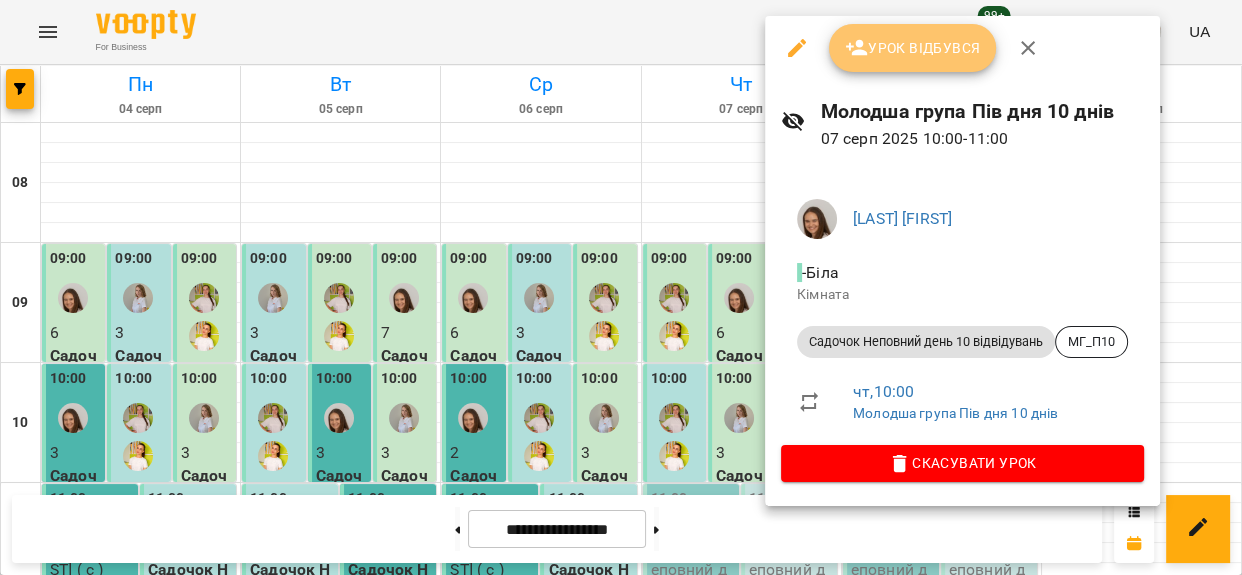 click on "Урок відбувся" at bounding box center (913, 48) 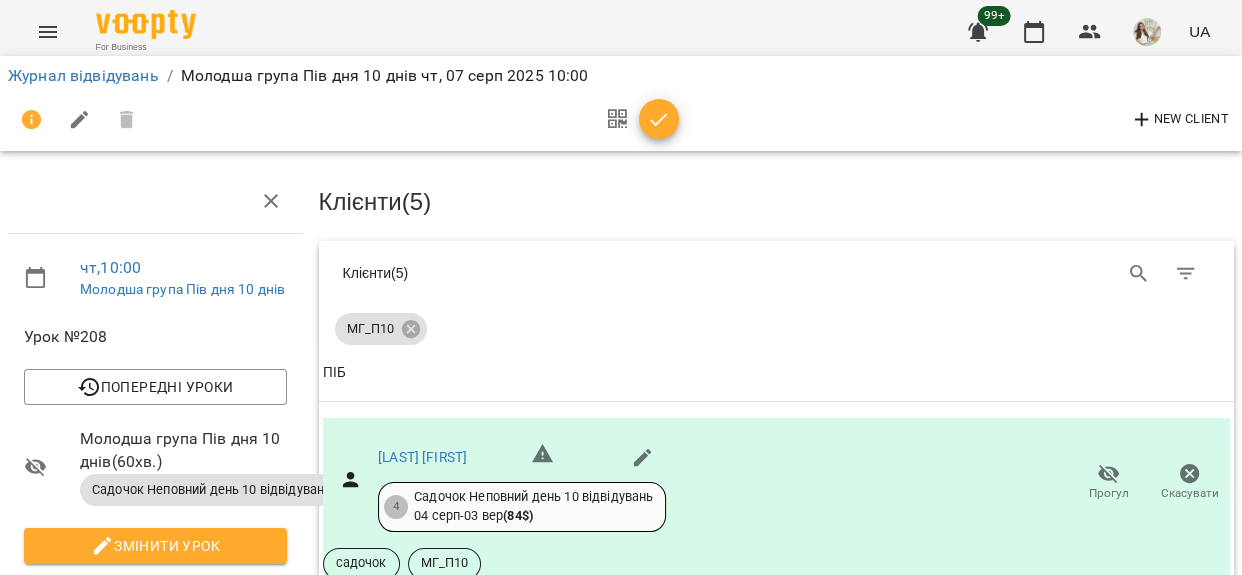 scroll, scrollTop: 363, scrollLeft: 0, axis: vertical 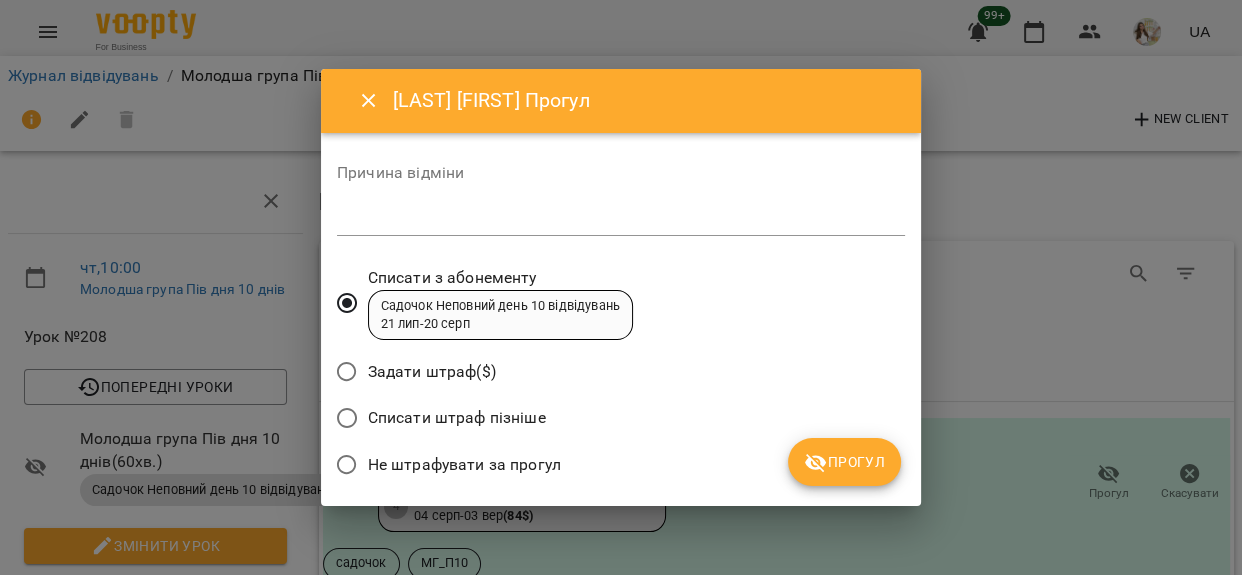 click at bounding box center (621, 219) 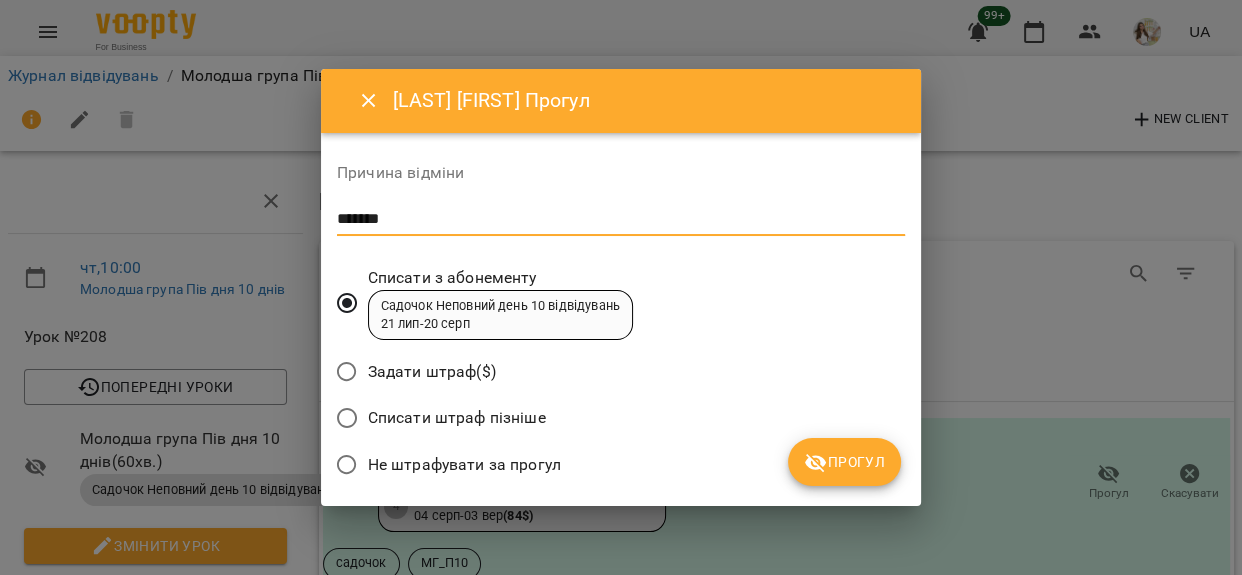 type on "*******" 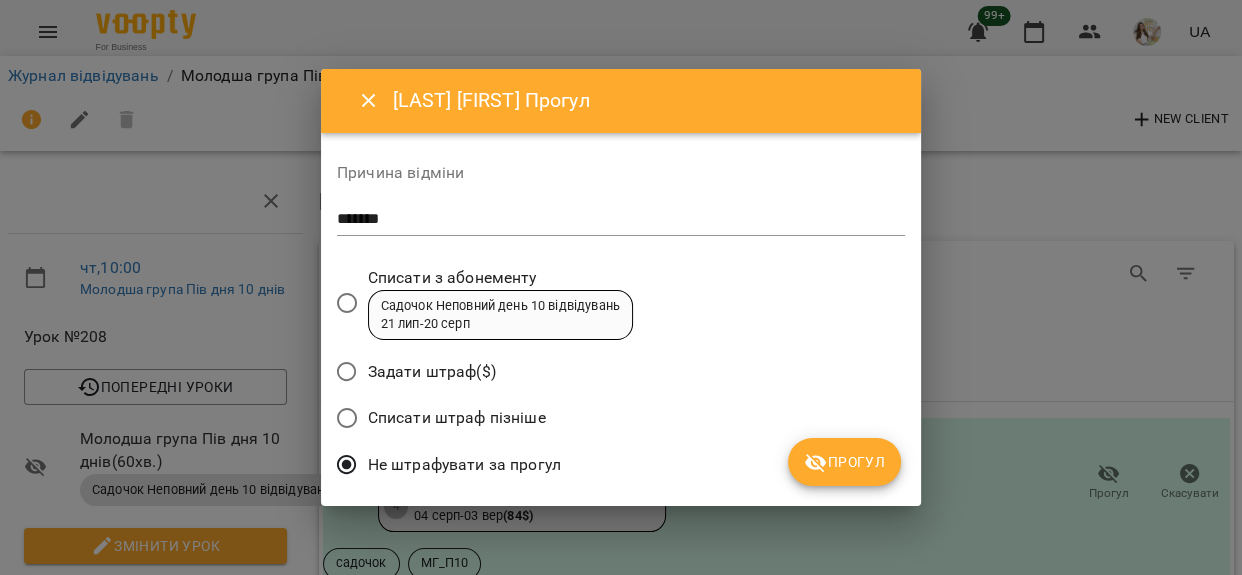 click on "Прогул" at bounding box center [844, 462] 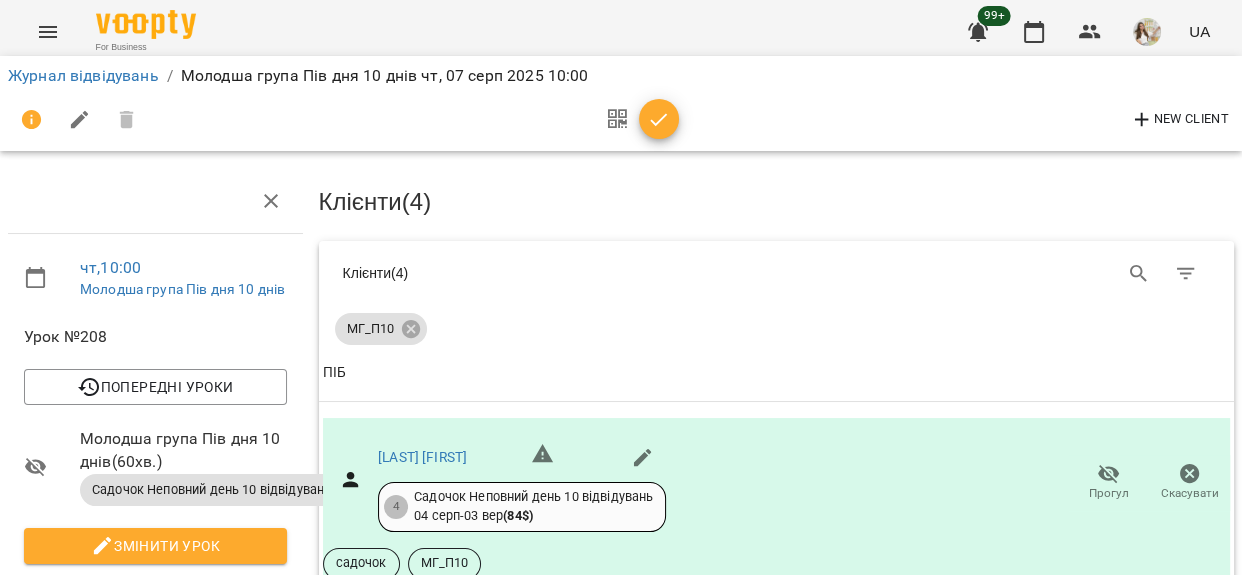 scroll, scrollTop: 545, scrollLeft: 0, axis: vertical 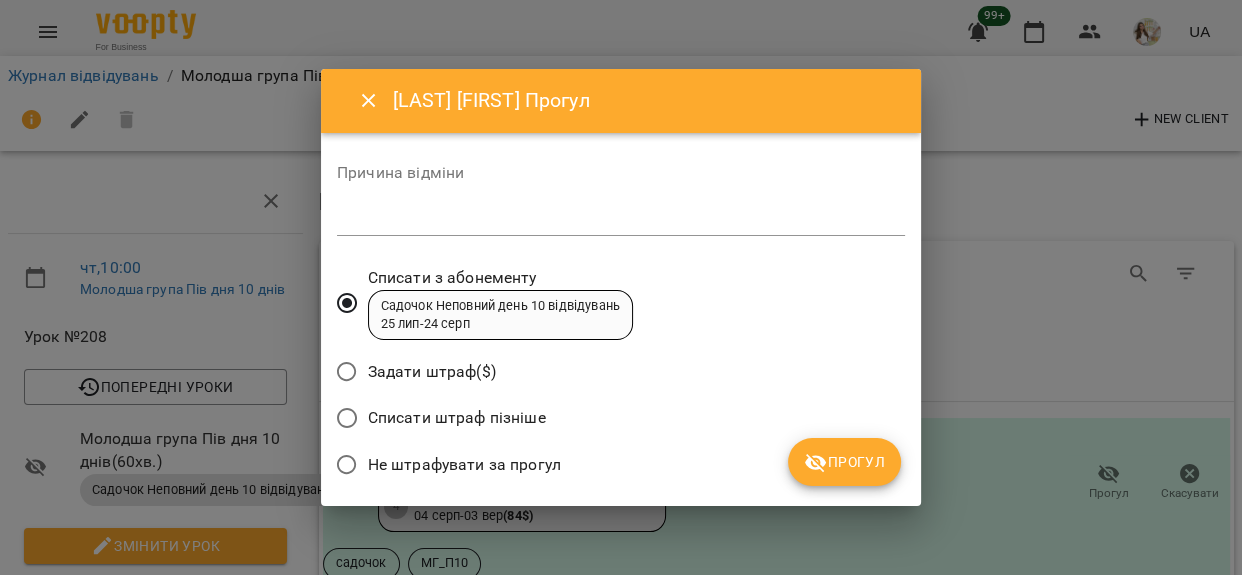 click at bounding box center (621, 219) 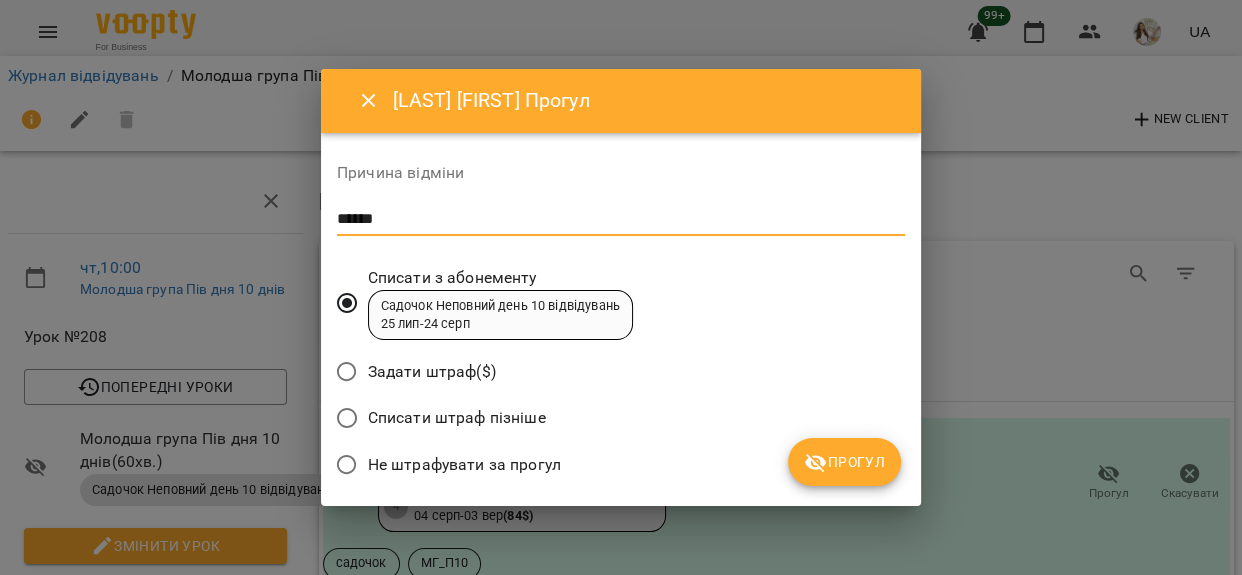 click on "Не штрафувати за прогул" at bounding box center [464, 465] 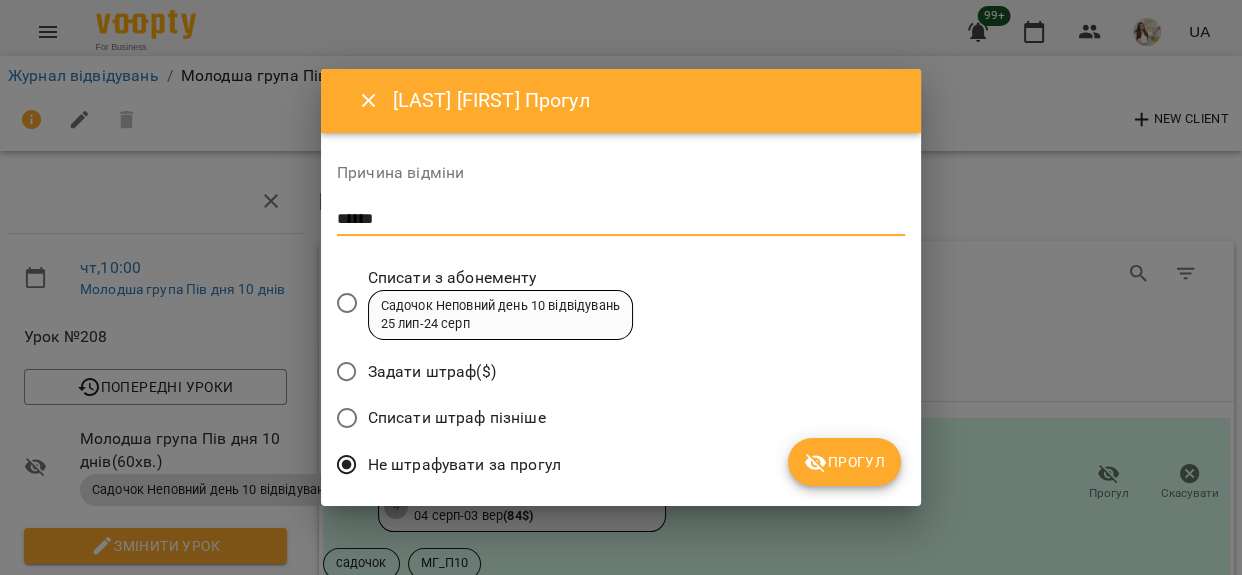 click on "******" at bounding box center (621, 219) 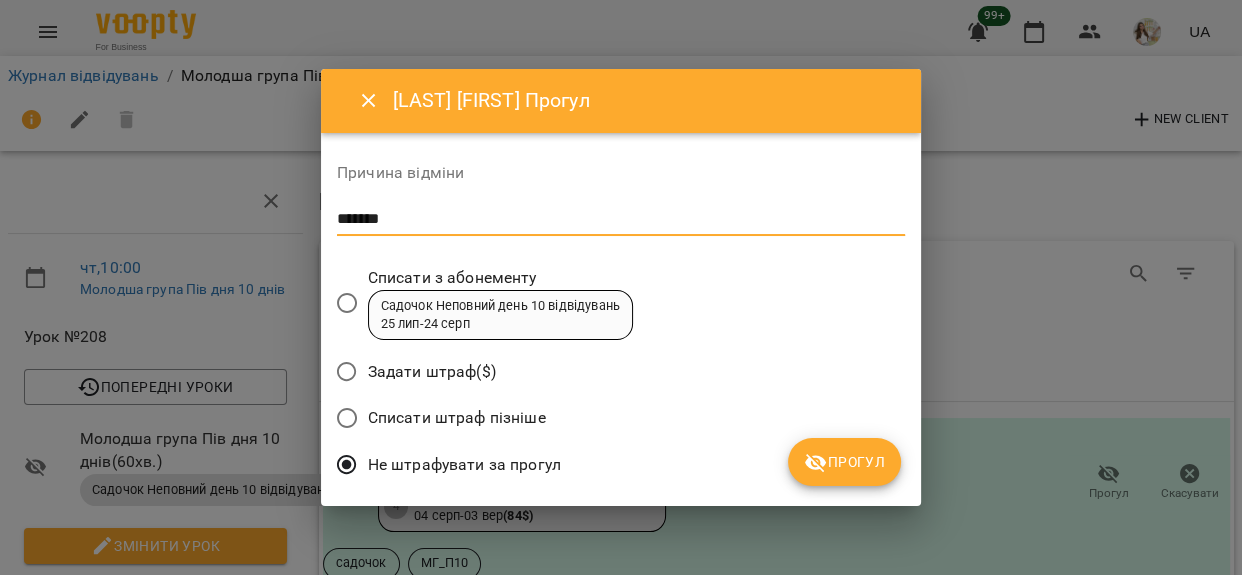 type on "*******" 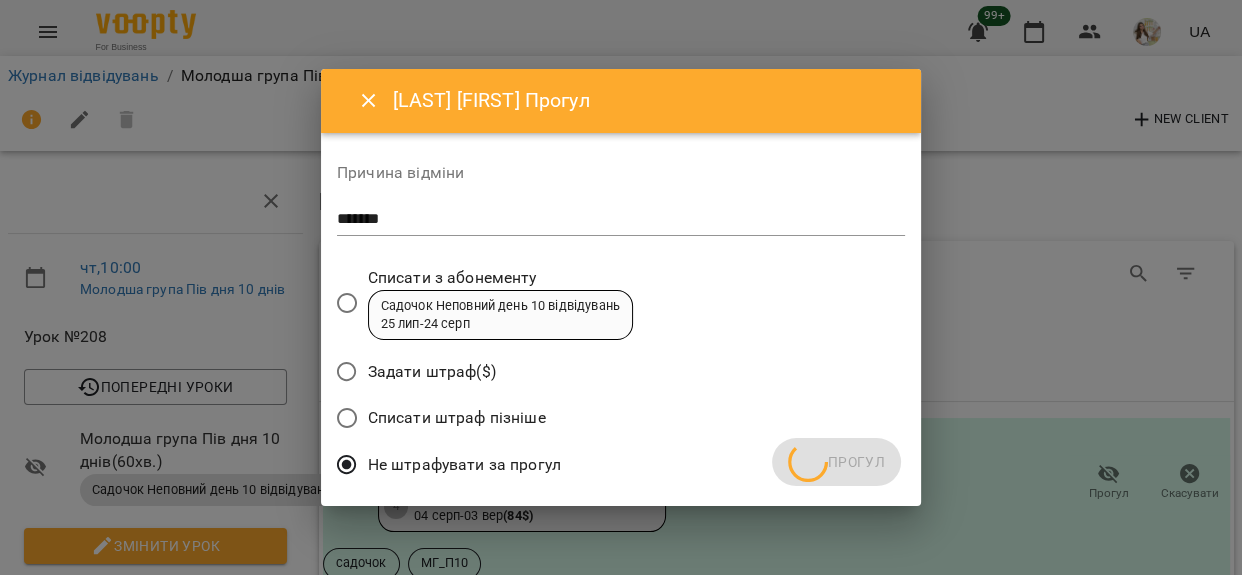 scroll, scrollTop: 812, scrollLeft: 0, axis: vertical 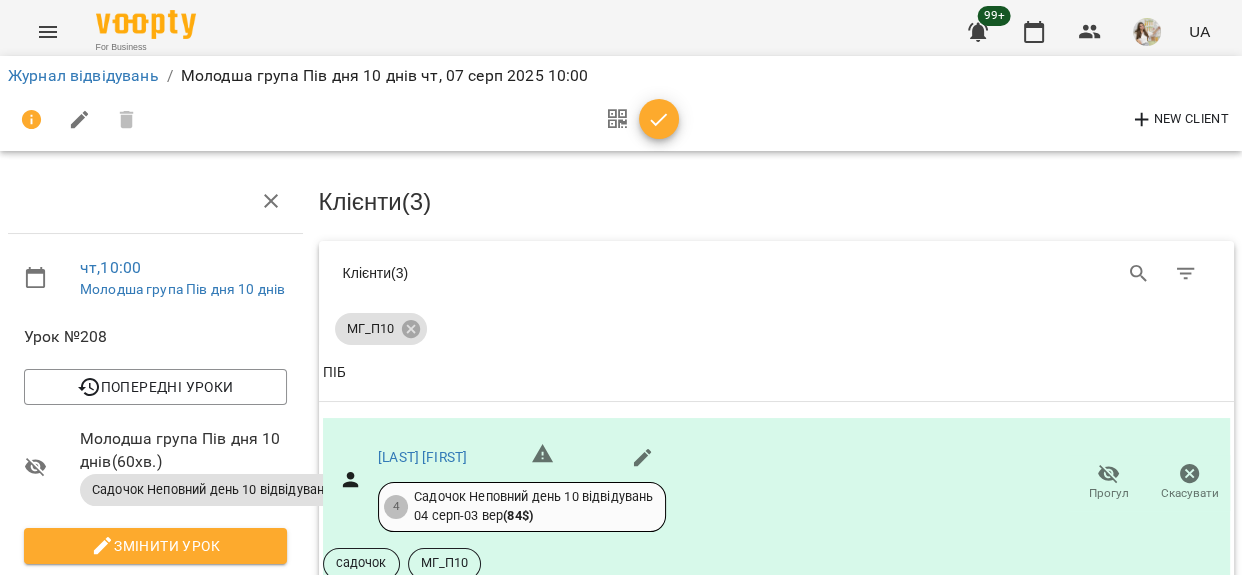 click 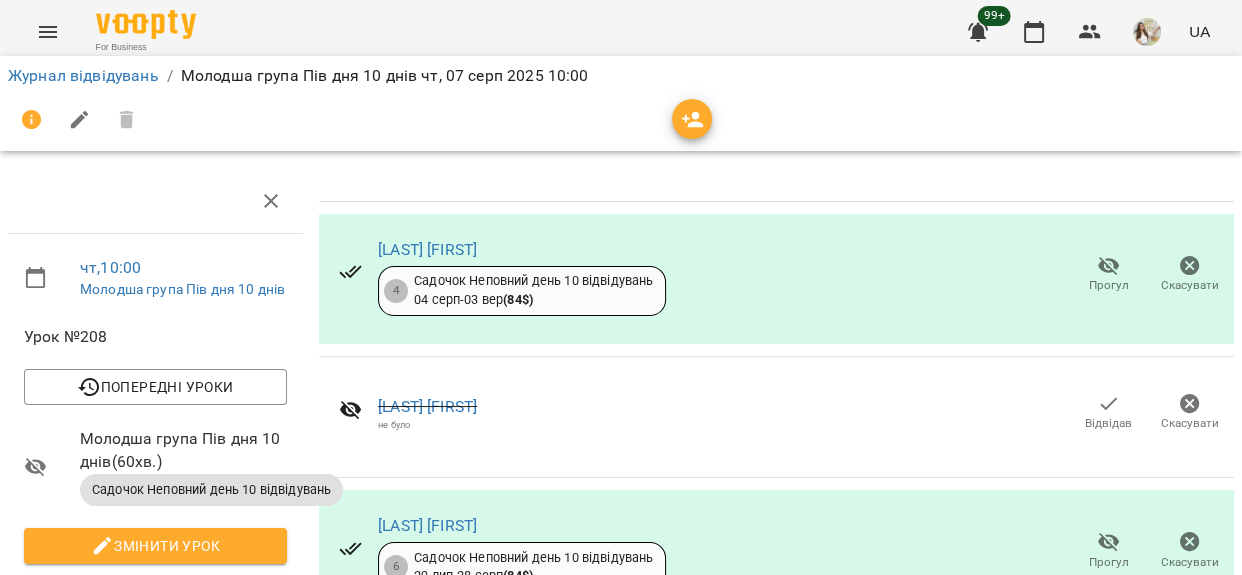 scroll, scrollTop: 400, scrollLeft: 0, axis: vertical 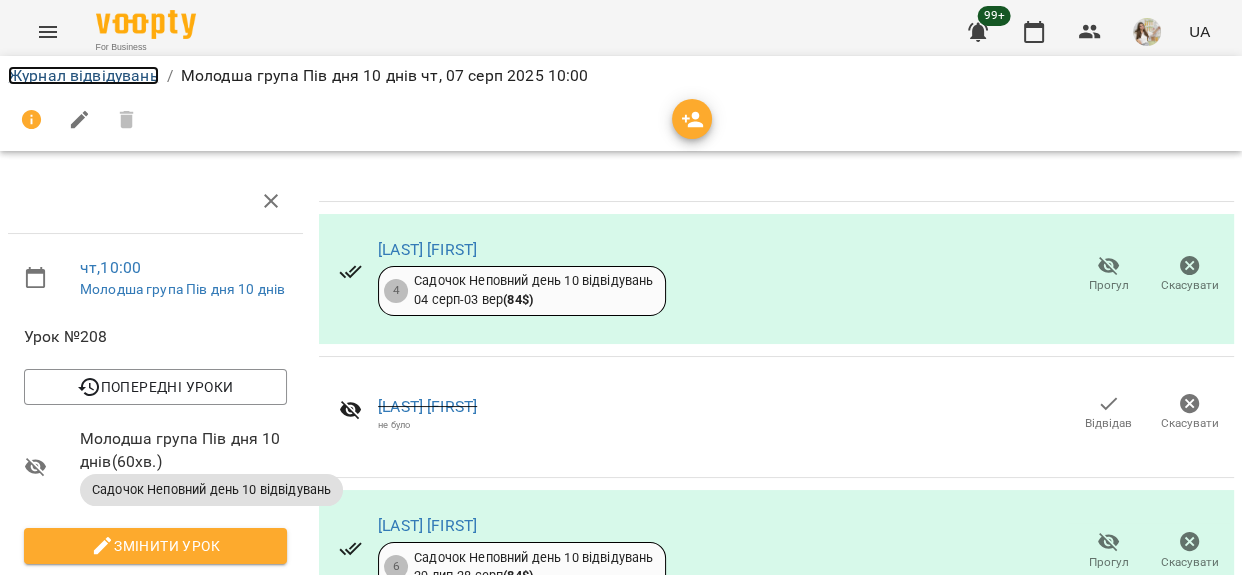 click on "Журнал відвідувань" at bounding box center [83, 75] 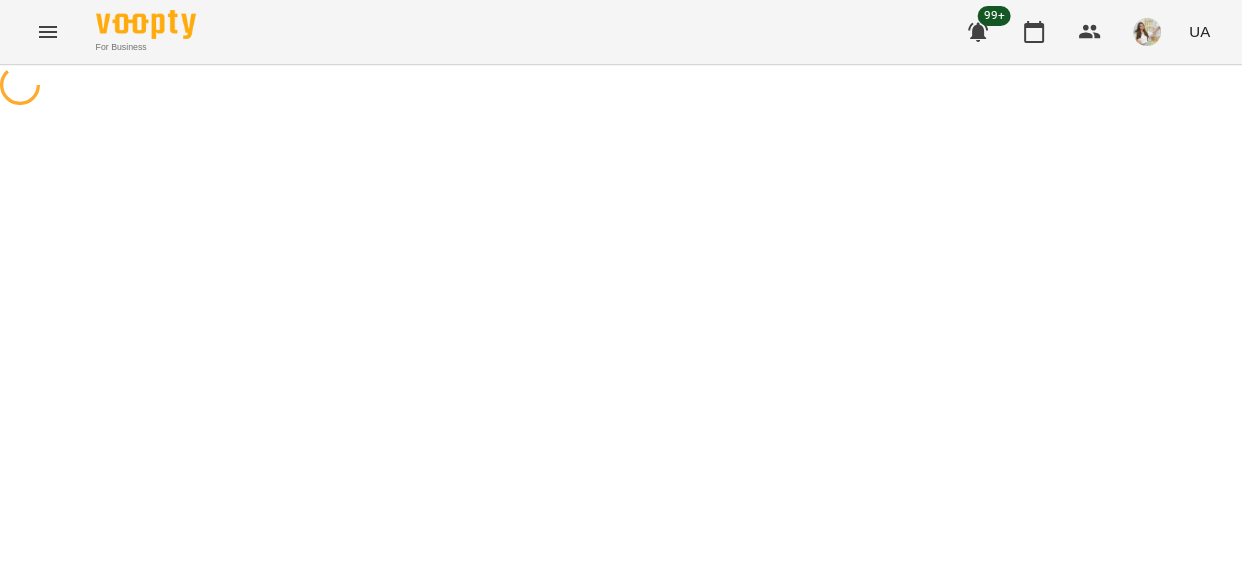 scroll, scrollTop: 0, scrollLeft: 0, axis: both 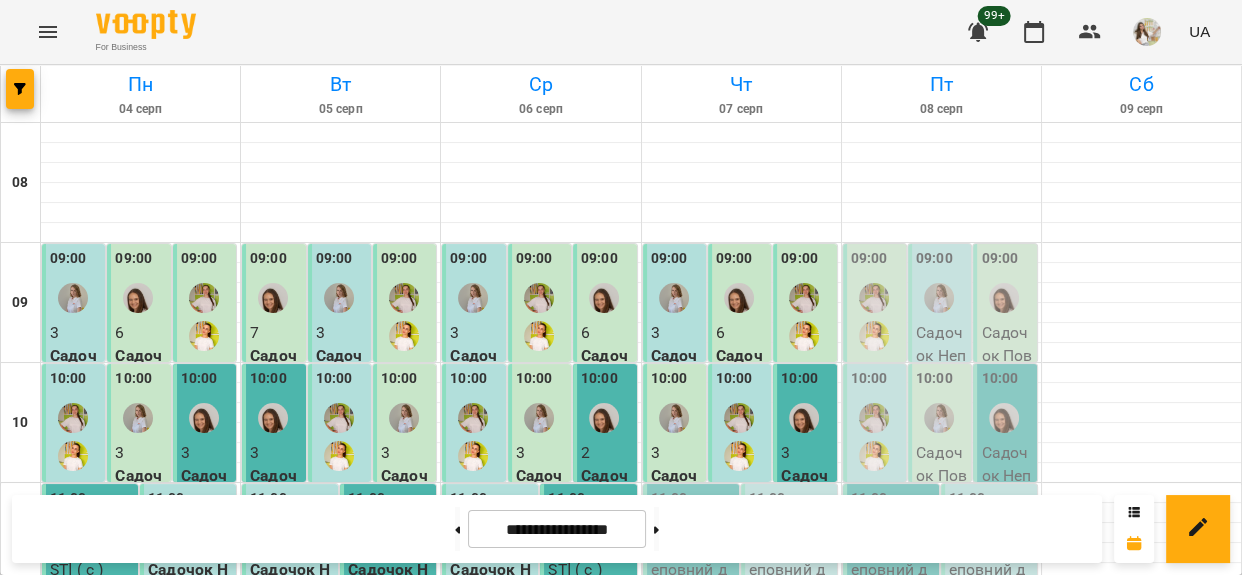 click on "Садочок Неповний день 10 відвідувань - СГ_П10" at bounding box center [693, 593] 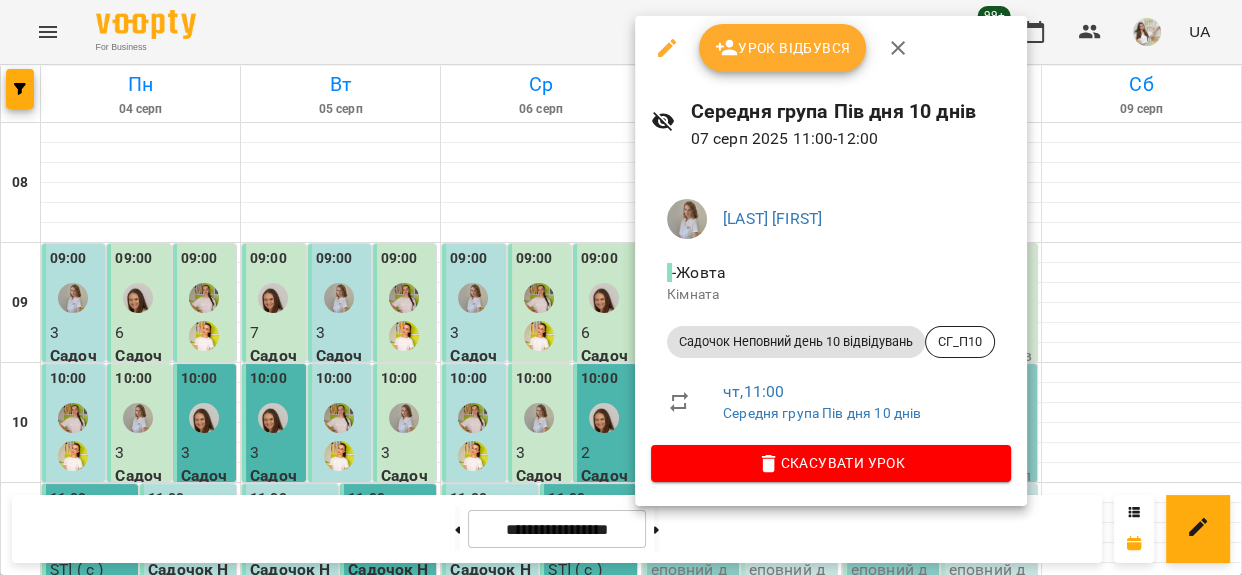 click 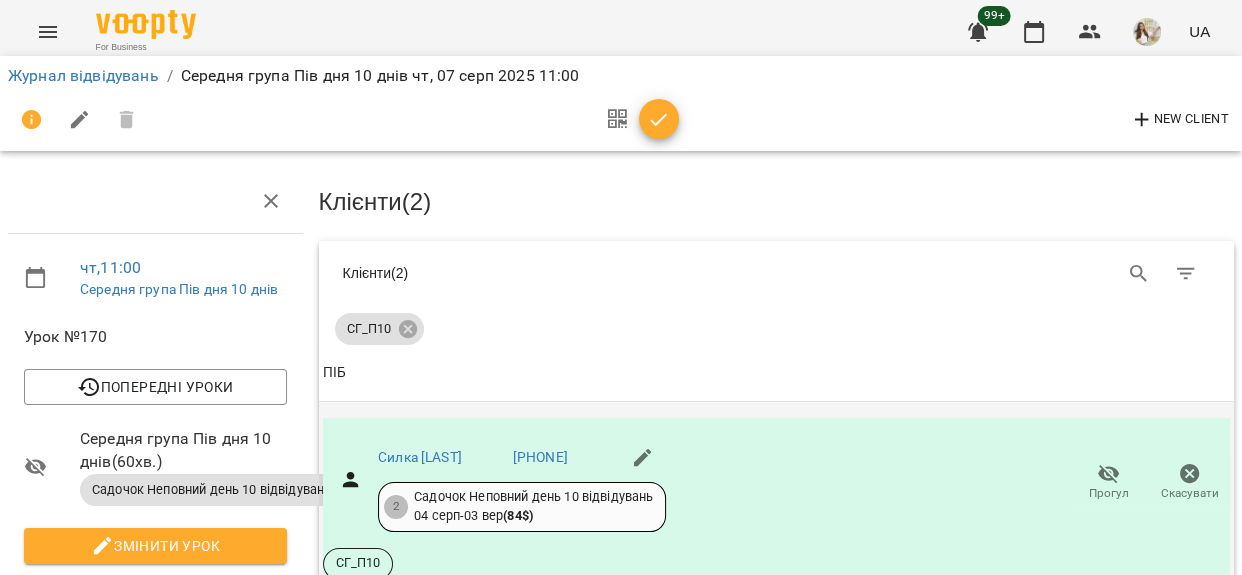 scroll, scrollTop: 272, scrollLeft: 0, axis: vertical 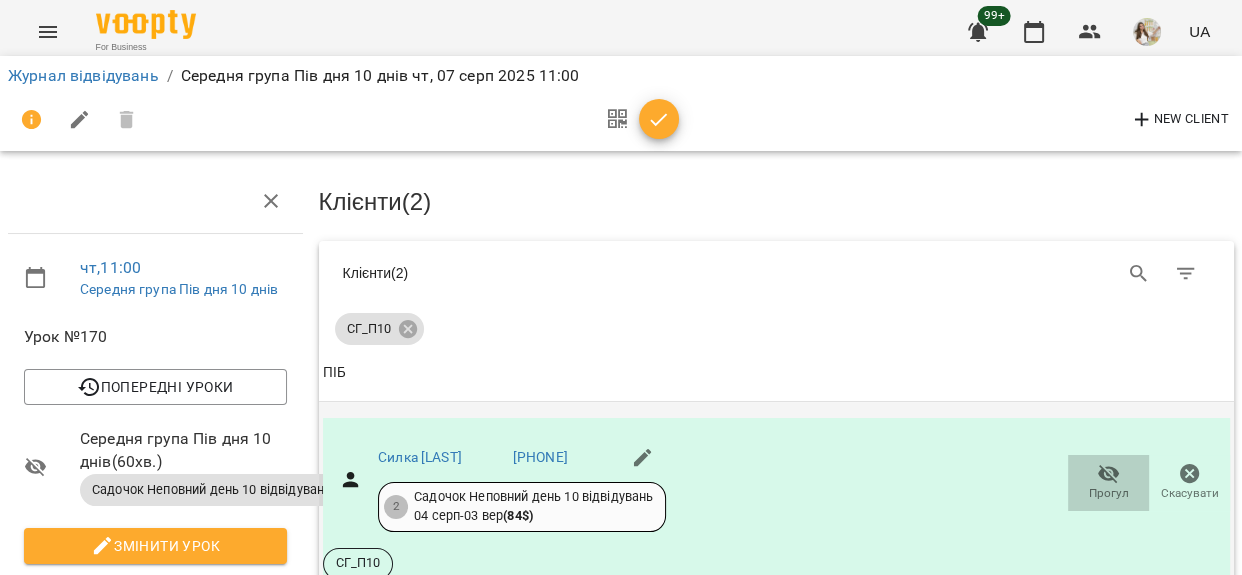 click on "Прогул" at bounding box center [1109, 493] 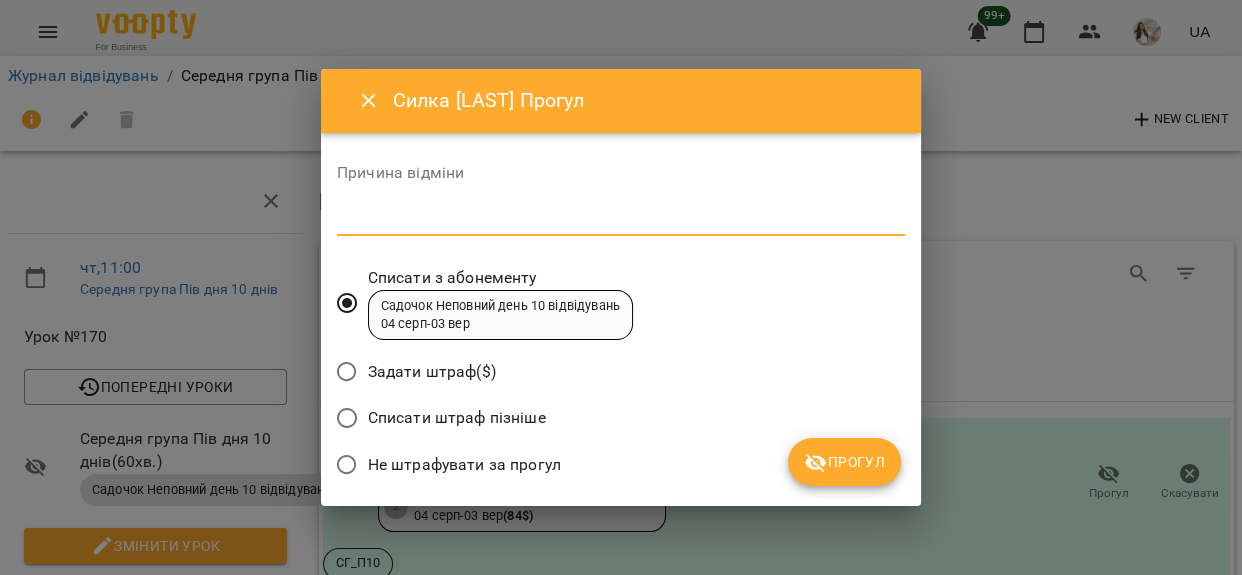 click at bounding box center [621, 219] 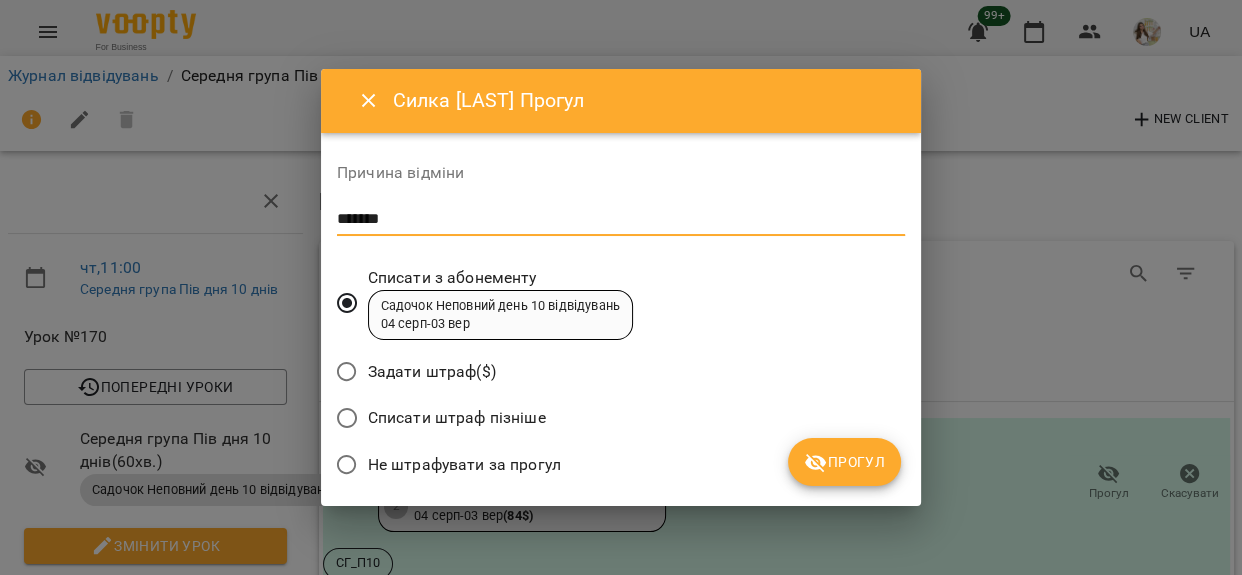 type on "*******" 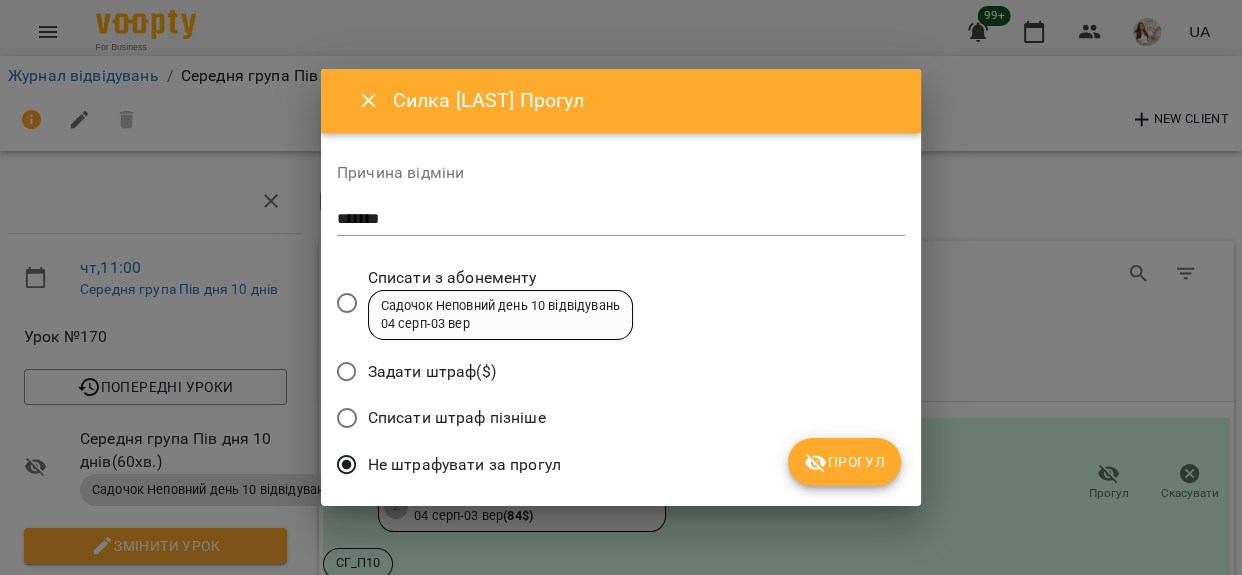 click on "Прогул" at bounding box center (844, 462) 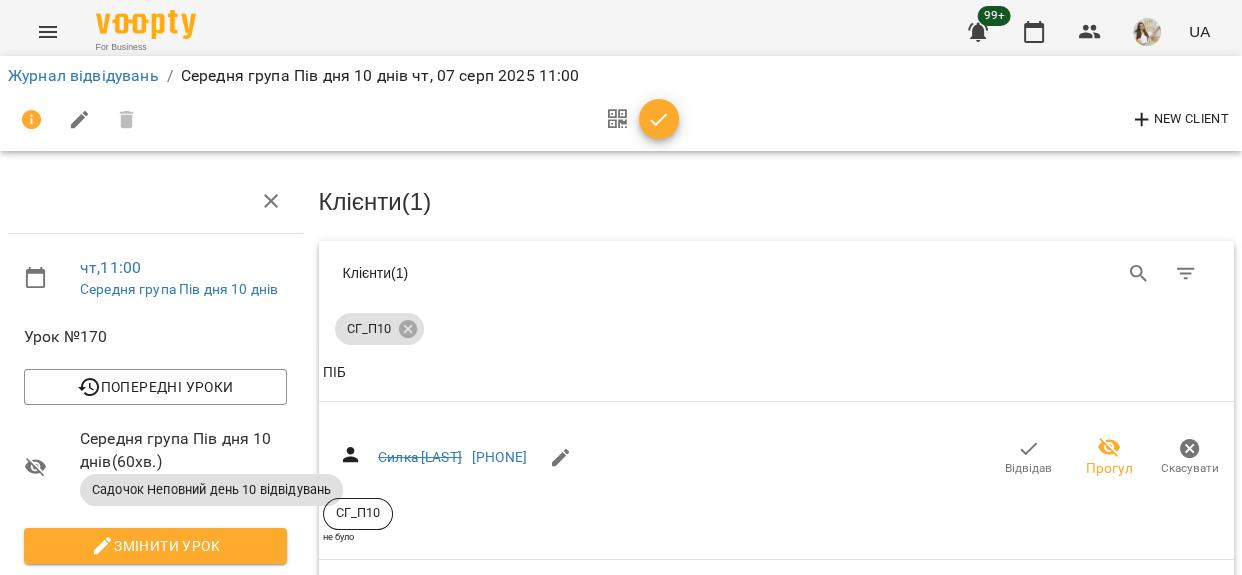 click 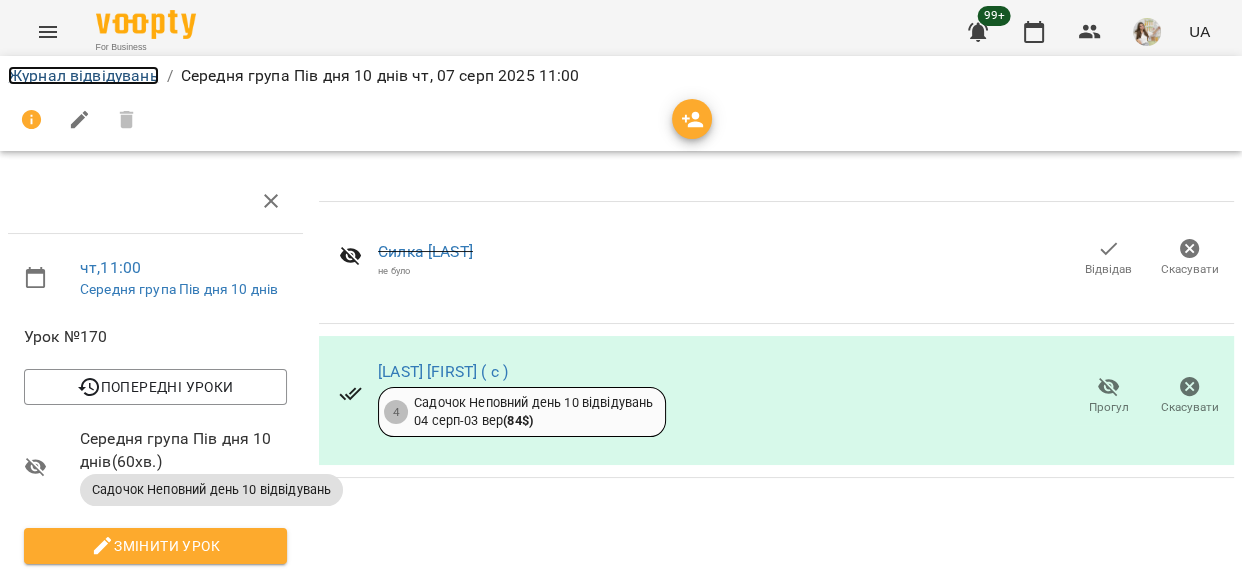 drag, startPoint x: 81, startPoint y: 75, endPoint x: 109, endPoint y: 80, distance: 28.442924 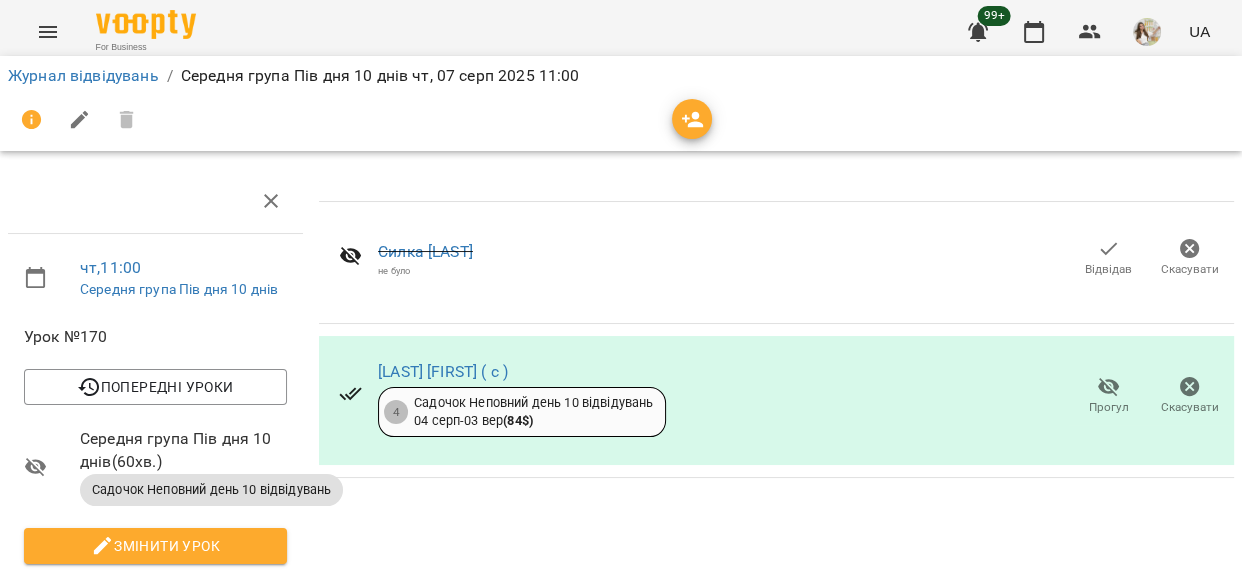 scroll, scrollTop: 0, scrollLeft: 0, axis: both 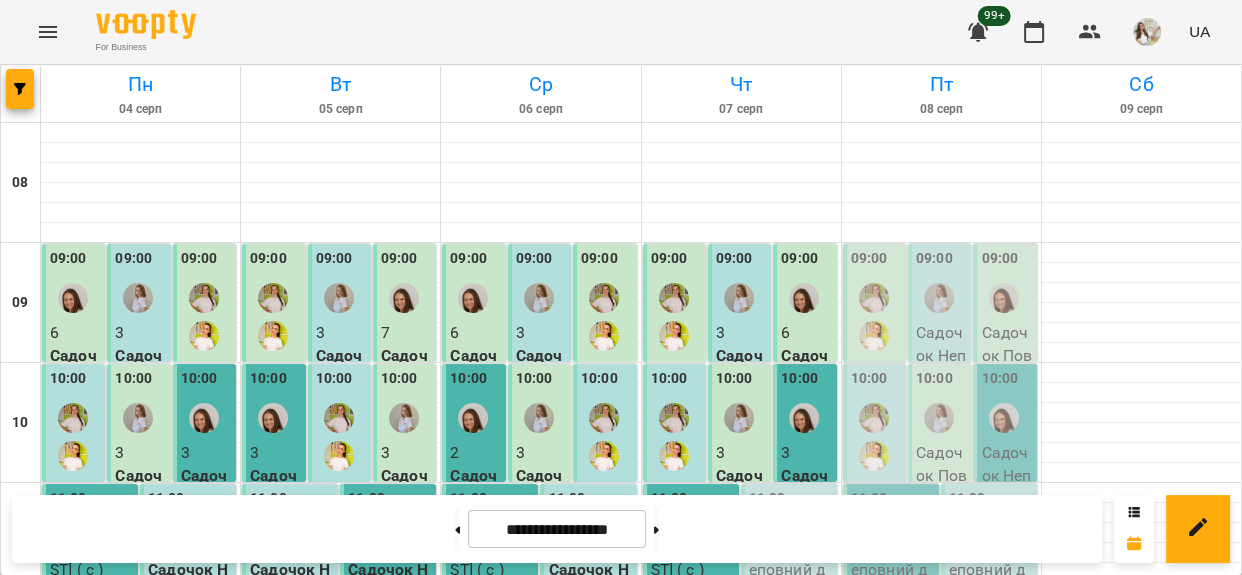 click on "Садочок Неповний день Місяць - МГ_ПМ" at bounding box center [791, 581] 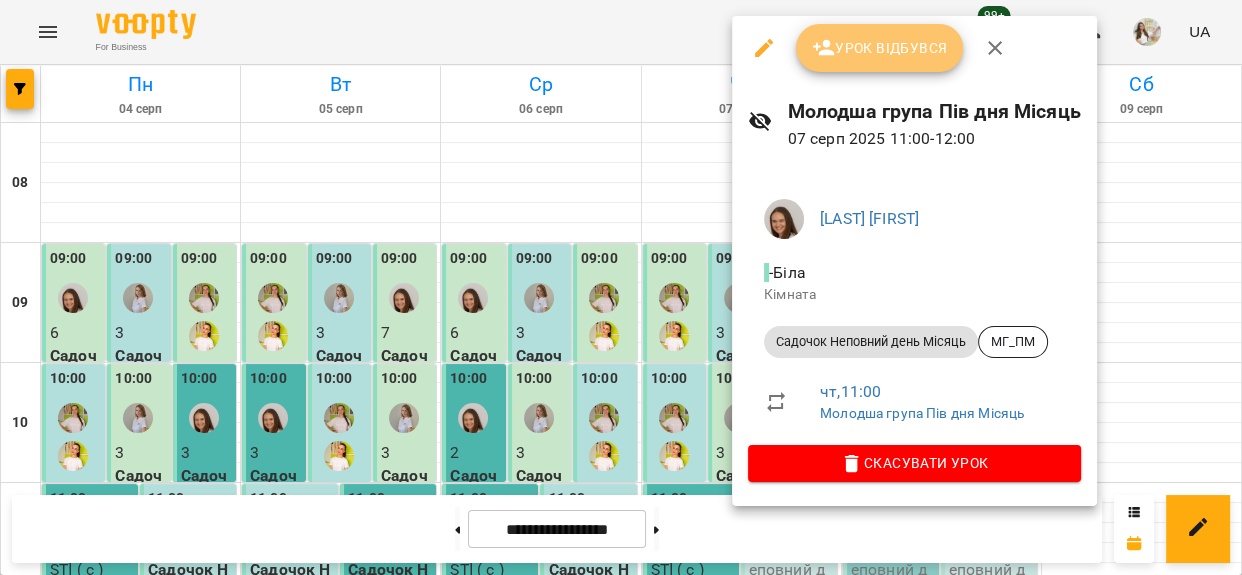 click on "Урок відбувся" at bounding box center [880, 48] 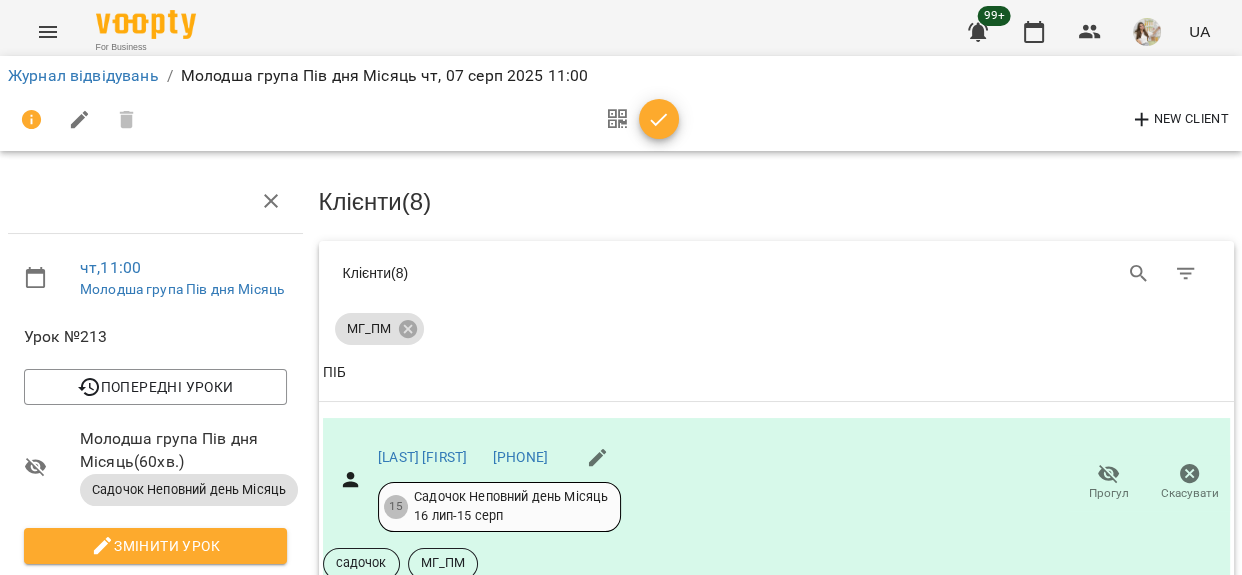 scroll, scrollTop: 1090, scrollLeft: 0, axis: vertical 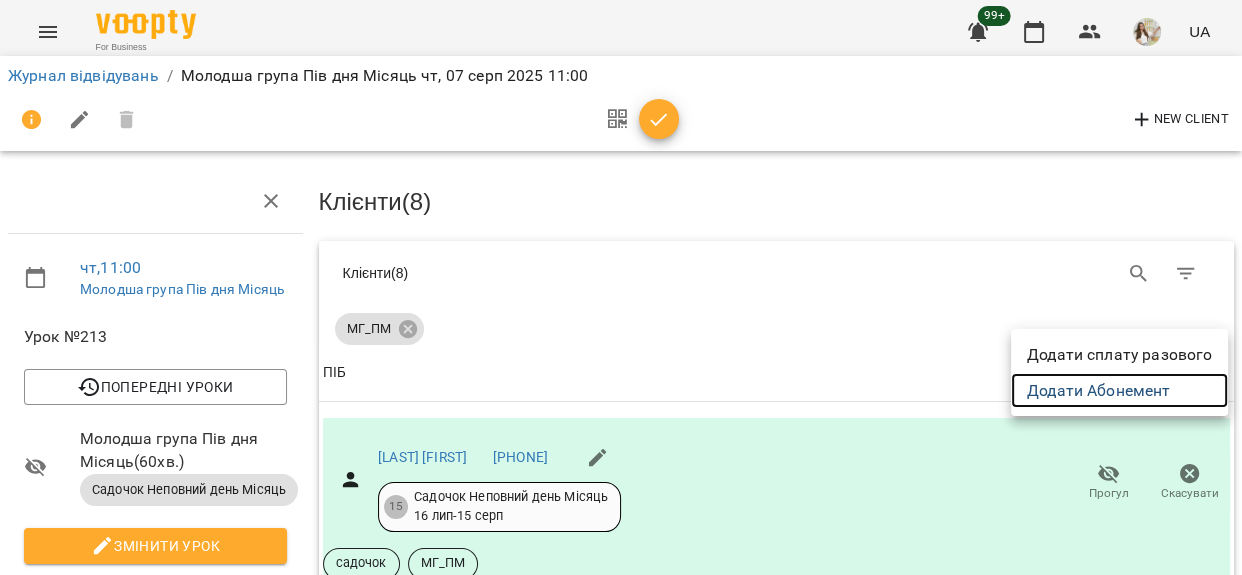 click on "Додати Абонемент" at bounding box center [1119, 391] 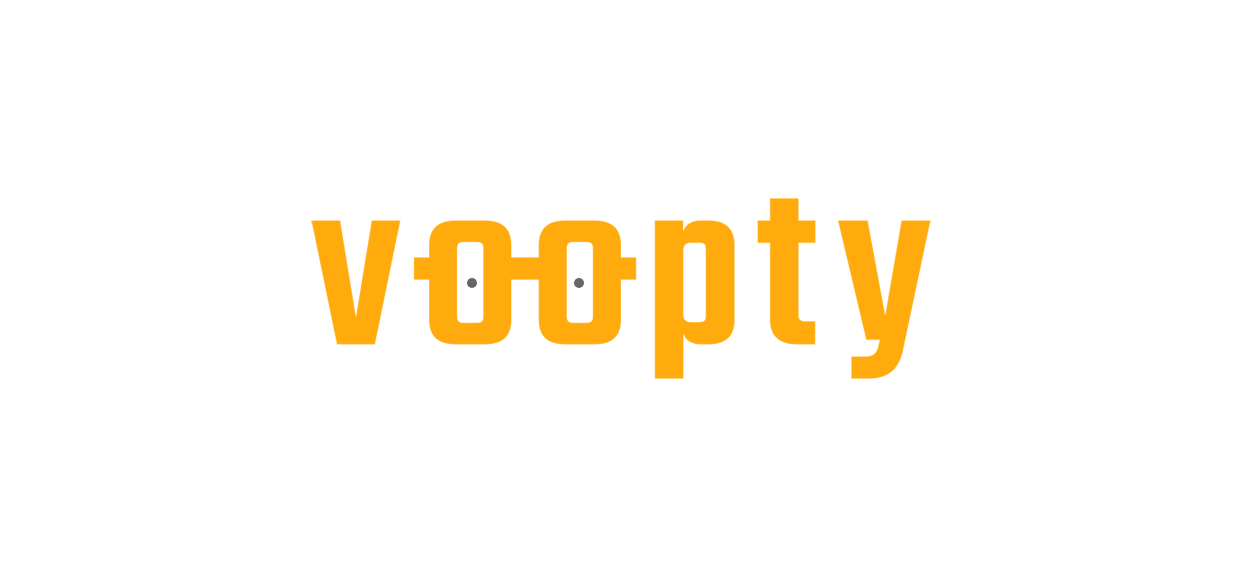 scroll, scrollTop: 0, scrollLeft: 0, axis: both 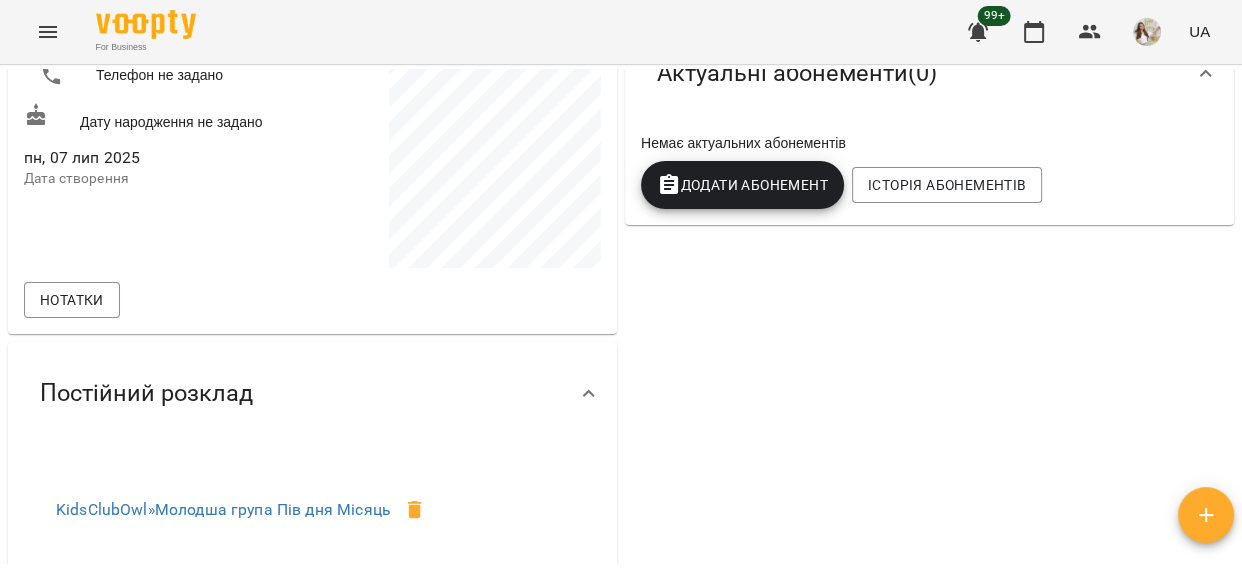 click on "Додати Абонемент" at bounding box center [742, 185] 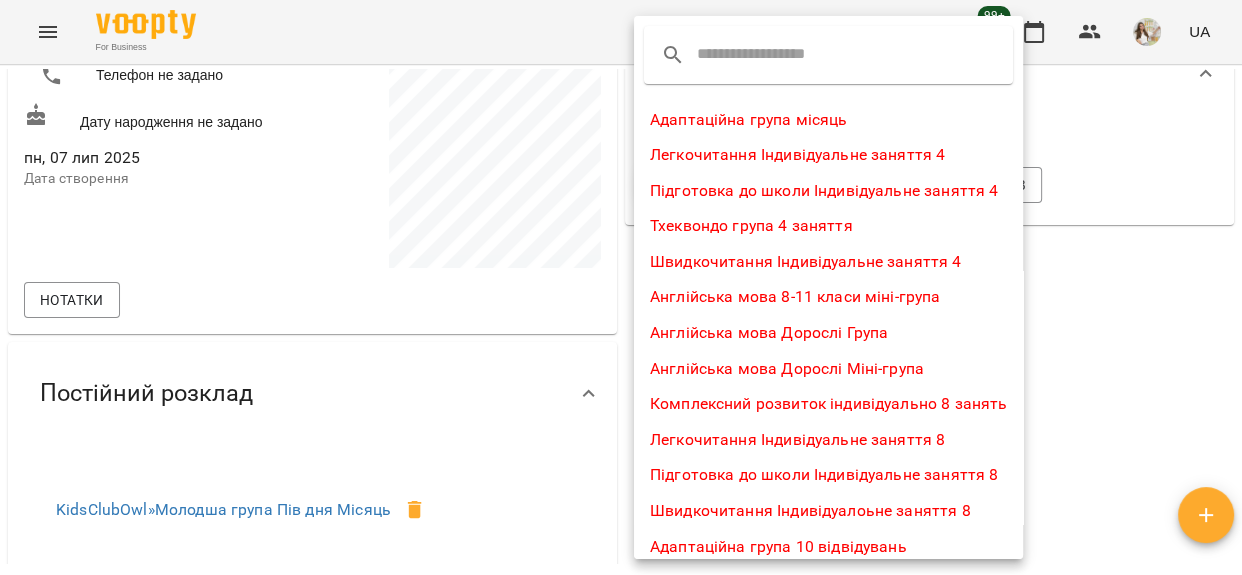 click at bounding box center [776, 55] 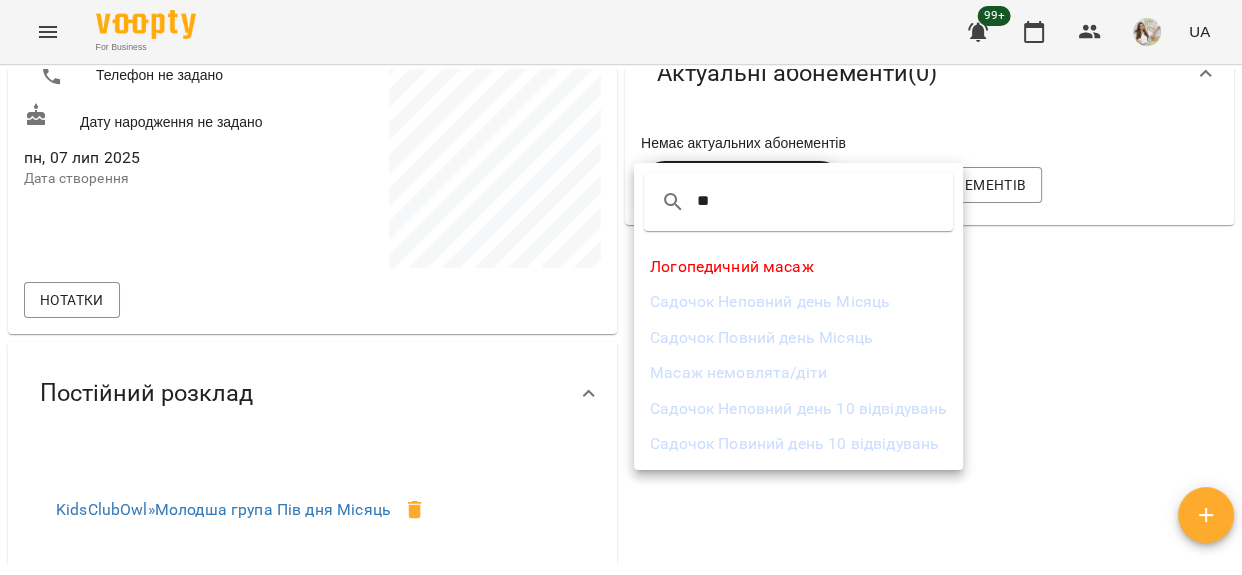 type on "**" 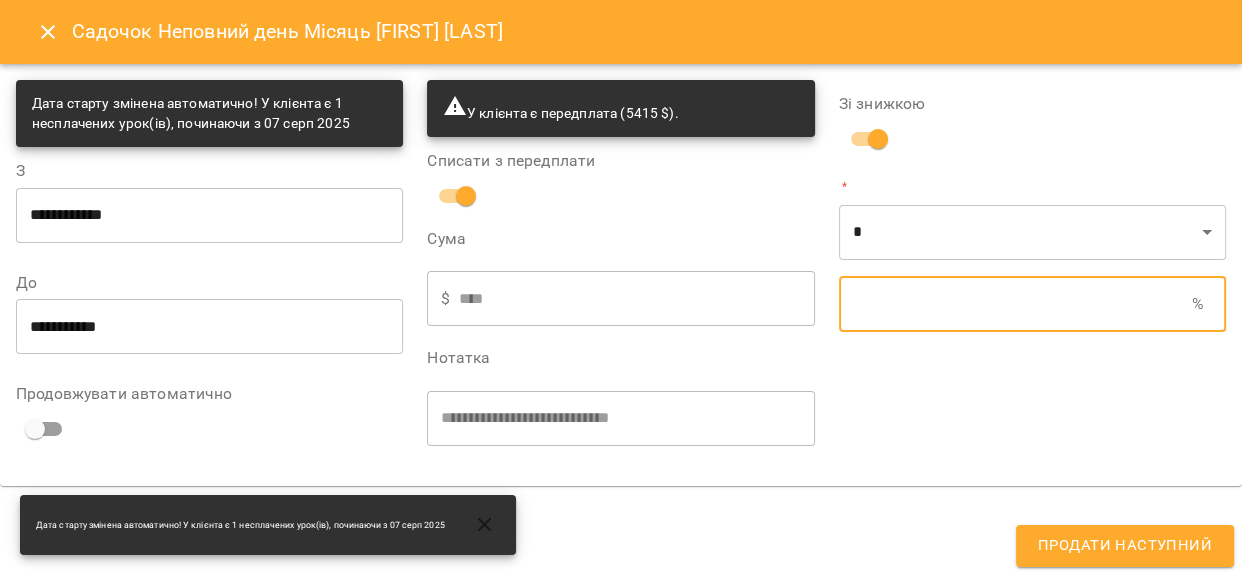 click at bounding box center [1015, 304] 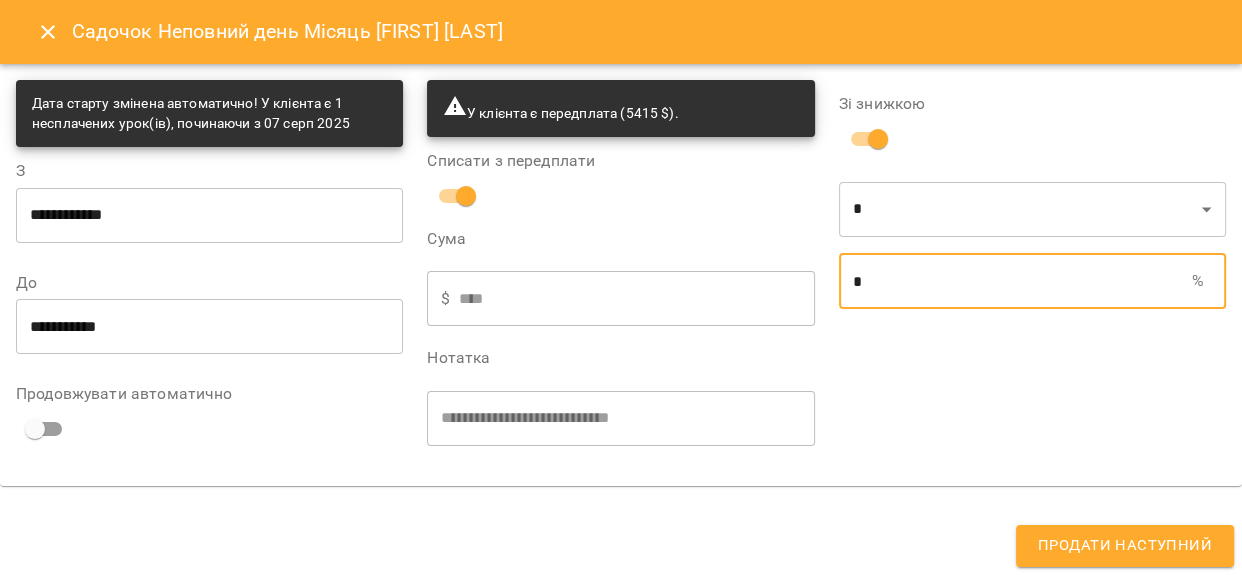 type on "*" 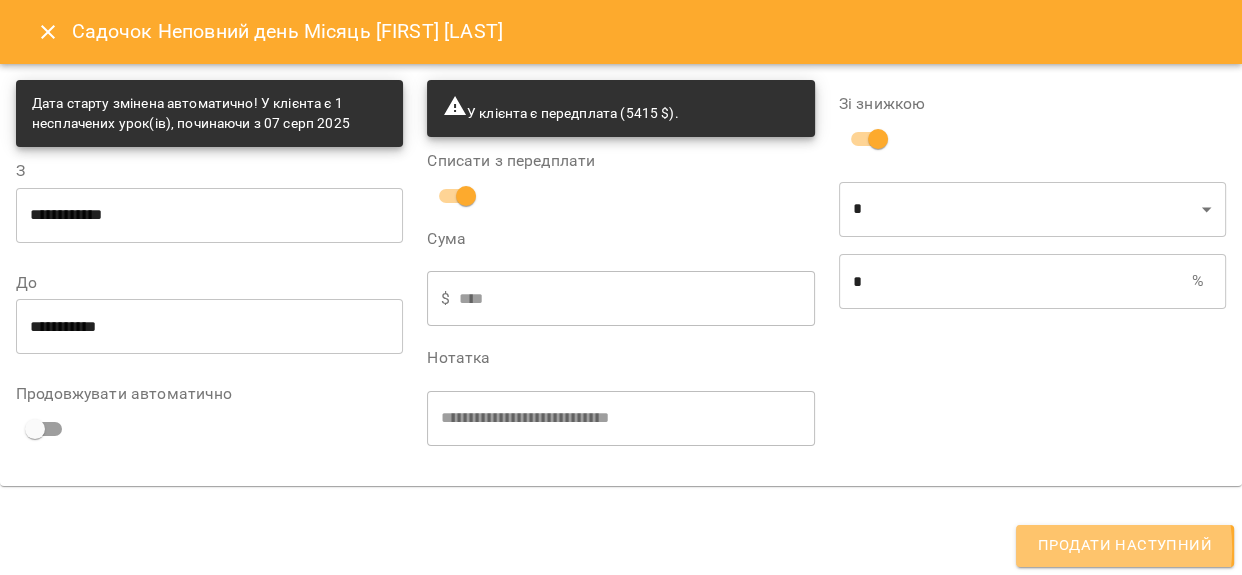 click on "Продати наступний" at bounding box center (1125, 546) 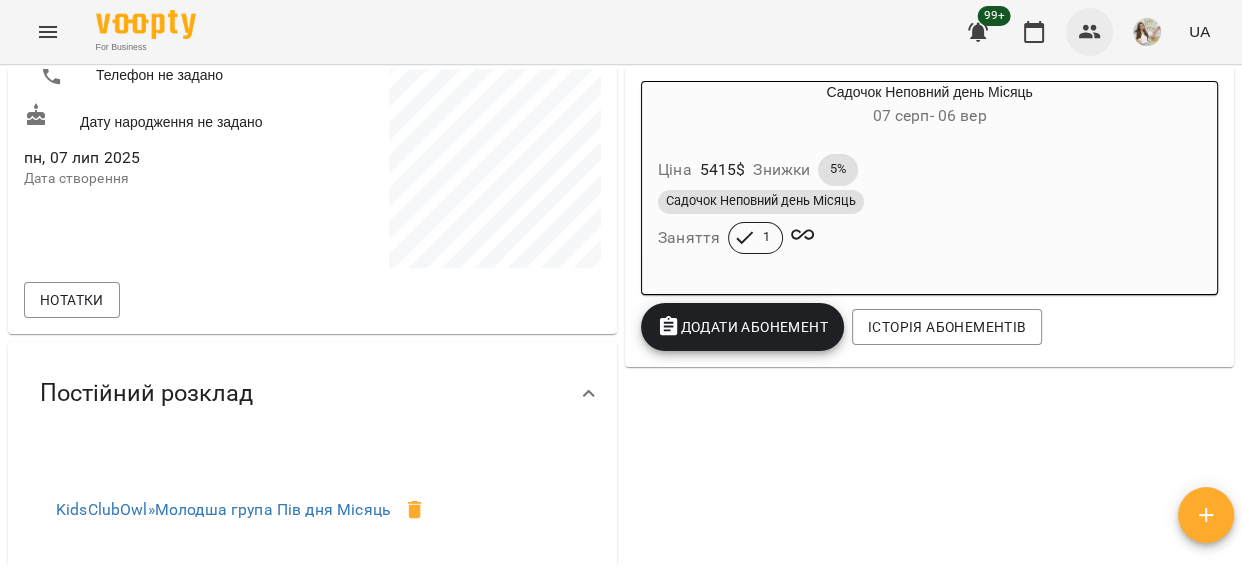 click 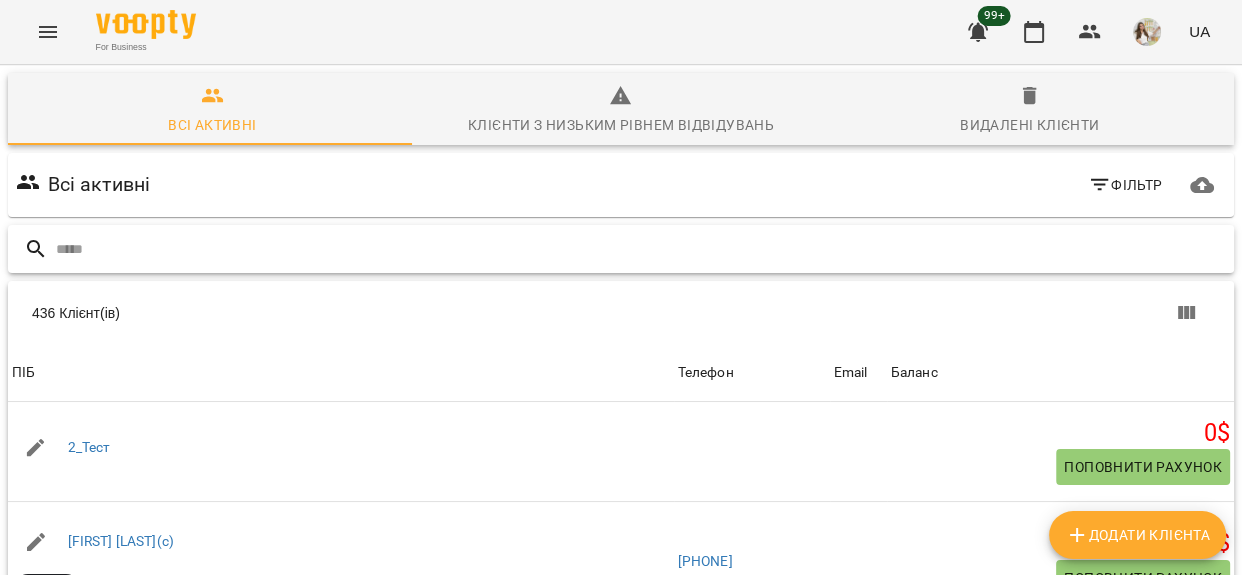 click at bounding box center [641, 249] 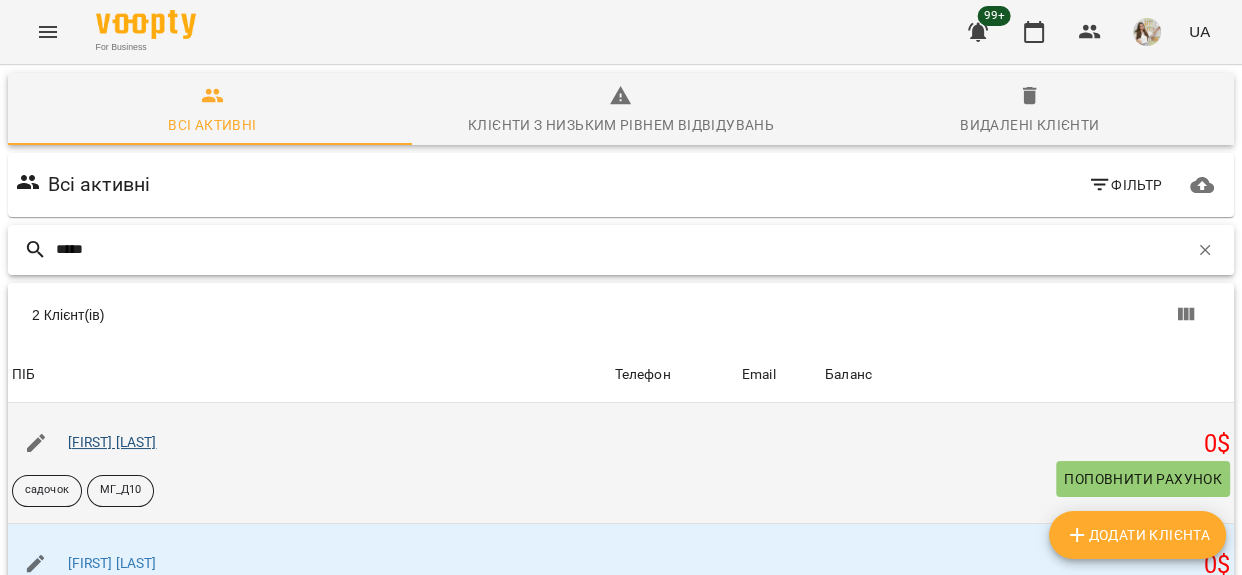 type on "*****" 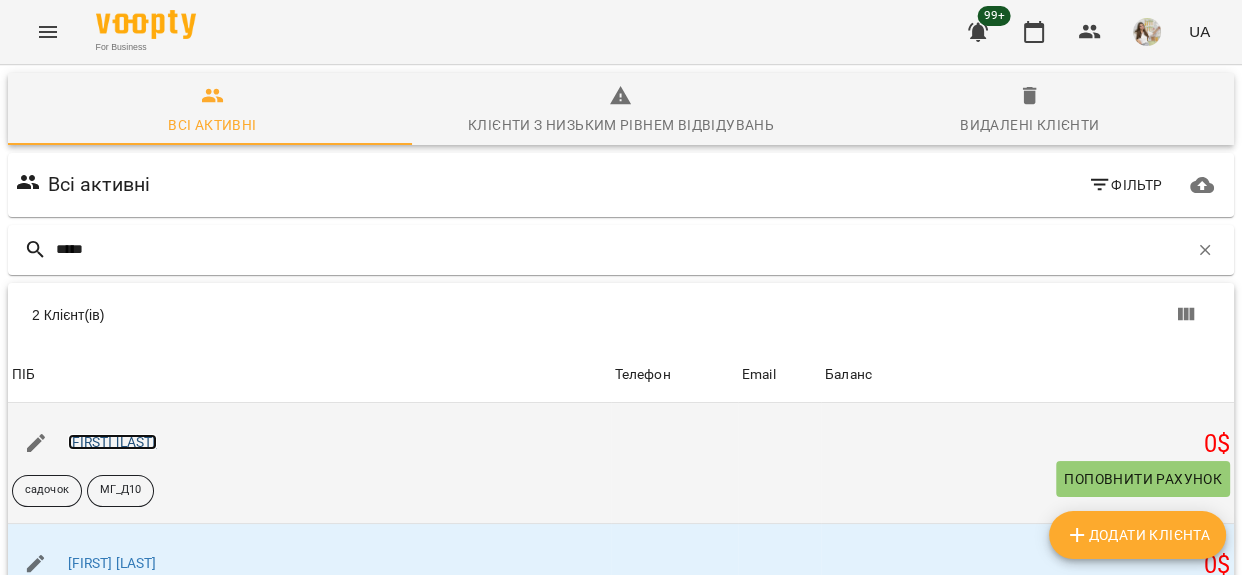 click on "[FIRST] [LAST]" at bounding box center (112, 442) 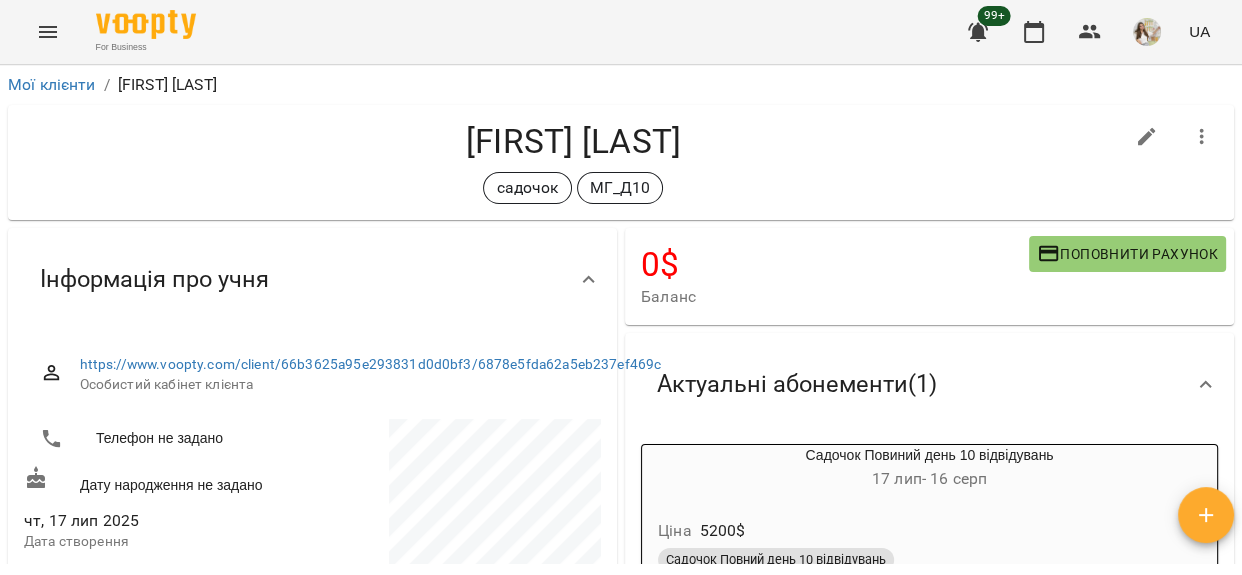 click 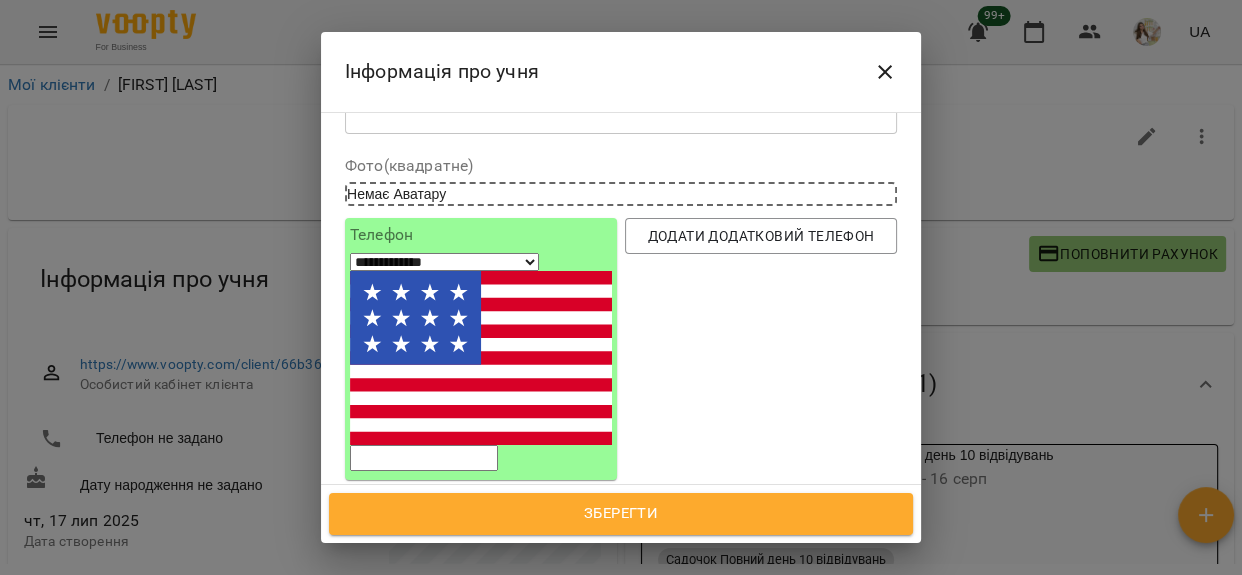 scroll, scrollTop: 181, scrollLeft: 0, axis: vertical 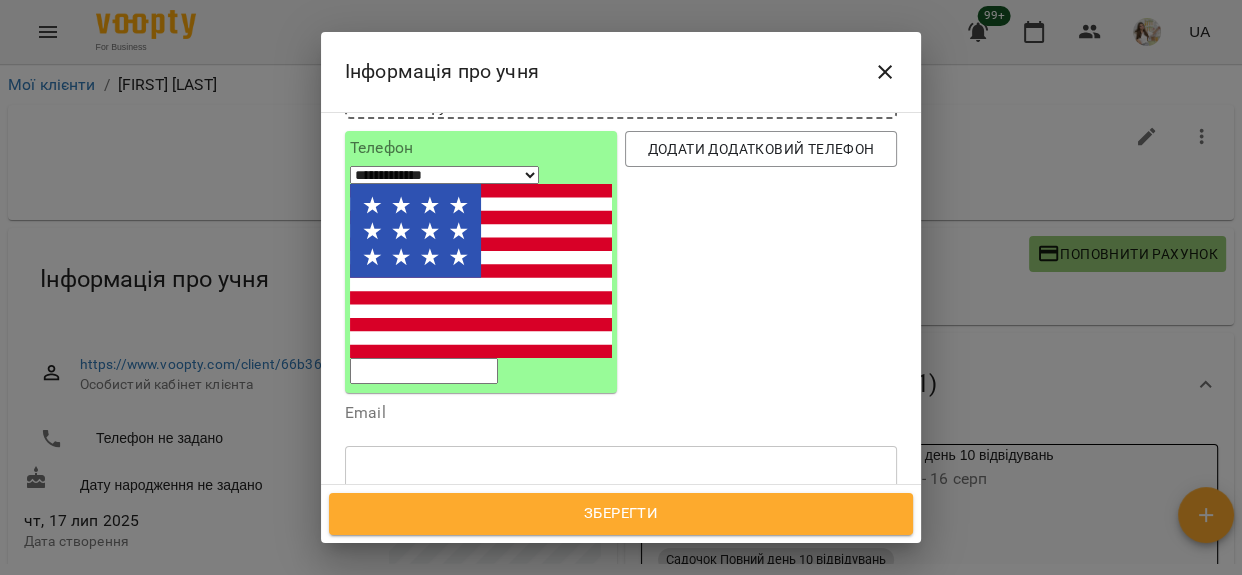 click 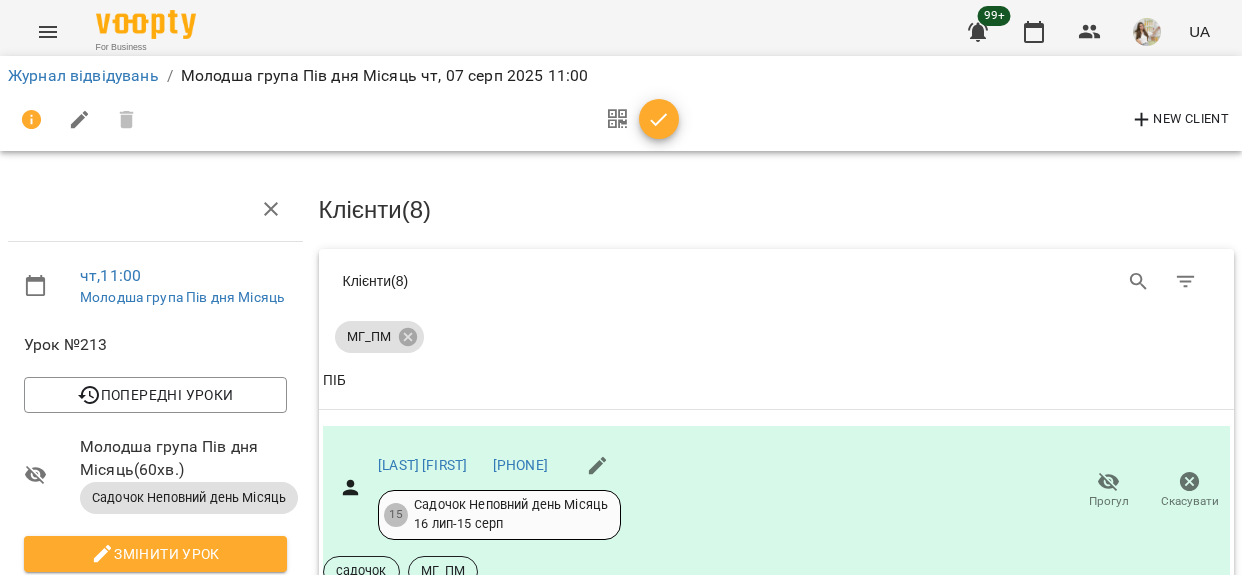 scroll, scrollTop: 0, scrollLeft: 0, axis: both 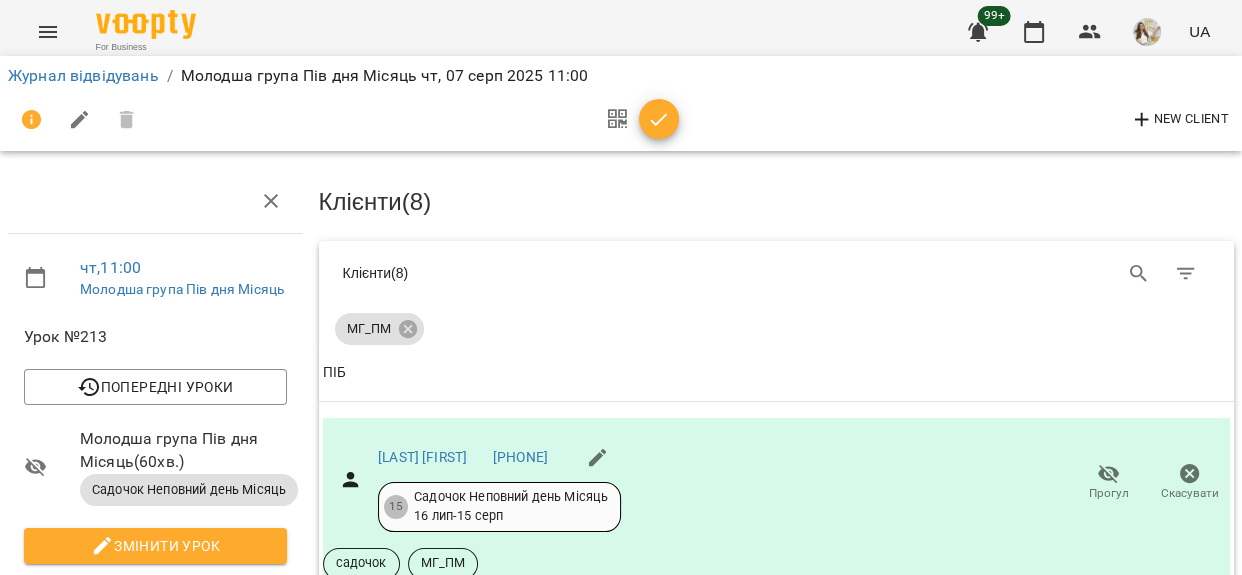click at bounding box center [659, 119] 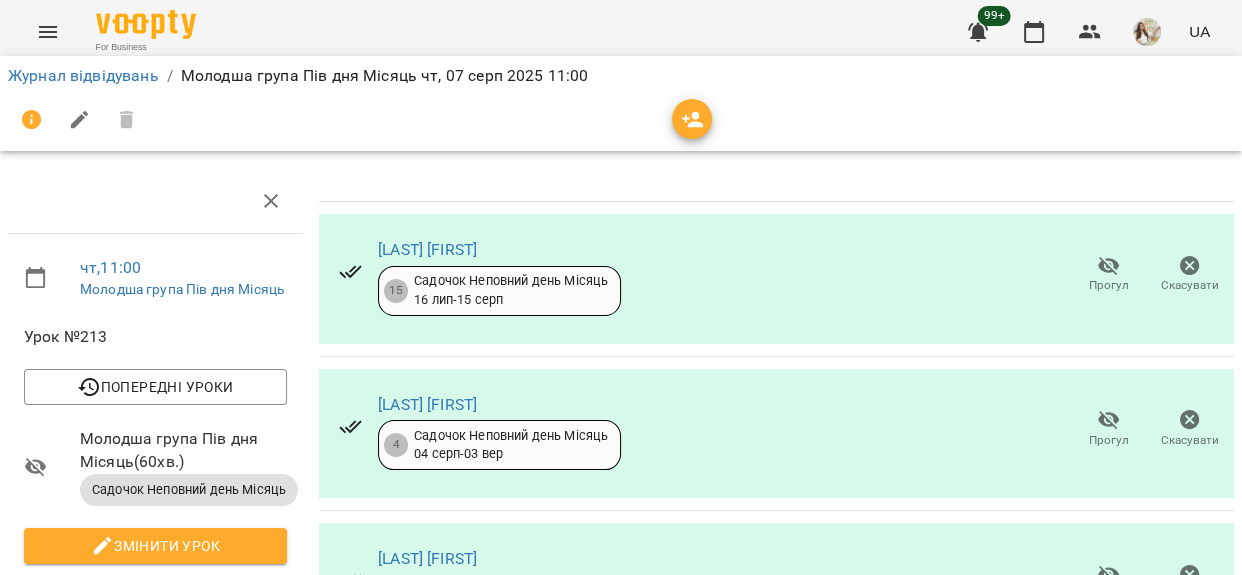 scroll, scrollTop: 899, scrollLeft: 0, axis: vertical 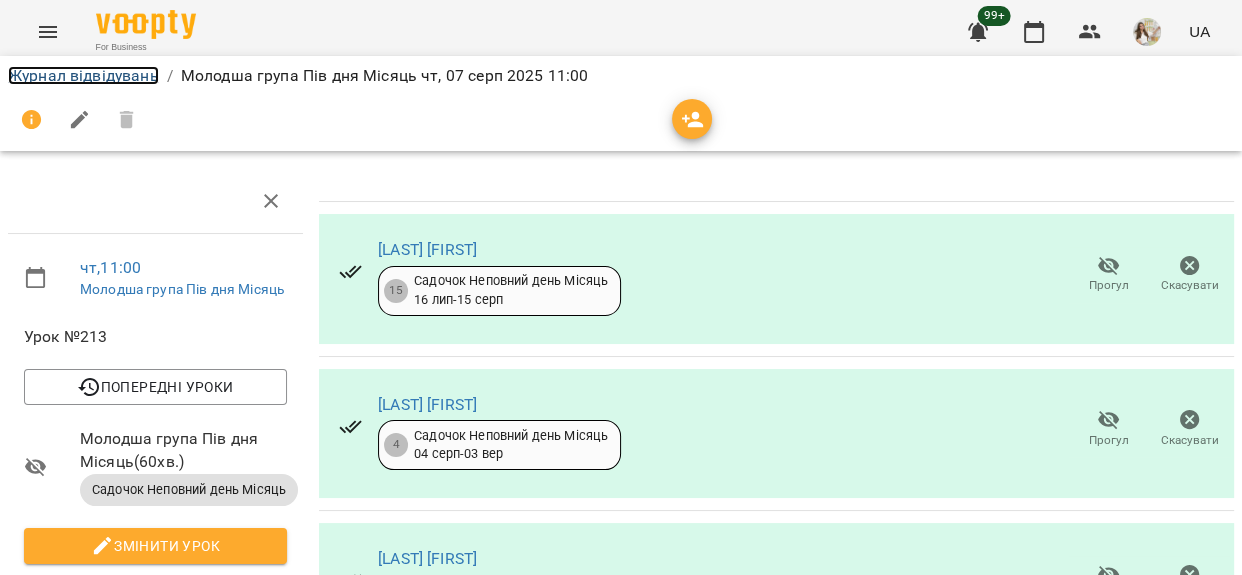 click on "Журнал відвідувань" at bounding box center (83, 75) 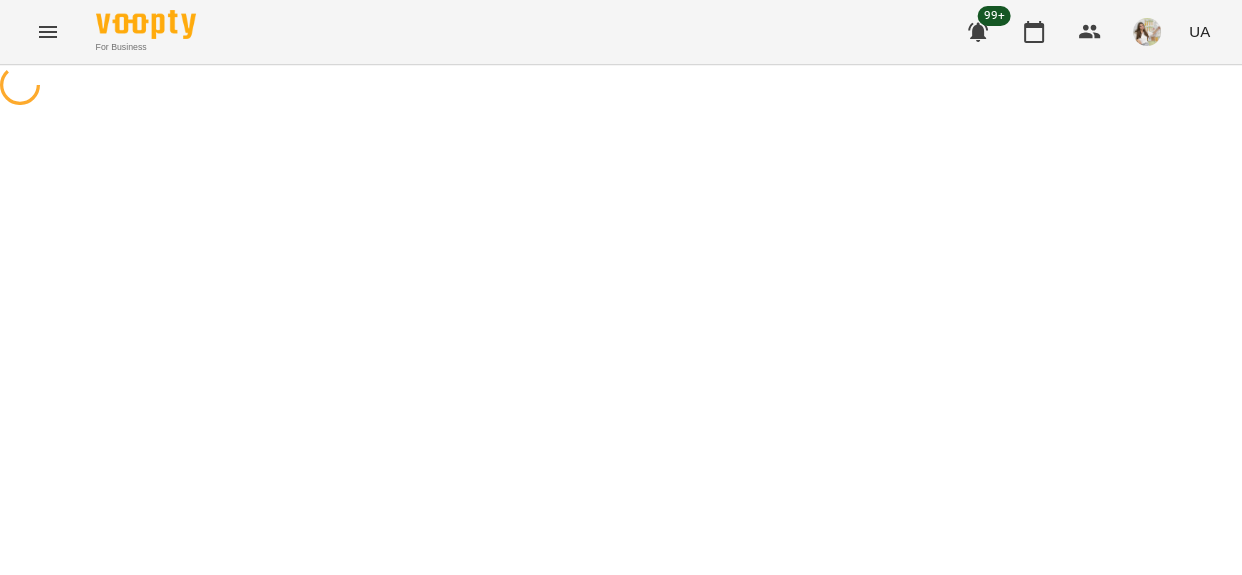 scroll, scrollTop: 0, scrollLeft: 0, axis: both 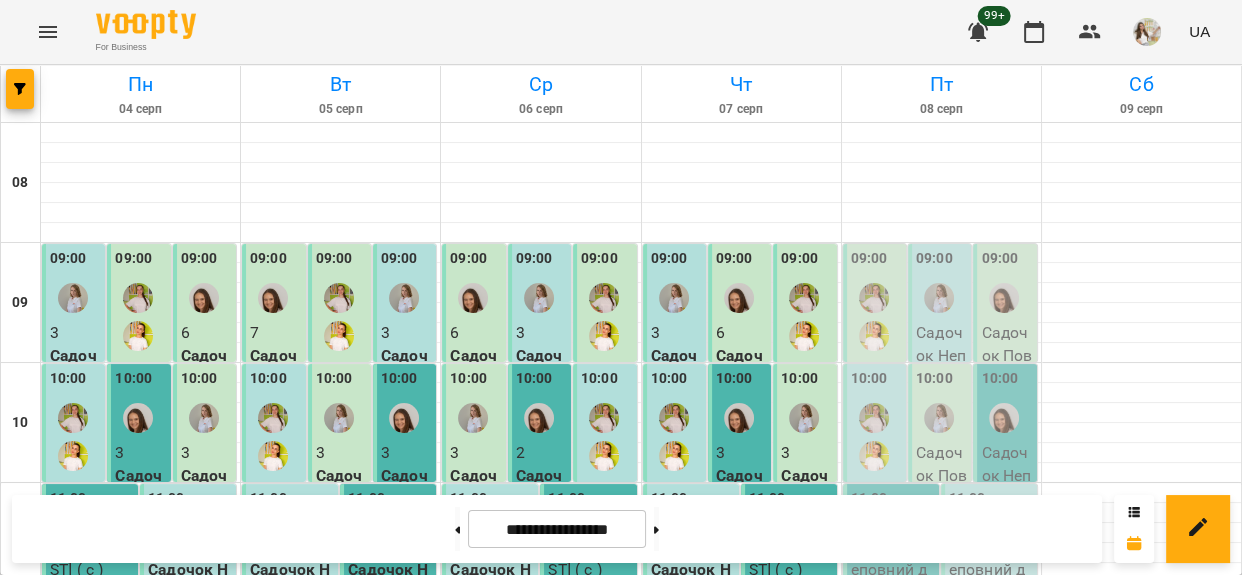 click on "12:00" at bounding box center [767, 631] 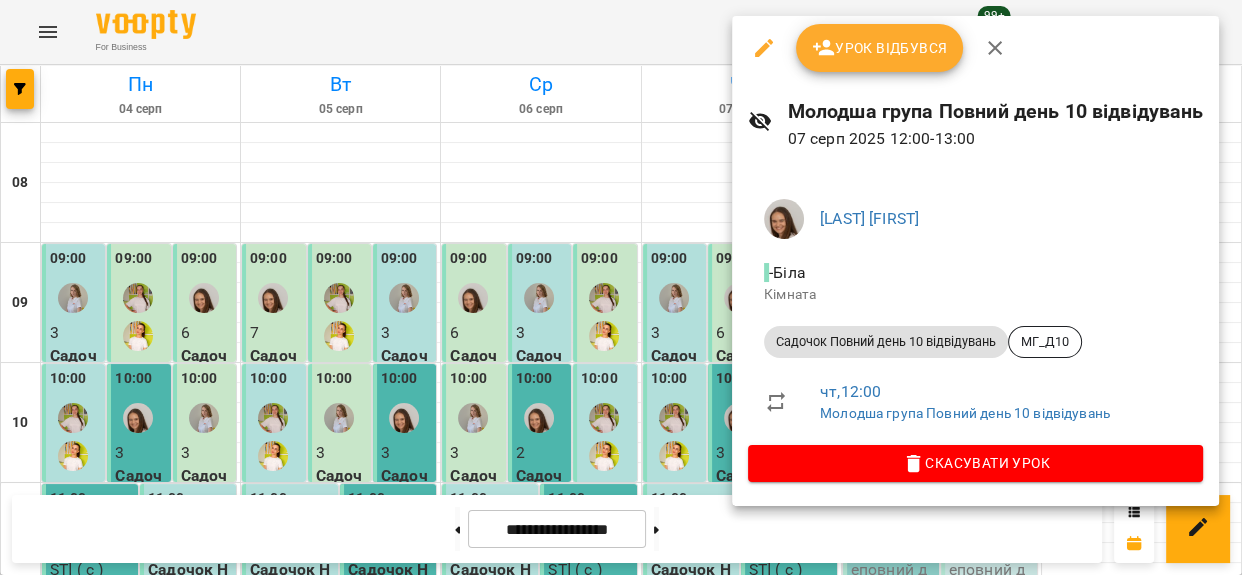 click on "Урок відбувся" at bounding box center [880, 48] 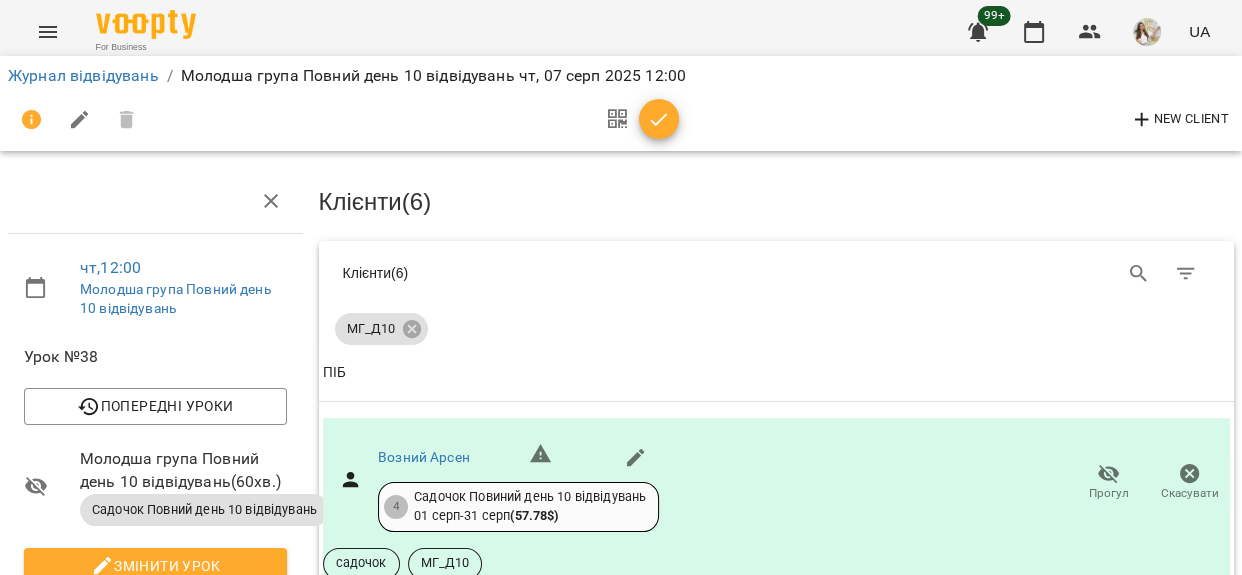scroll, scrollTop: 727, scrollLeft: 0, axis: vertical 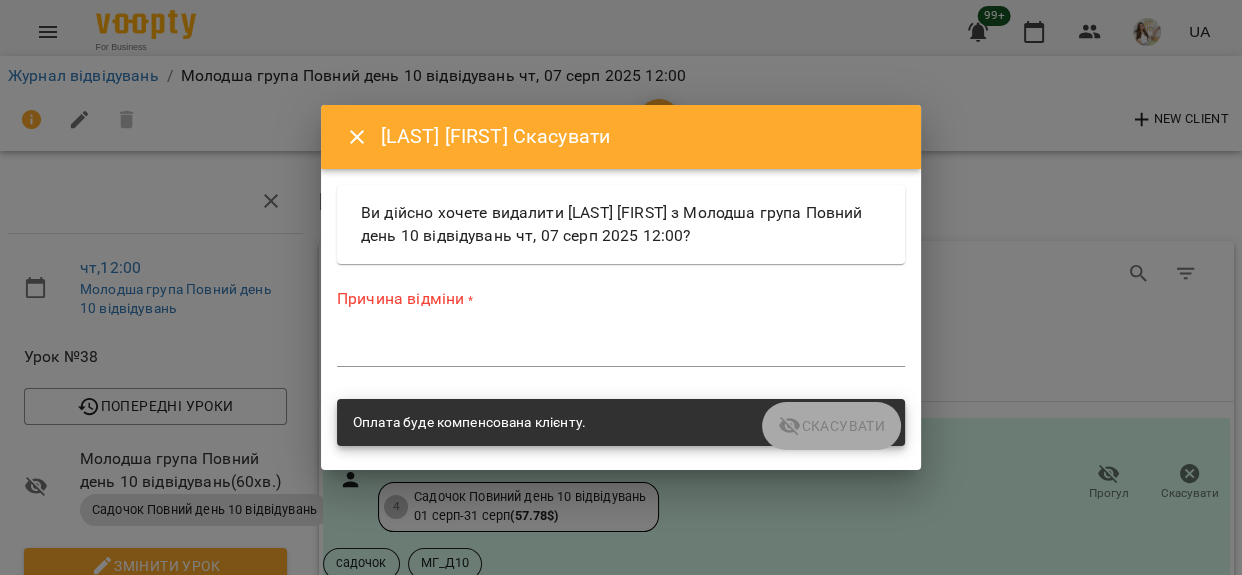 click at bounding box center (621, 350) 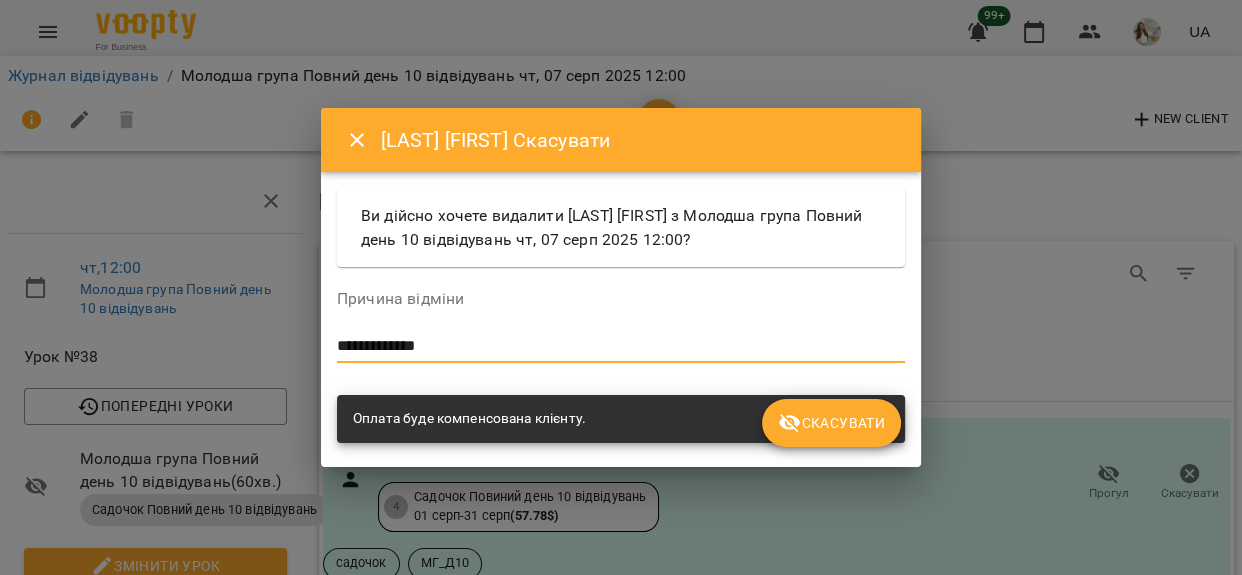 type on "**********" 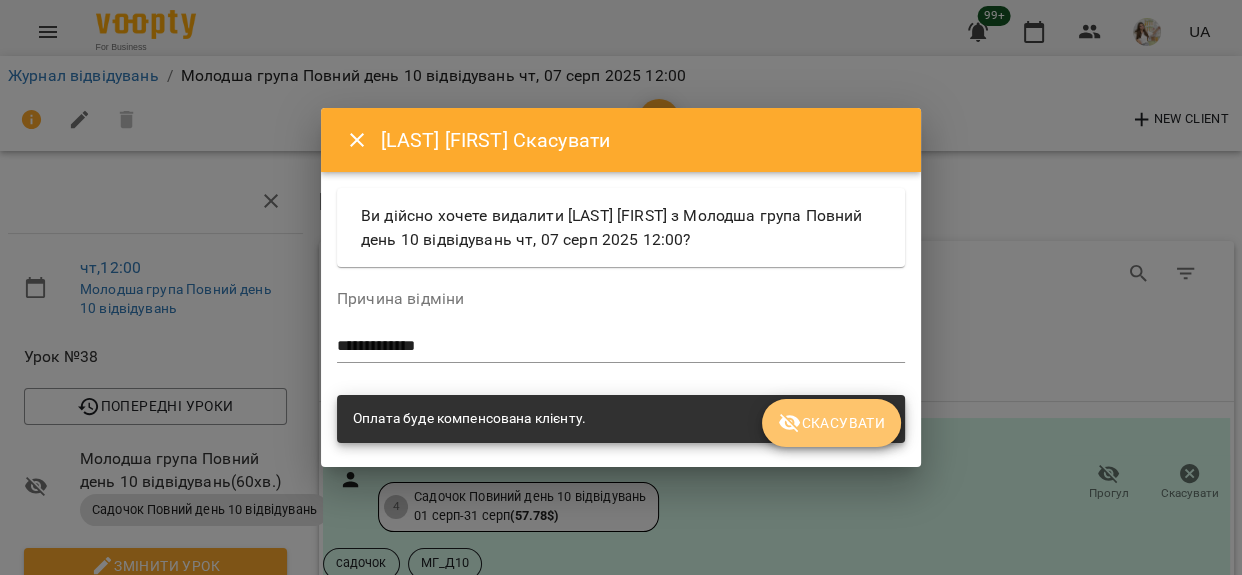 click on "Скасувати" at bounding box center (831, 423) 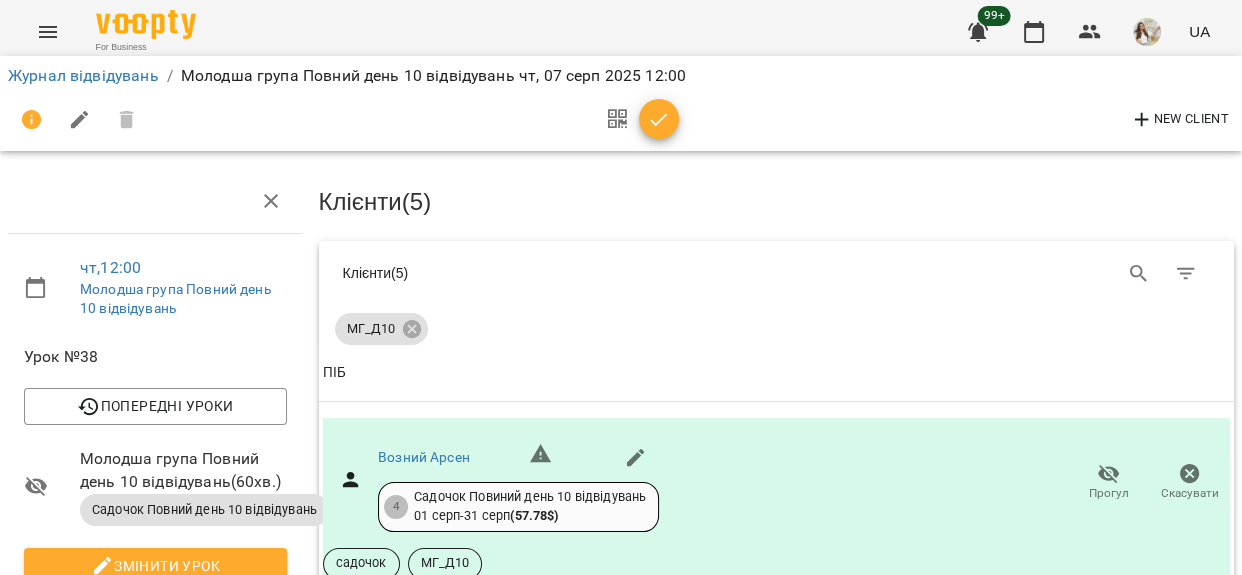click 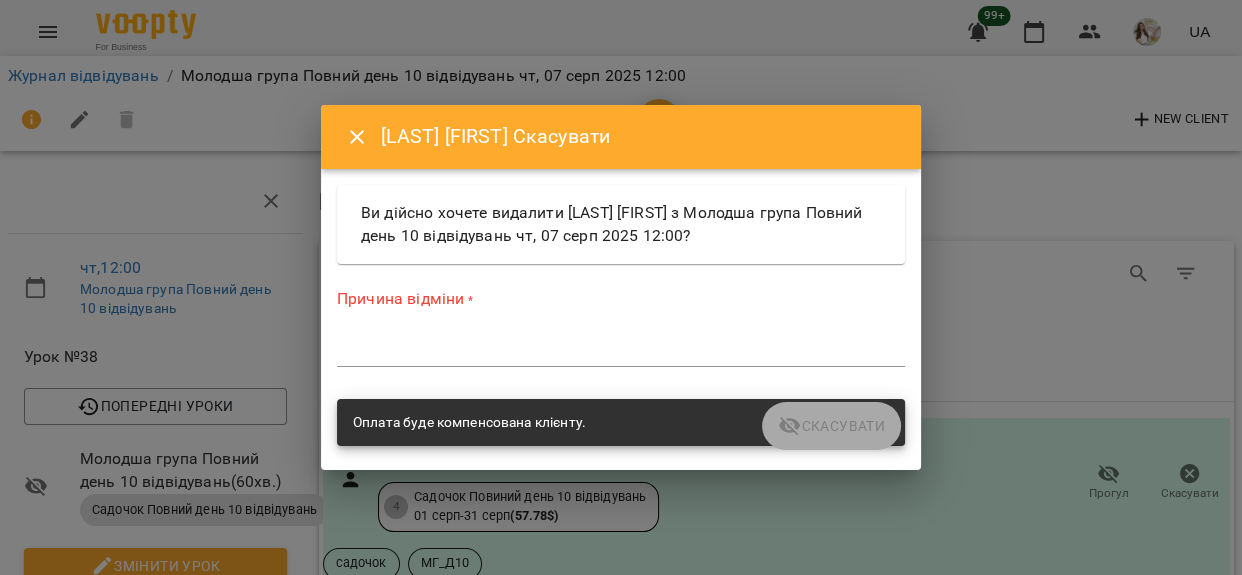 click at bounding box center [621, 350] 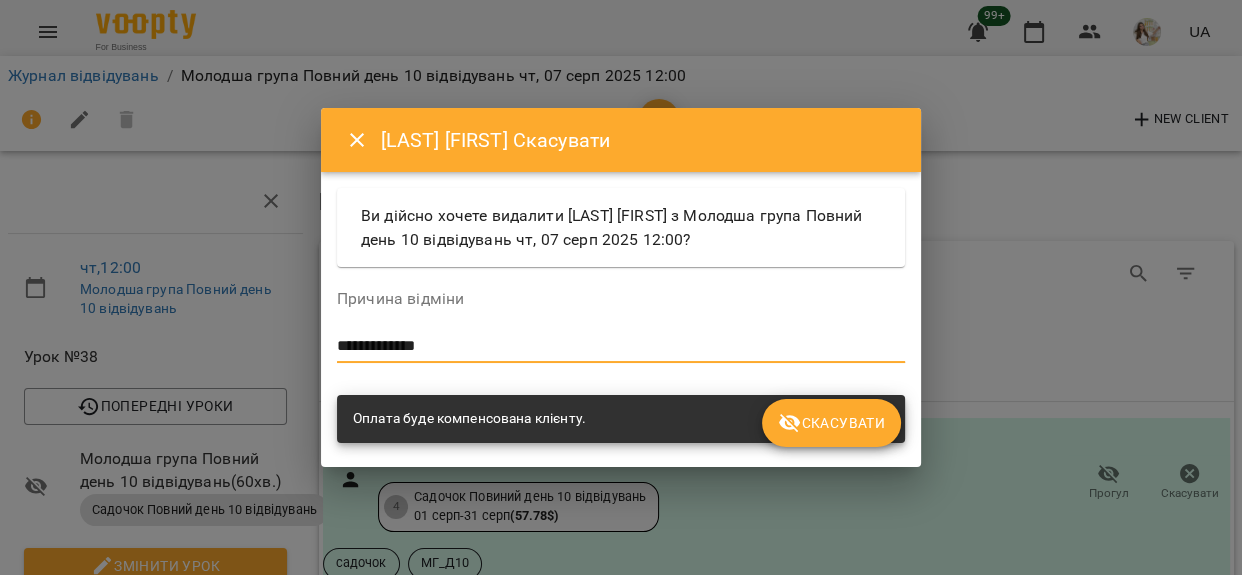 type on "**********" 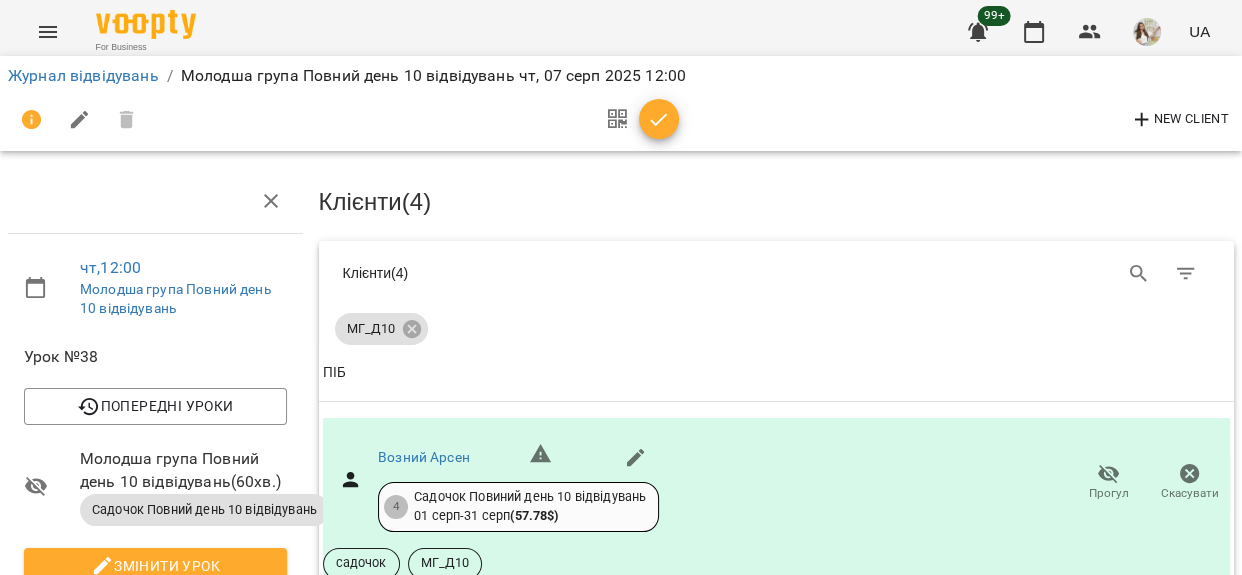 scroll, scrollTop: 1006, scrollLeft: 0, axis: vertical 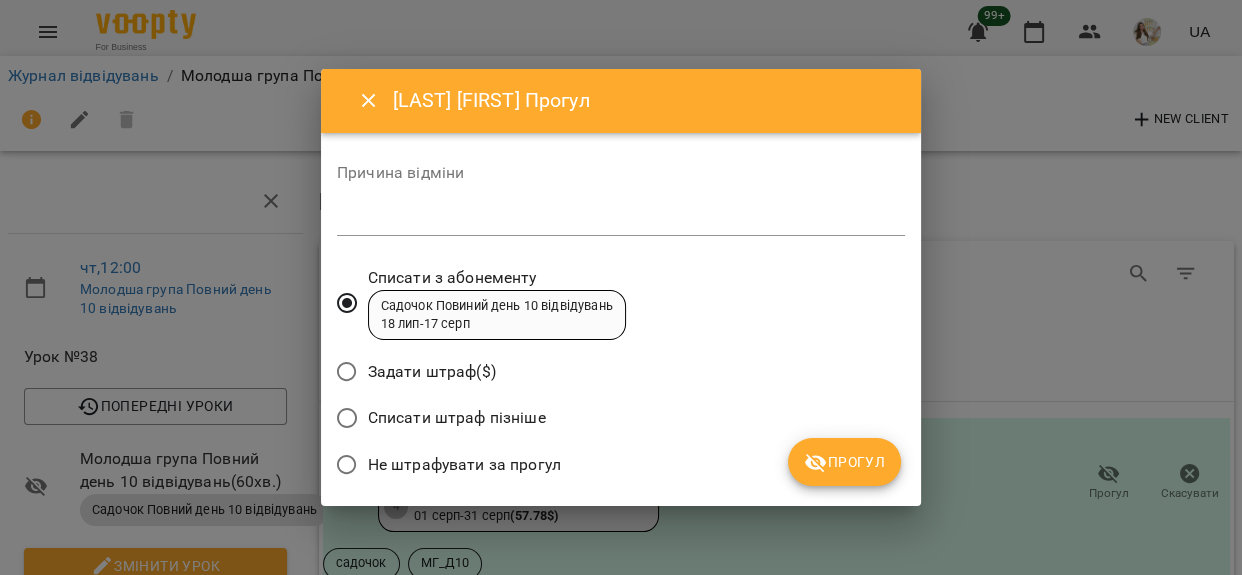 click at bounding box center (621, 219) 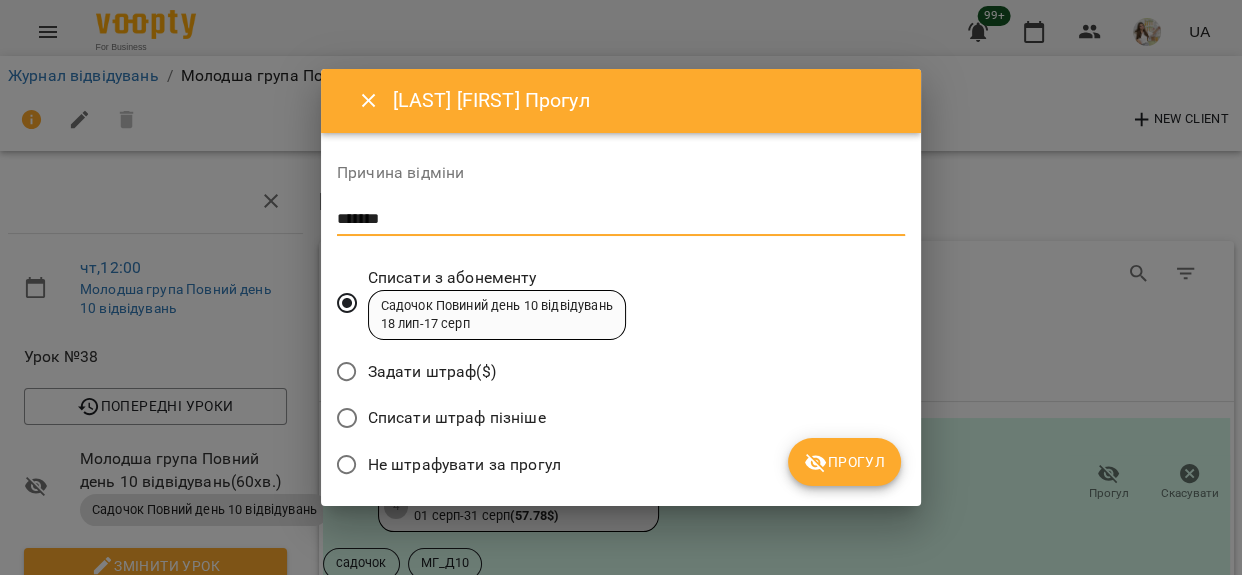 type on "*******" 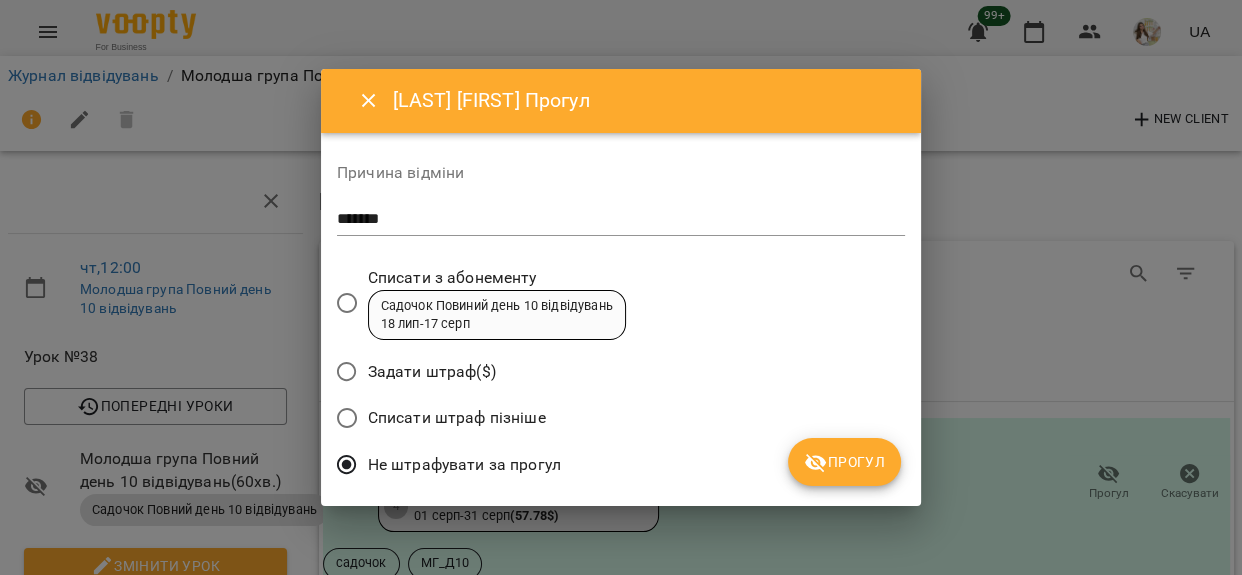 click on "Прогул" at bounding box center (844, 462) 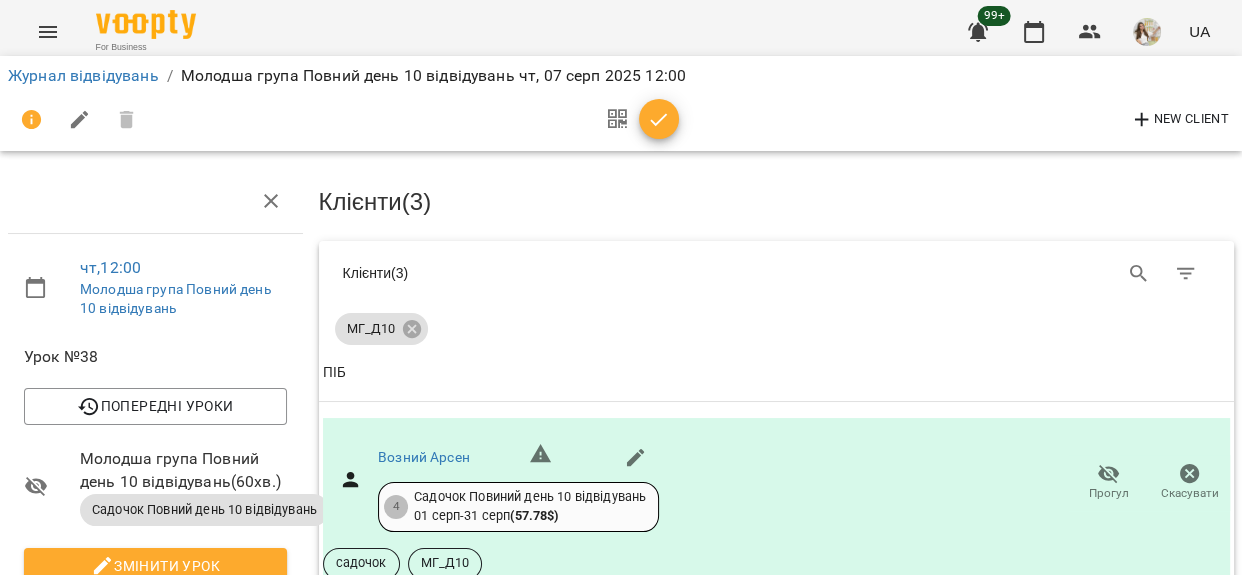 scroll, scrollTop: 425, scrollLeft: 0, axis: vertical 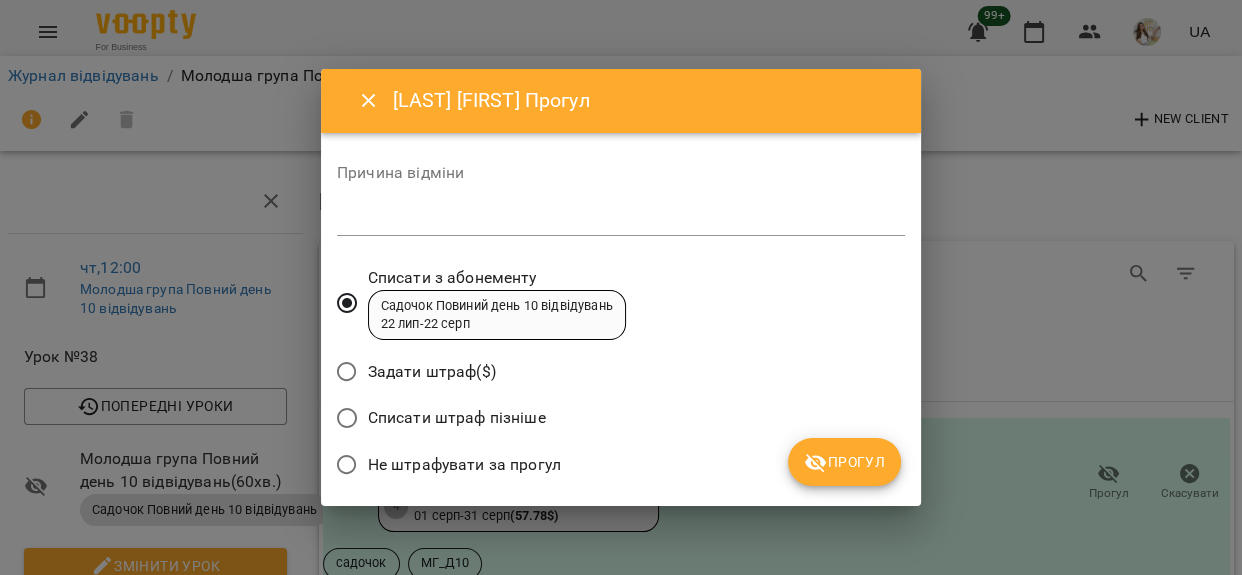 click at bounding box center [621, 219] 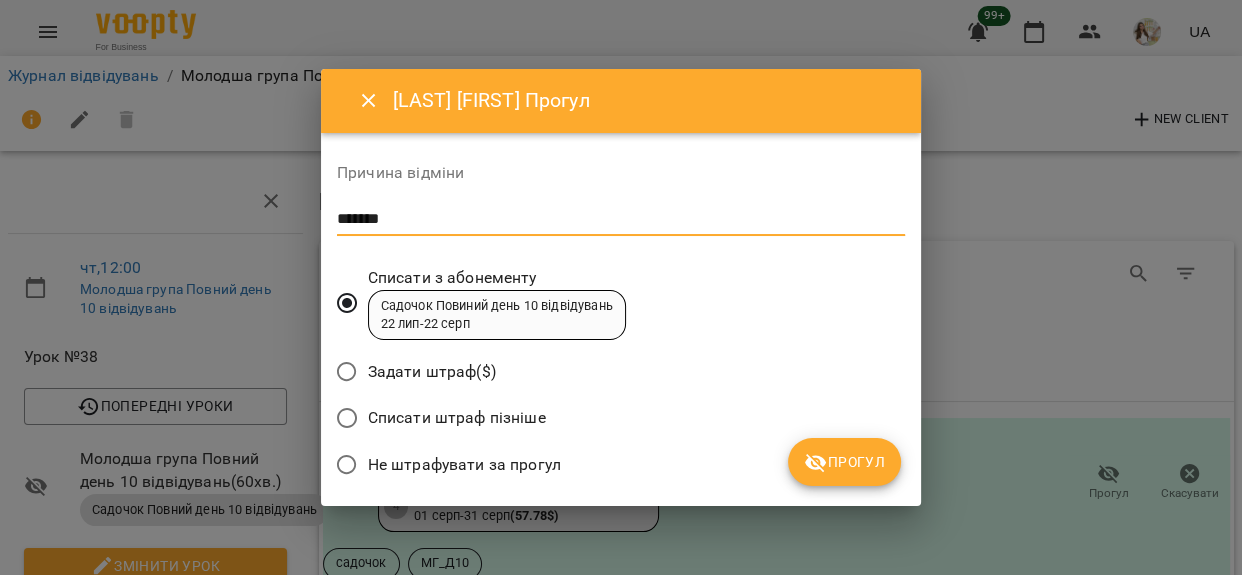 type on "*******" 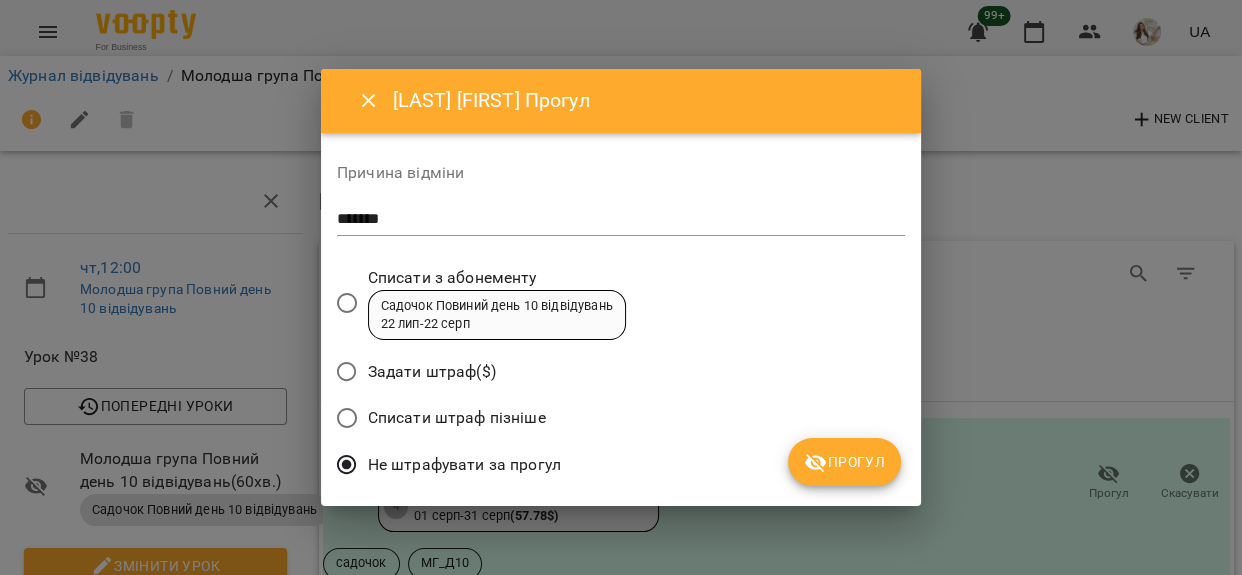 click on "Прогул" at bounding box center (844, 462) 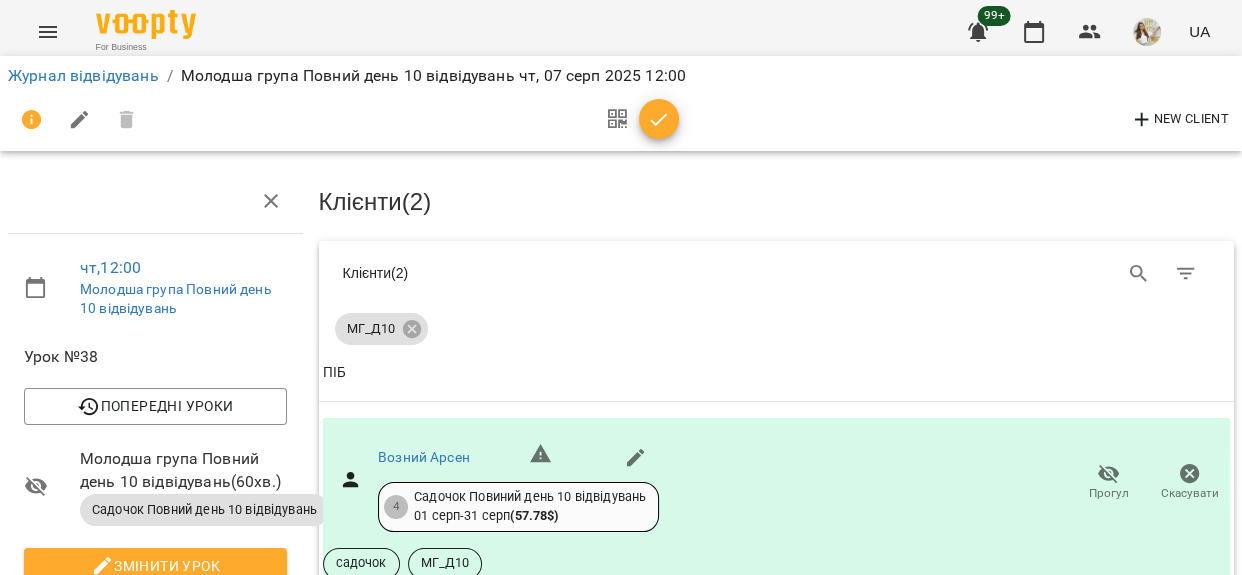 scroll, scrollTop: 152, scrollLeft: 0, axis: vertical 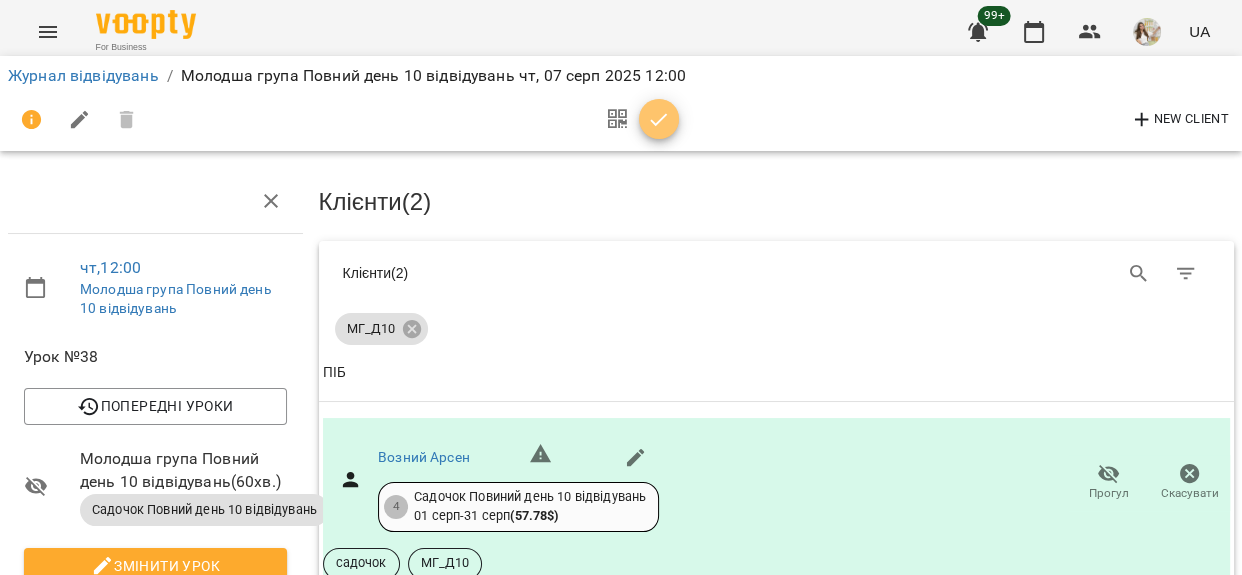 click at bounding box center [659, 119] 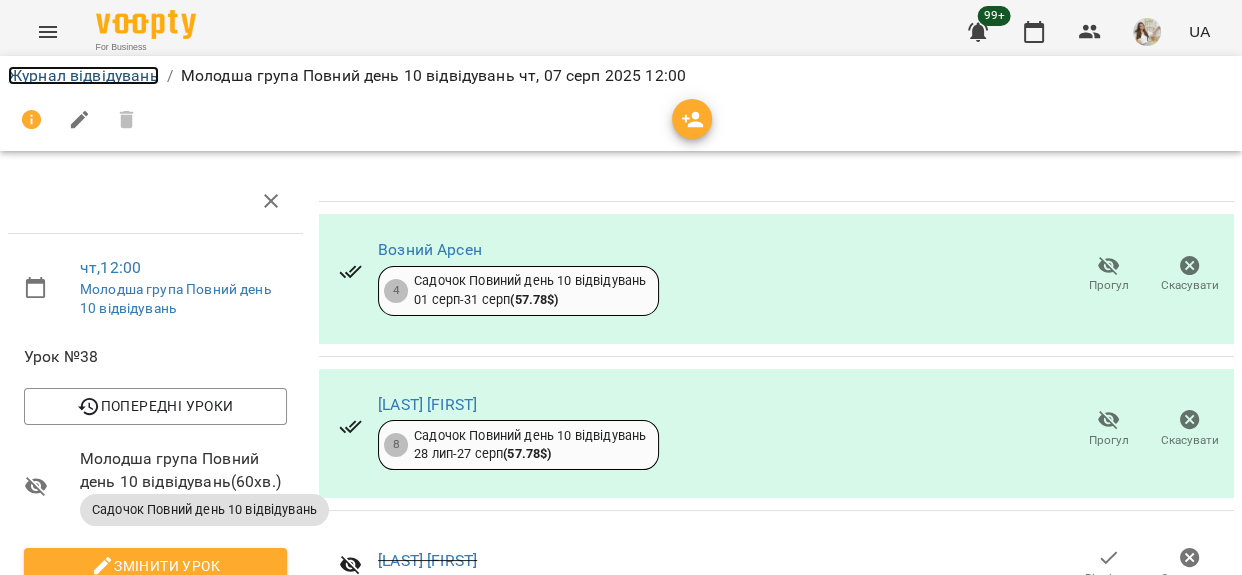 click on "Журнал відвідувань" at bounding box center [83, 75] 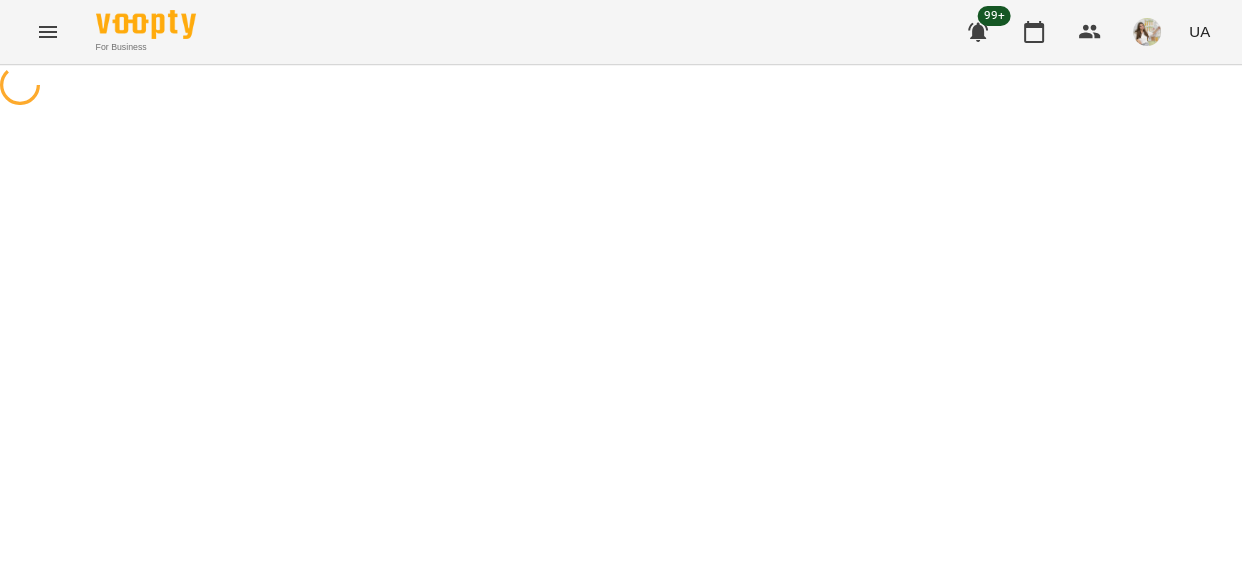 scroll, scrollTop: 0, scrollLeft: 0, axis: both 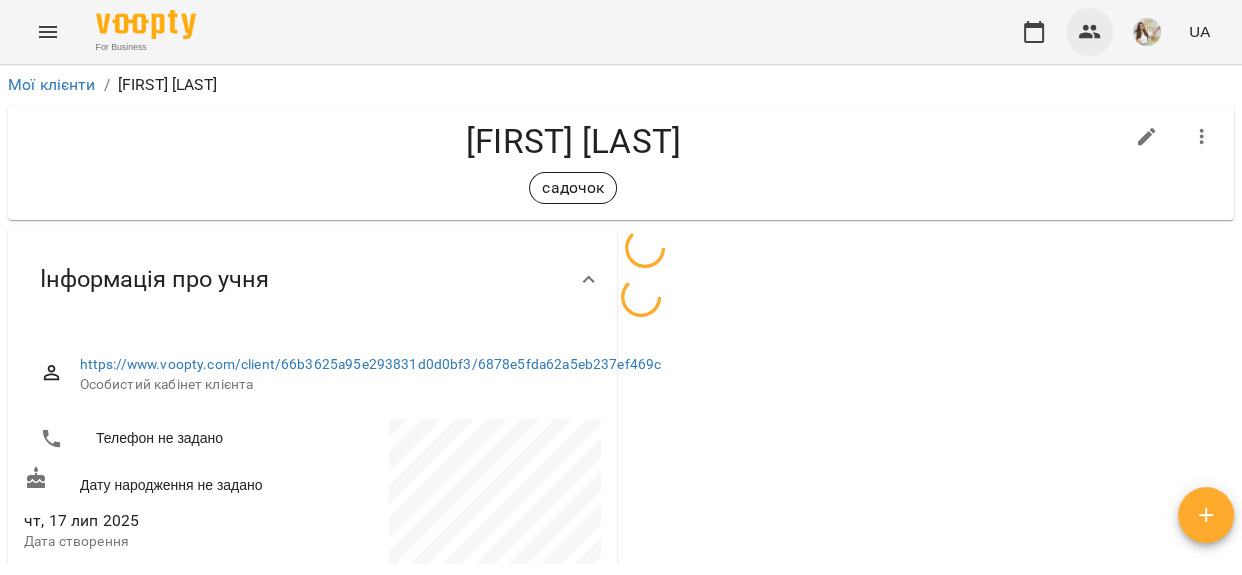 click at bounding box center [1090, 32] 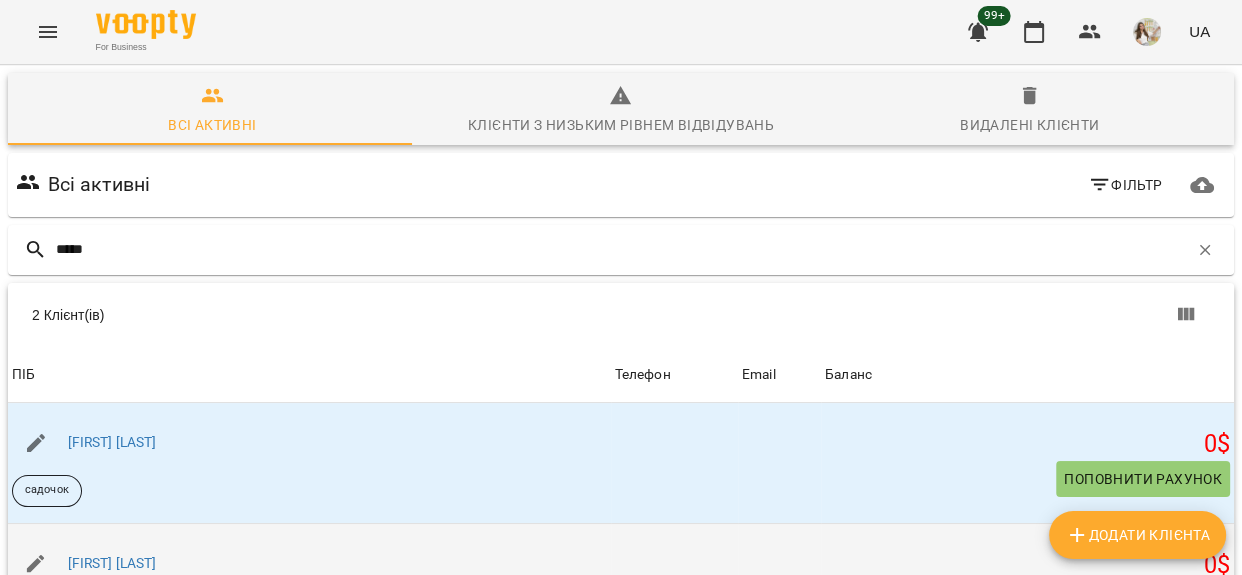 scroll, scrollTop: 181, scrollLeft: 0, axis: vertical 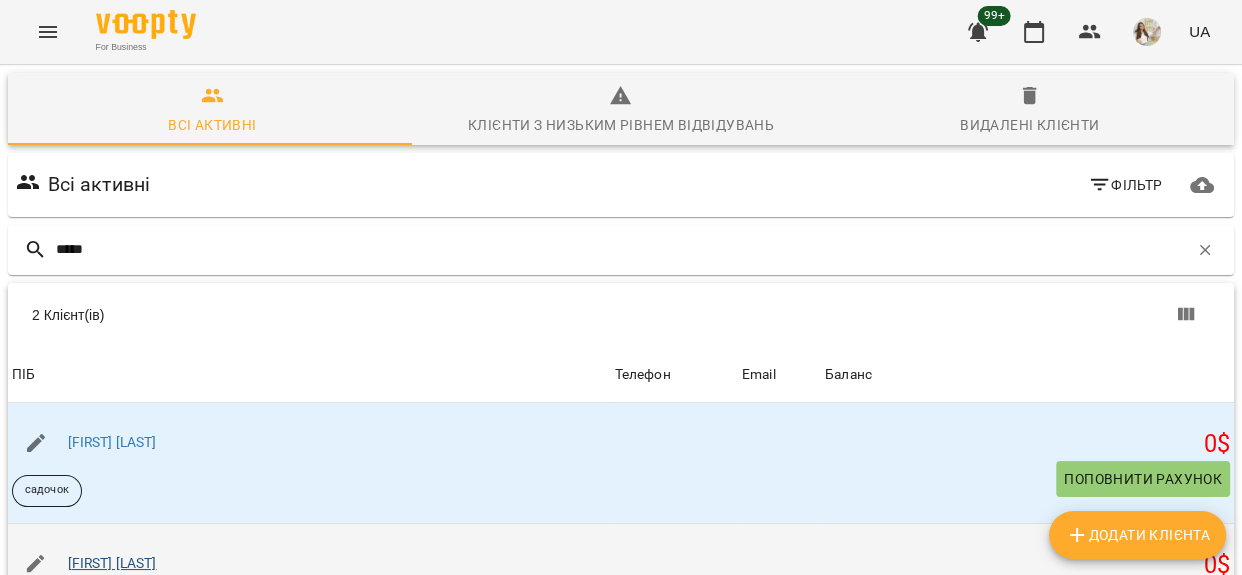 type on "*****" 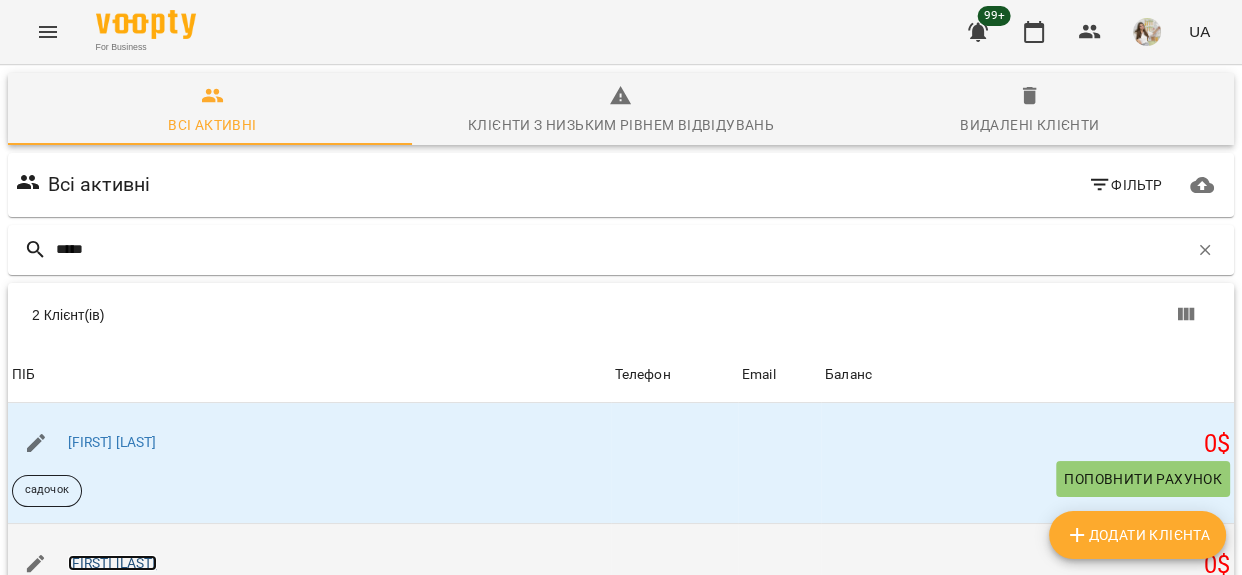 click on "[LAST] [FIRST]" at bounding box center [112, 563] 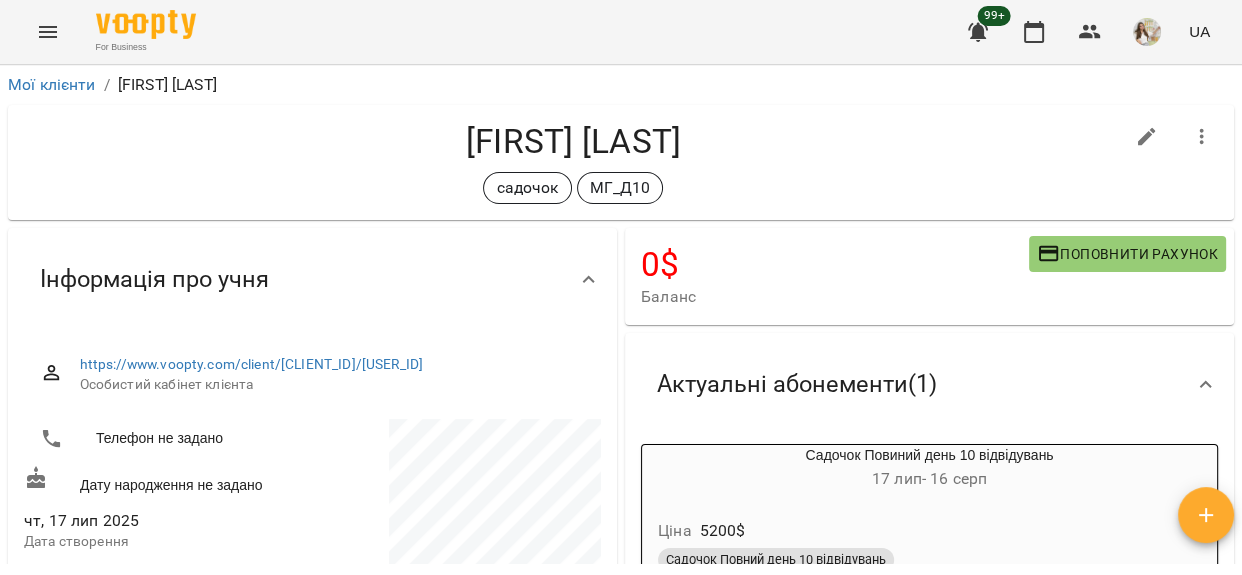 click 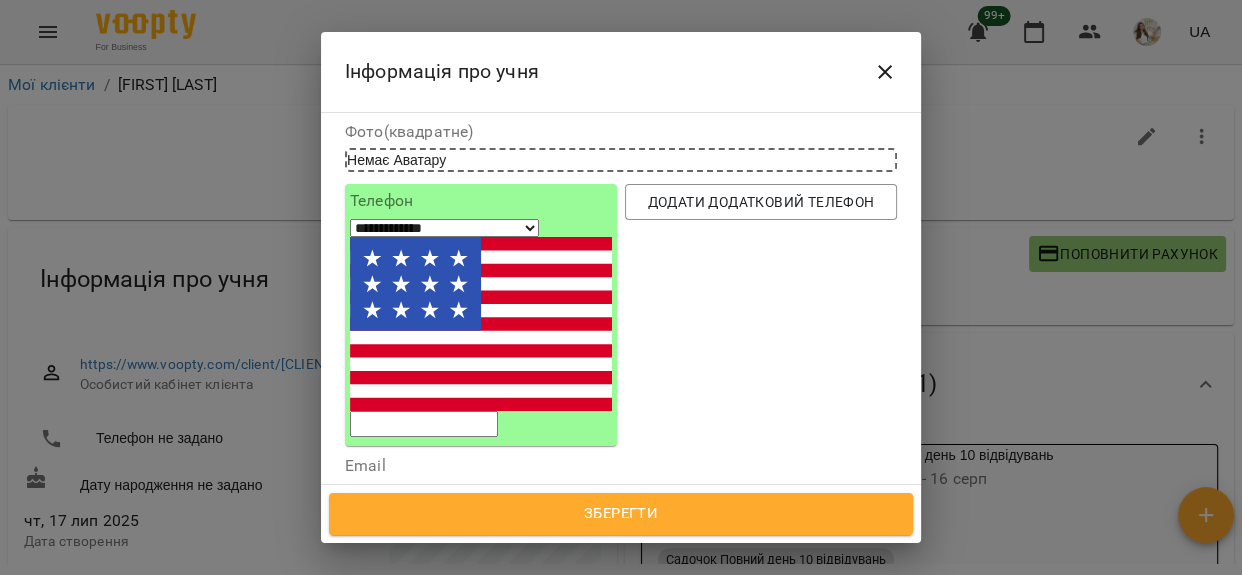 scroll, scrollTop: 272, scrollLeft: 0, axis: vertical 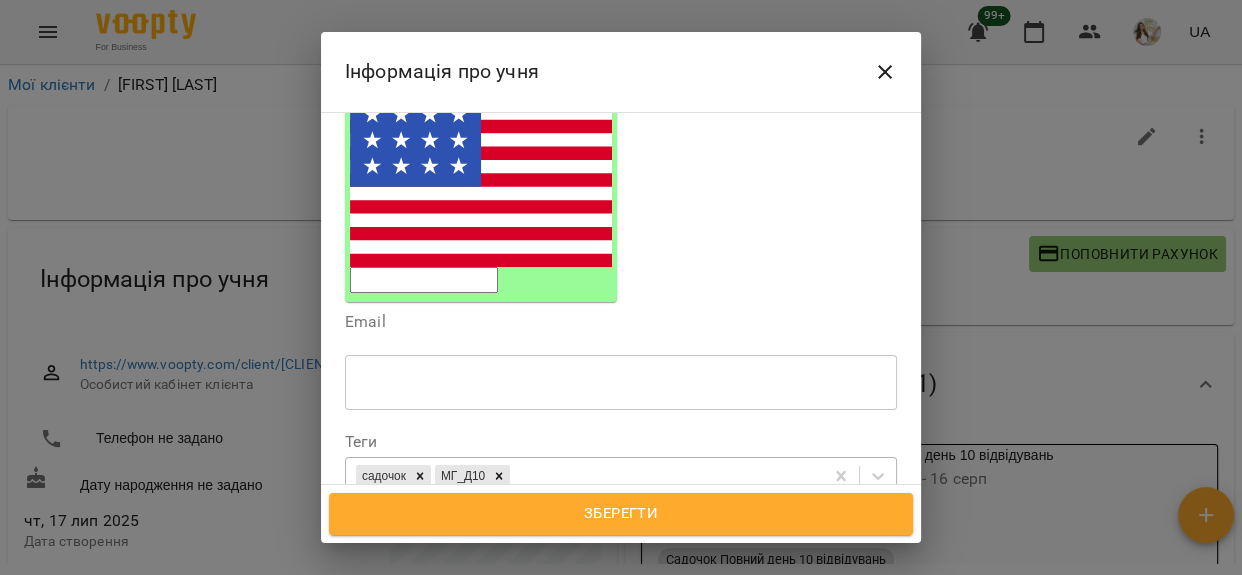 click 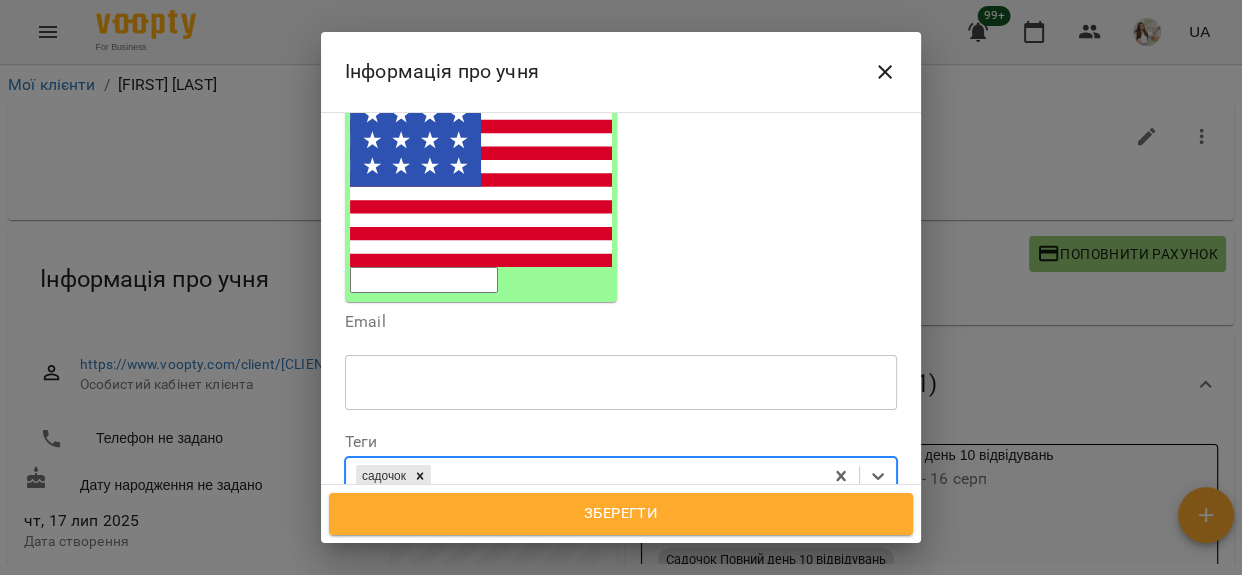 click on "Зберегти" at bounding box center [621, 514] 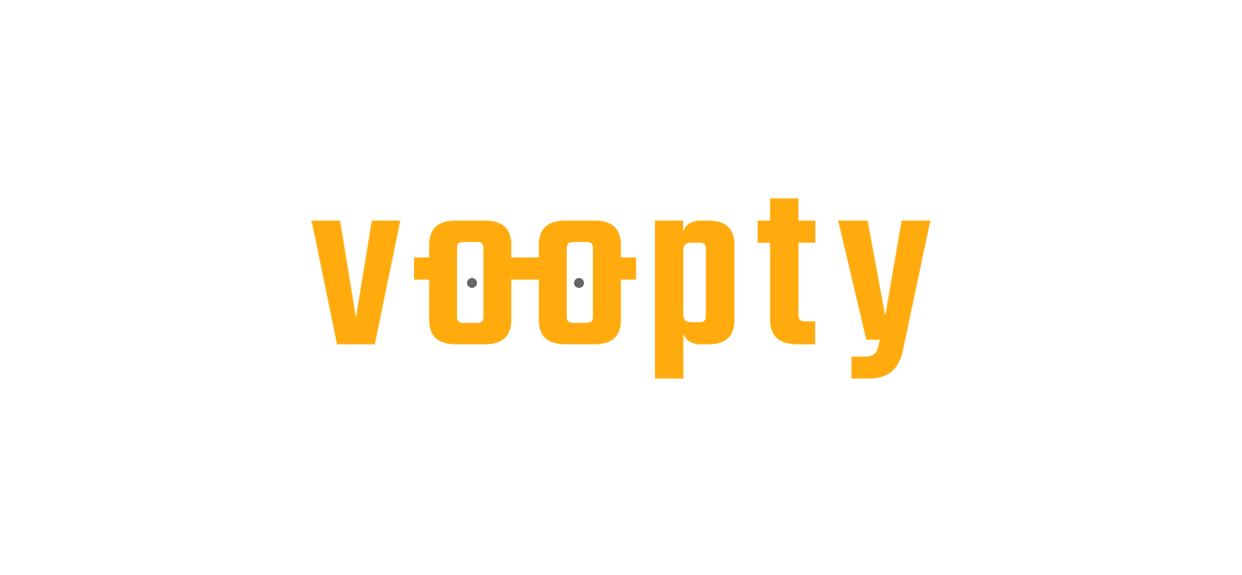 scroll, scrollTop: 0, scrollLeft: 0, axis: both 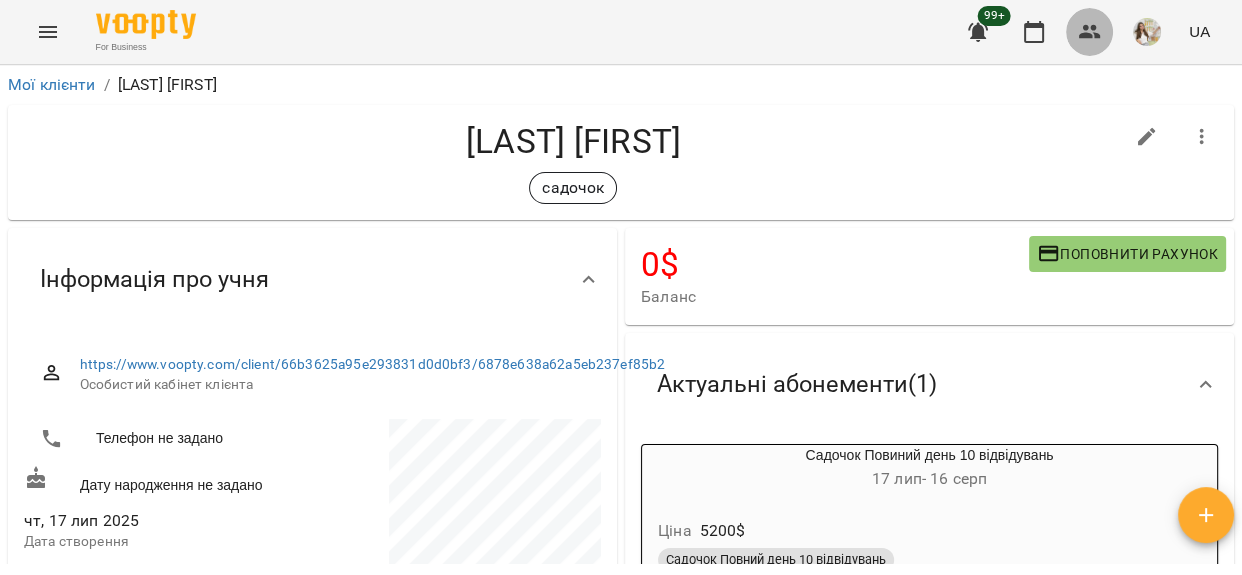 click 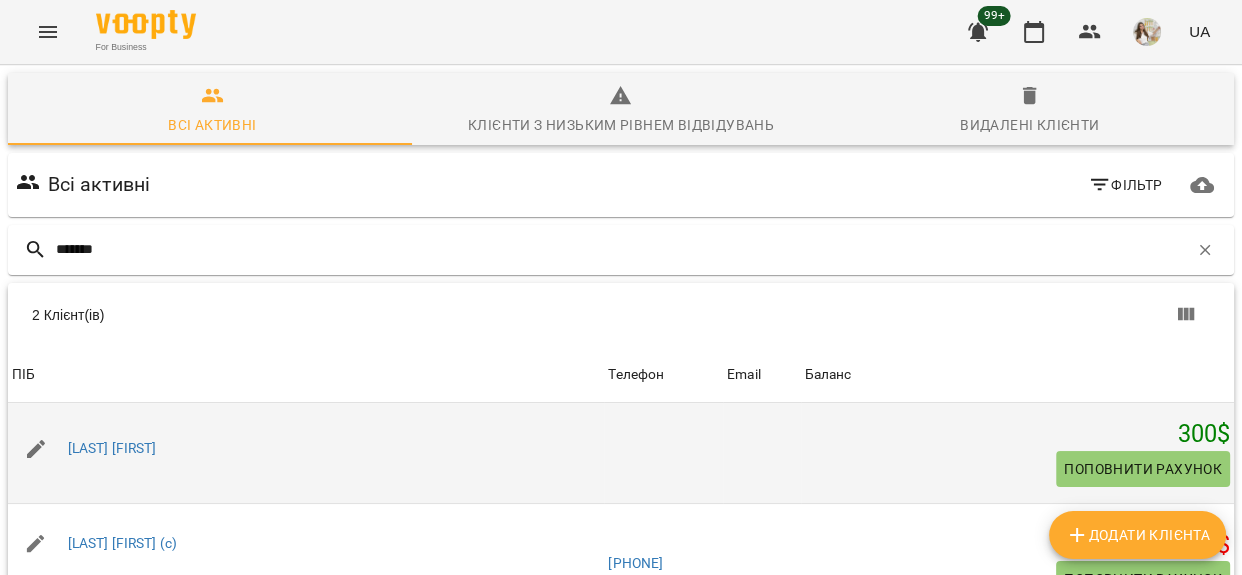 scroll, scrollTop: 171, scrollLeft: 0, axis: vertical 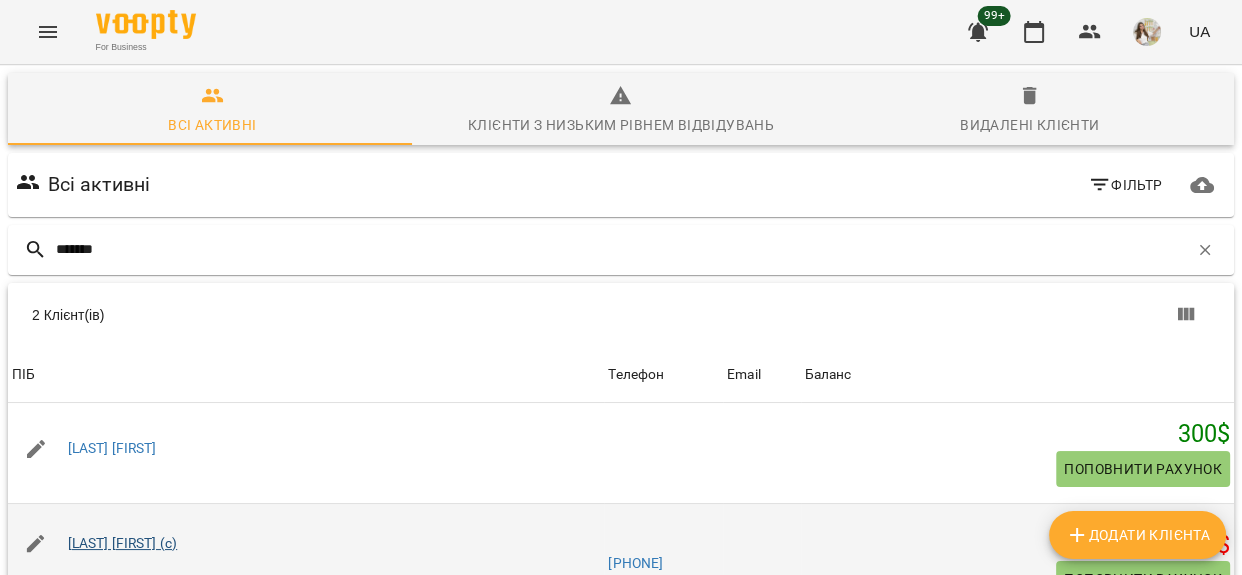 type on "*******" 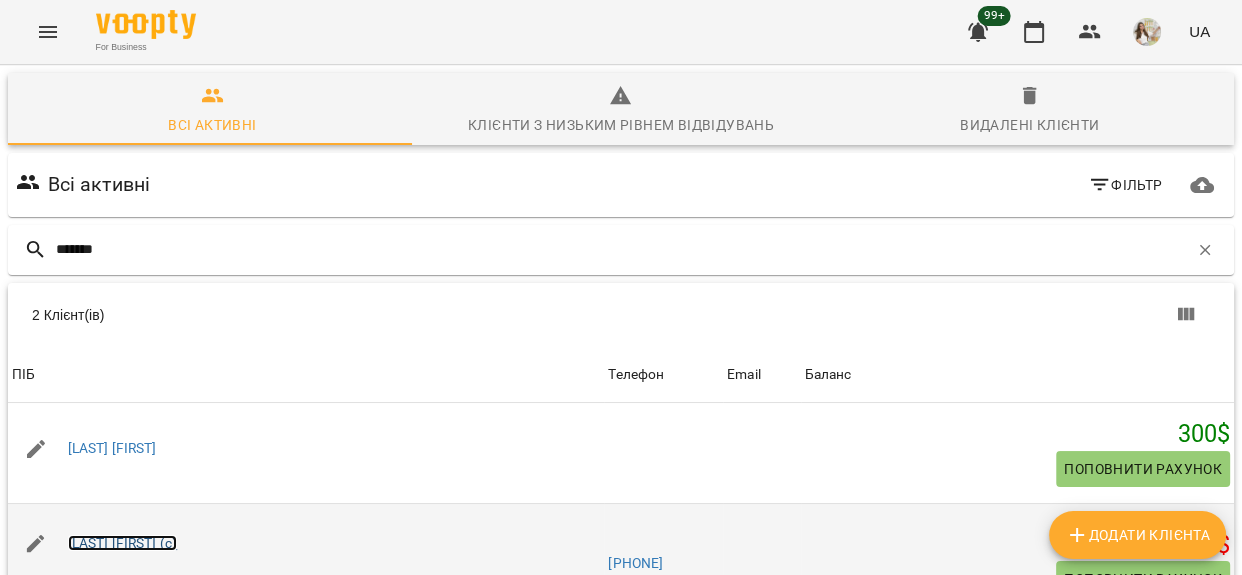 click on "[LAST] [FIRST] (с)" at bounding box center (123, 543) 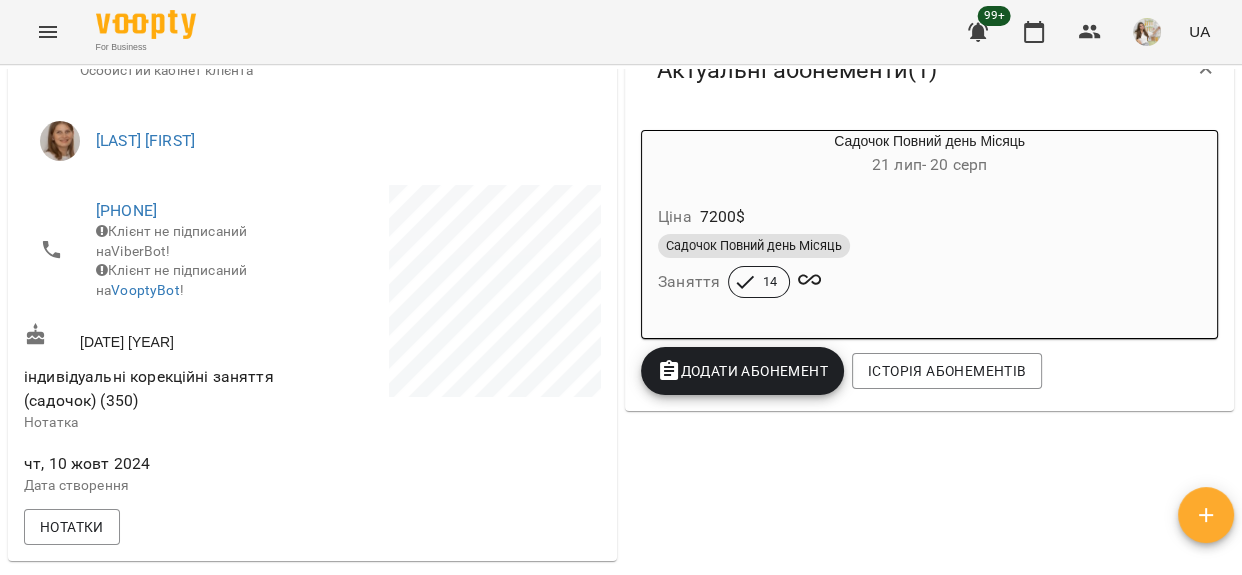 scroll, scrollTop: 272, scrollLeft: 0, axis: vertical 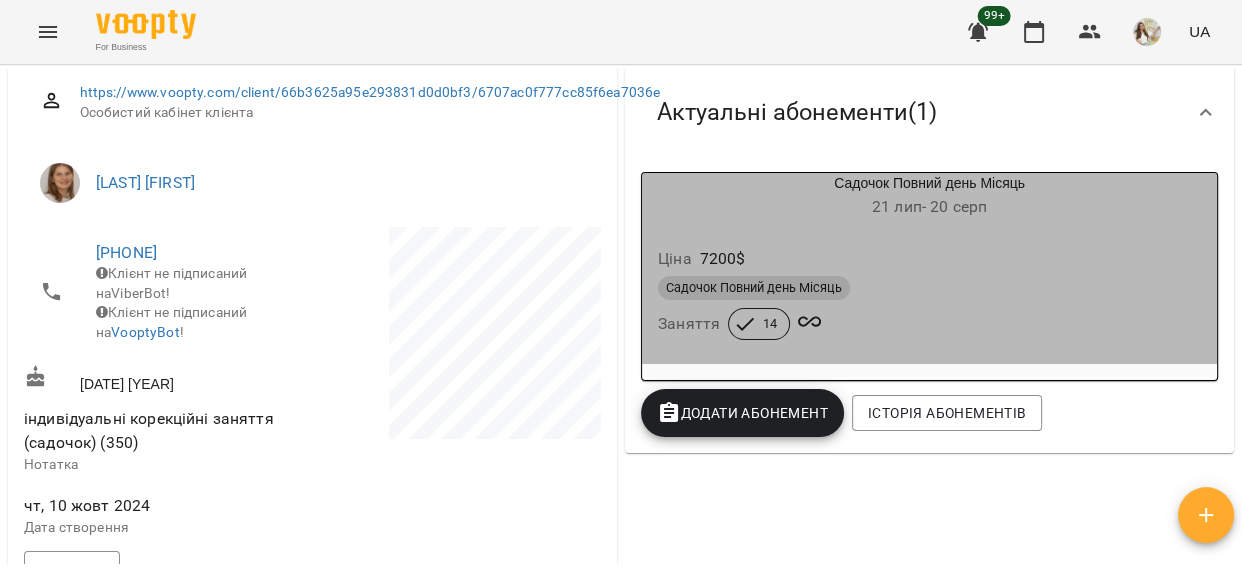 click on "Садочок Повний день Місяць" at bounding box center (929, 288) 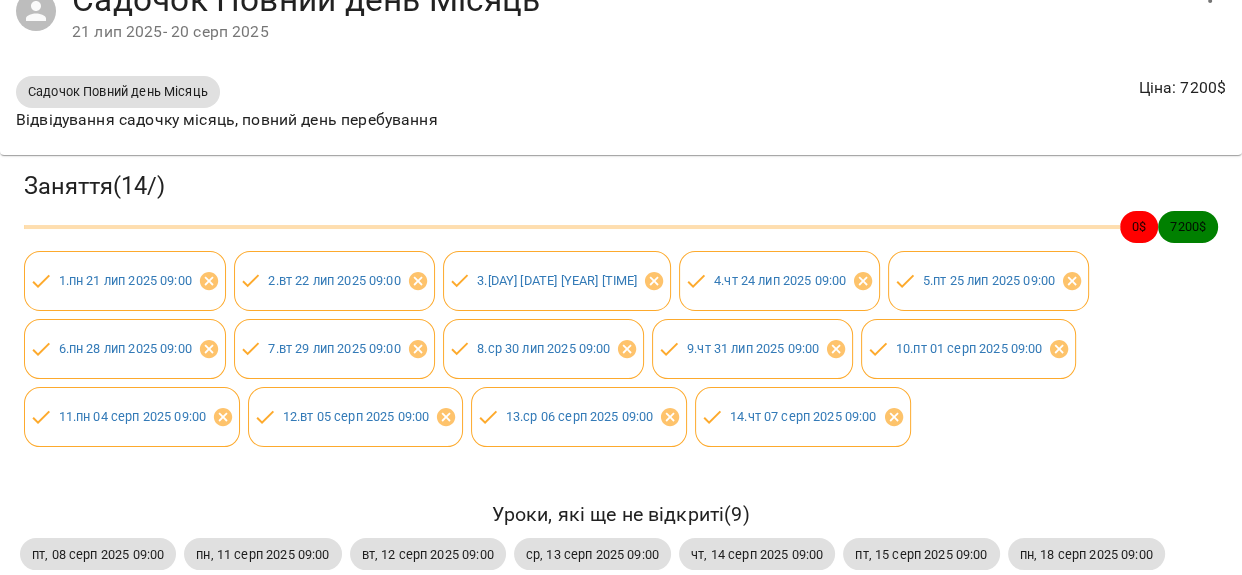scroll, scrollTop: 0, scrollLeft: 0, axis: both 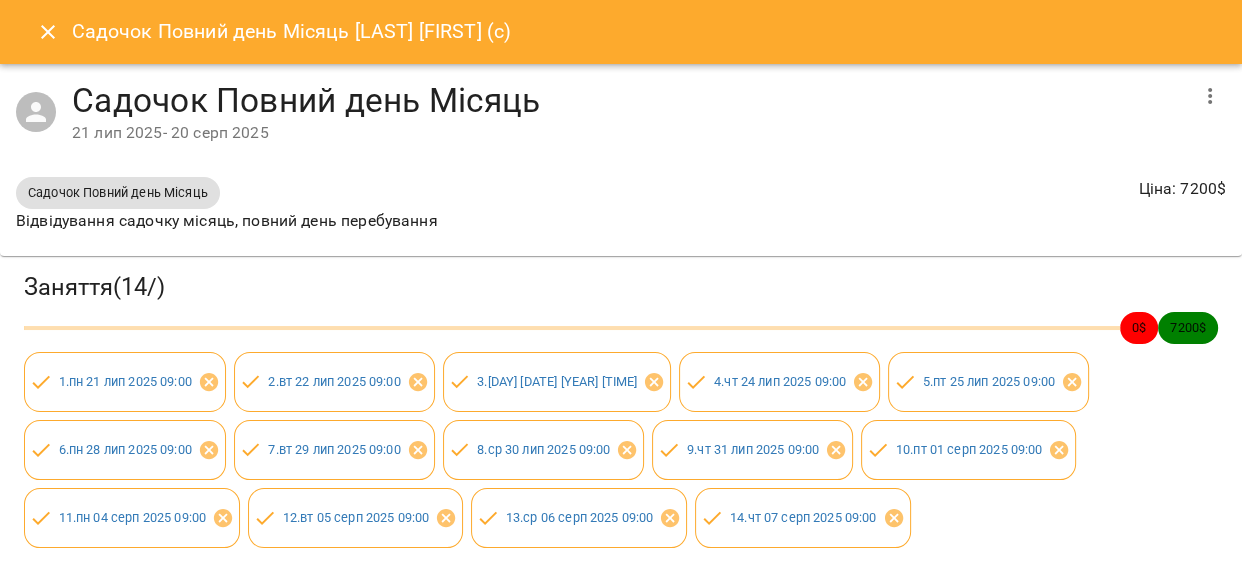 click 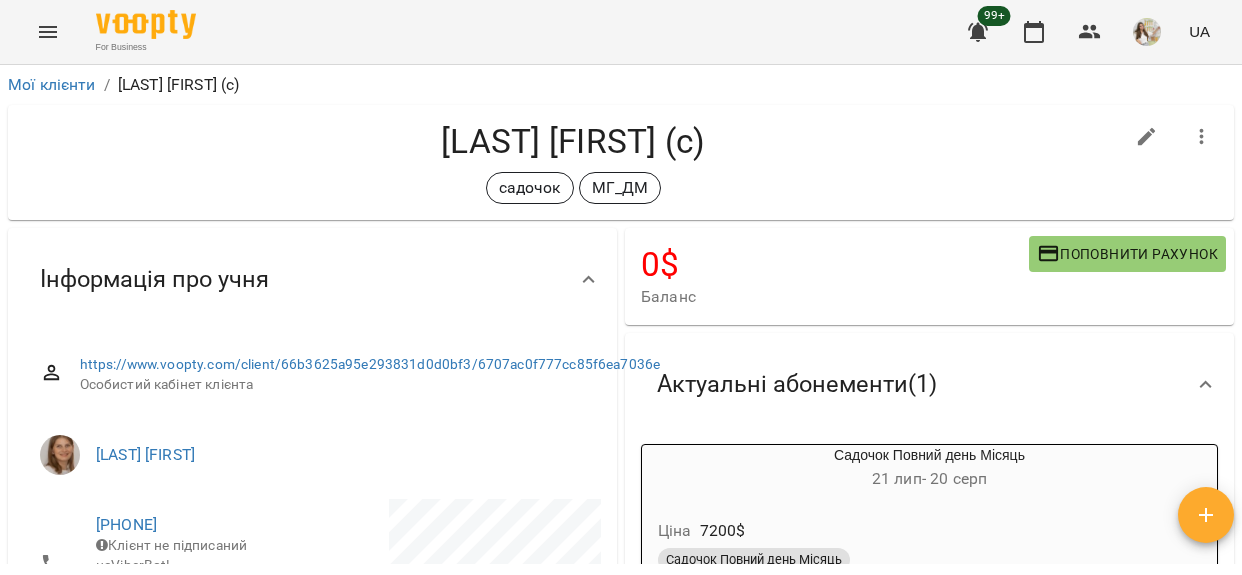scroll, scrollTop: 0, scrollLeft: 0, axis: both 